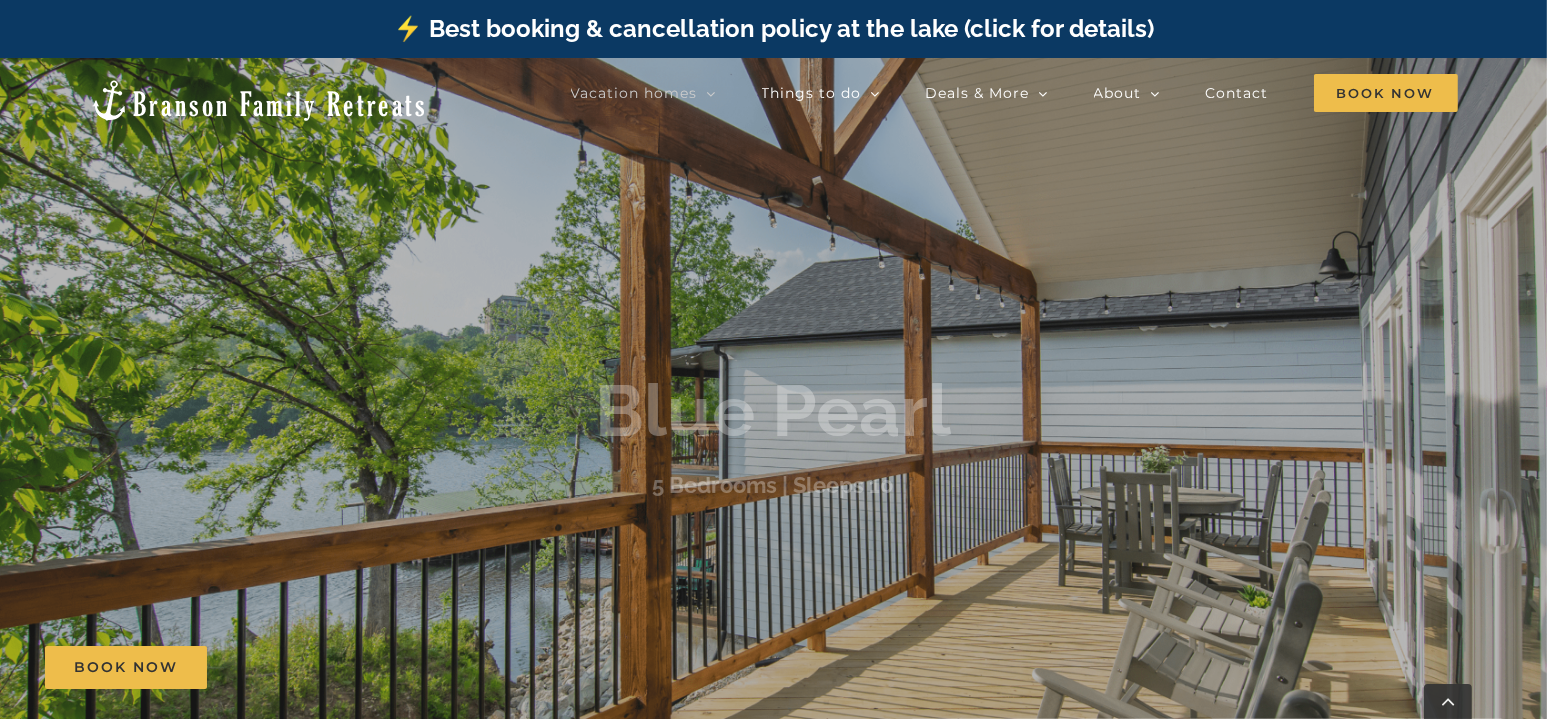 scroll, scrollTop: 317, scrollLeft: 0, axis: vertical 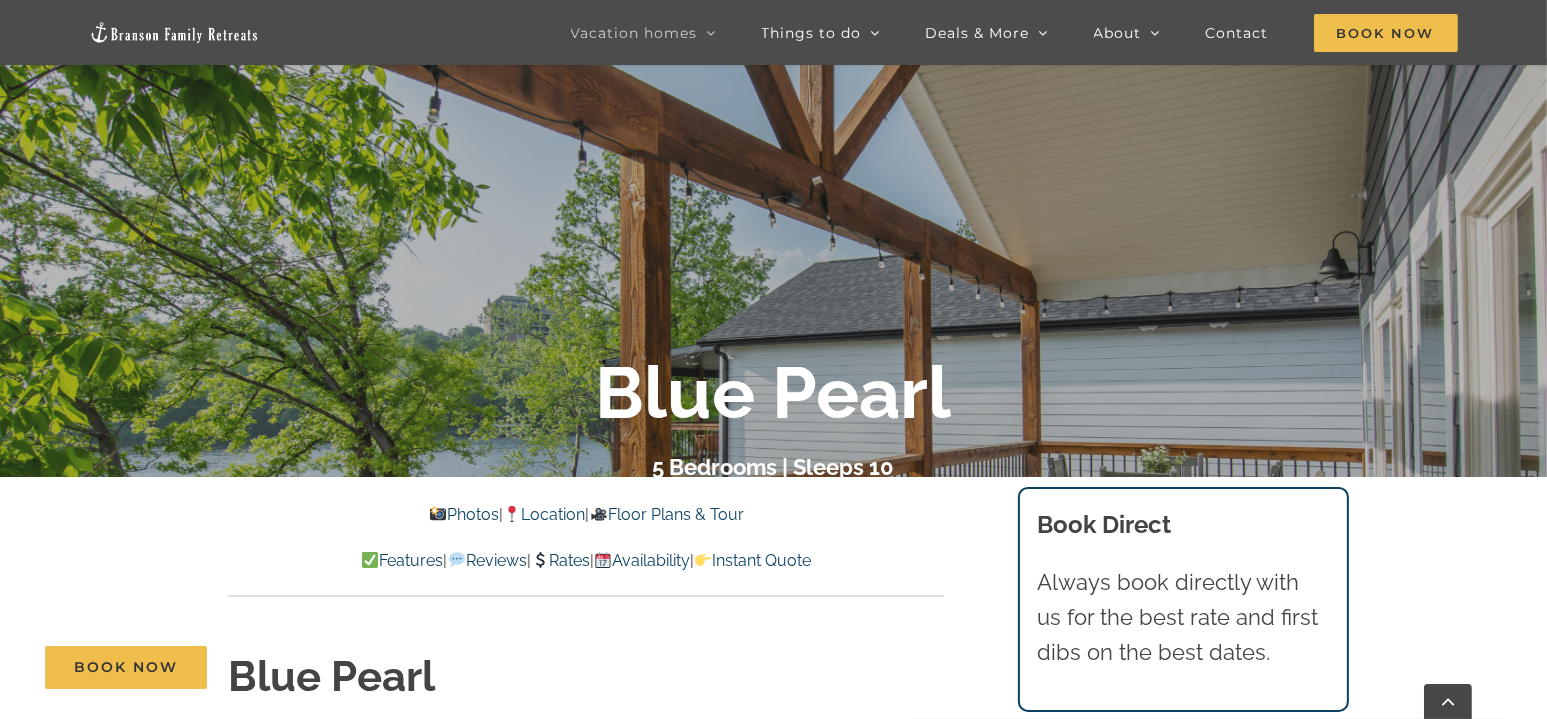 click on "Availability" at bounding box center (642, 560) 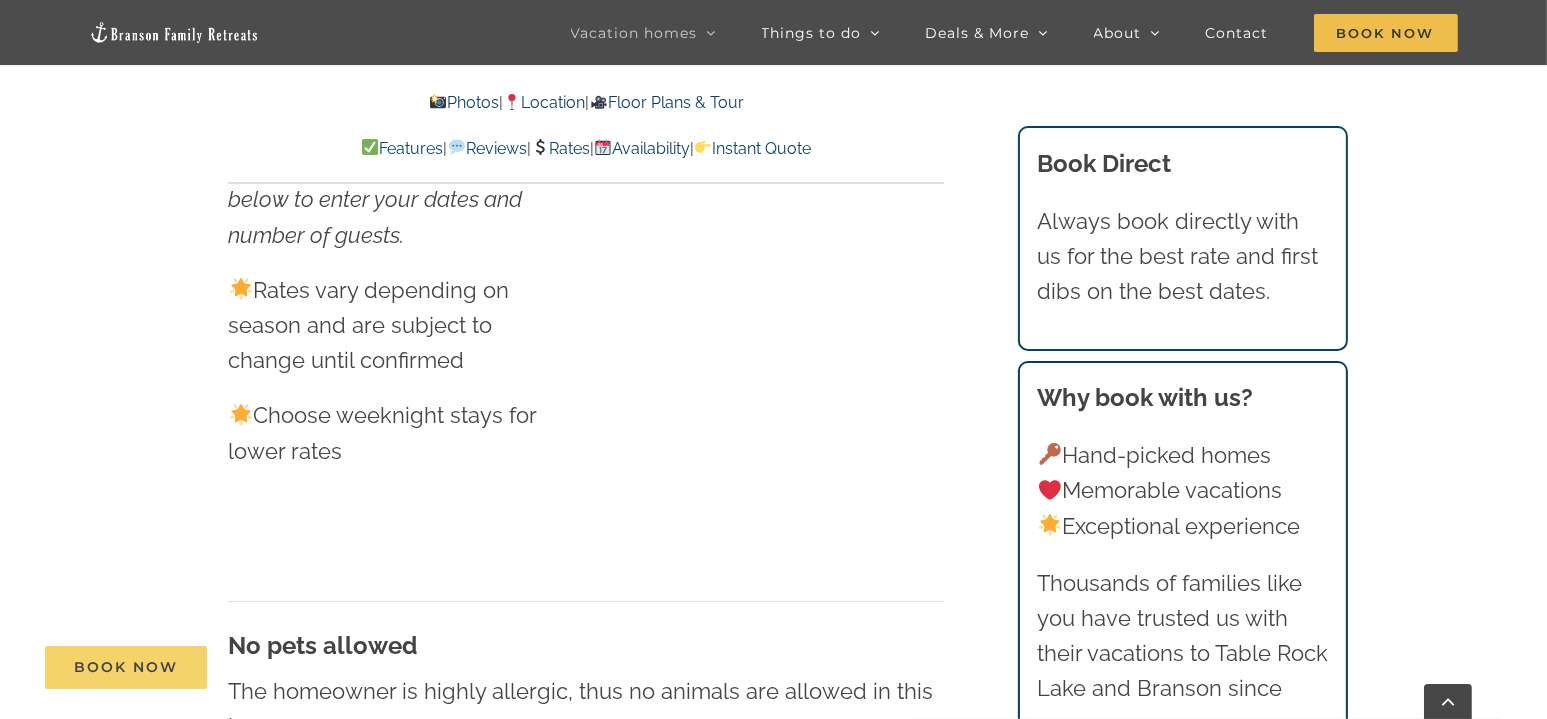 click on "Book Now" at bounding box center [126, 667] 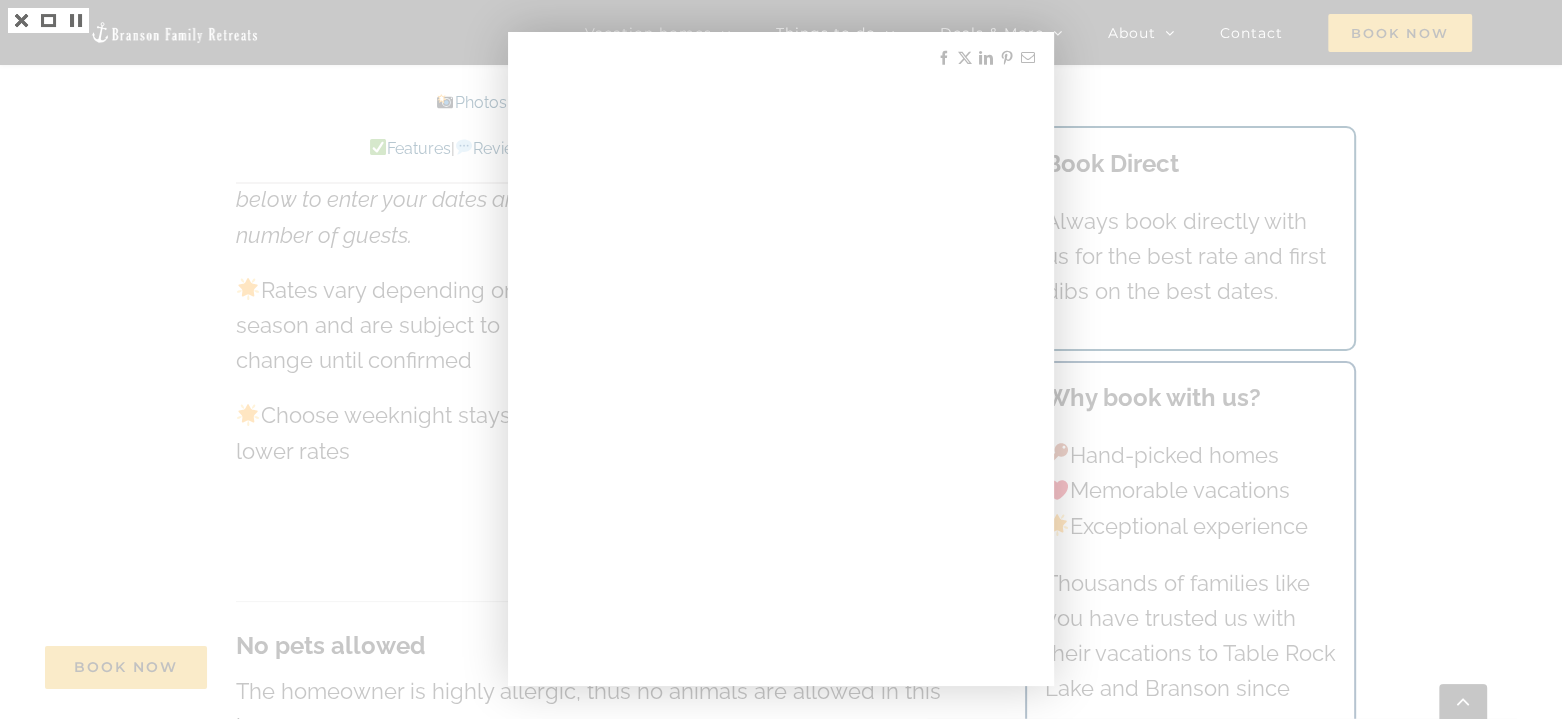 click at bounding box center [781, 359] 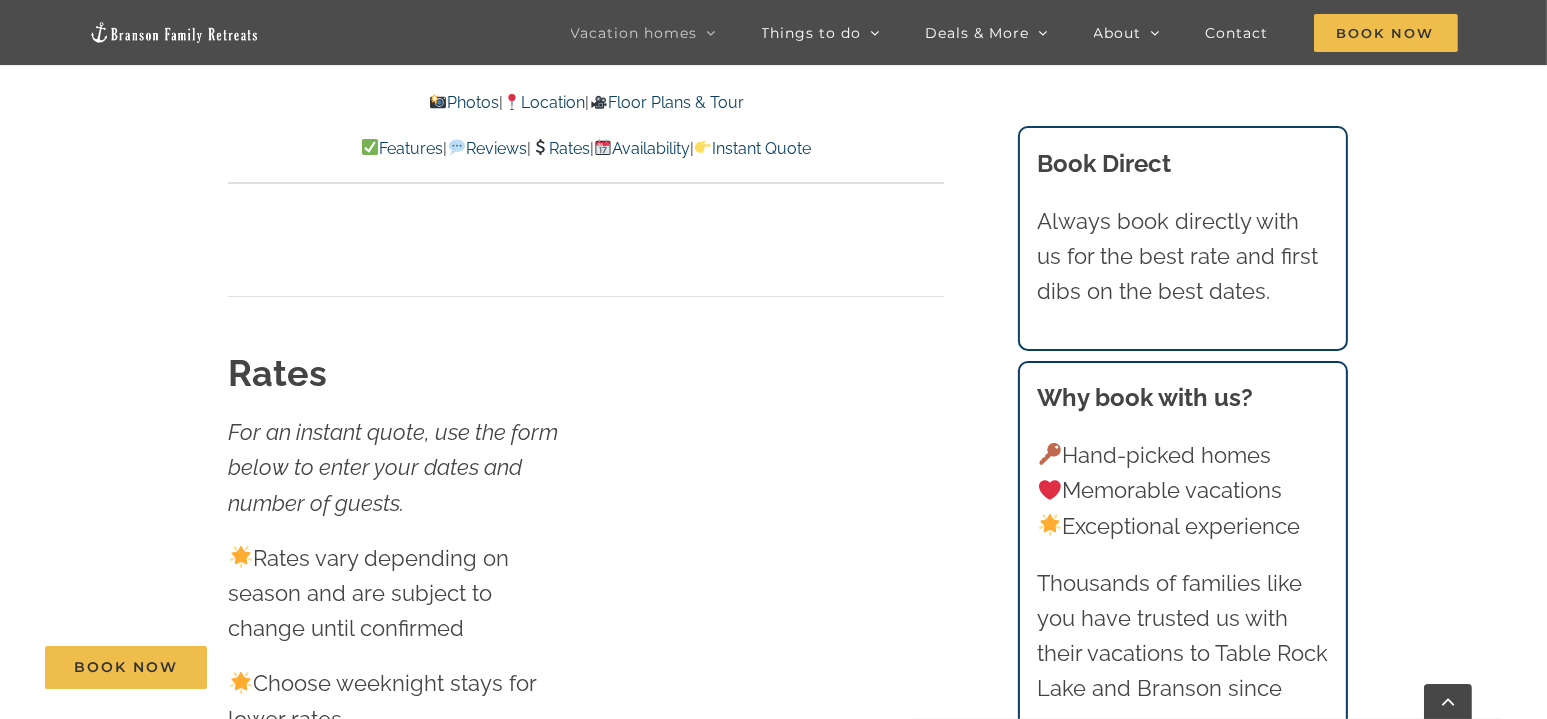 scroll, scrollTop: 10521, scrollLeft: 0, axis: vertical 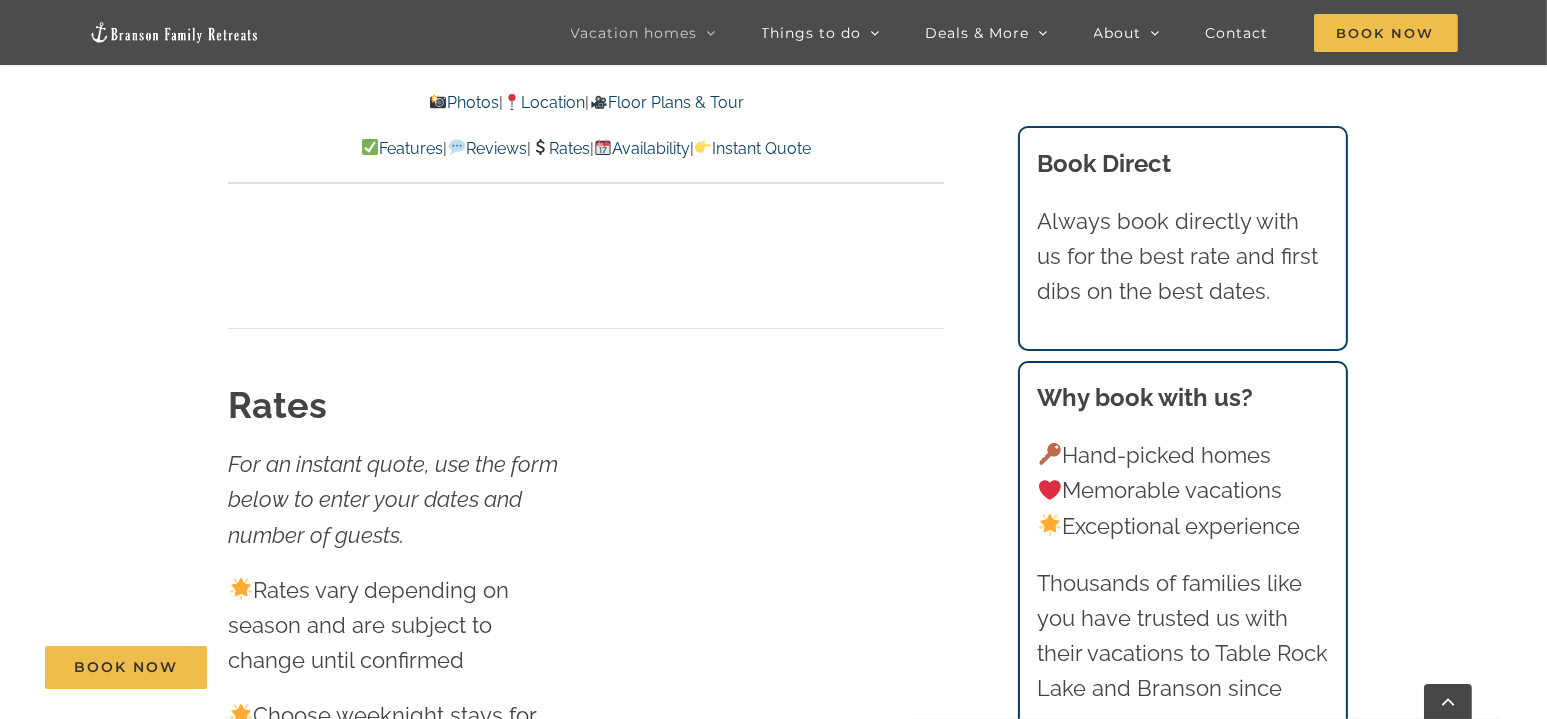 click on "Features    |     Reviews    |     Rates    |     Availability    |     Instant Quote" at bounding box center (586, 149) 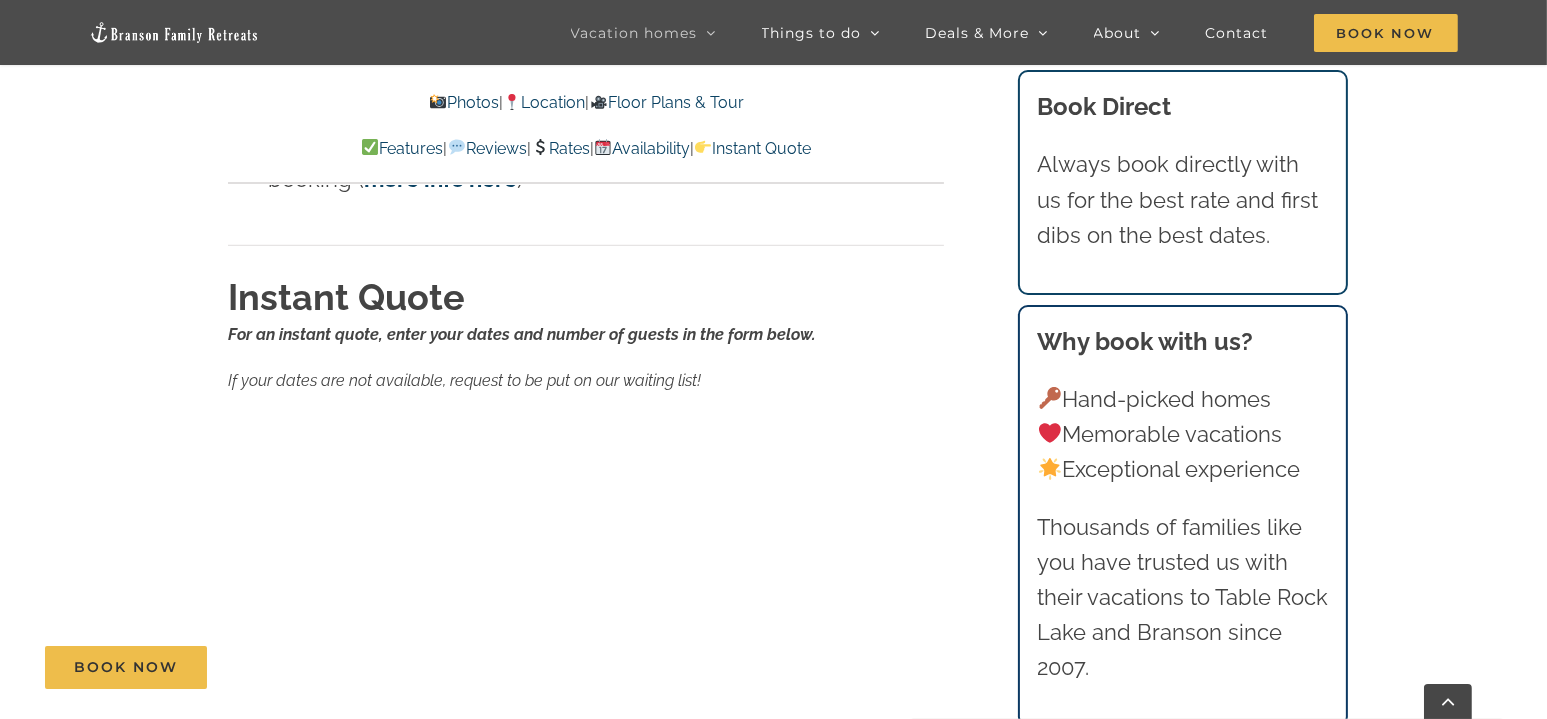 scroll, scrollTop: 11921, scrollLeft: 0, axis: vertical 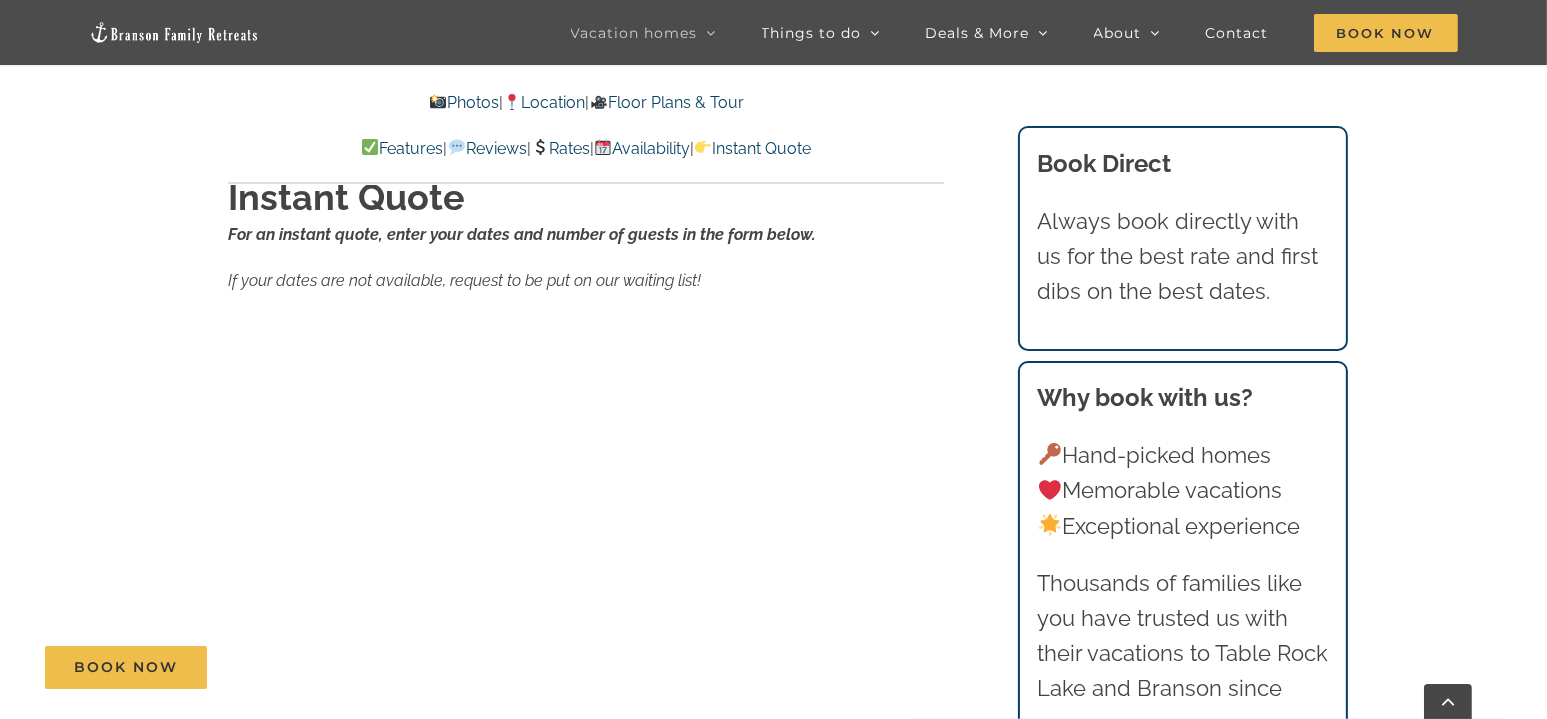 click on "Blue Pearl Lakefront Vacation Home on Lake Taneycomo | Branson Family Retreats tyann.vhb@gmail.com 2025-01-18T20:38:26-06:00
Photos    |     Location    |     Floor Plans & Tour
Features    |     Reviews    |     Rates    |     Availability    |     Instant Quote
Photos  |   Location  |   Floor Plans & Tour
Features  |   Reviews  |   Rates  |   Availability  |   Instant Quote
Blue Pearl Lakefront luxury awaits at Blue Pearl, a vacation rental on Lake Taneycomo with a hot tub, designer interiors, and sleeping space for 10 guests.
Stellar! Cozy, yet light and crisp! Absolutely spotless! WONDERMOUS! Can’t wait to see the am view with coffee. Wonderful hosts, all the way!
– Robbi (Kansas)
2  /  61 Blue-Pearl-vacation-home-rental-Lake-Taneycomo-2145-scaled" at bounding box center (773, -4827) 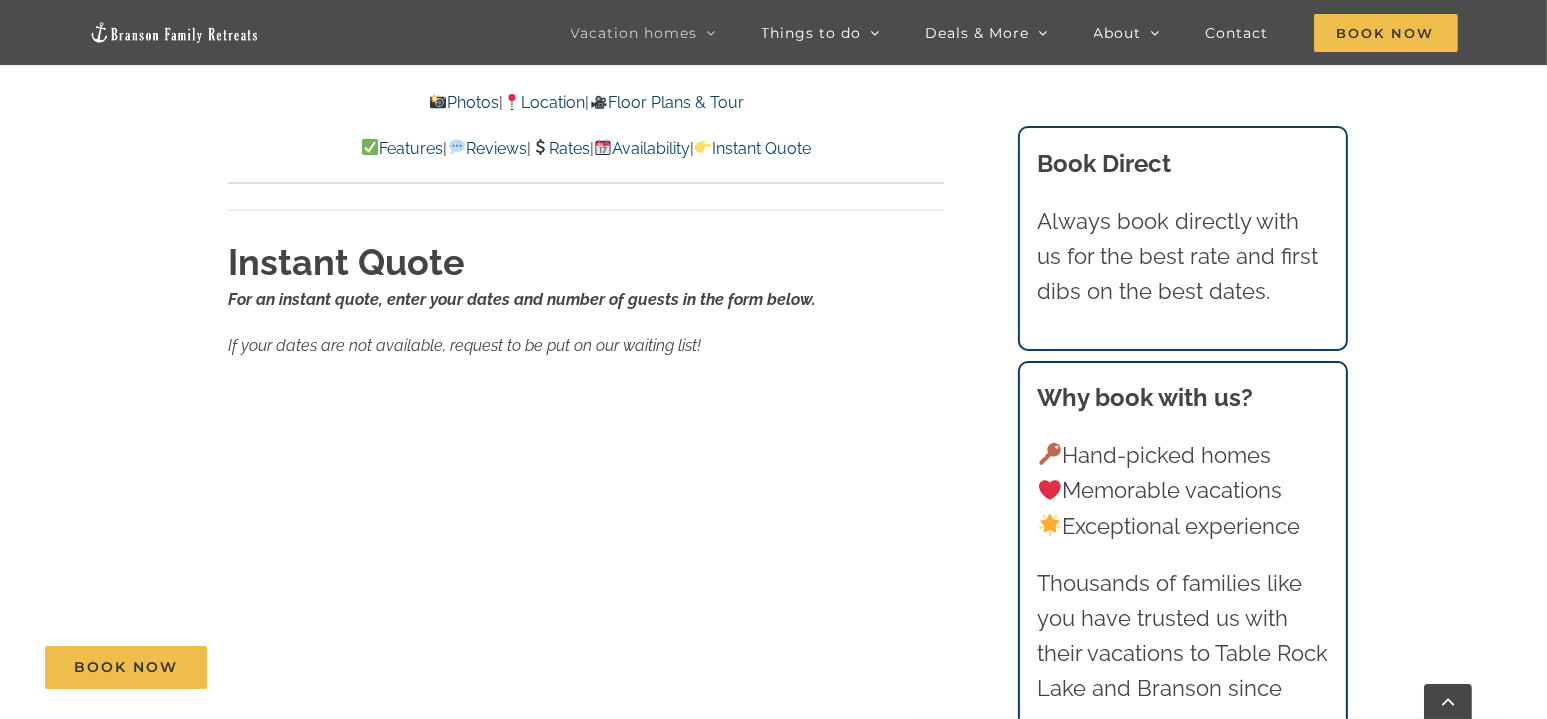 scroll, scrollTop: 11821, scrollLeft: 0, axis: vertical 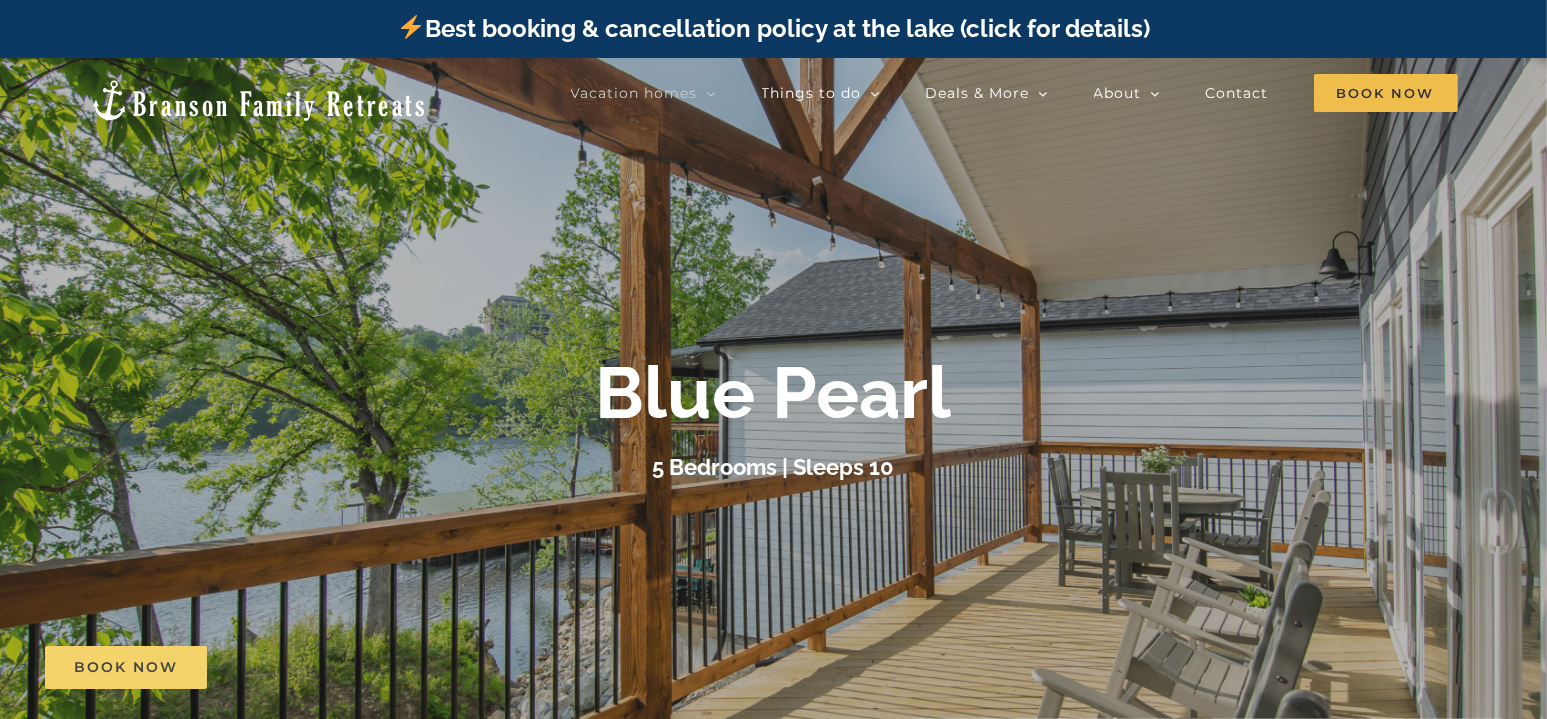 click on "Book Now" at bounding box center (126, 667) 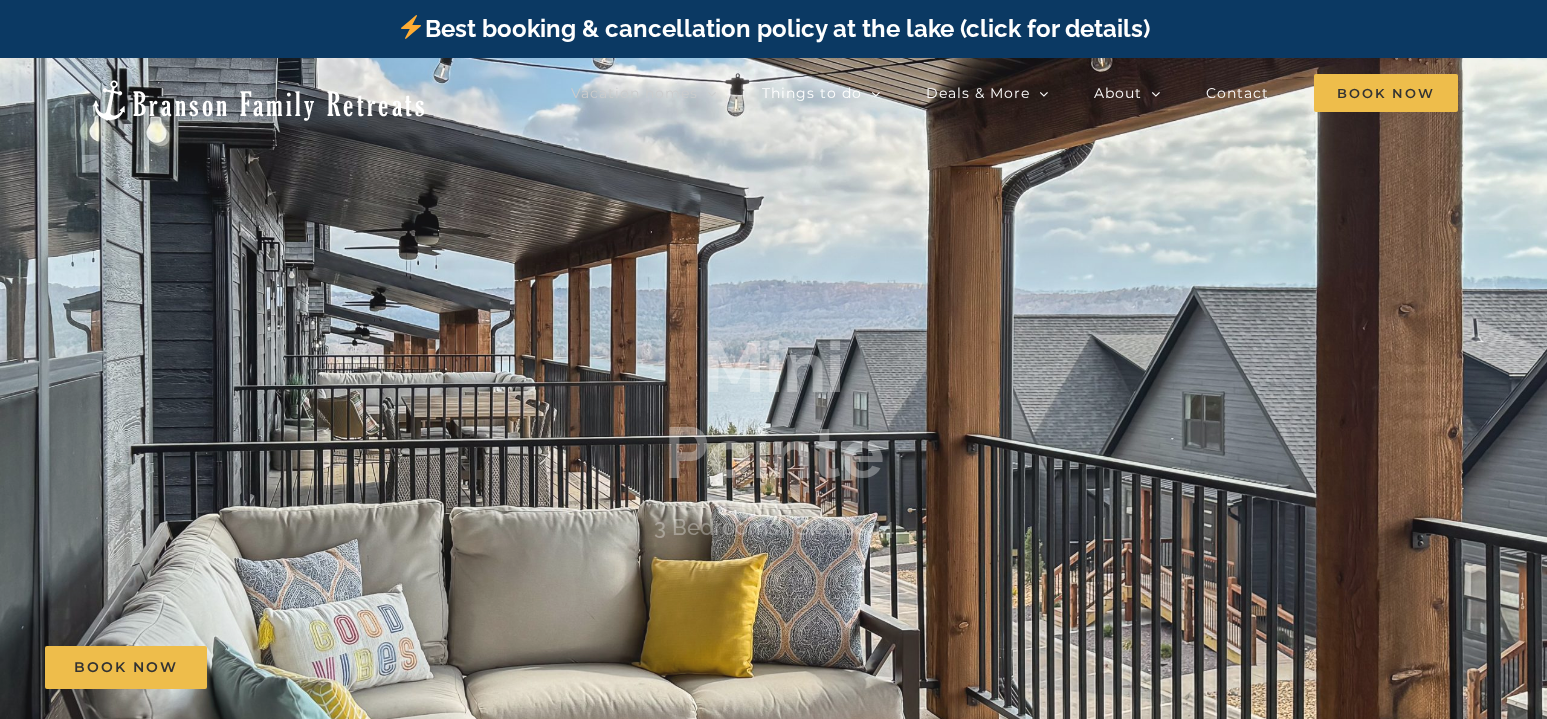 scroll, scrollTop: 0, scrollLeft: 0, axis: both 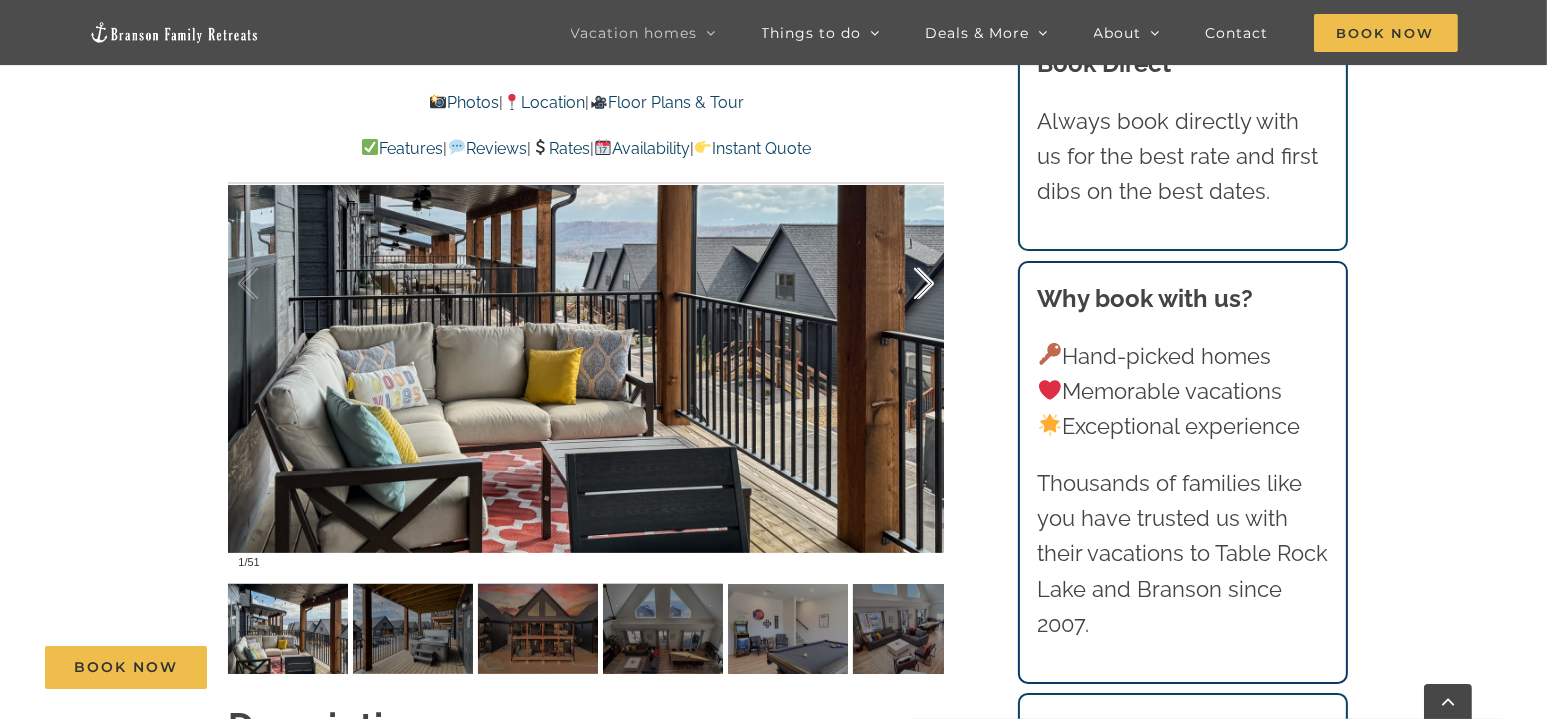click at bounding box center (903, 284) 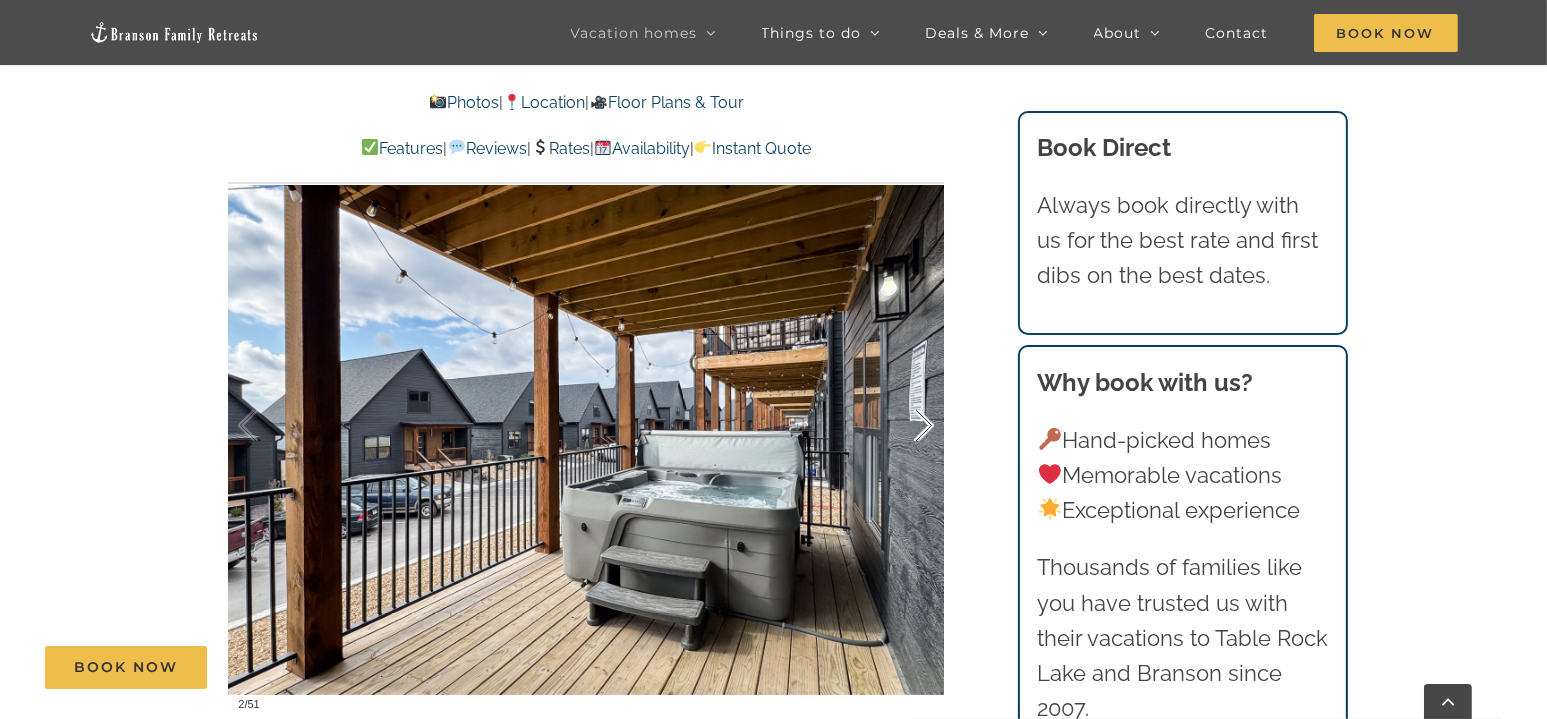scroll, scrollTop: 1300, scrollLeft: 0, axis: vertical 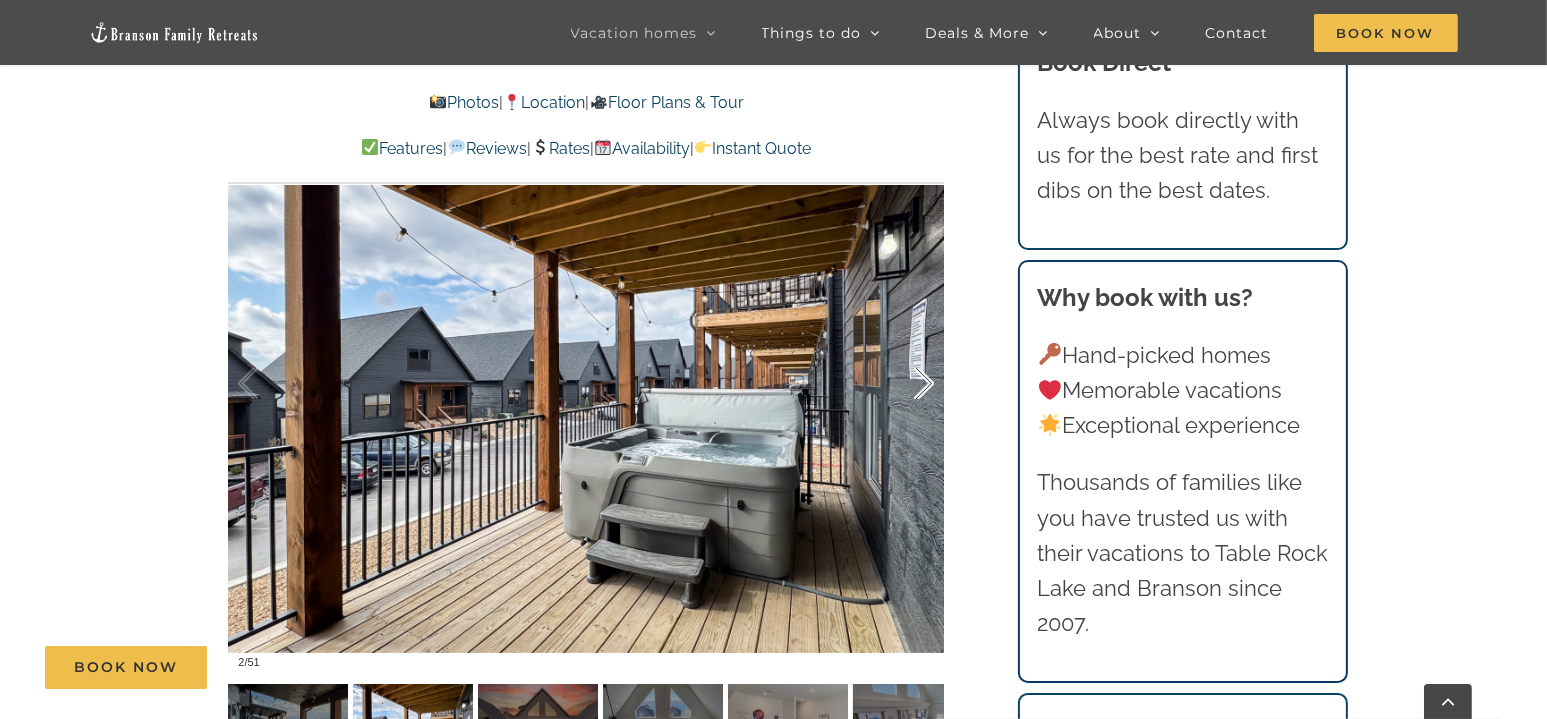 click at bounding box center (903, 384) 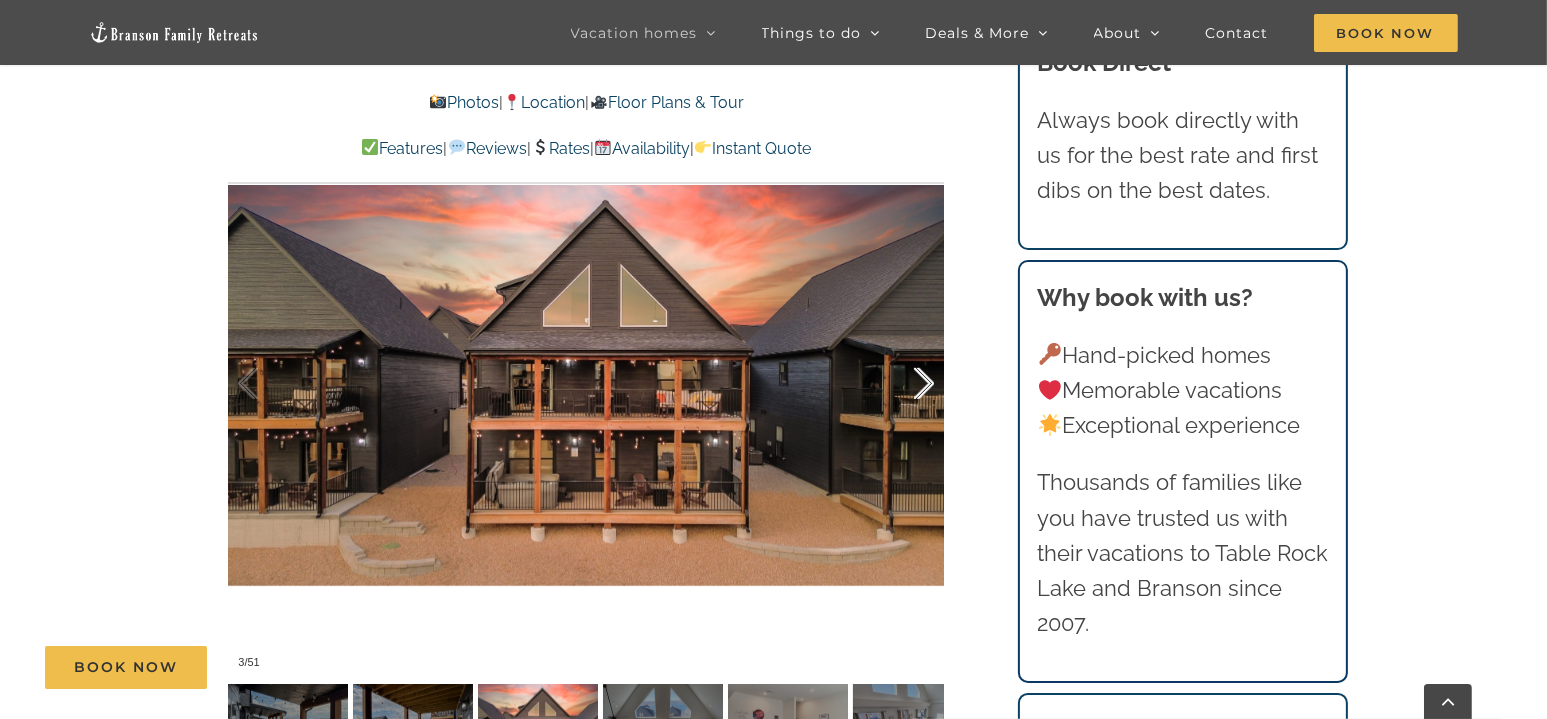 click at bounding box center (903, 384) 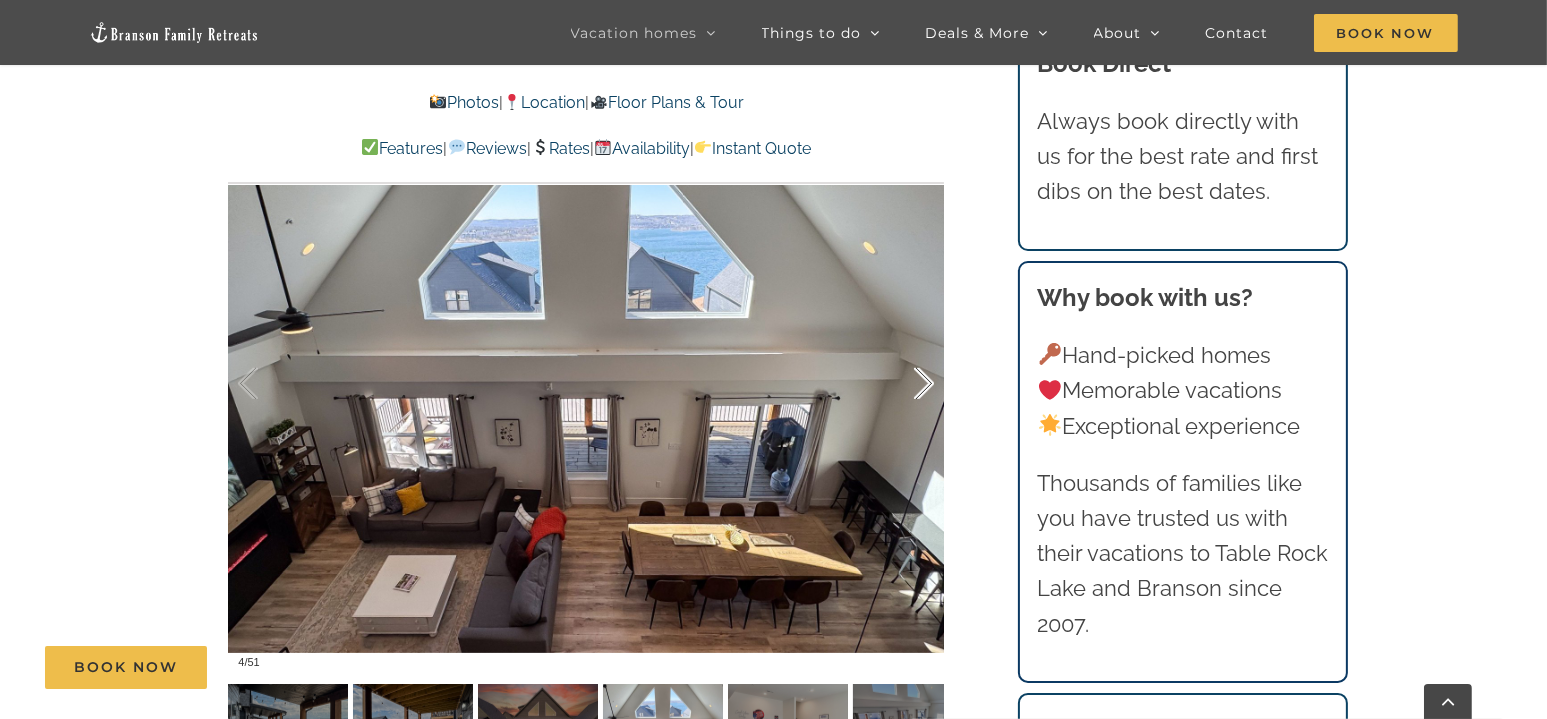 click at bounding box center (903, 384) 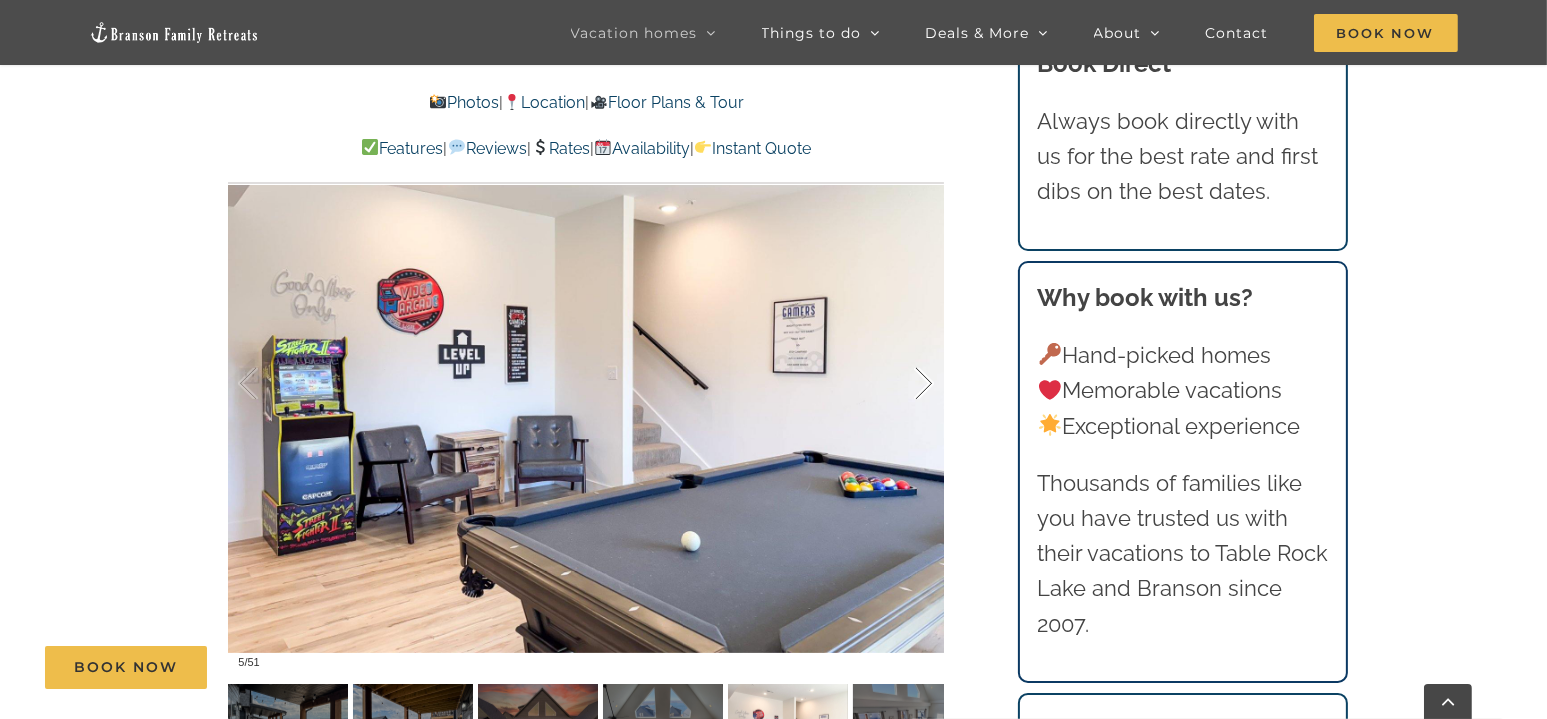 click at bounding box center (903, 384) 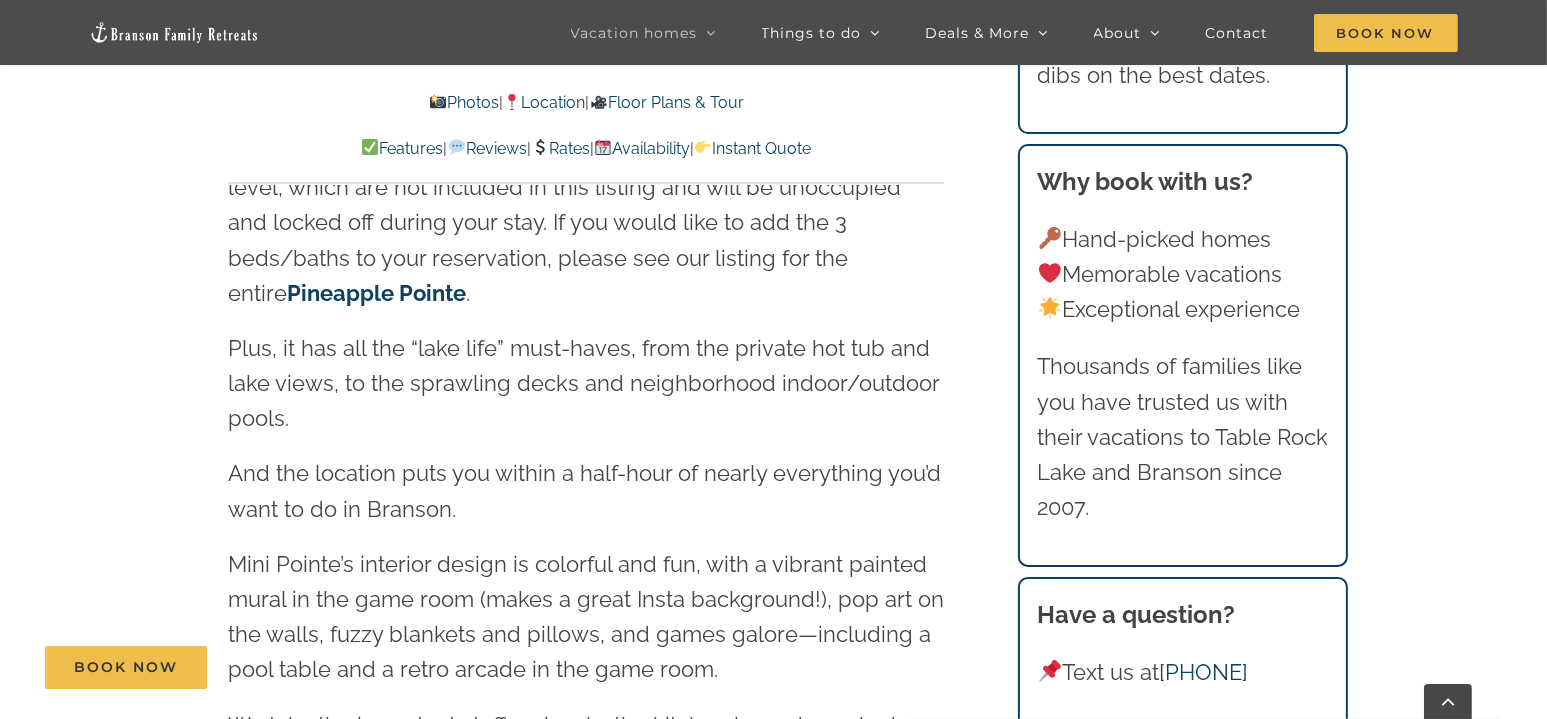 scroll, scrollTop: 2300, scrollLeft: 0, axis: vertical 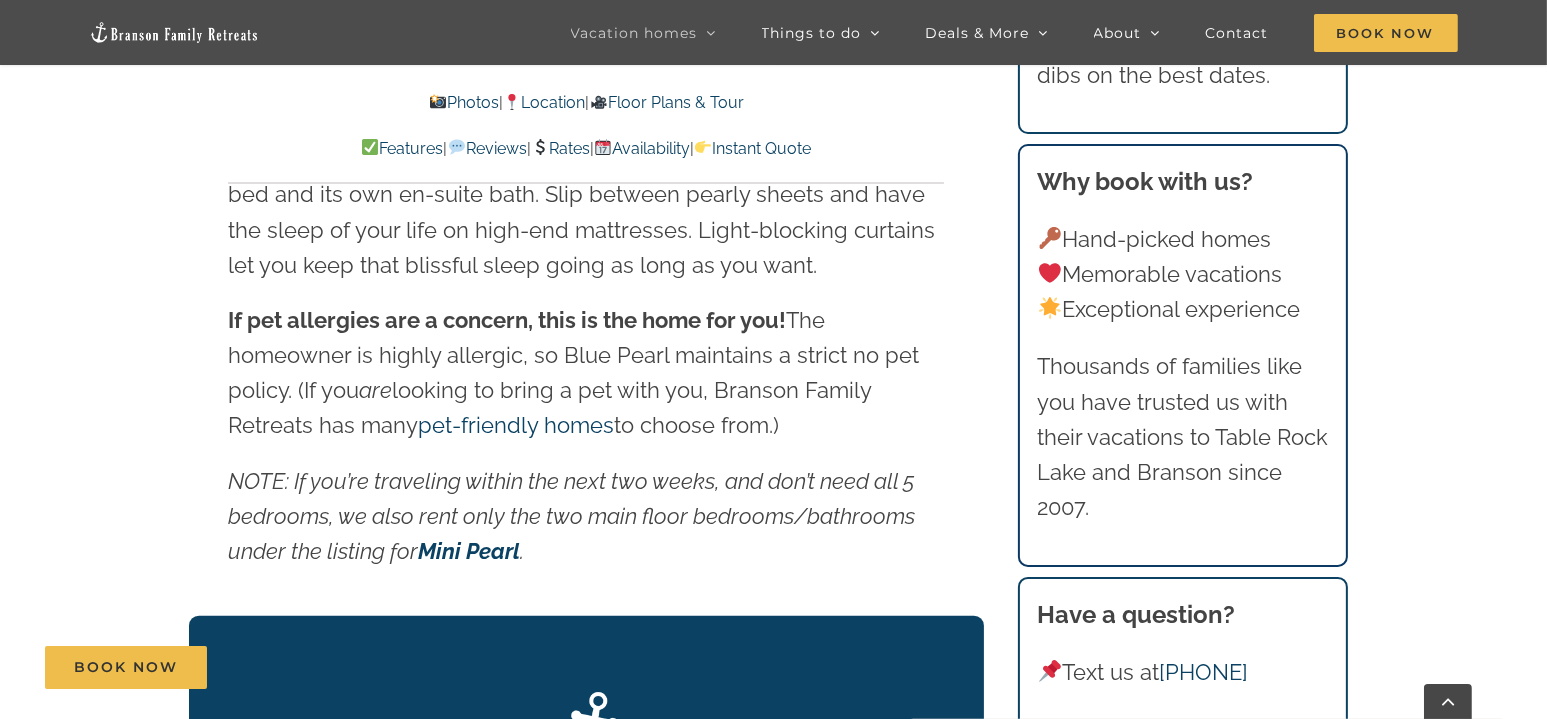 click on "Mini Pearl" at bounding box center (469, 551) 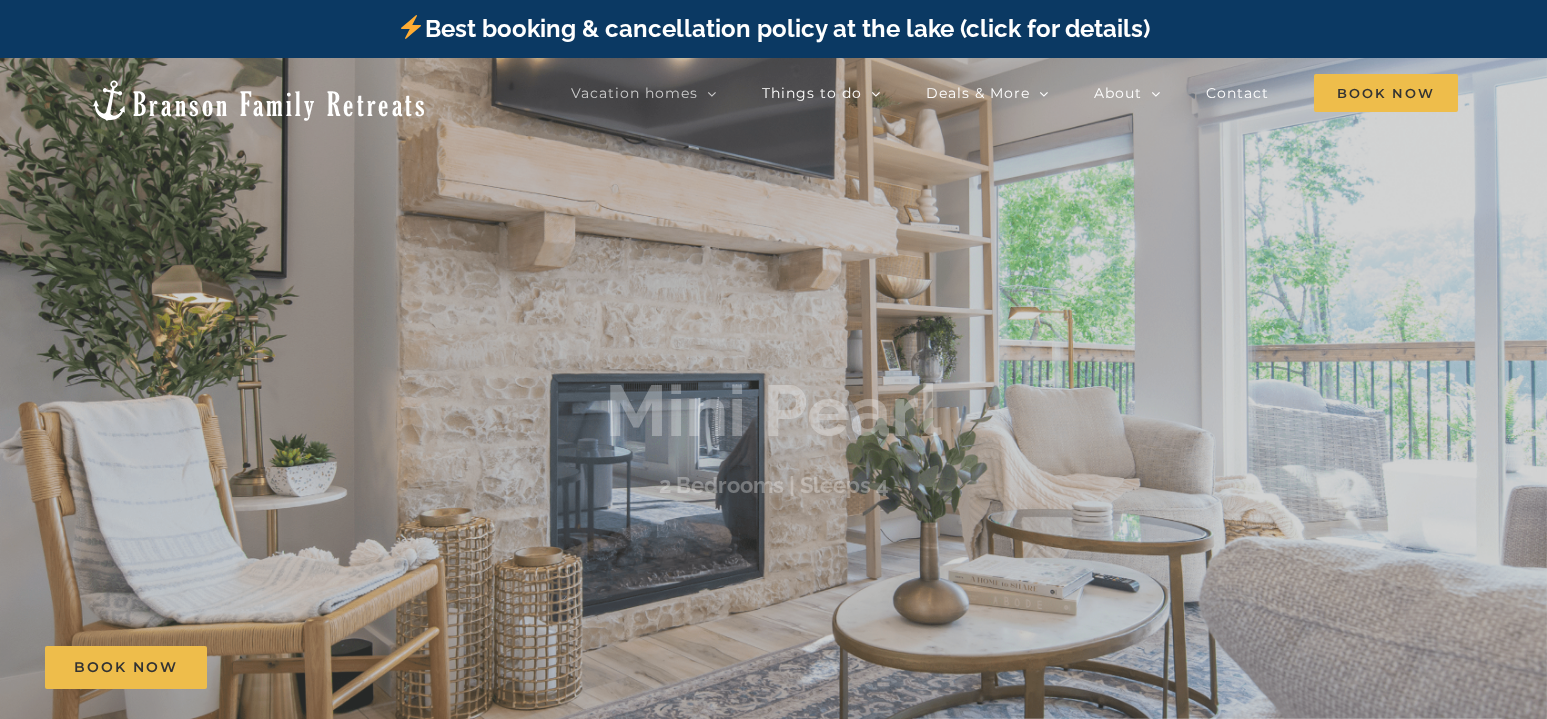 scroll, scrollTop: 0, scrollLeft: 0, axis: both 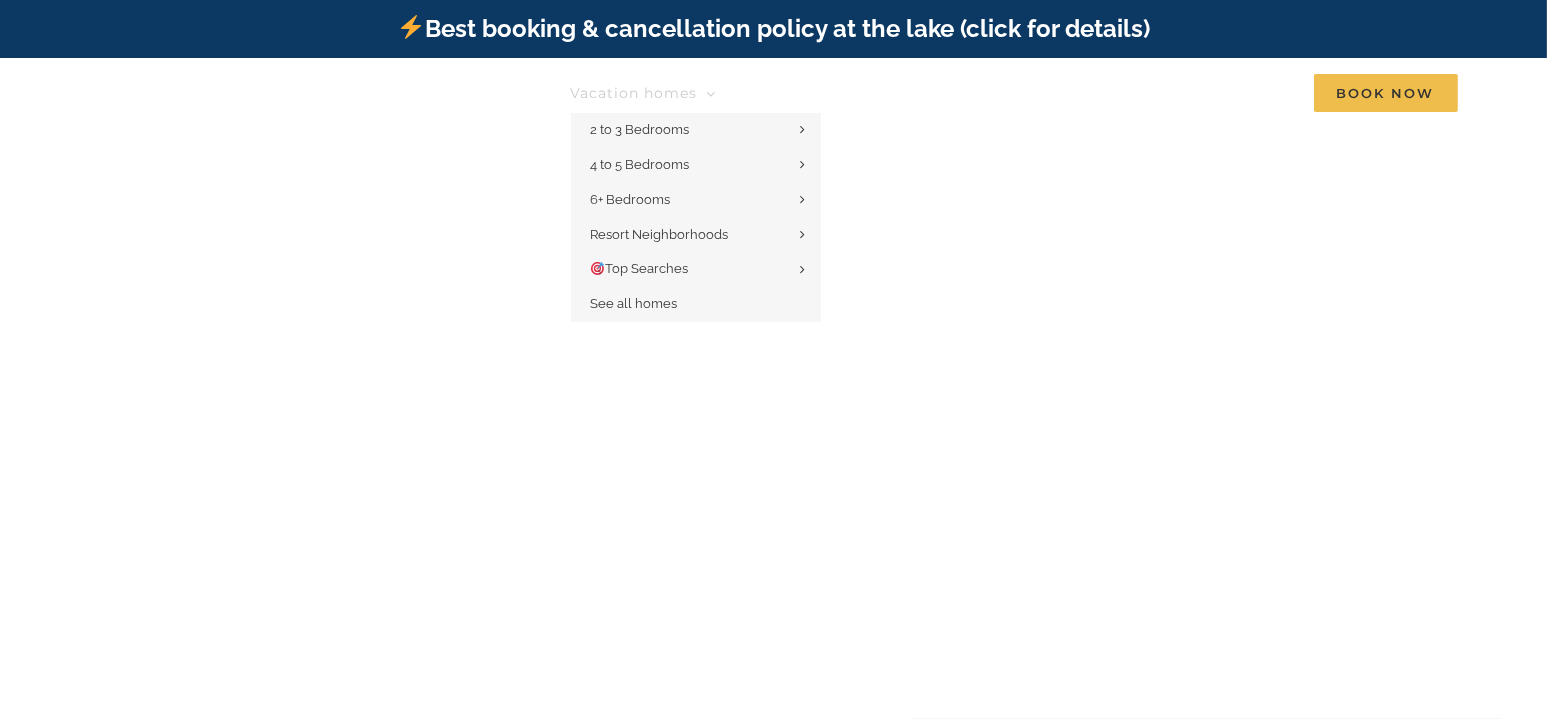 click at bounding box center (712, 94) 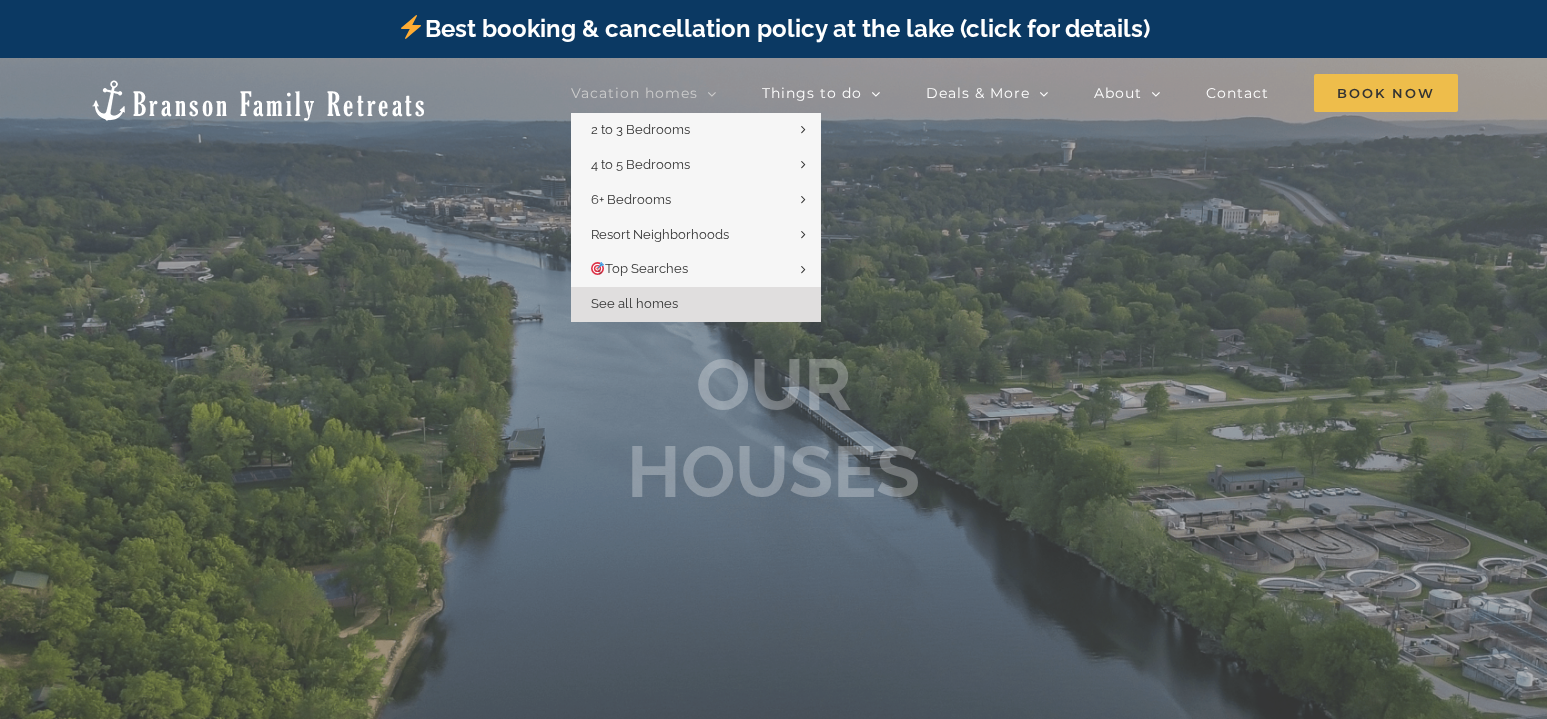 scroll, scrollTop: 0, scrollLeft: 0, axis: both 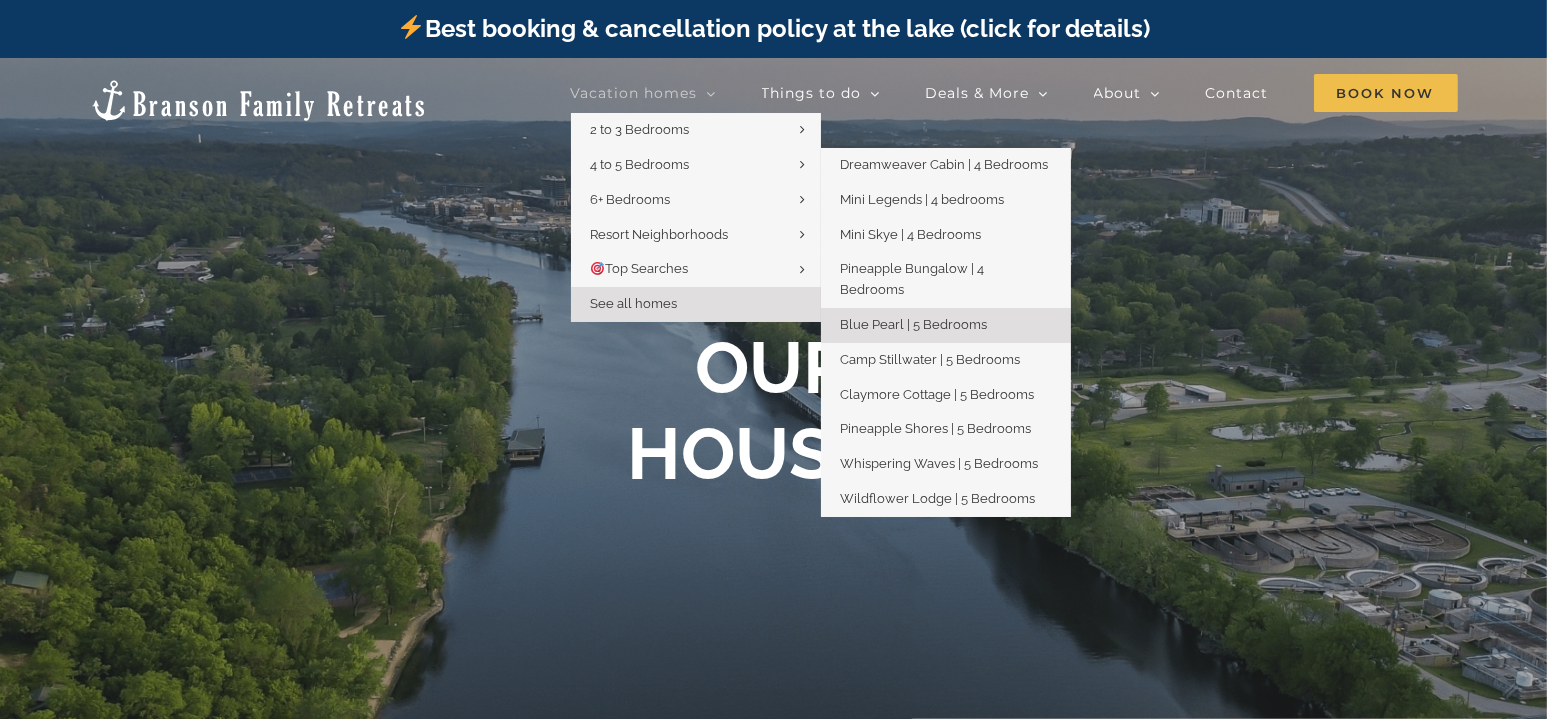 click on "Blue Pearl | 5 Bedrooms" at bounding box center (914, 324) 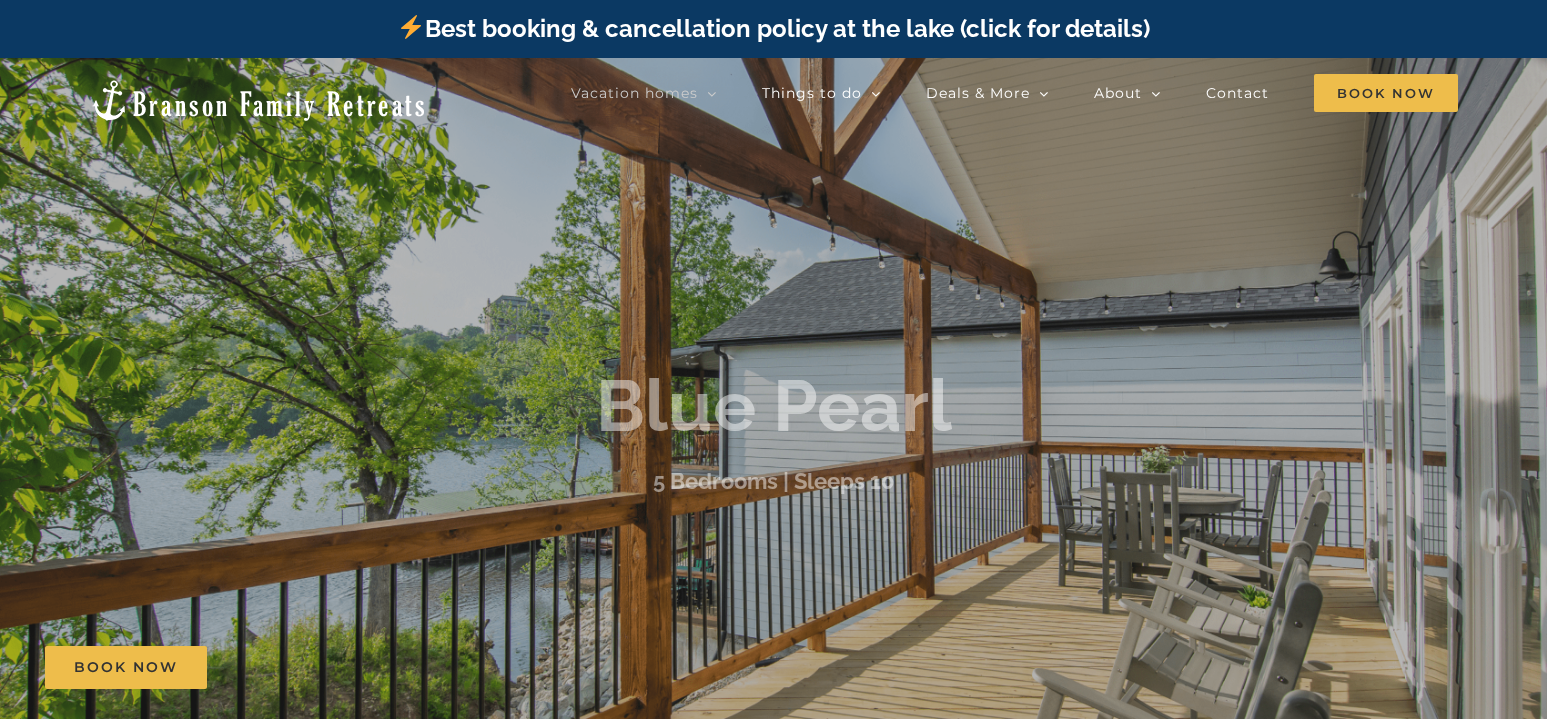 scroll, scrollTop: 0, scrollLeft: 0, axis: both 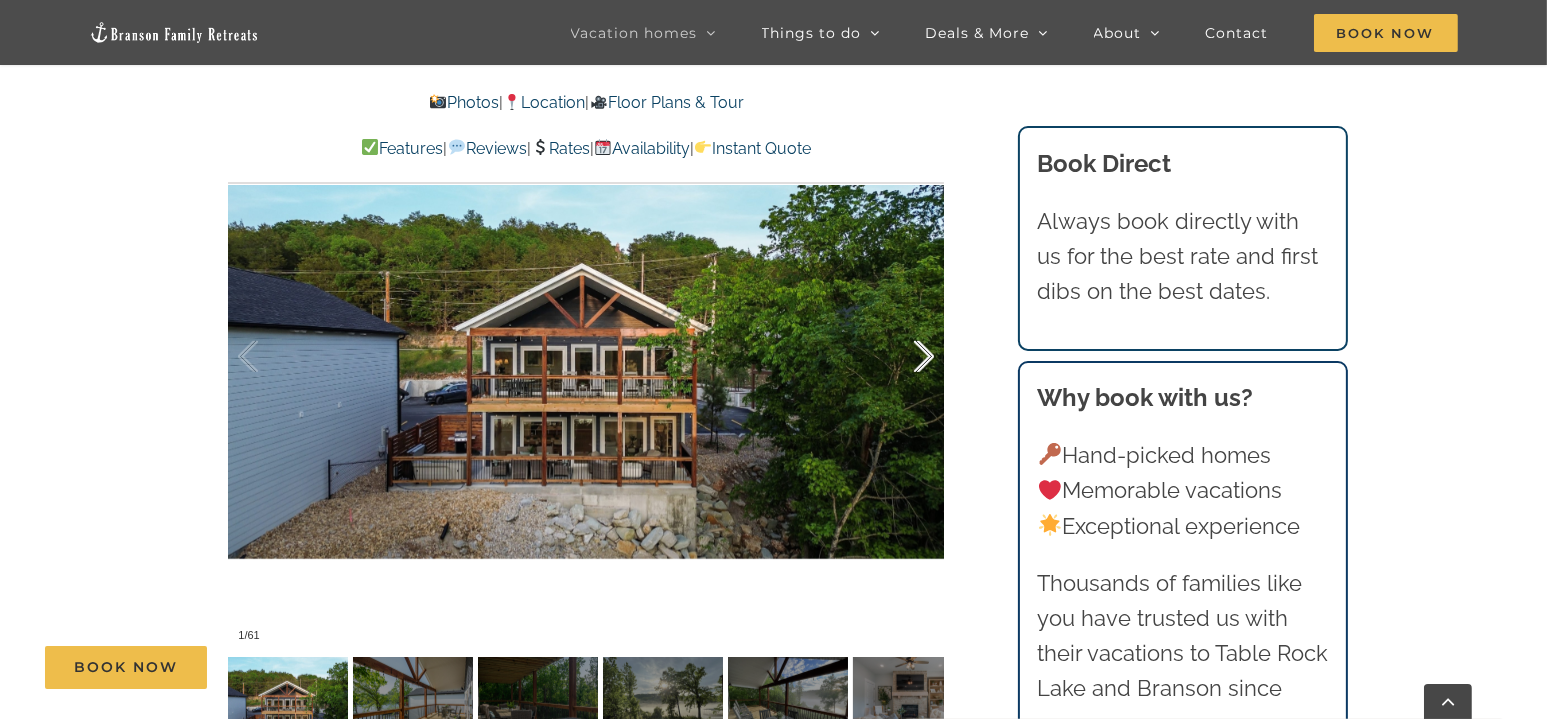 click at bounding box center [903, 357] 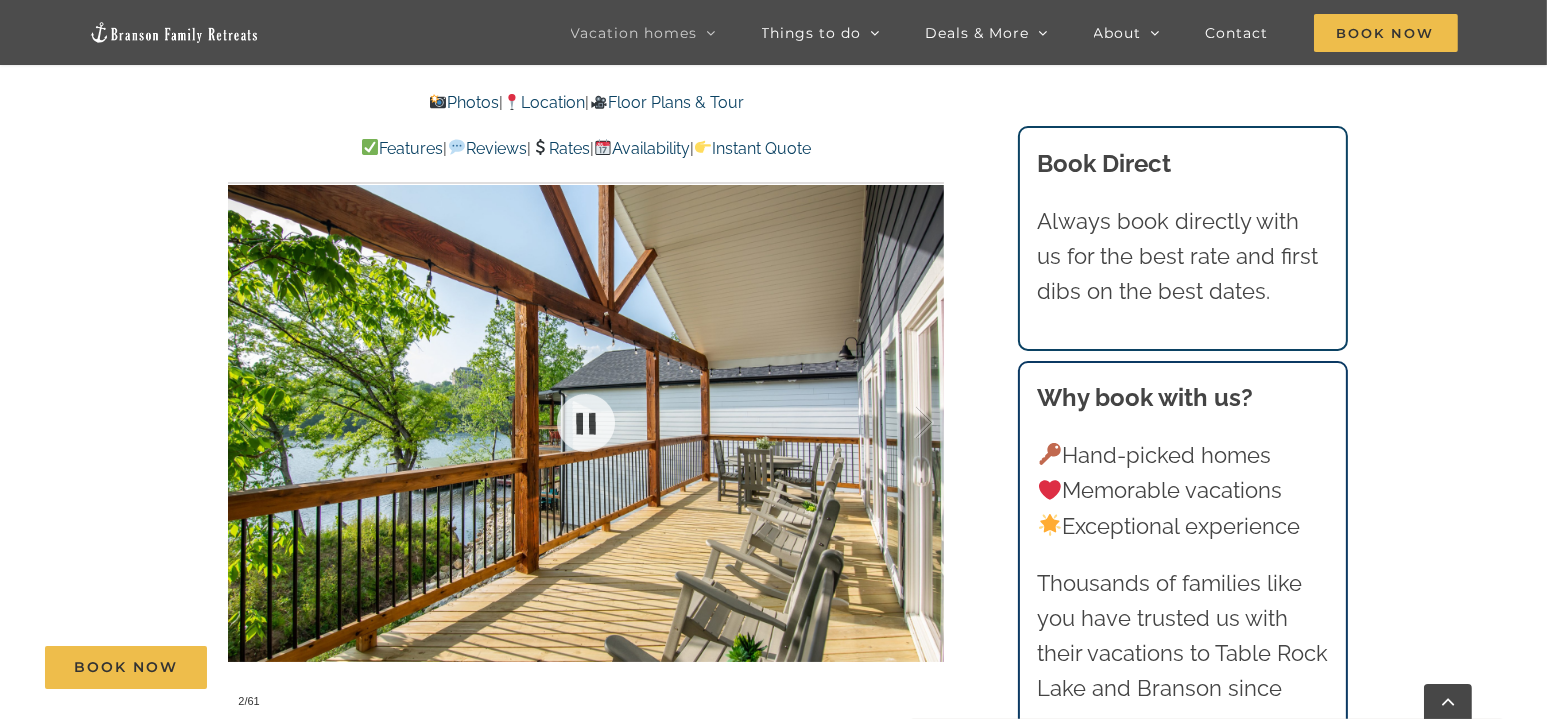 scroll, scrollTop: 1200, scrollLeft: 0, axis: vertical 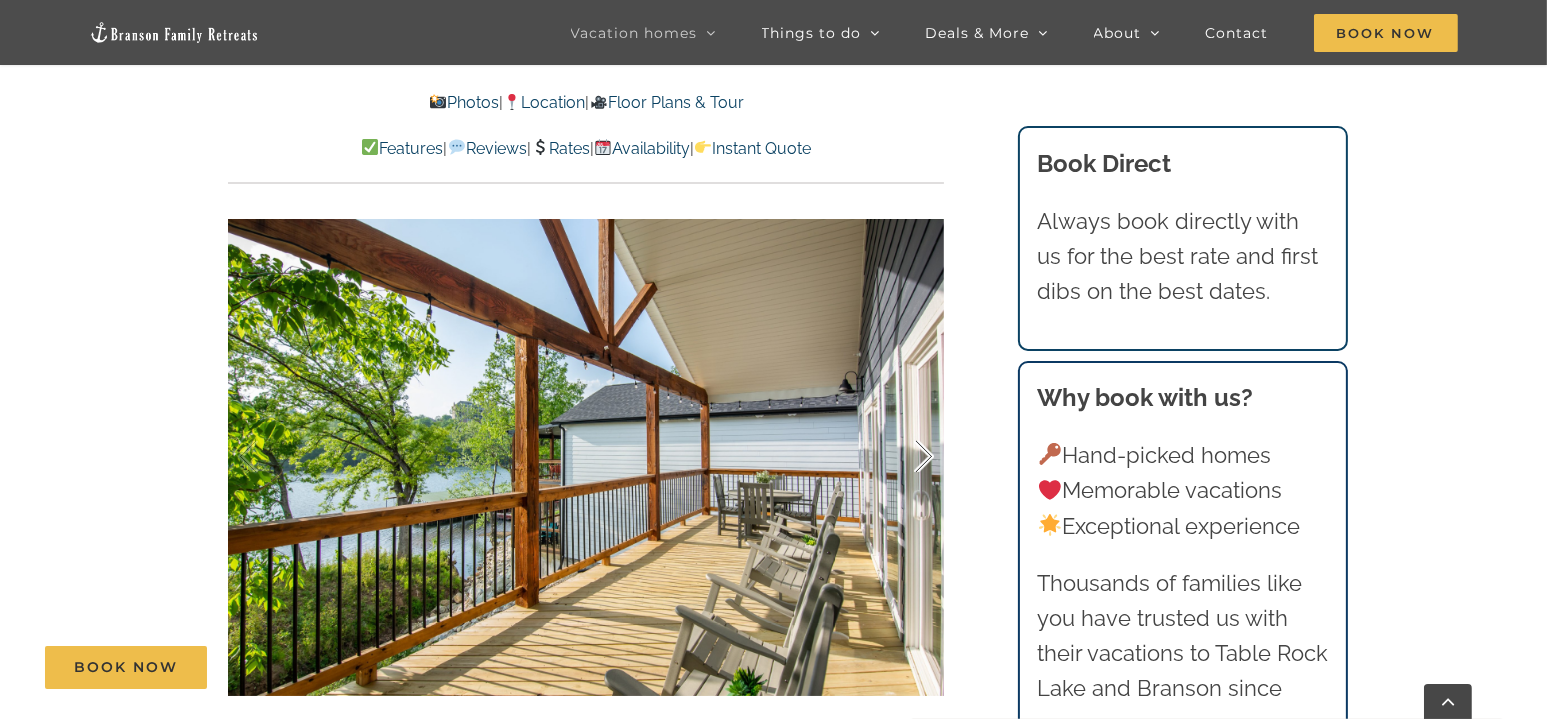 click at bounding box center (903, 457) 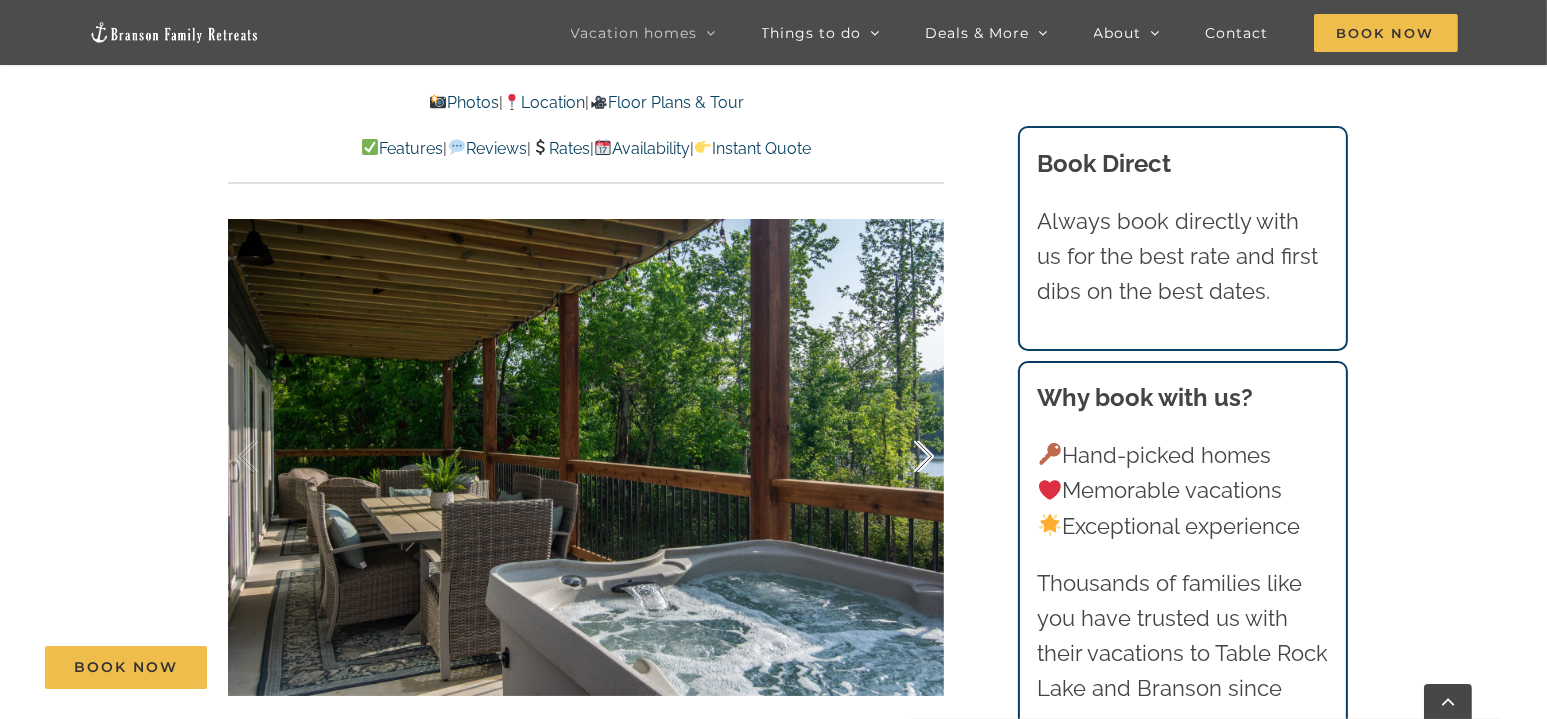 click at bounding box center (903, 457) 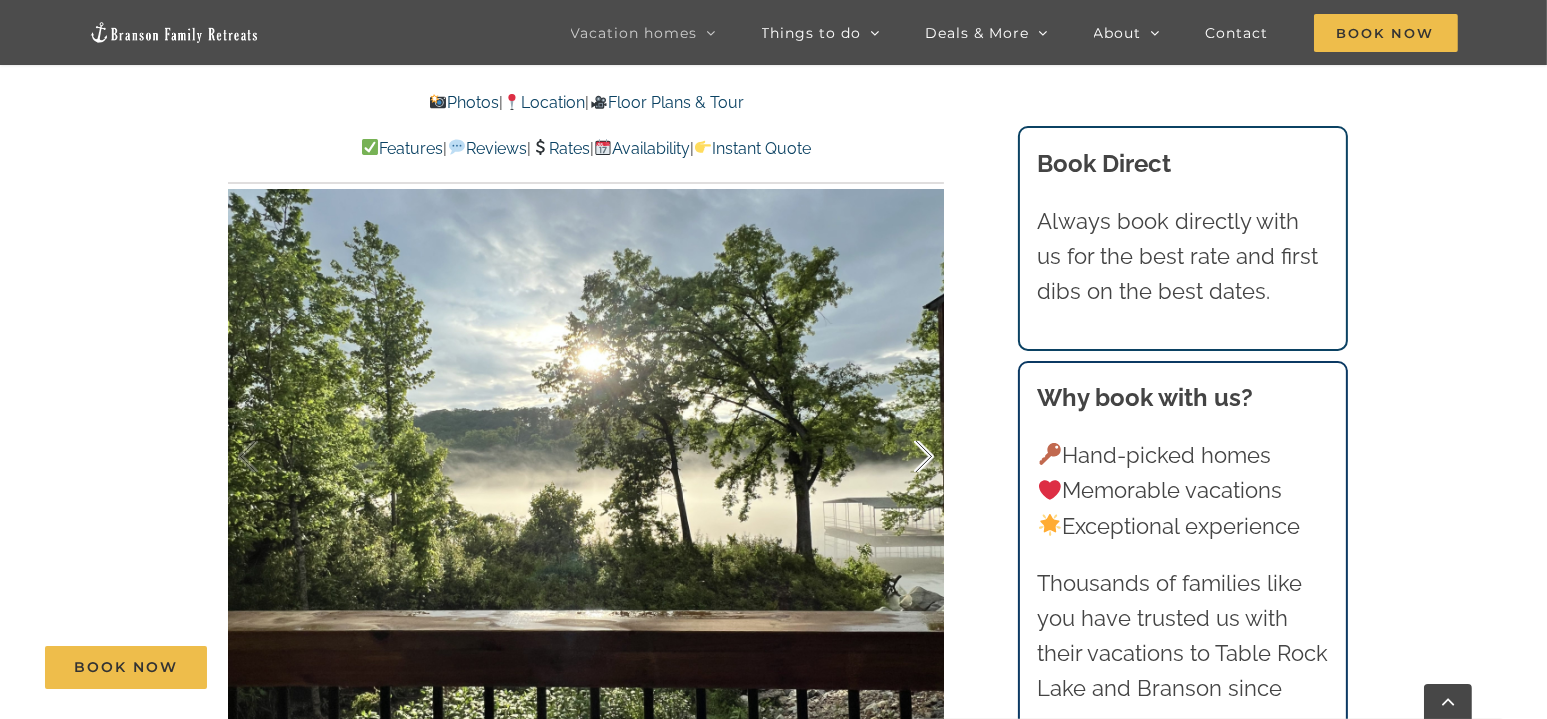 click at bounding box center (903, 457) 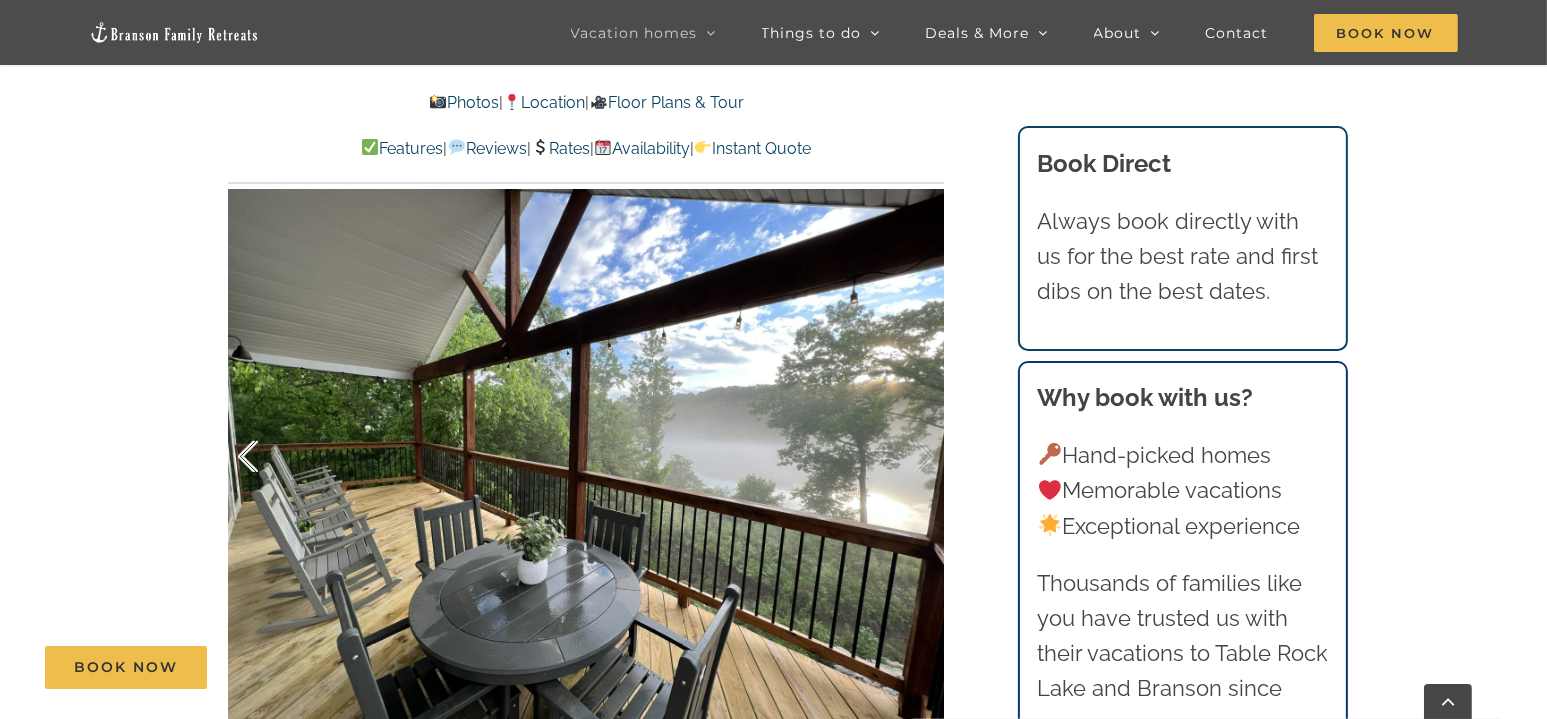 click at bounding box center [269, 457] 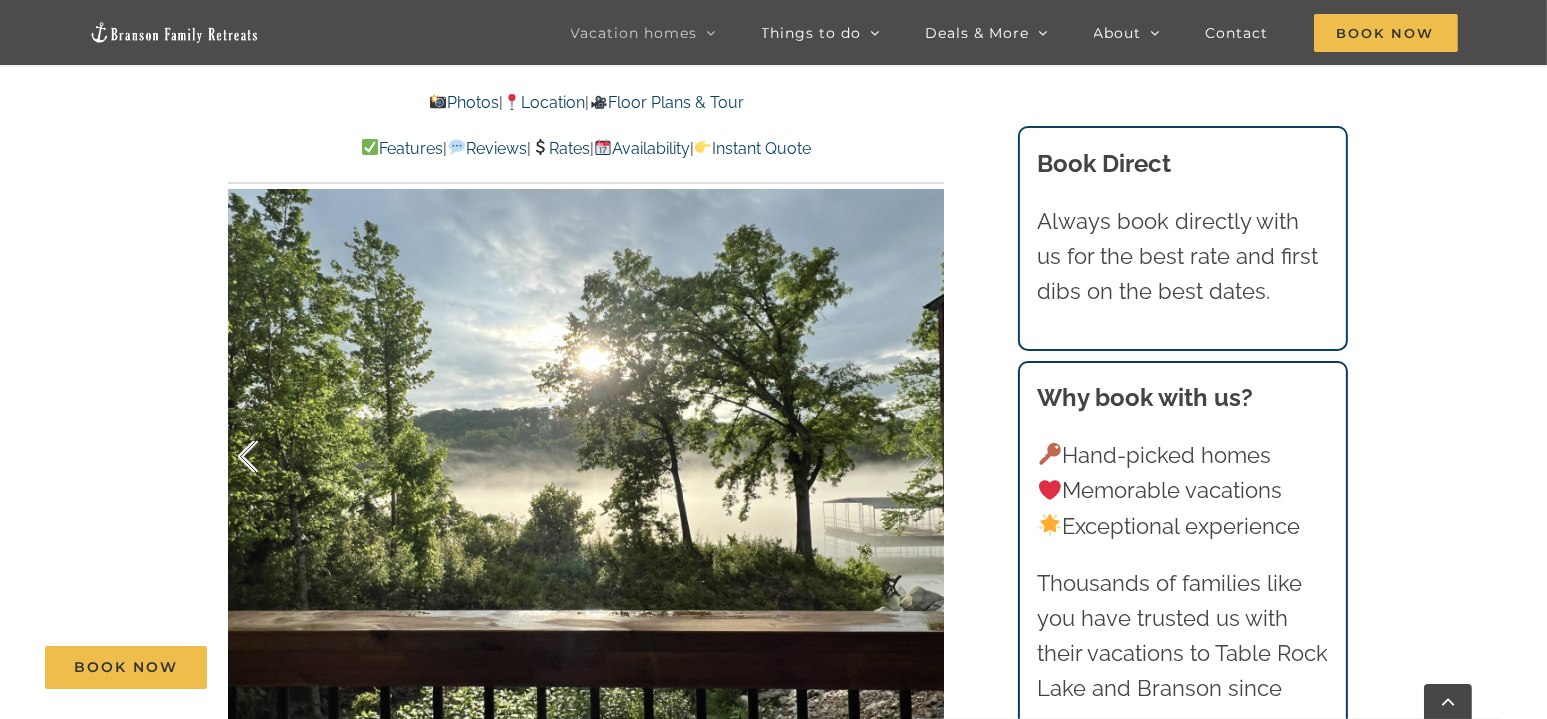 click at bounding box center [269, 457] 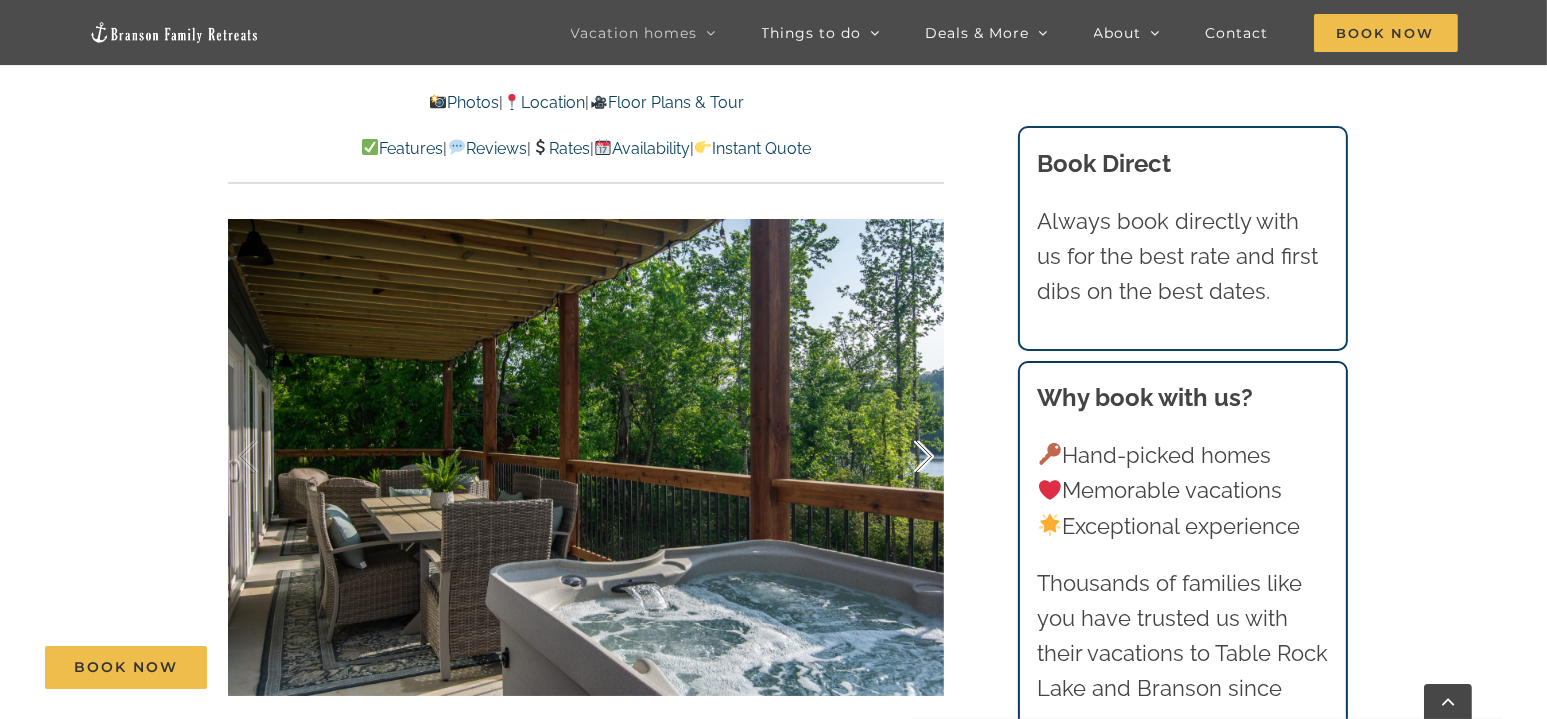 click at bounding box center [903, 457] 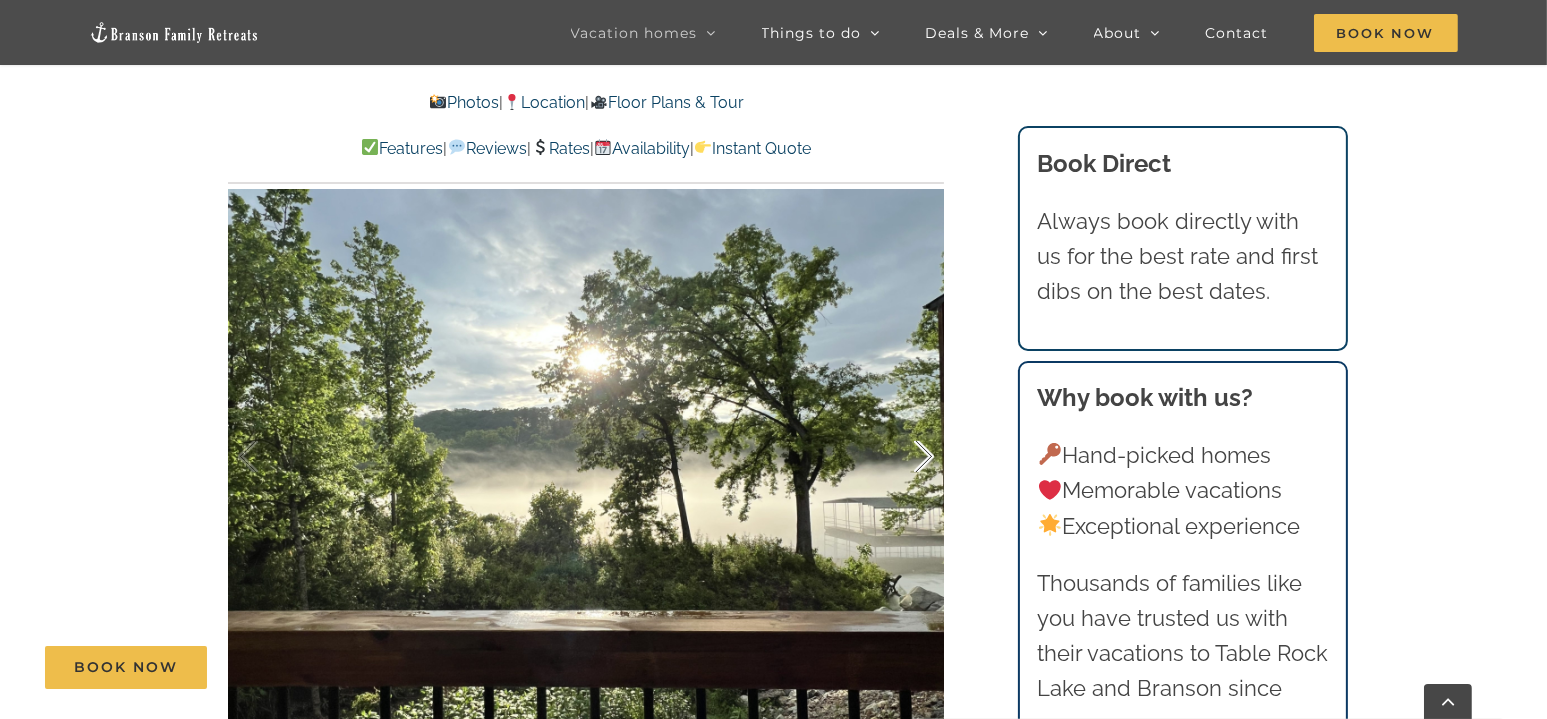 click at bounding box center (903, 457) 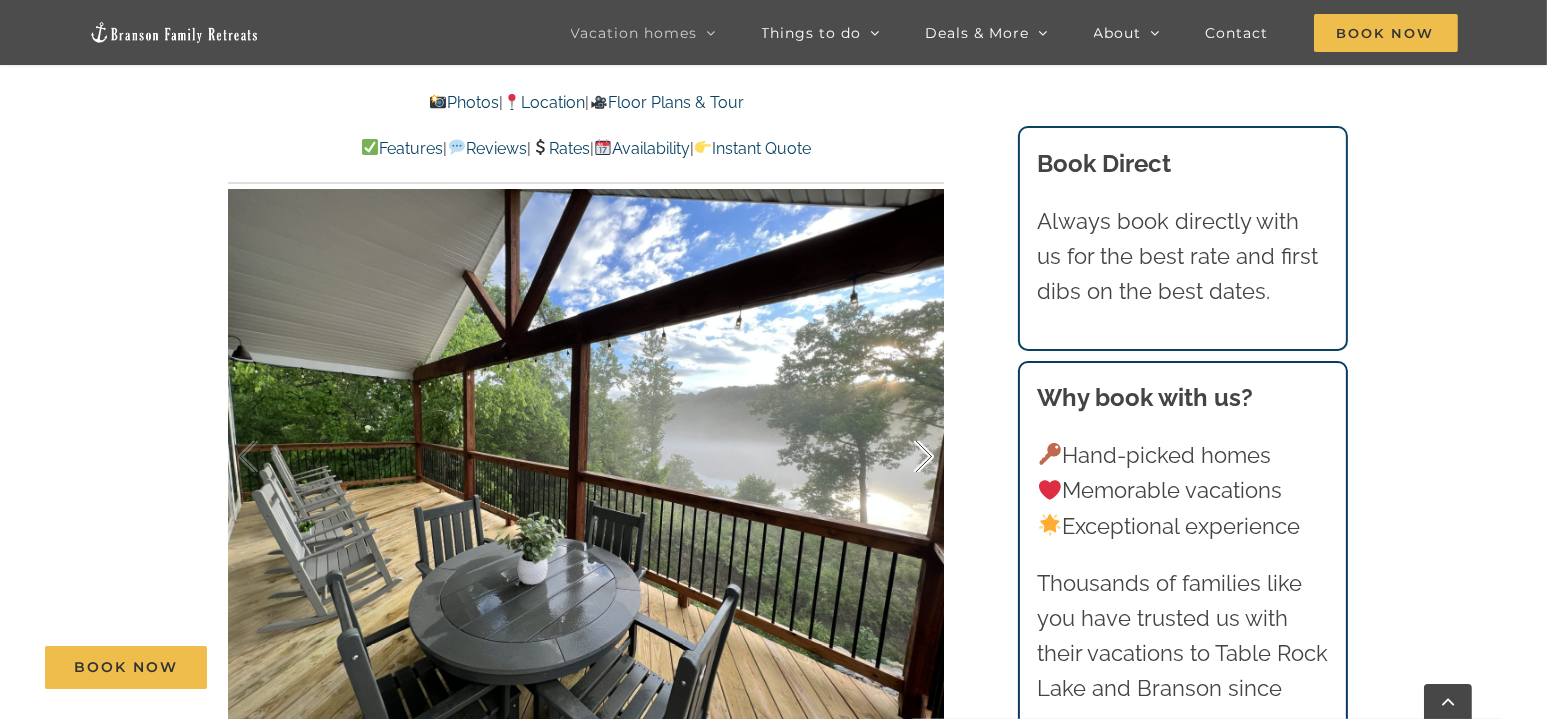 click at bounding box center [903, 457] 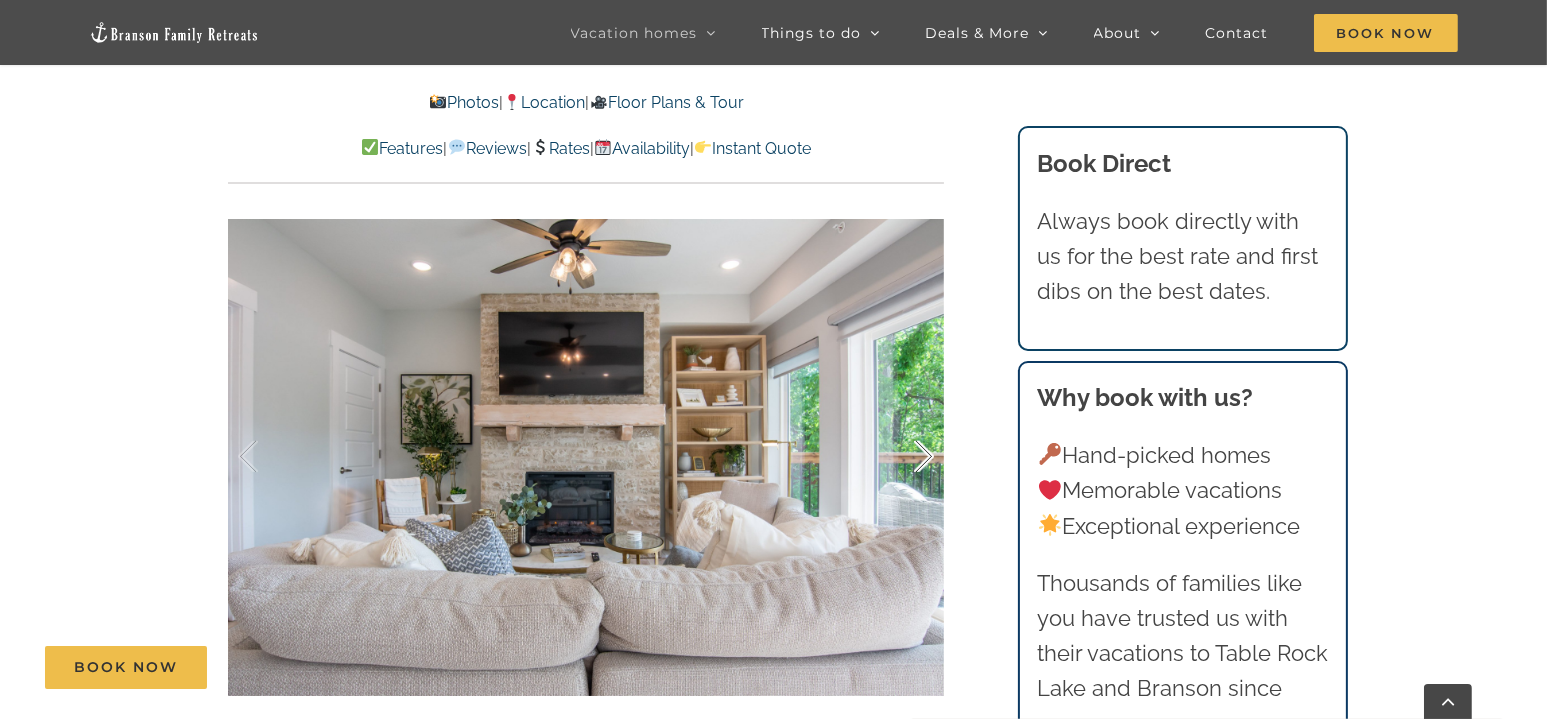 click at bounding box center [903, 457] 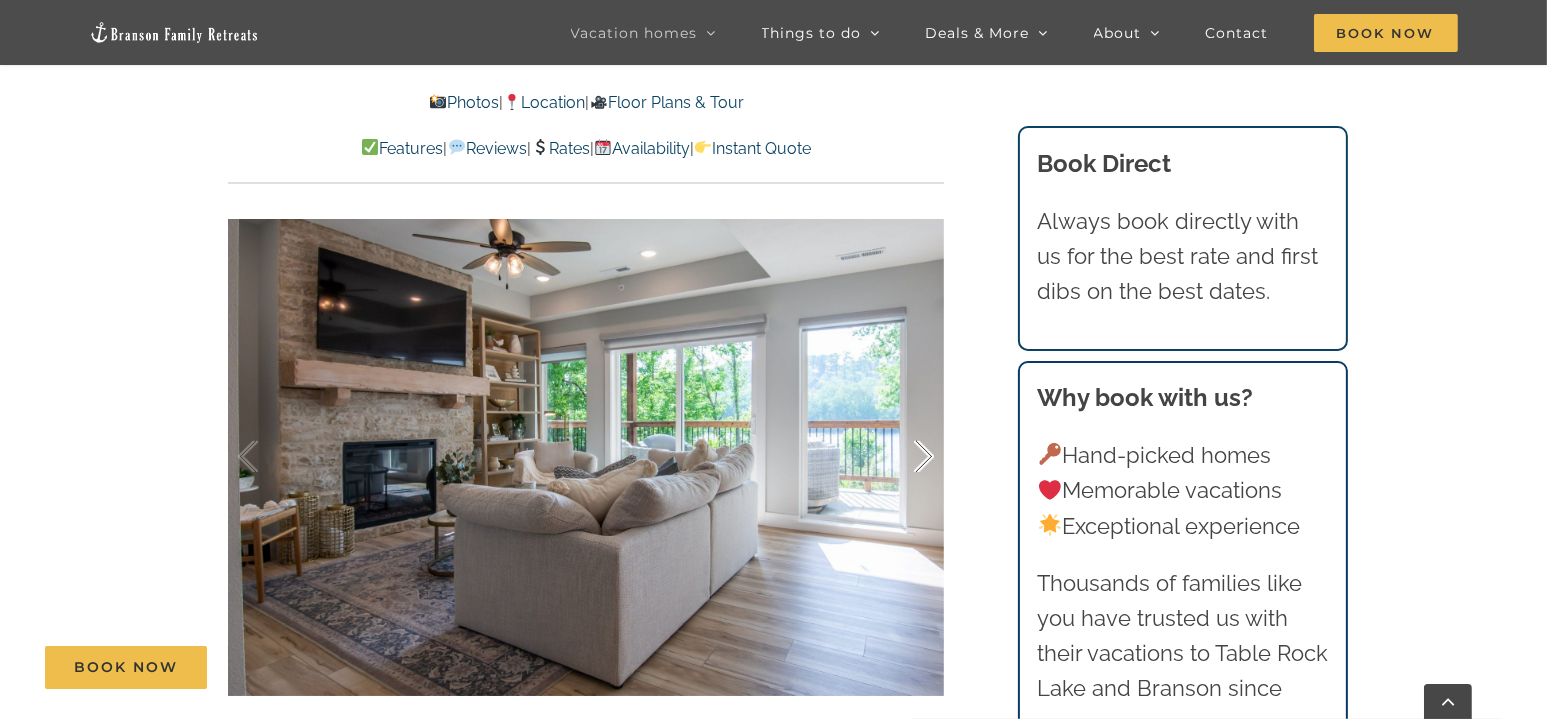 click at bounding box center [903, 457] 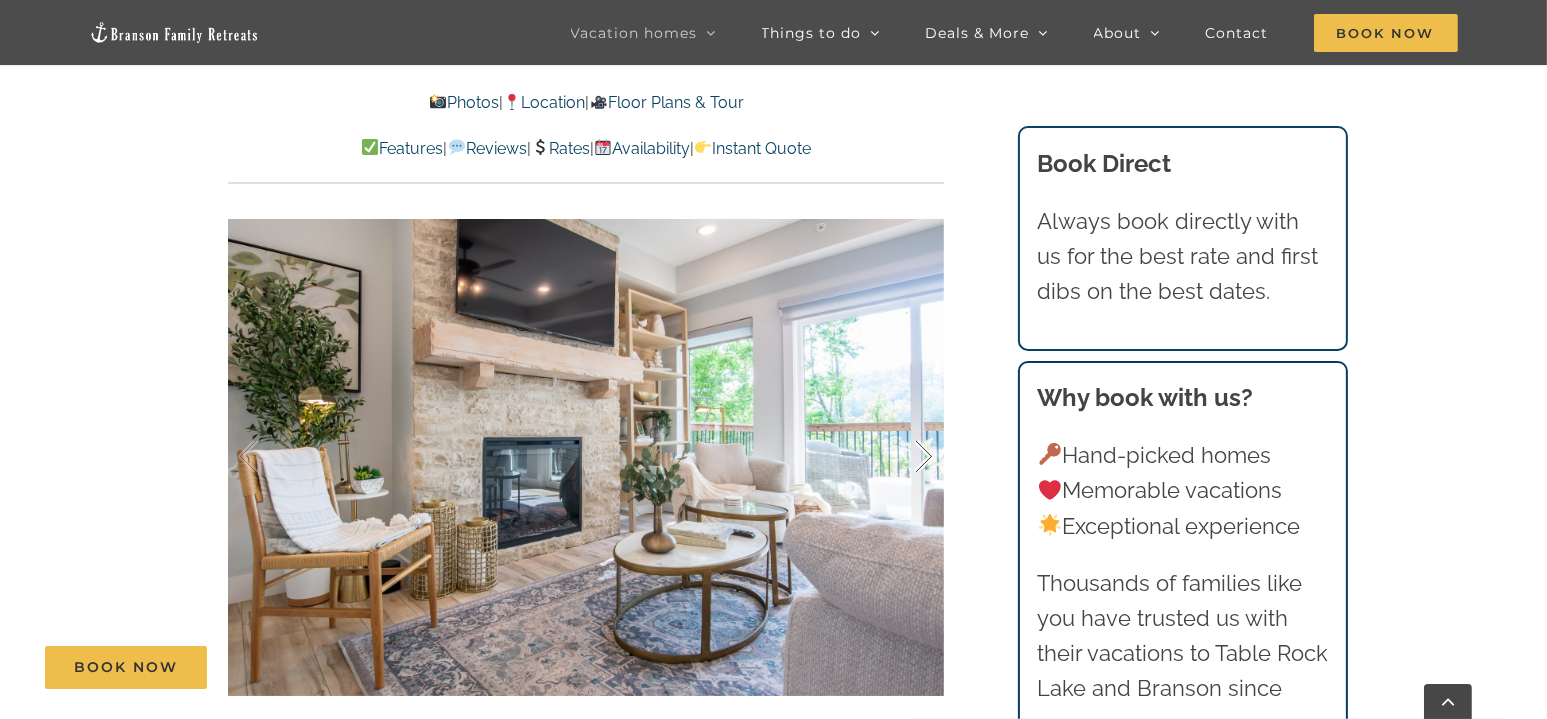 click at bounding box center (903, 457) 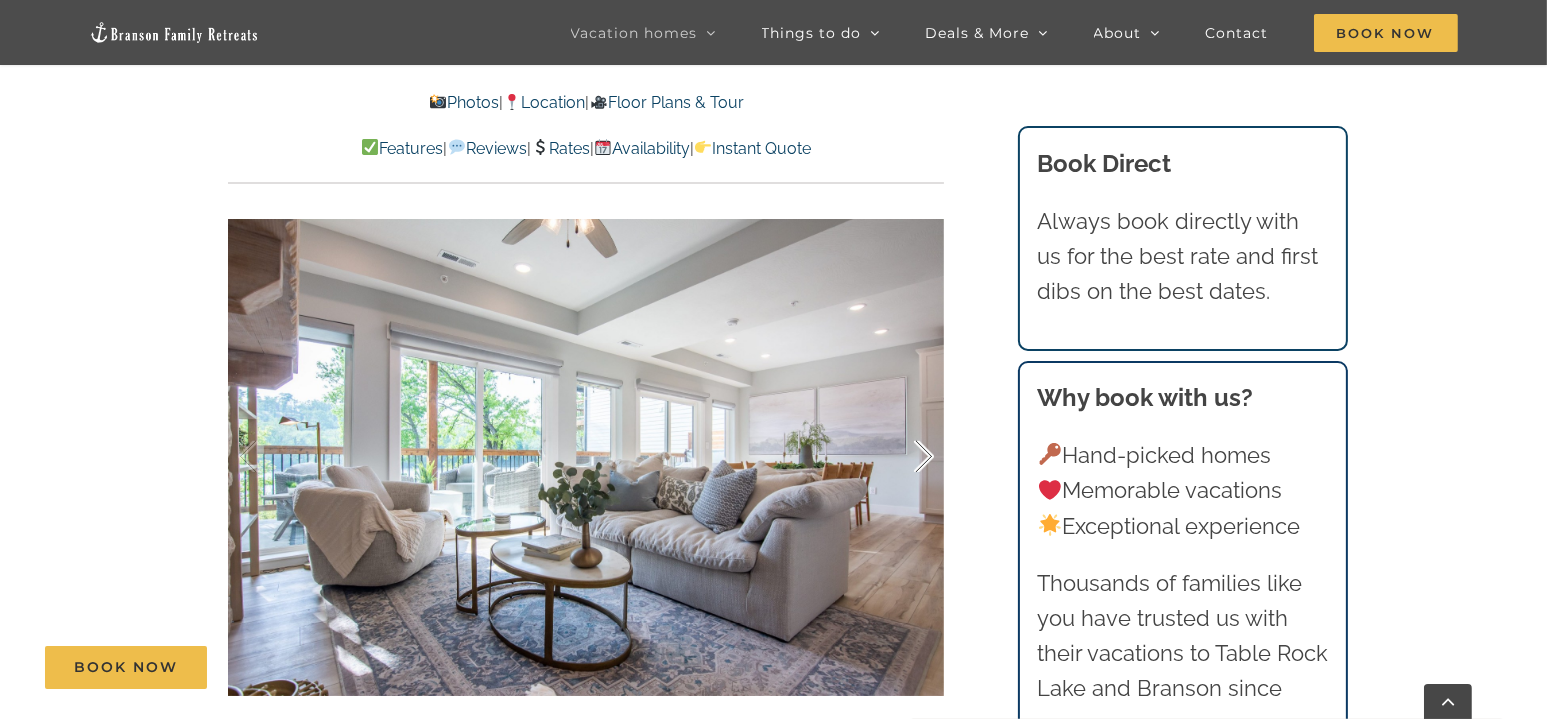 click at bounding box center [903, 457] 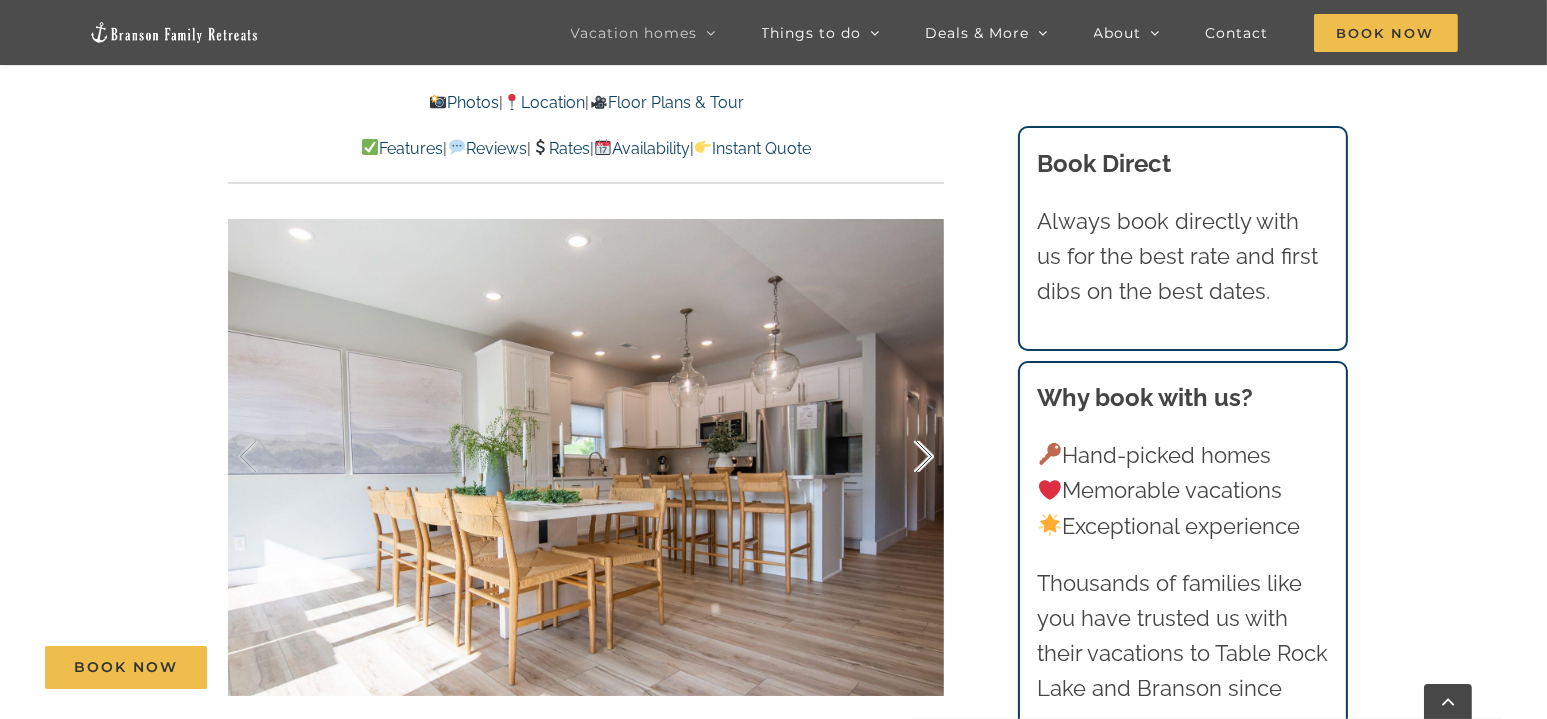 click at bounding box center [903, 457] 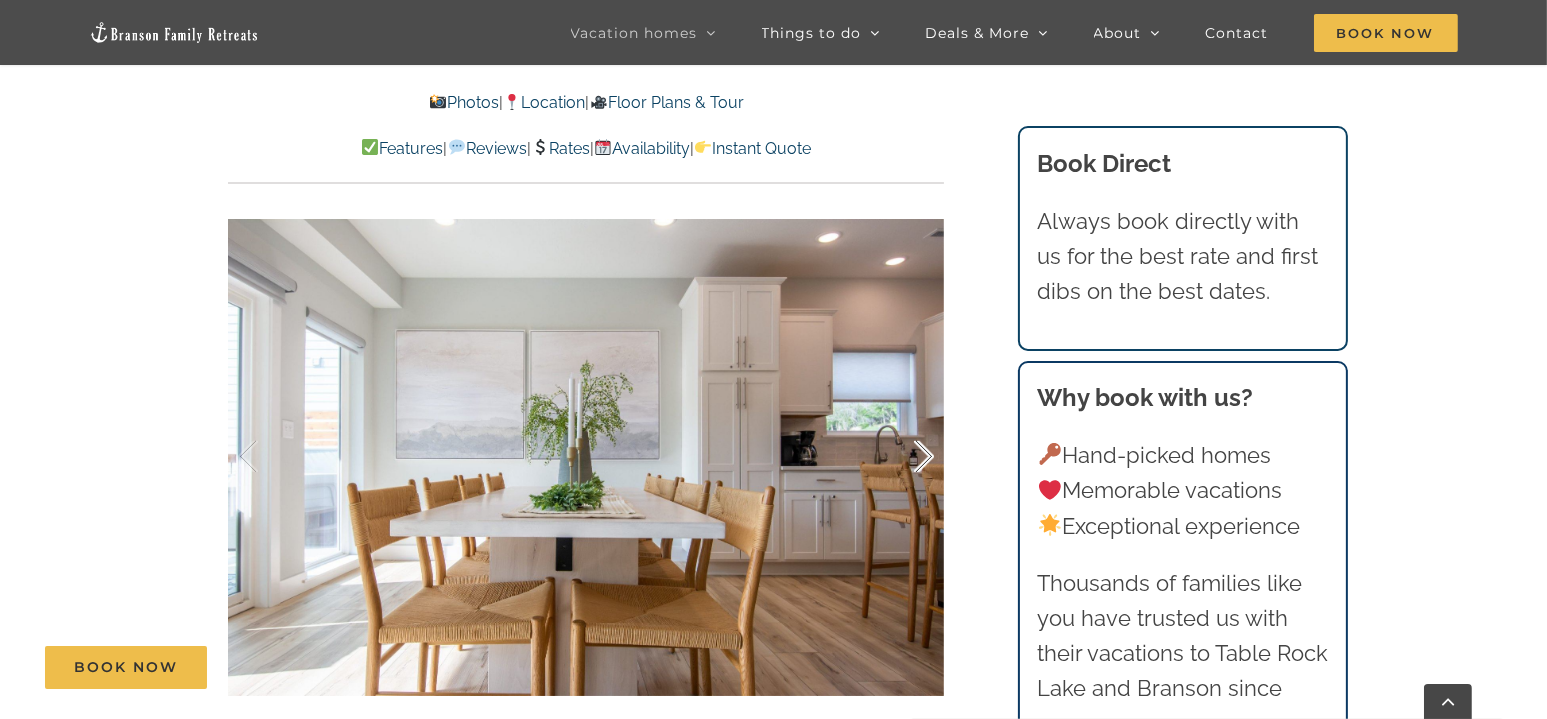 click at bounding box center [903, 457] 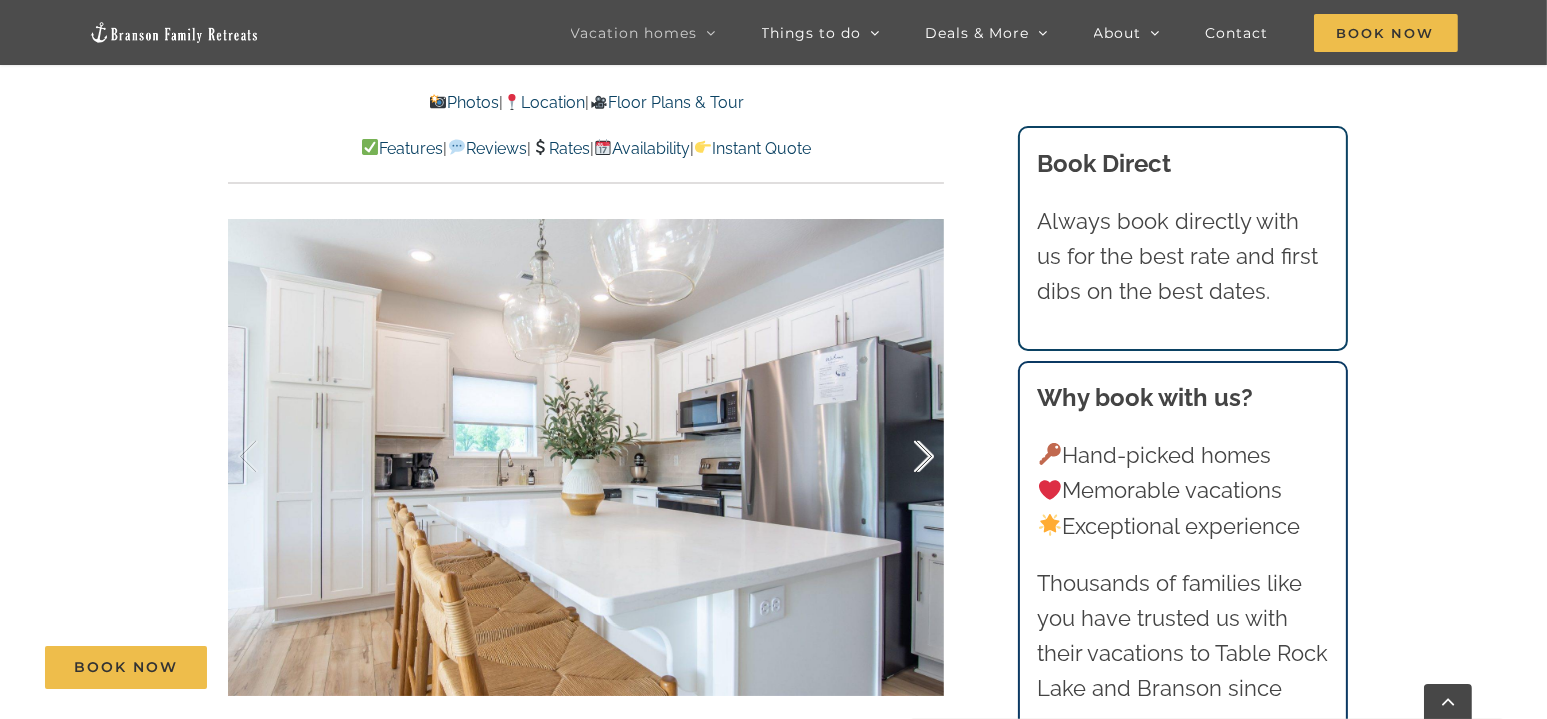 click at bounding box center [903, 457] 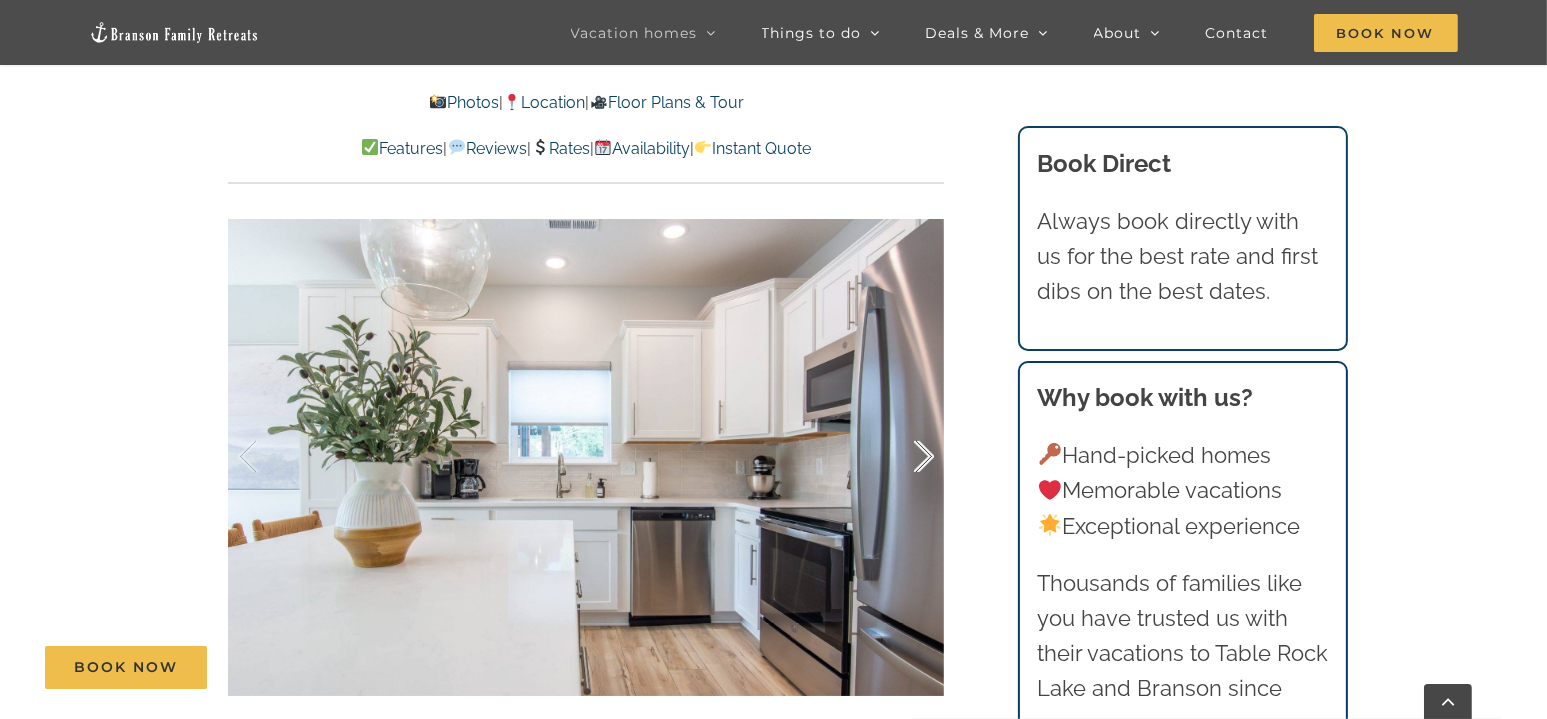 click at bounding box center [903, 457] 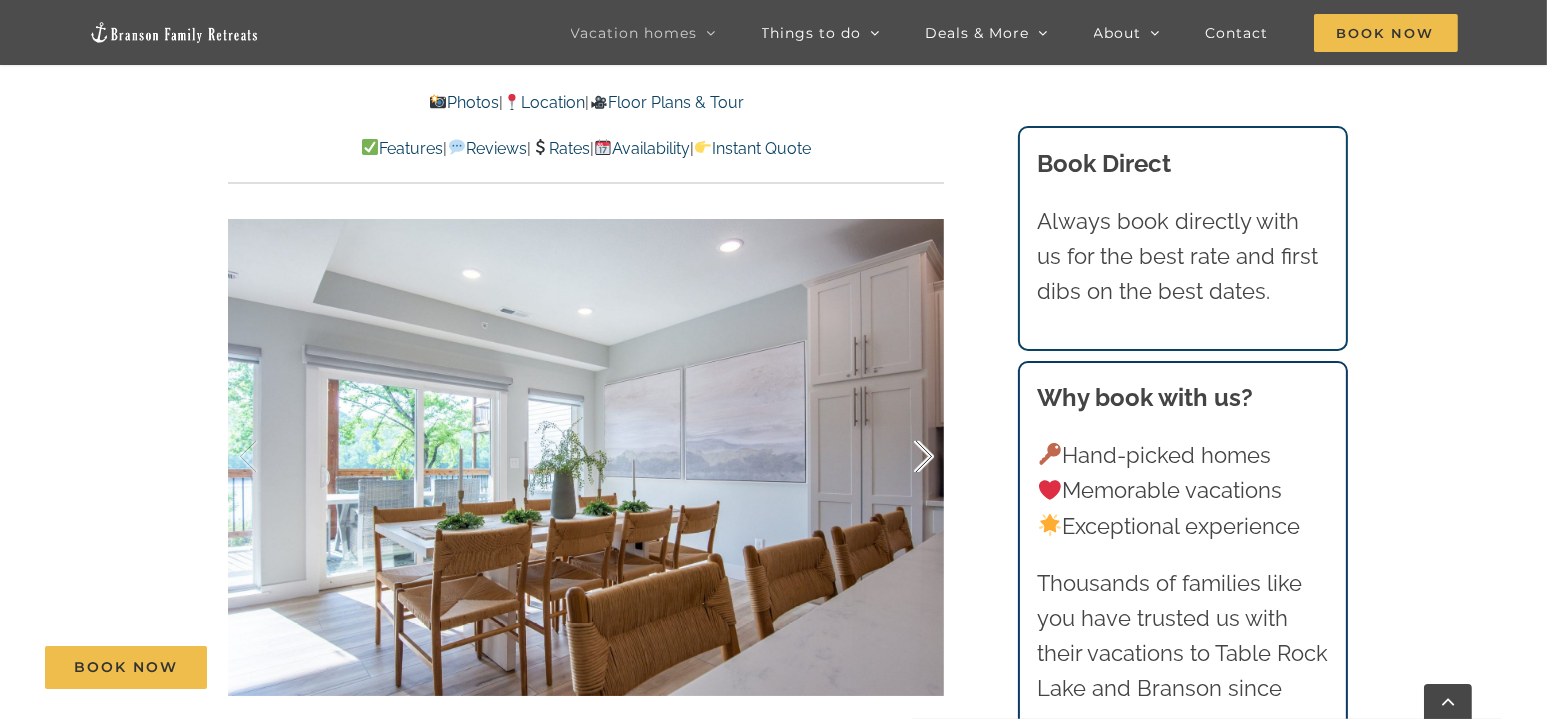 click at bounding box center [903, 457] 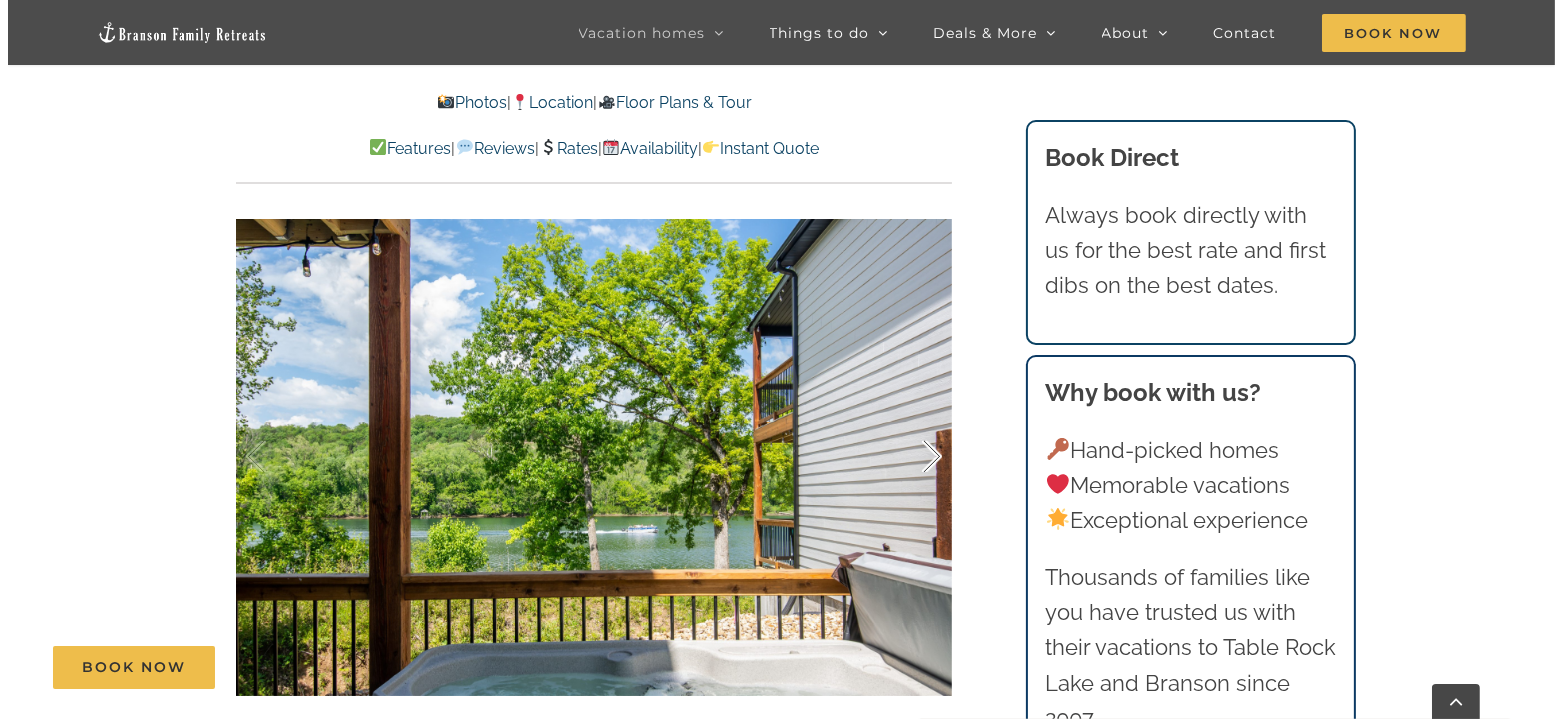 scroll, scrollTop: 1300, scrollLeft: 0, axis: vertical 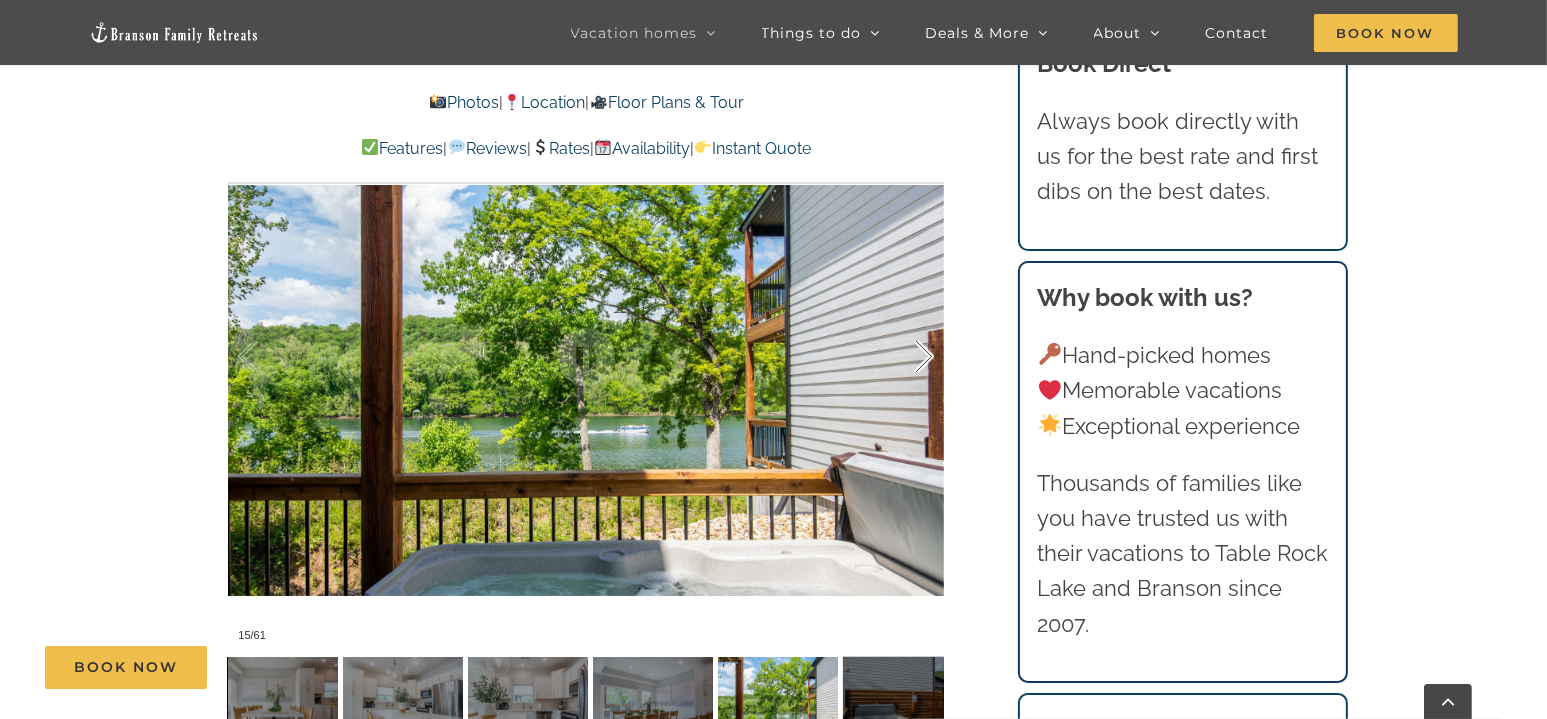 click at bounding box center (903, 357) 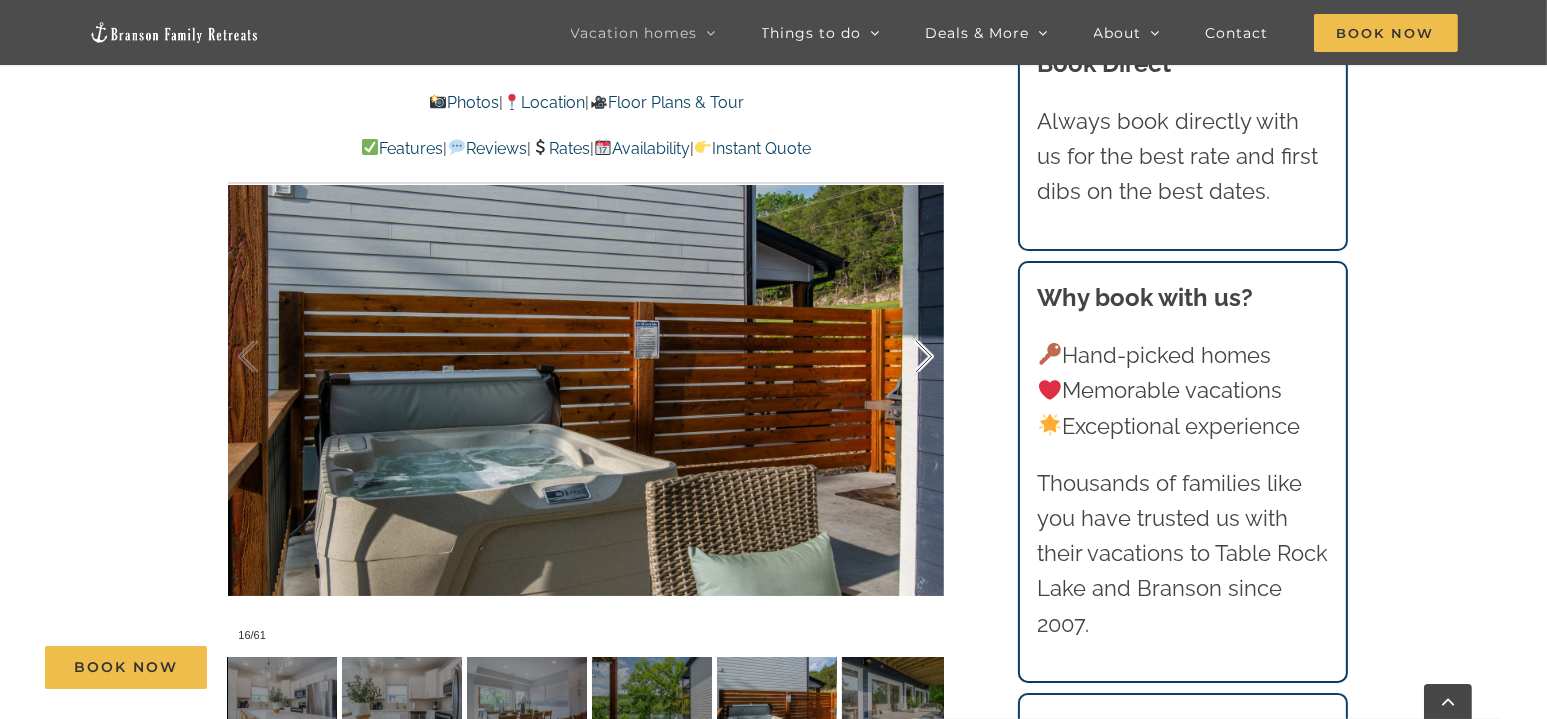 click at bounding box center [903, 357] 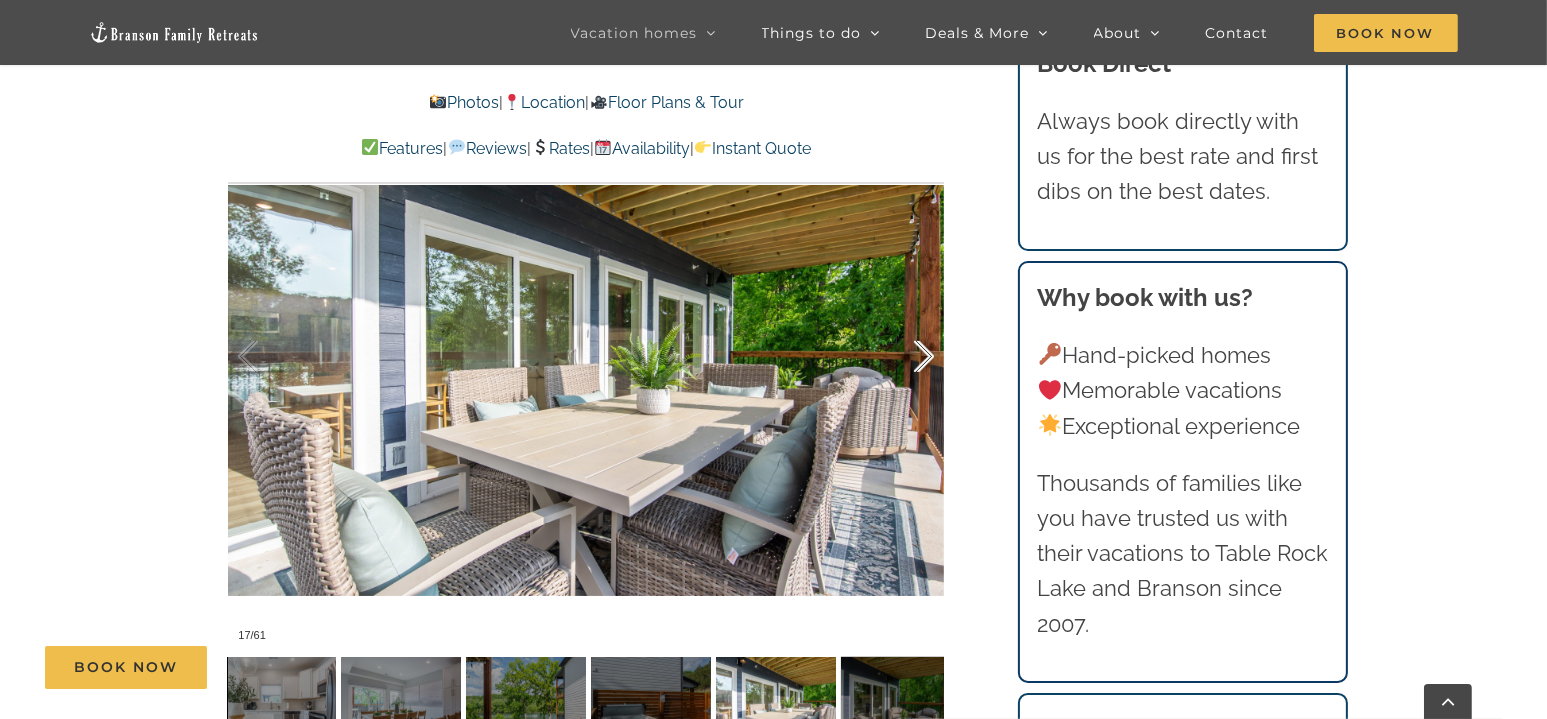 click at bounding box center [903, 357] 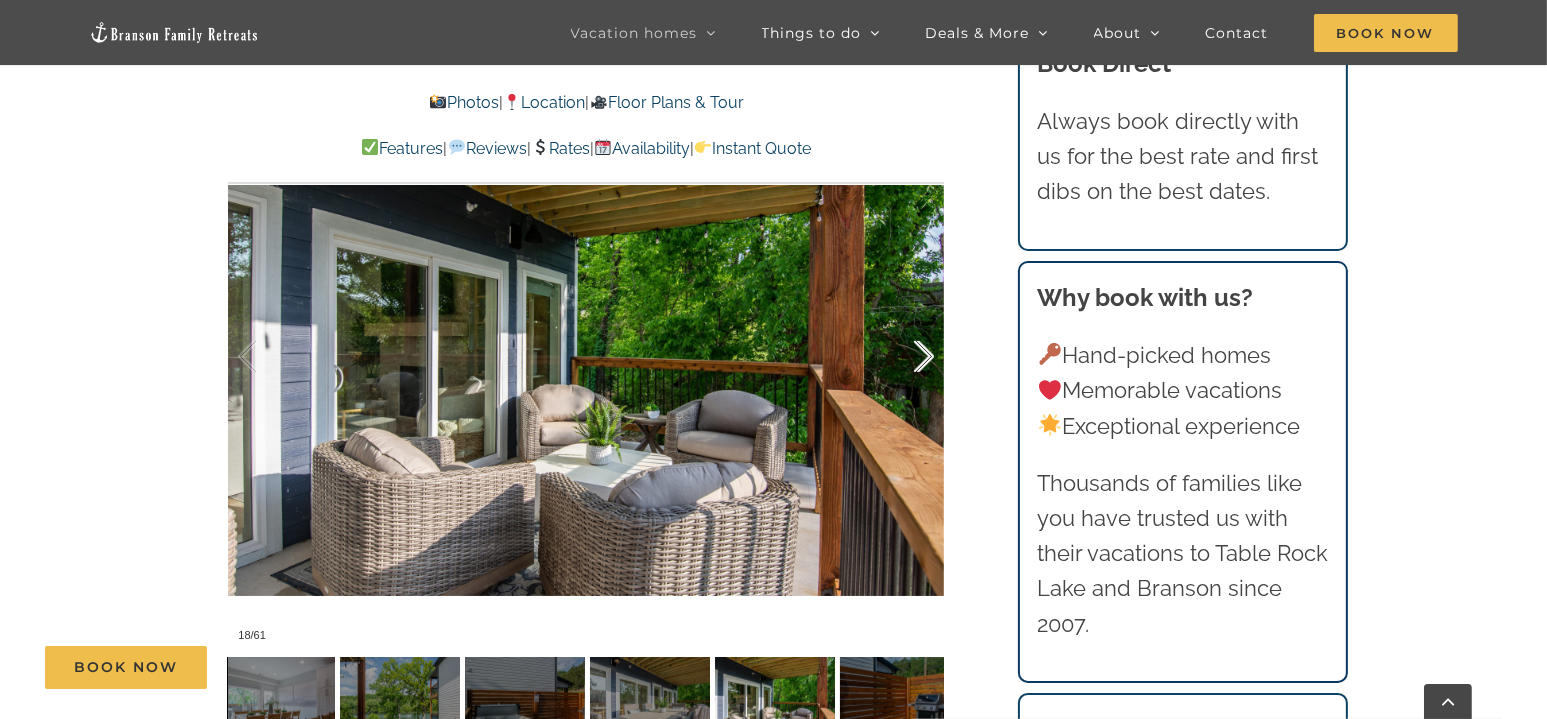 click at bounding box center [903, 357] 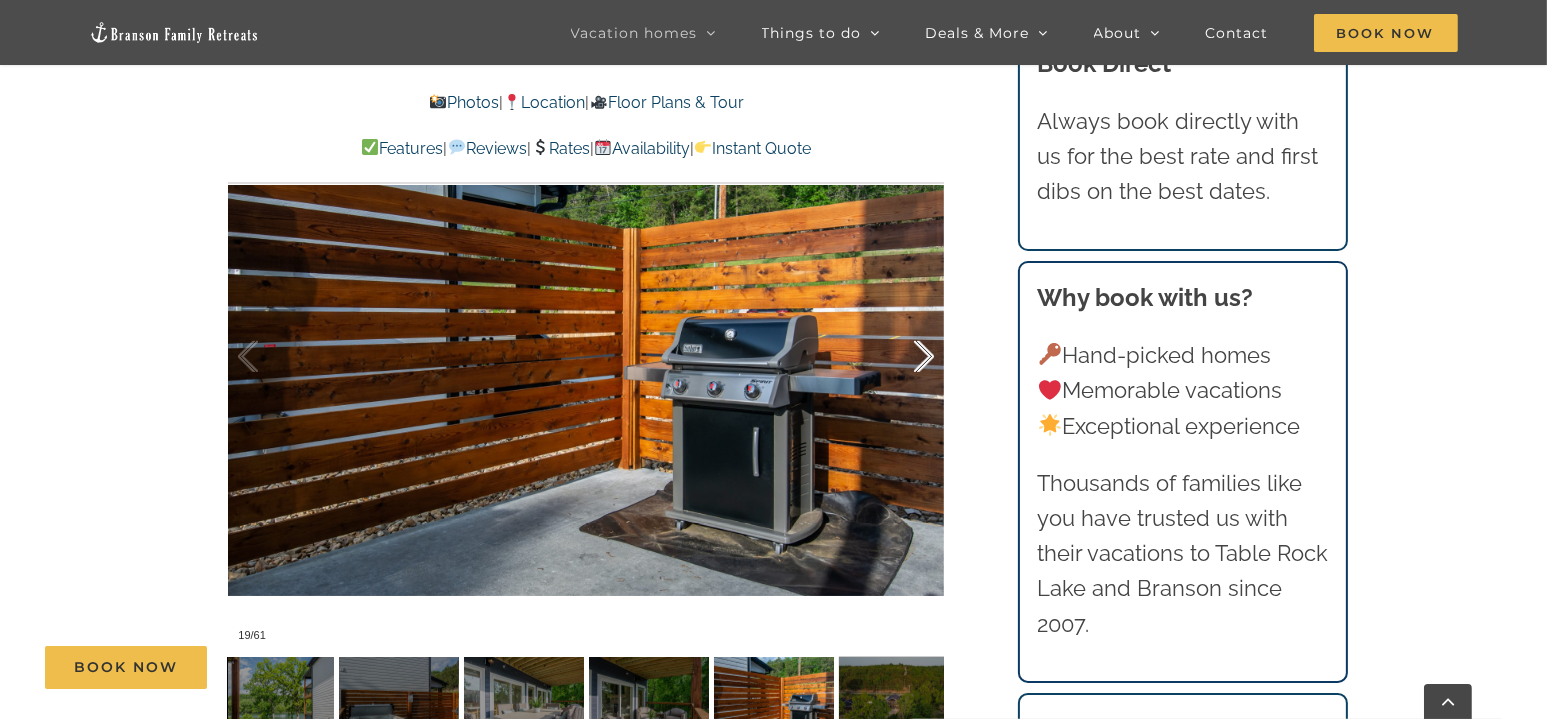 click at bounding box center [903, 357] 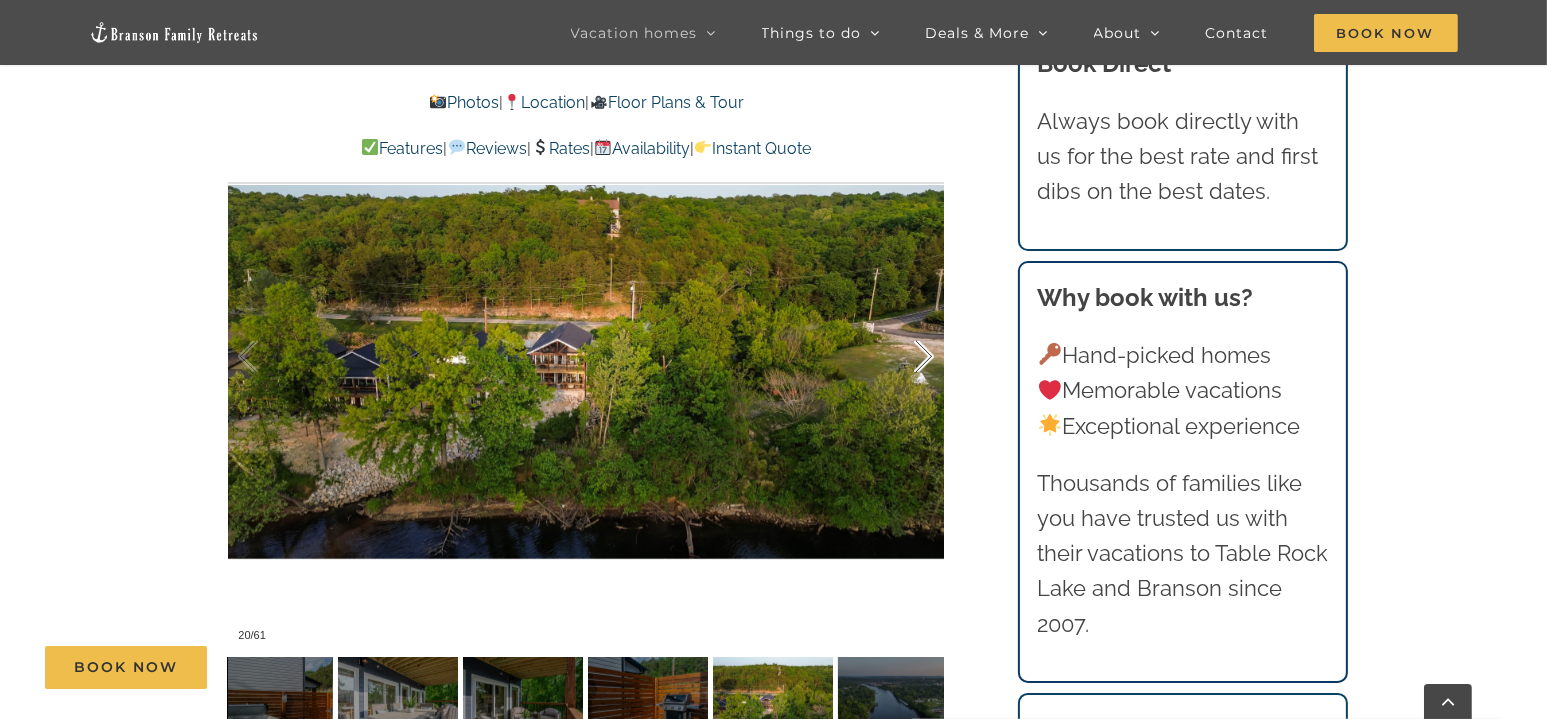 click at bounding box center [903, 357] 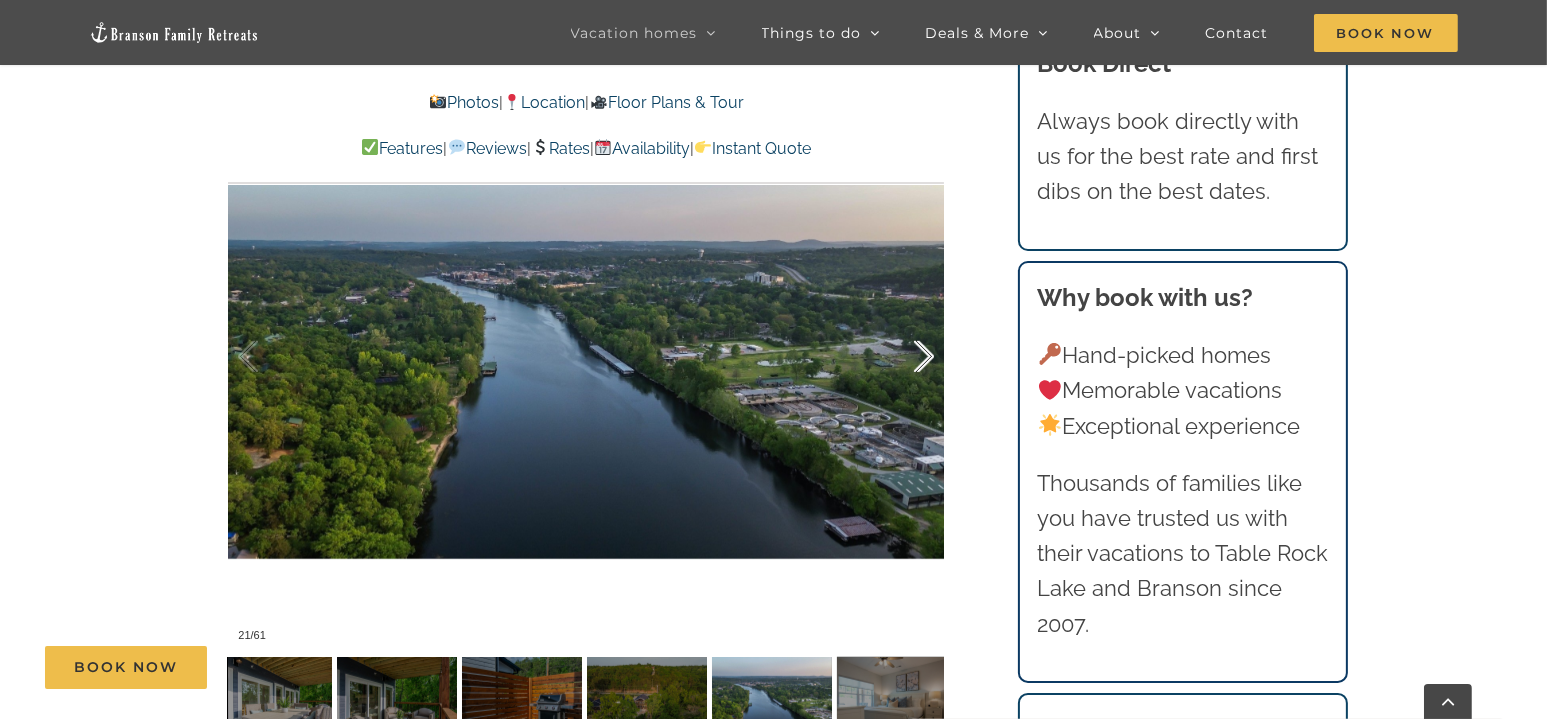 click at bounding box center (903, 357) 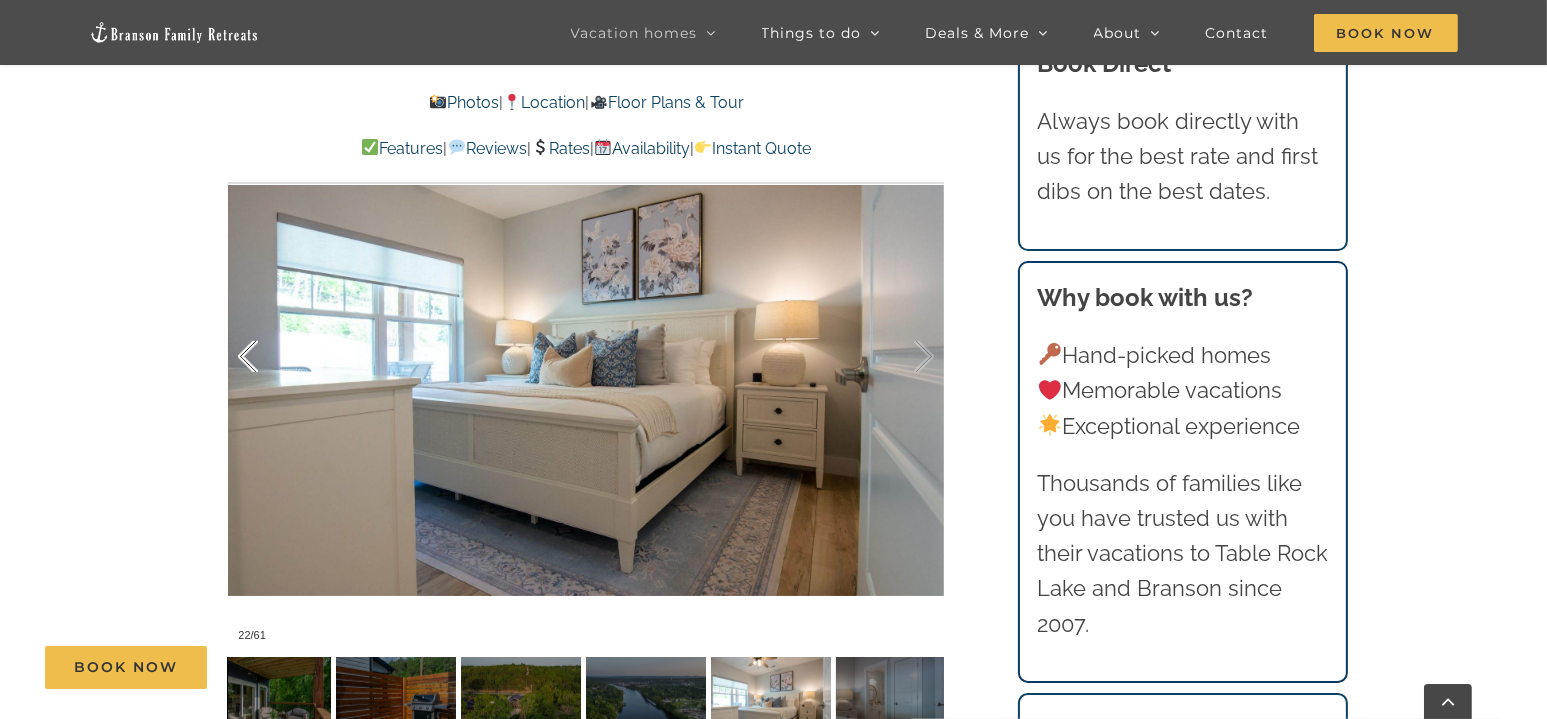 click at bounding box center (269, 357) 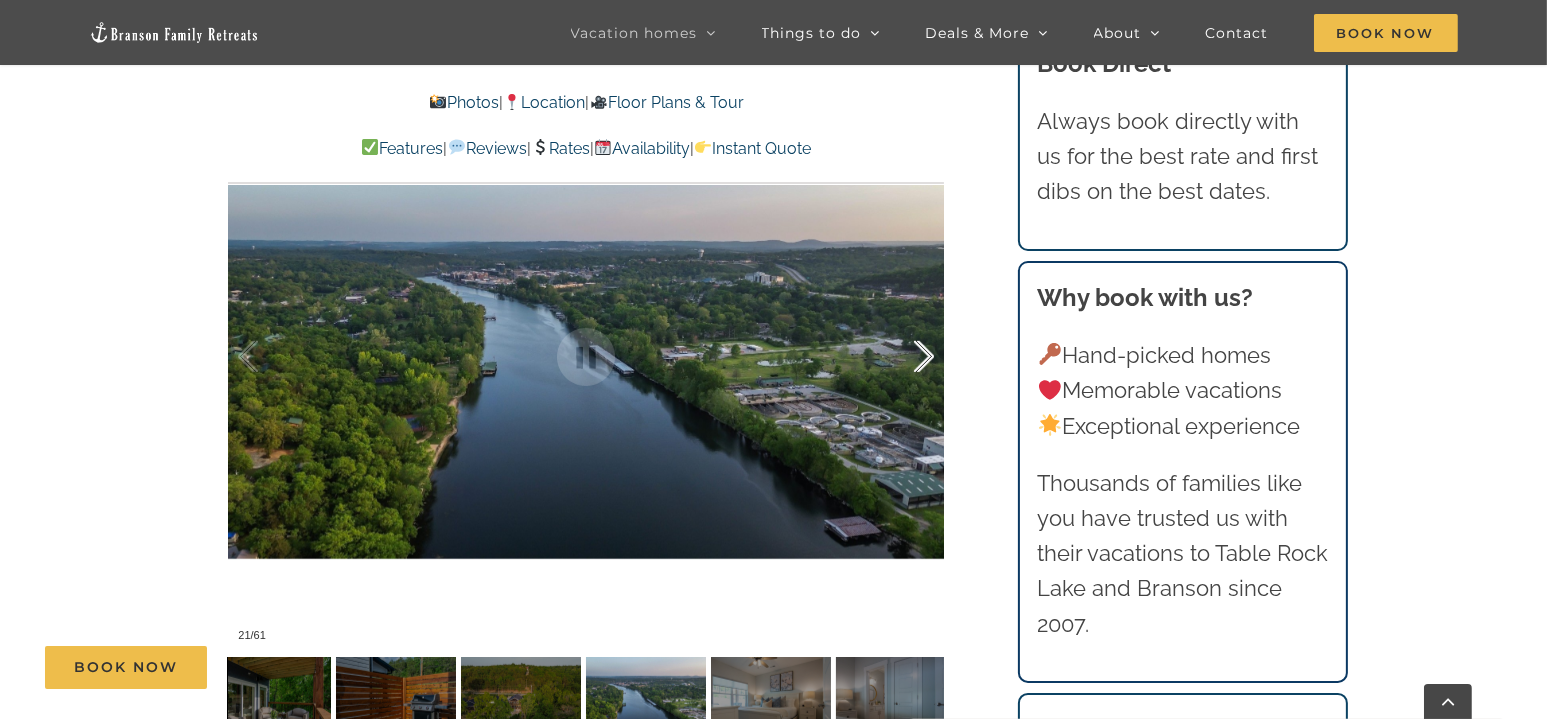 click at bounding box center (903, 357) 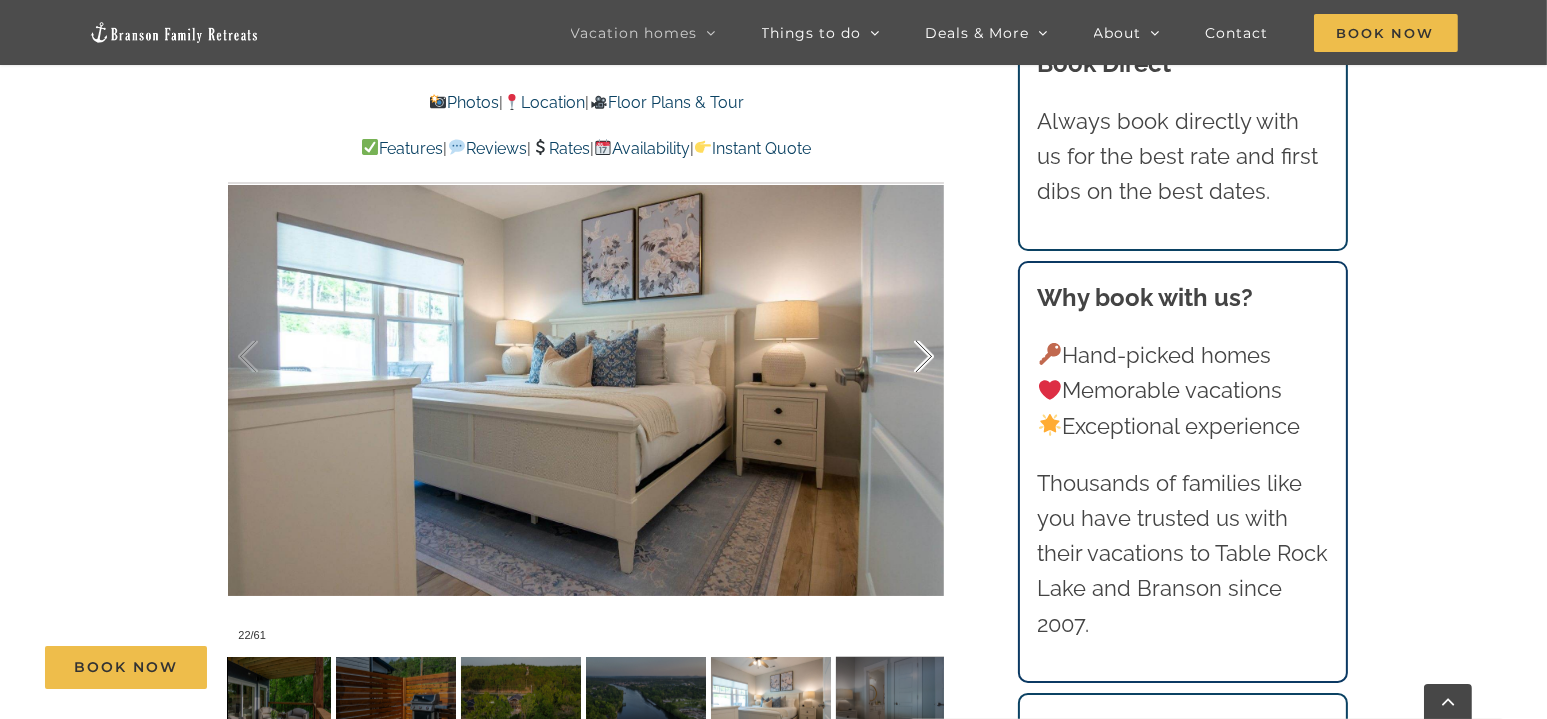 click at bounding box center (903, 357) 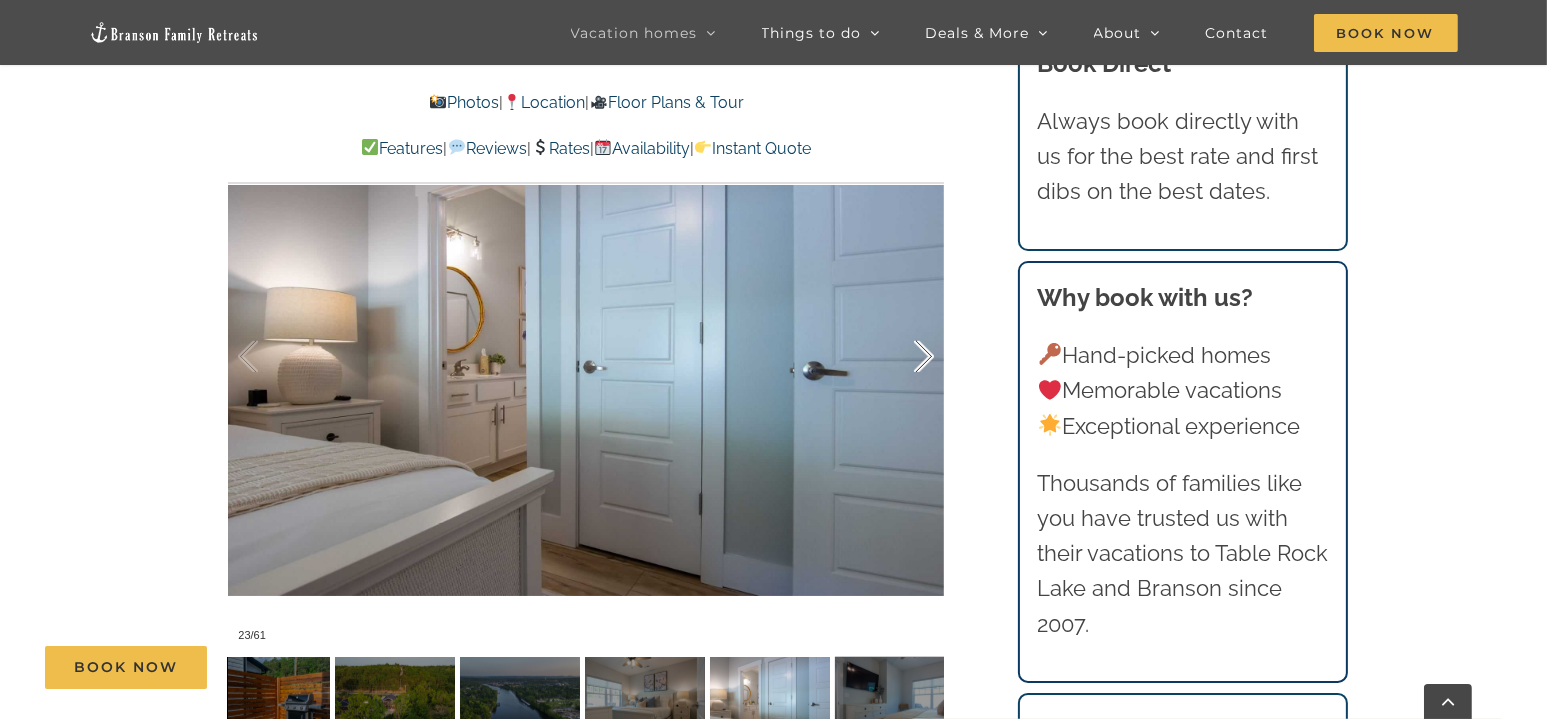 click at bounding box center (903, 357) 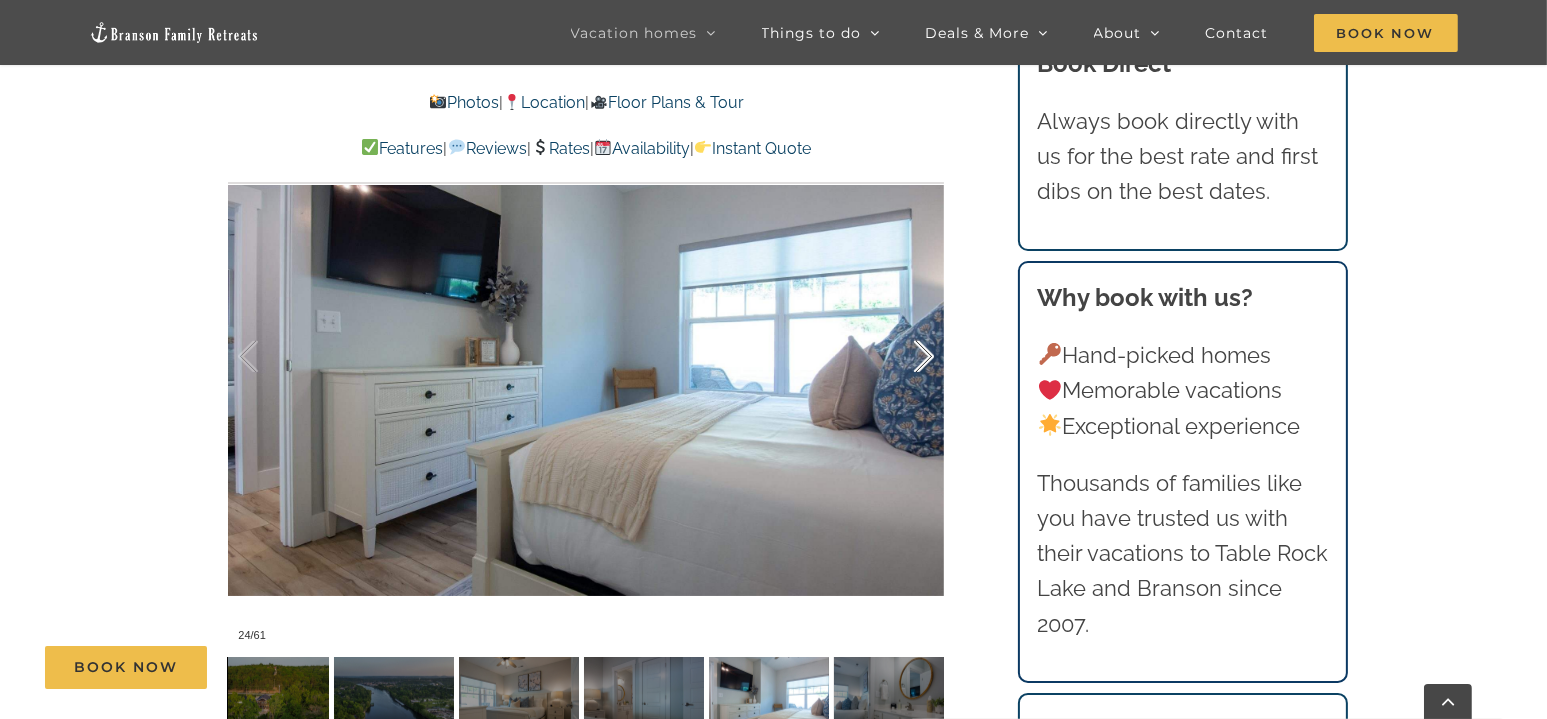 click at bounding box center (903, 357) 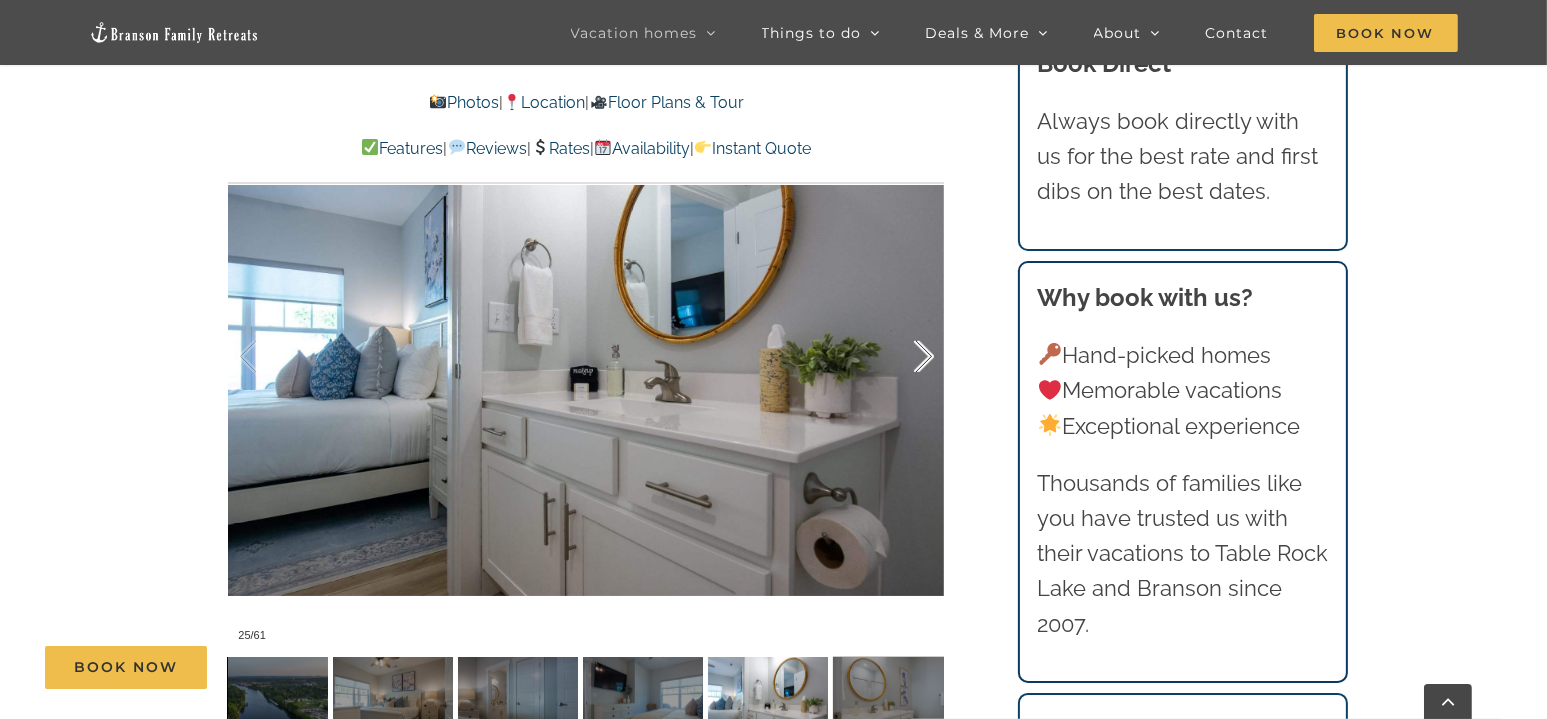 click at bounding box center (903, 357) 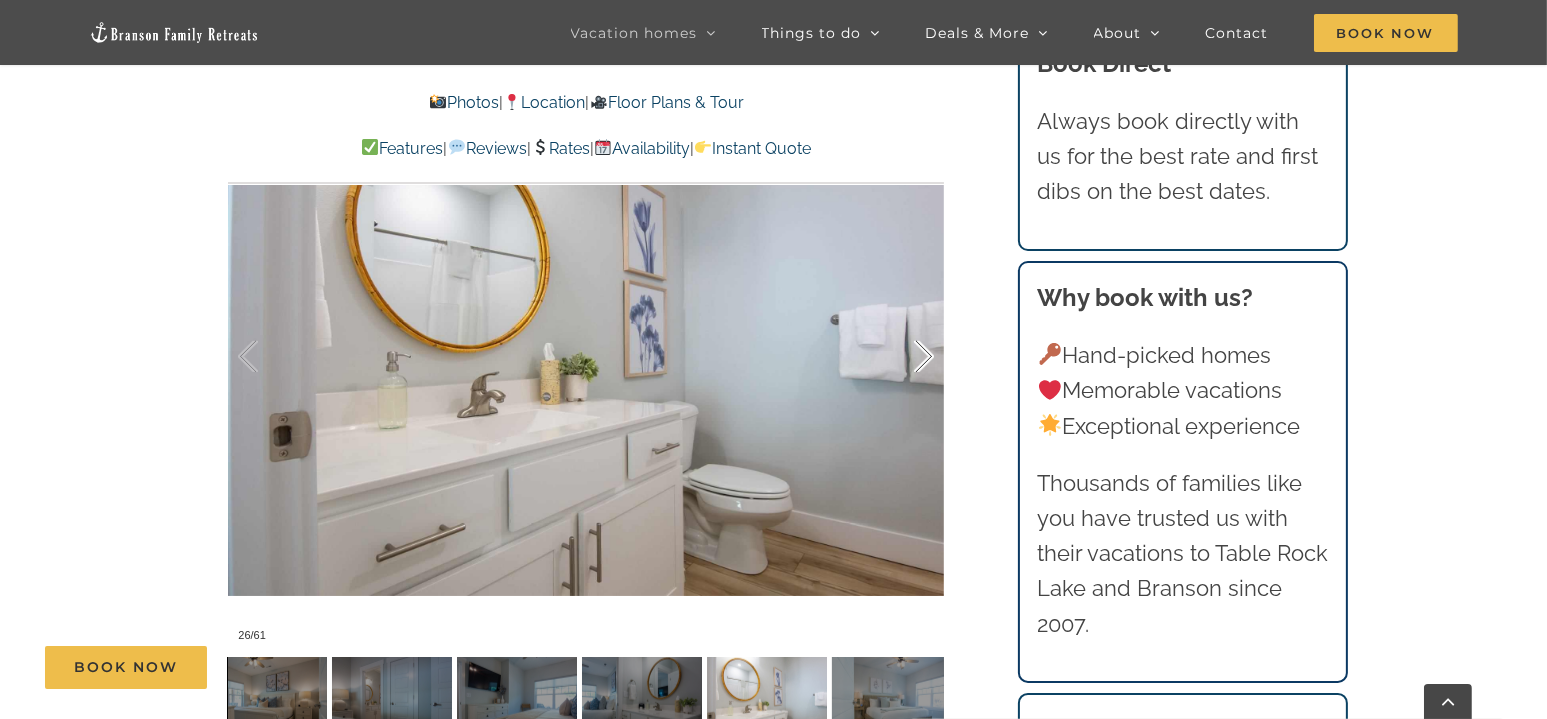 click at bounding box center (903, 357) 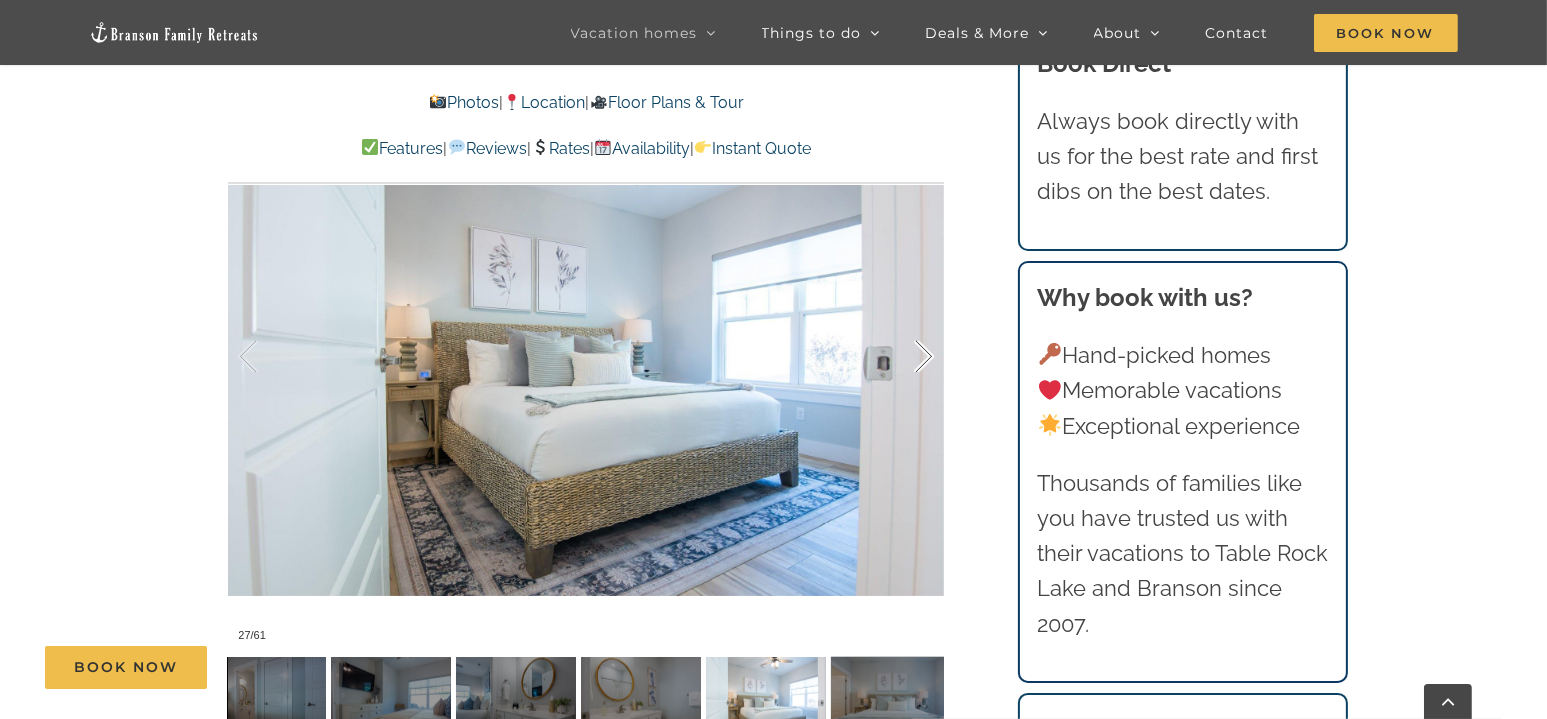 click at bounding box center [903, 357] 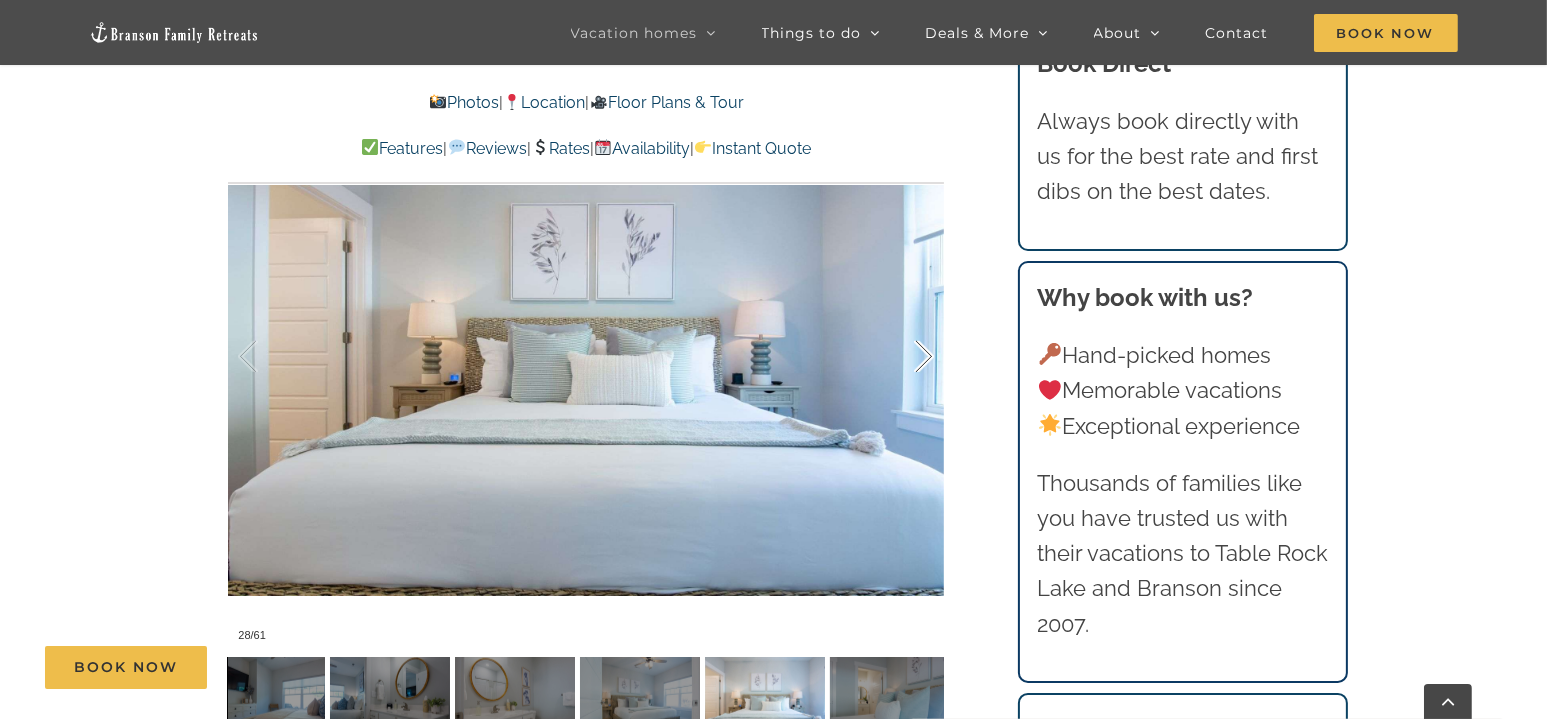 click at bounding box center (903, 357) 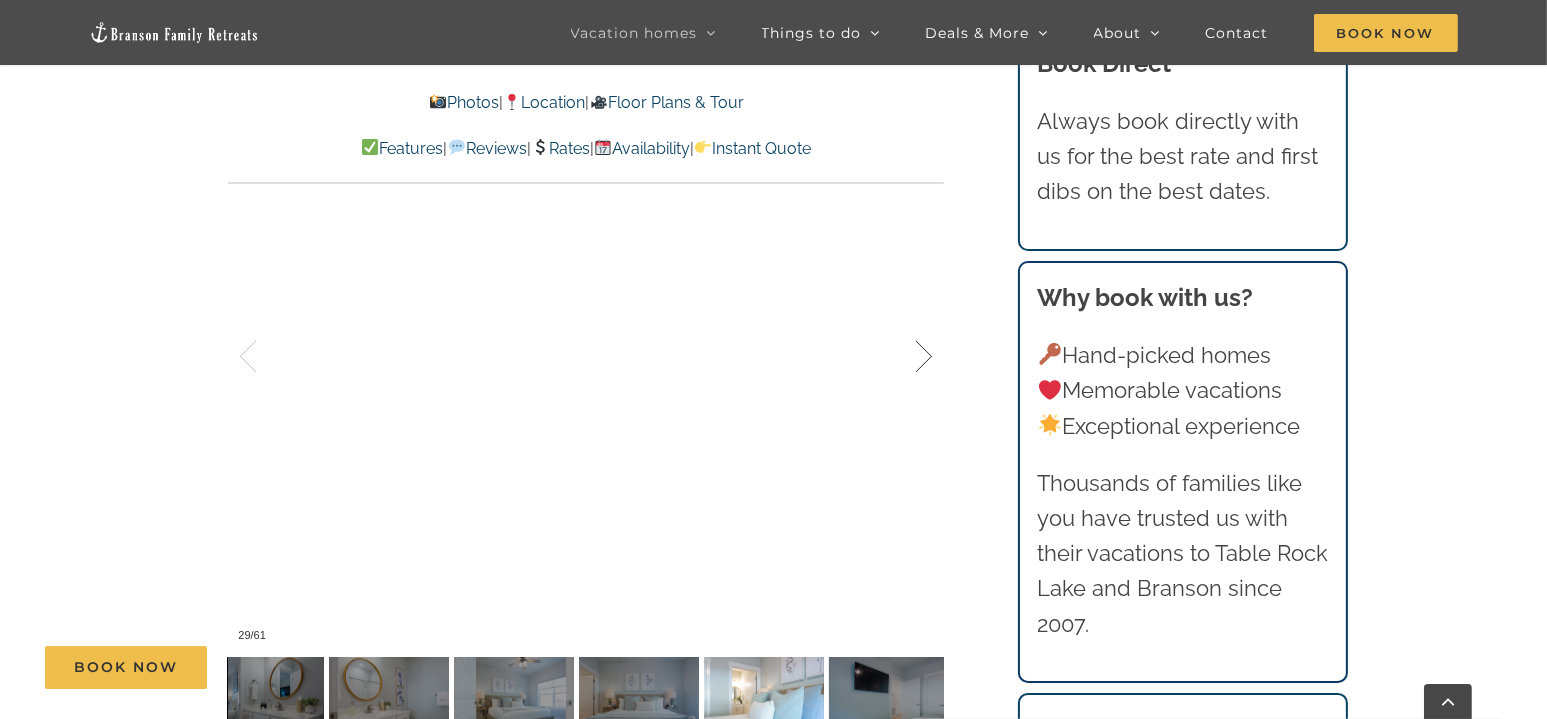 click at bounding box center [903, 357] 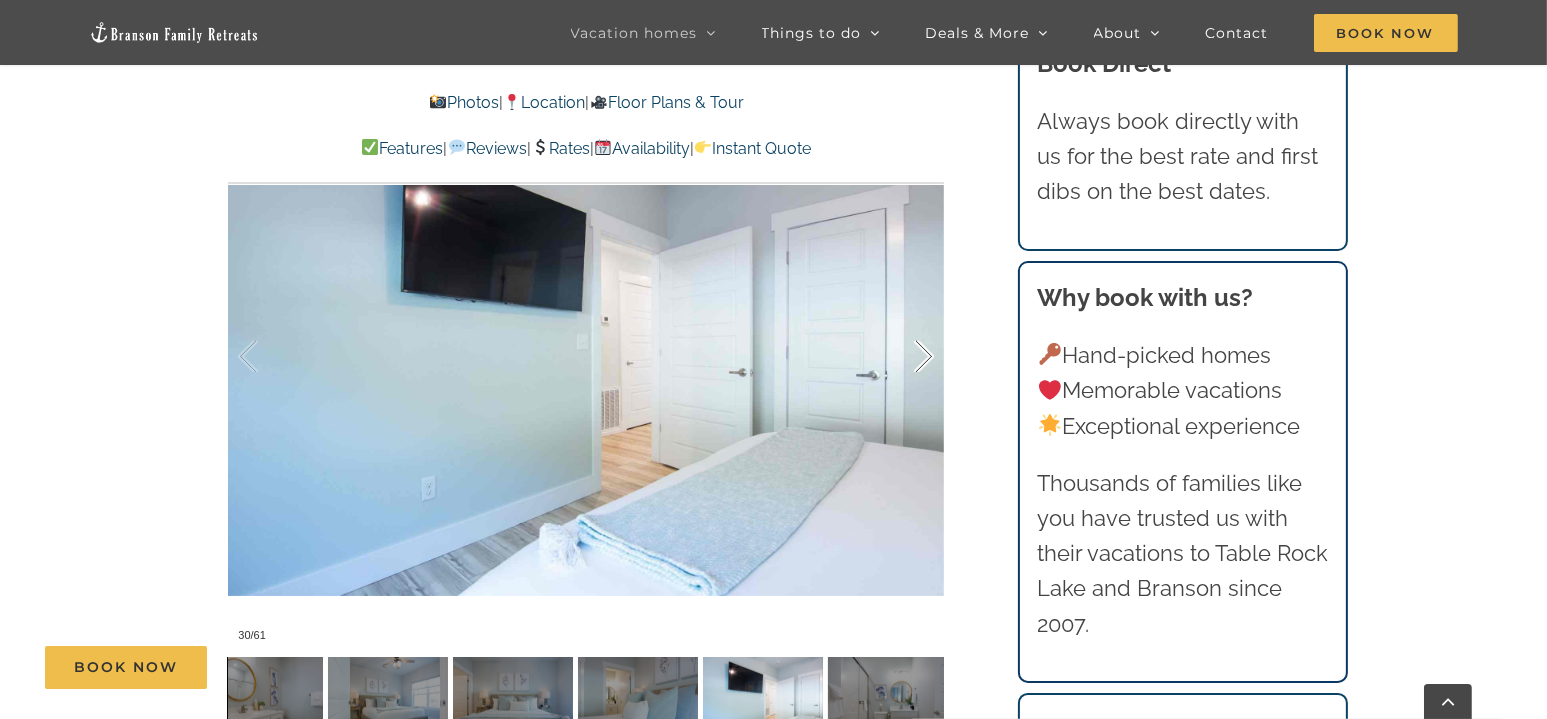 click at bounding box center [903, 357] 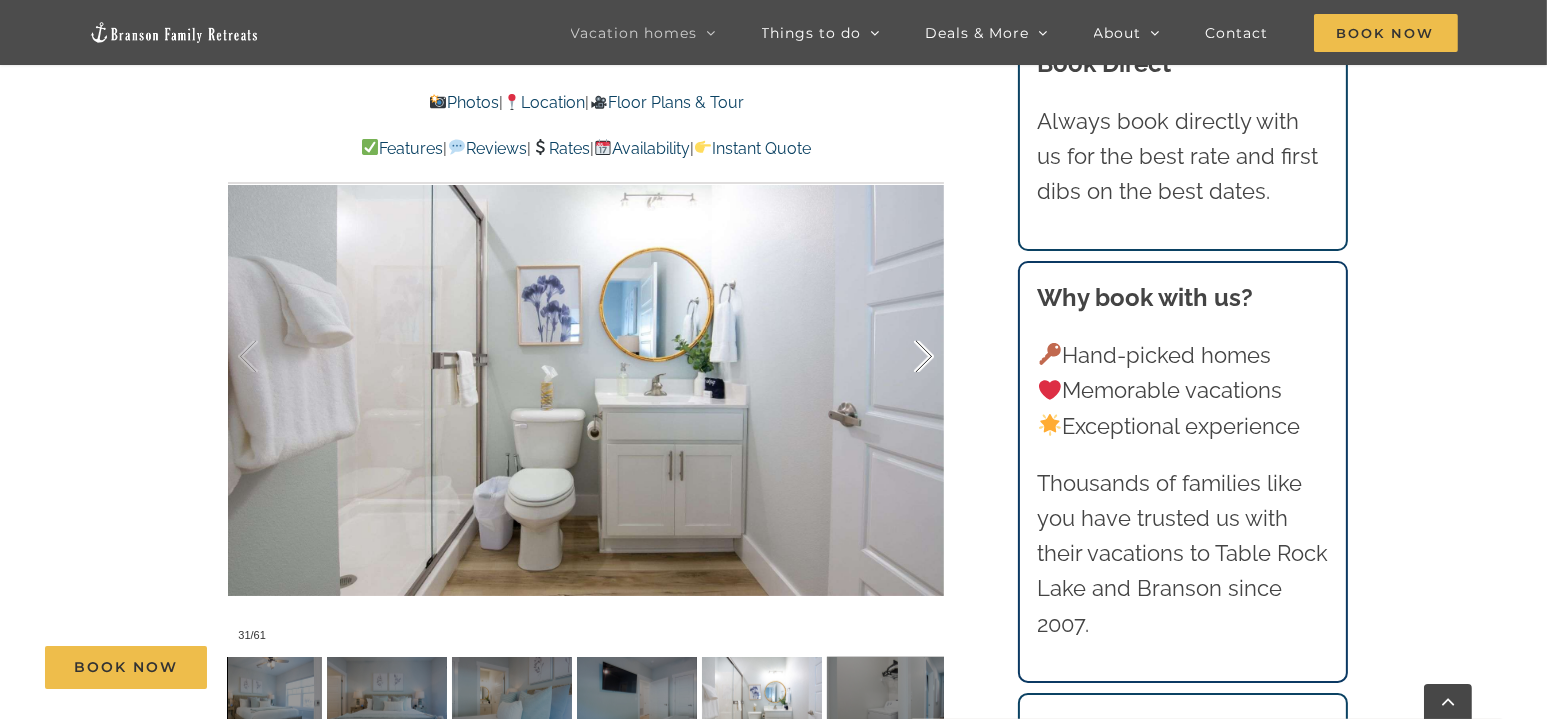 click at bounding box center (903, 357) 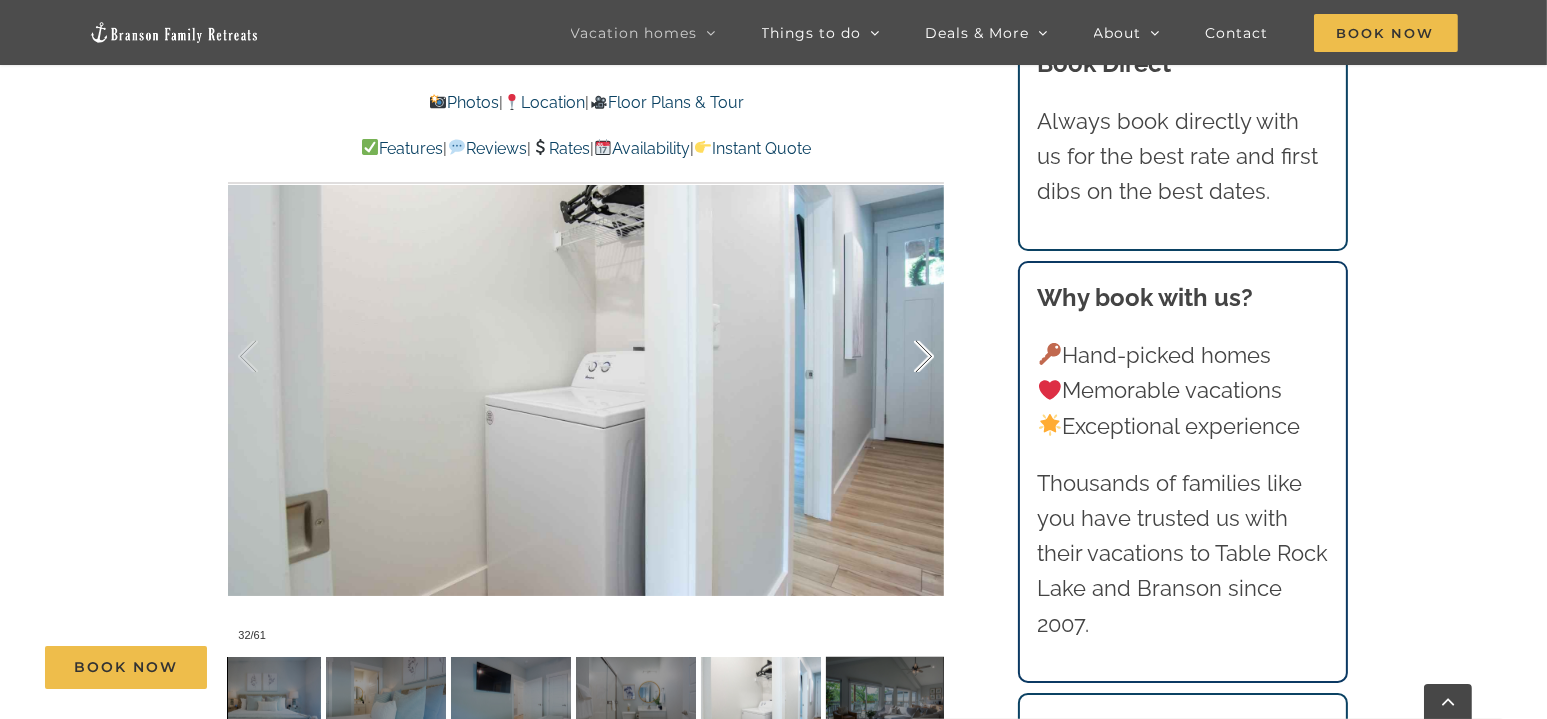 click at bounding box center (903, 357) 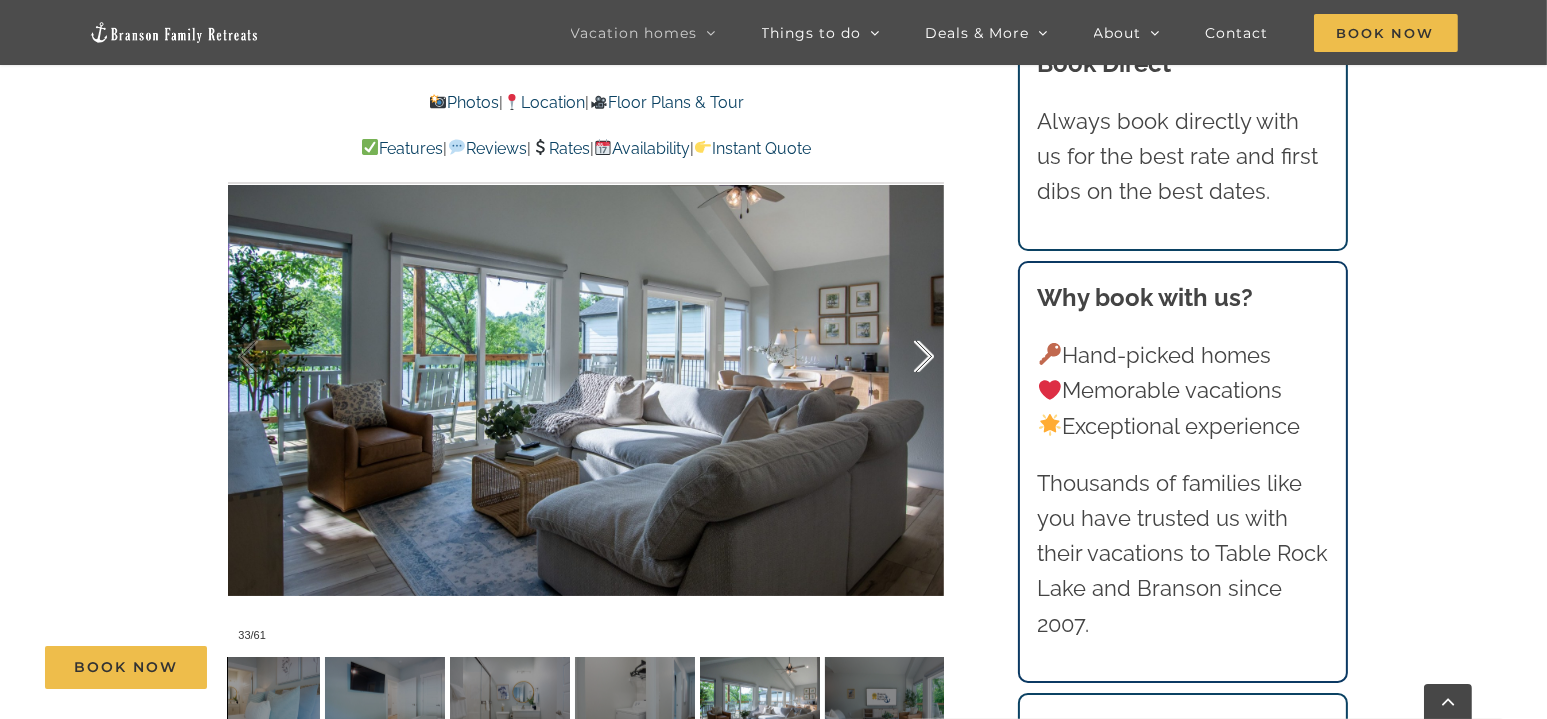 click at bounding box center [903, 357] 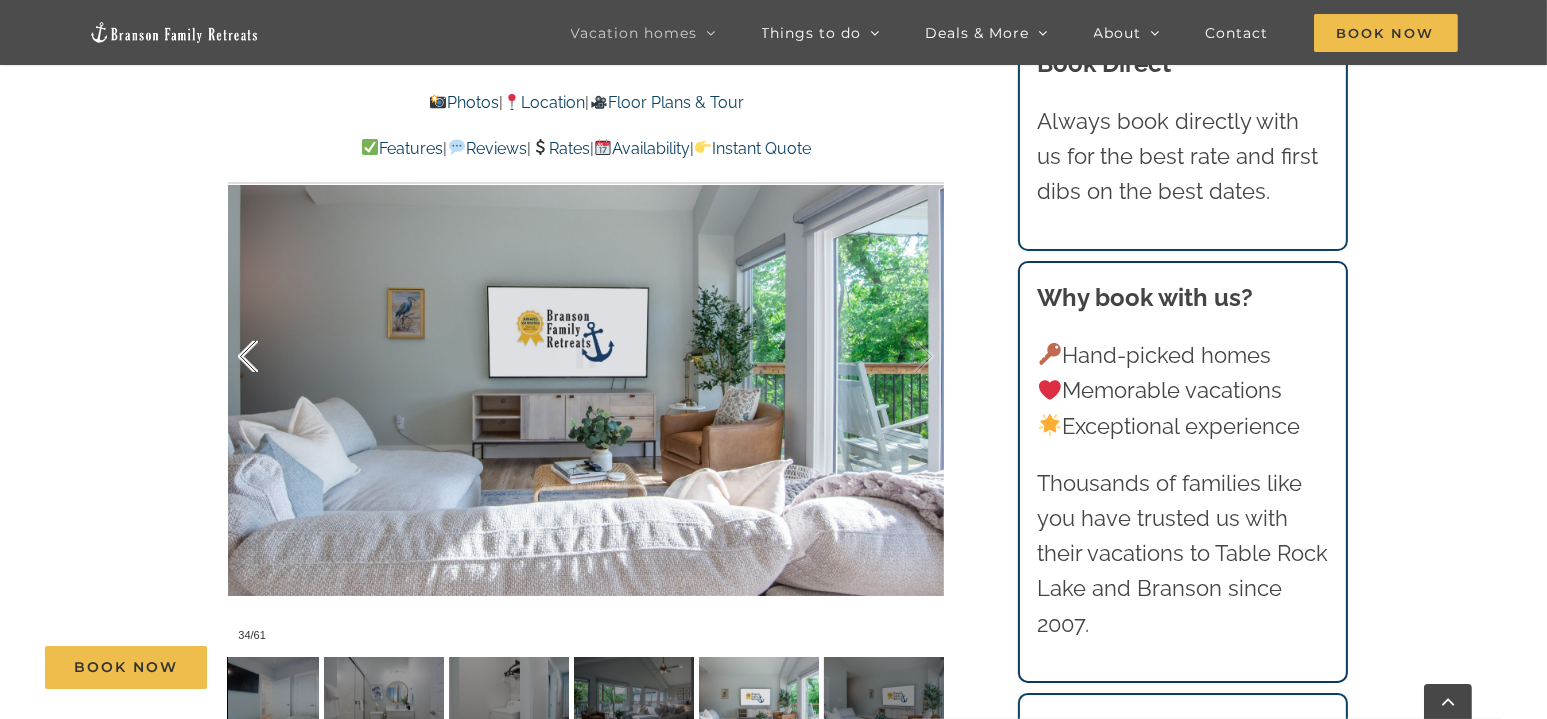 click at bounding box center [269, 357] 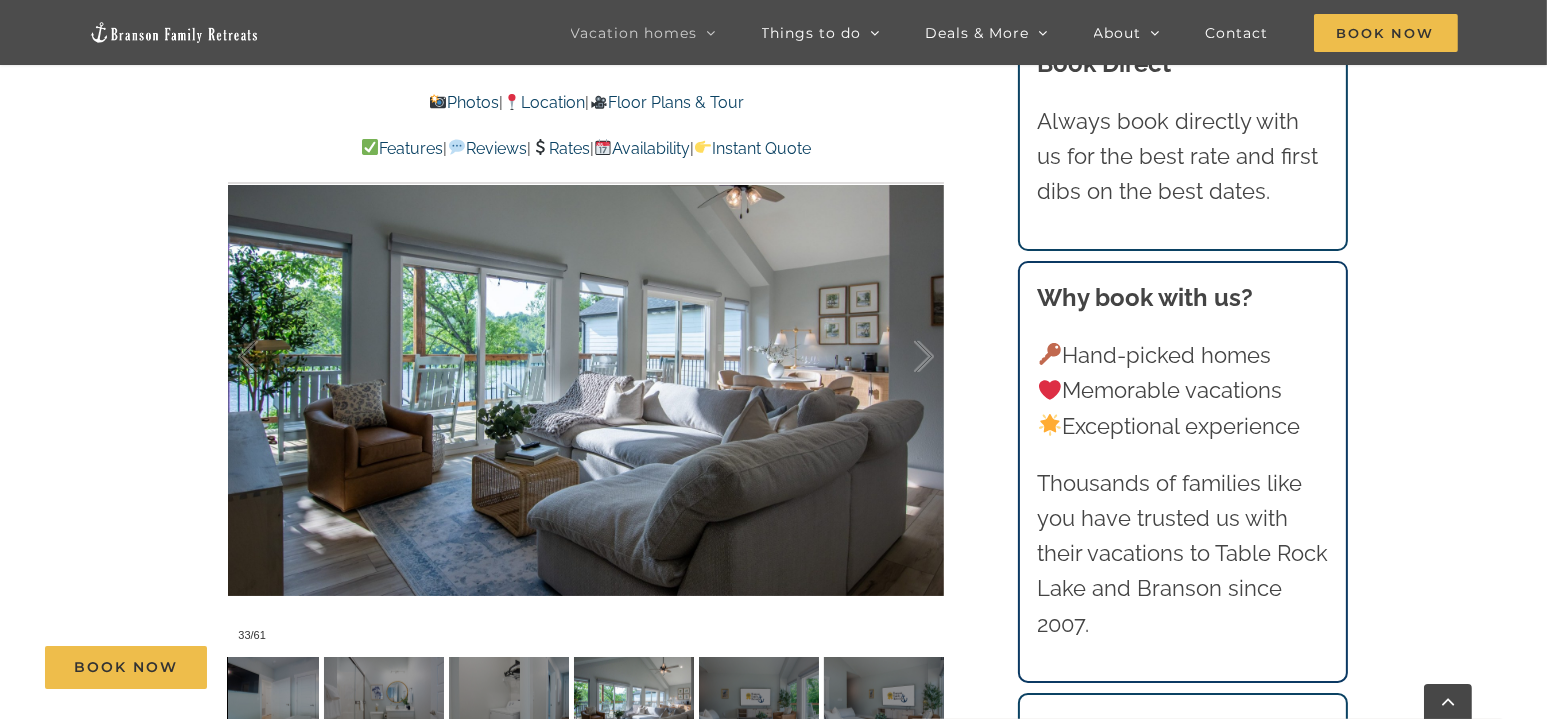 click at bounding box center (586, 357) 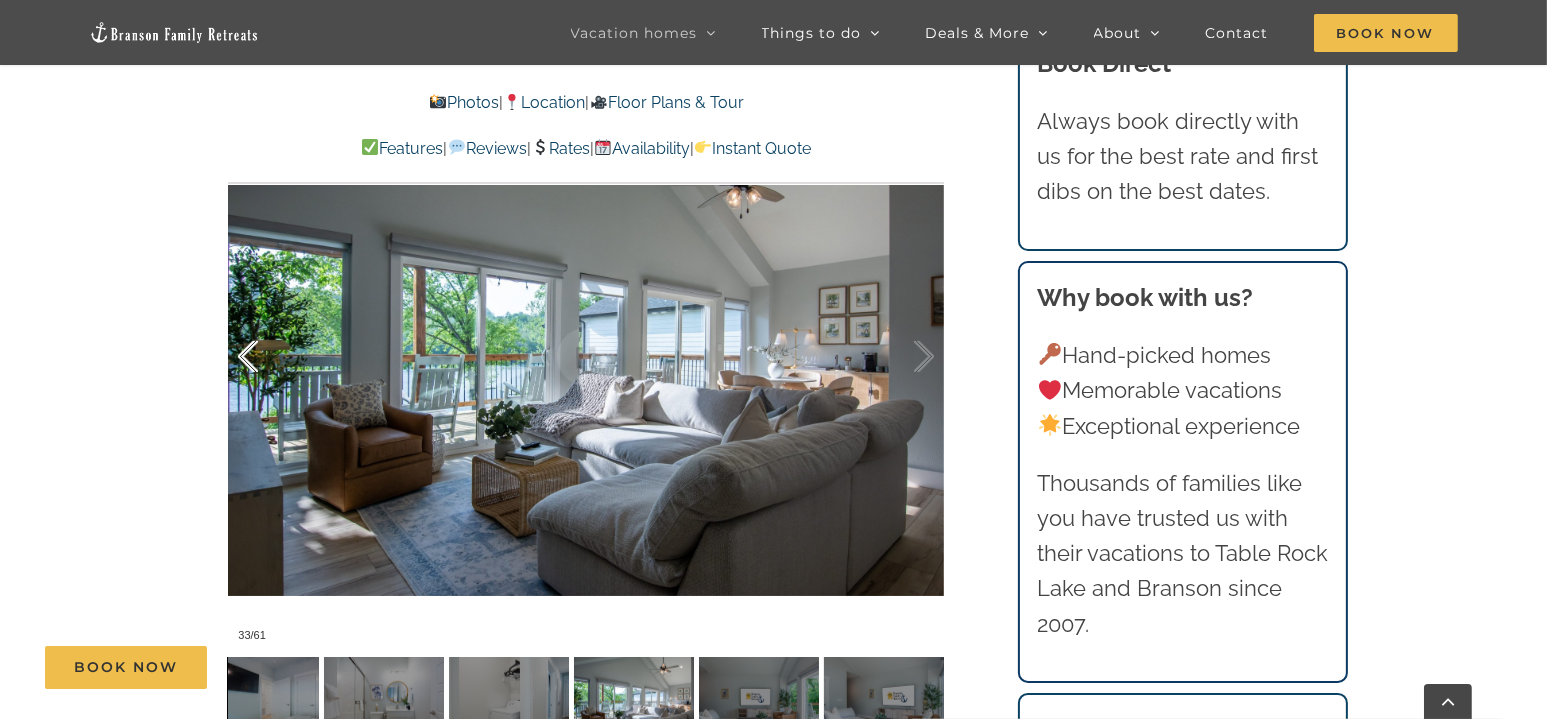 click at bounding box center (269, 357) 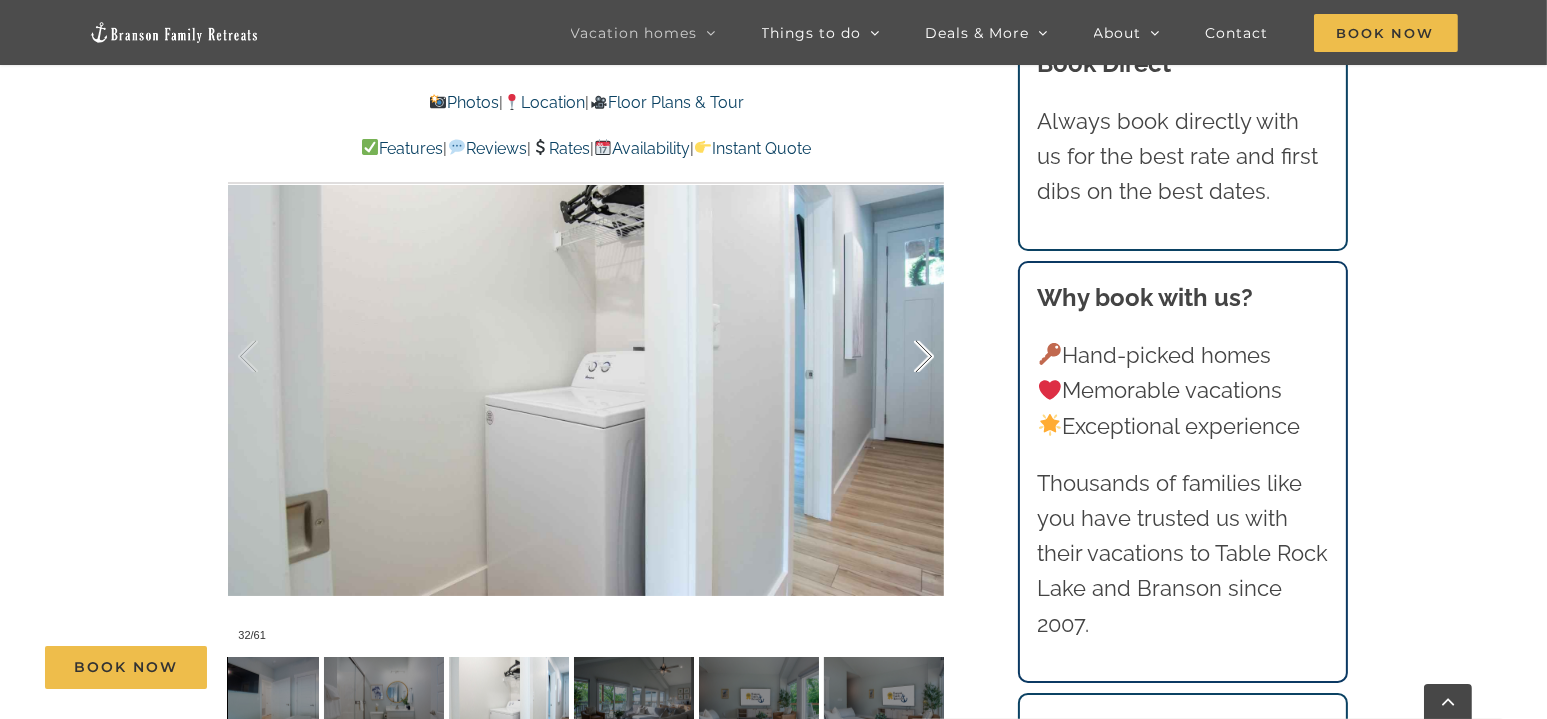 click at bounding box center [903, 357] 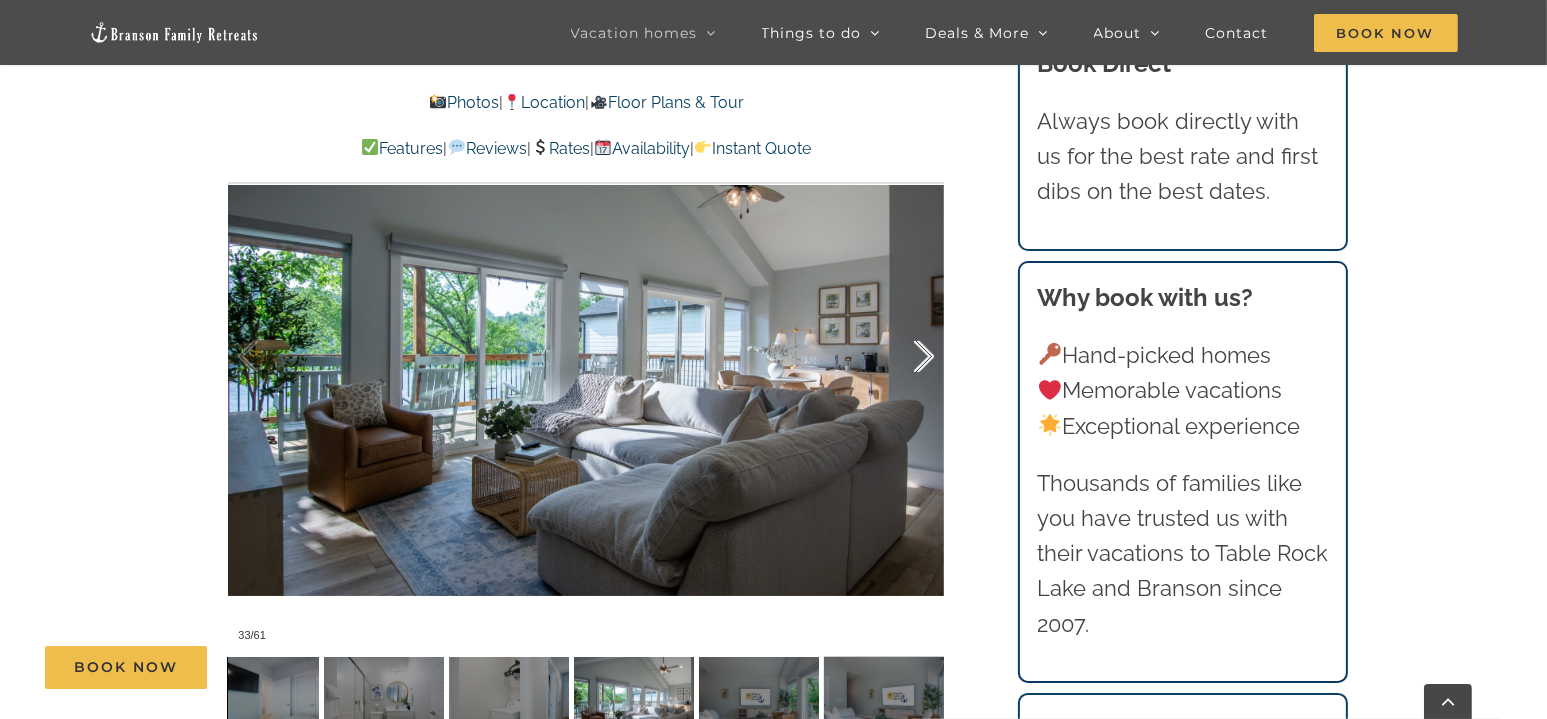click at bounding box center [903, 357] 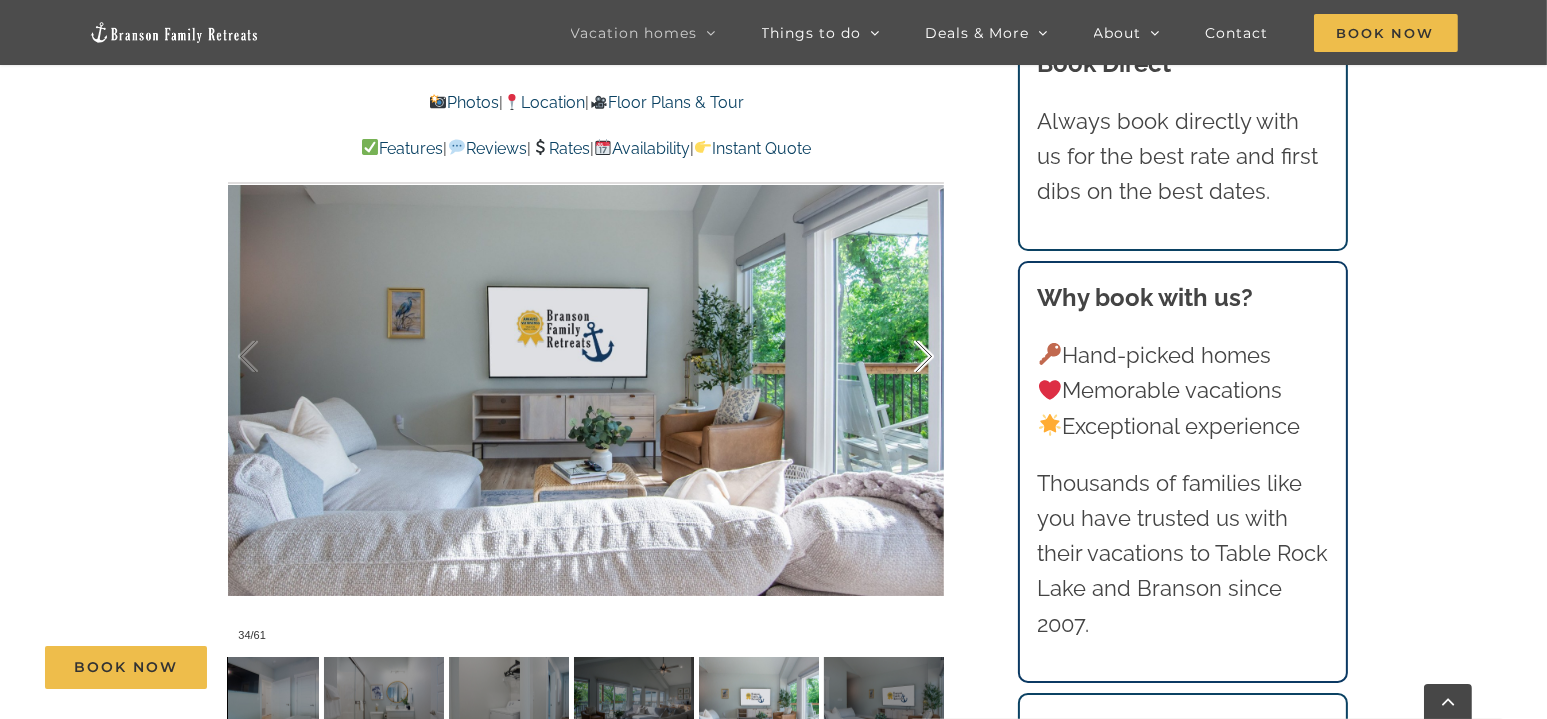click at bounding box center (903, 357) 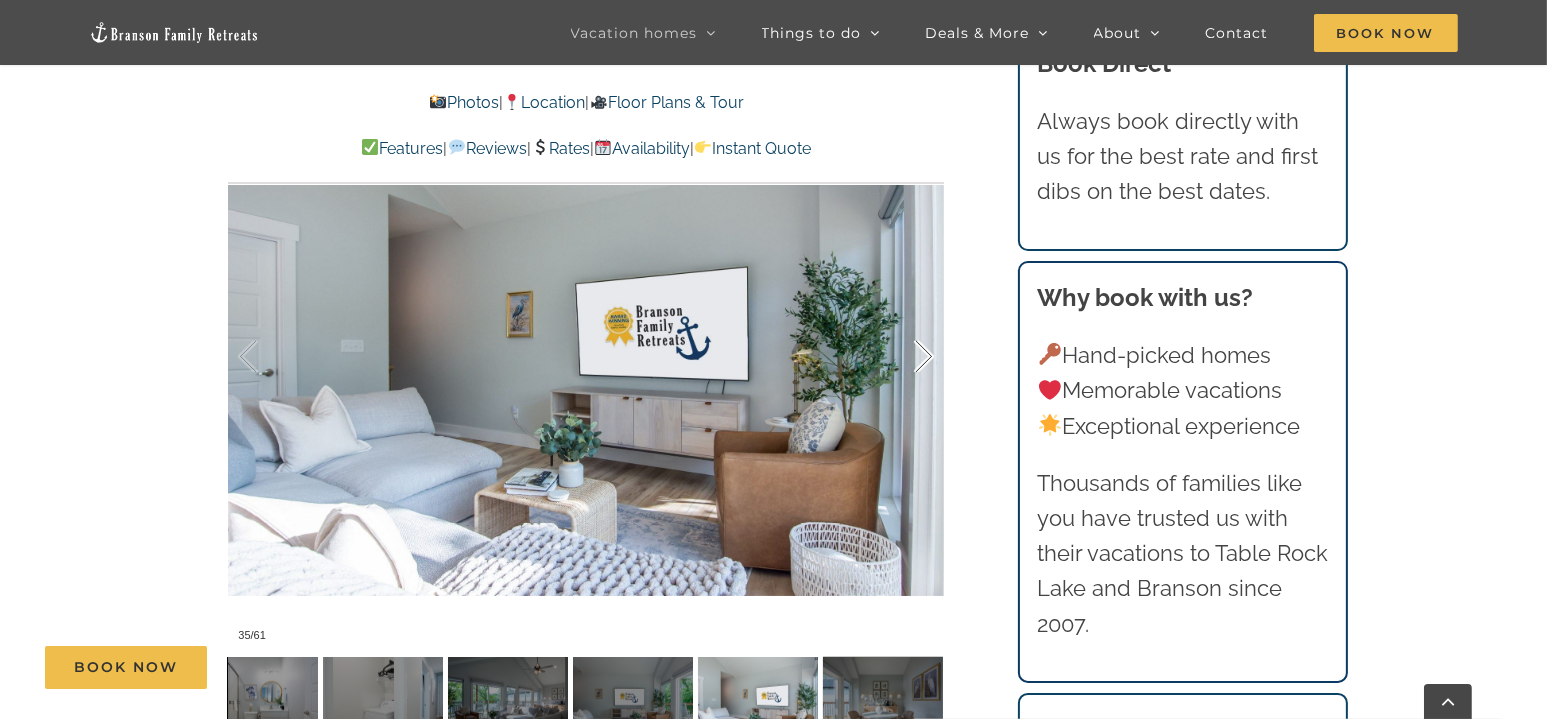 click at bounding box center [903, 357] 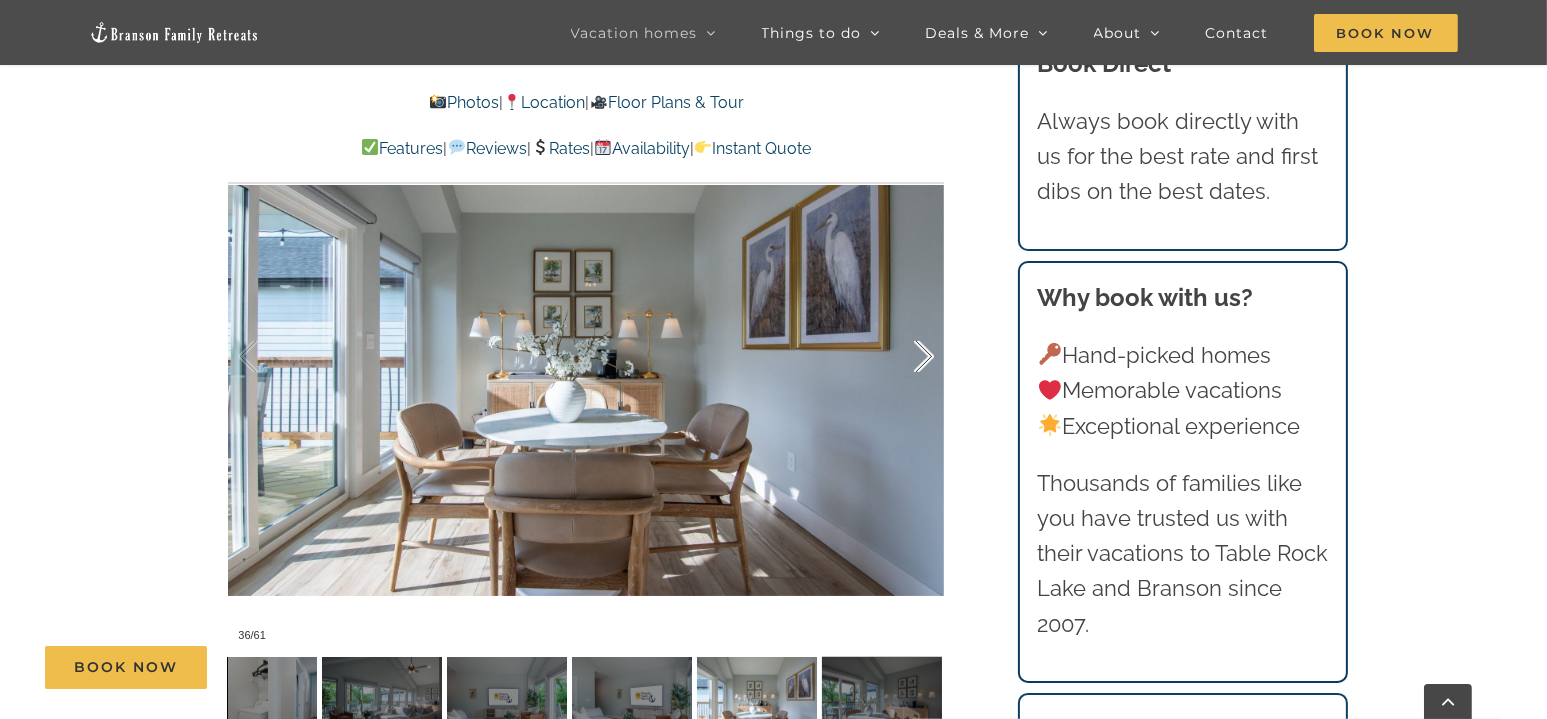 click at bounding box center (903, 357) 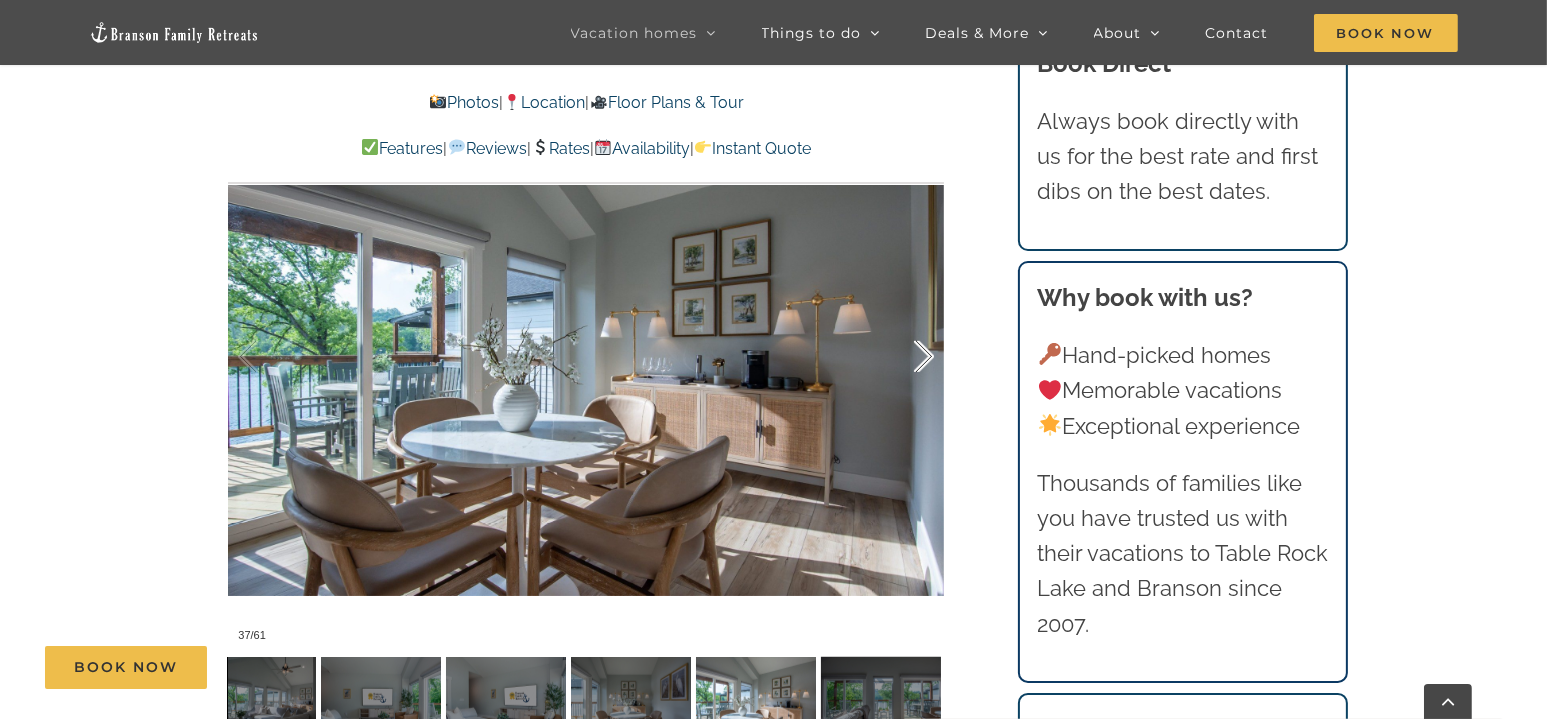 click at bounding box center (903, 357) 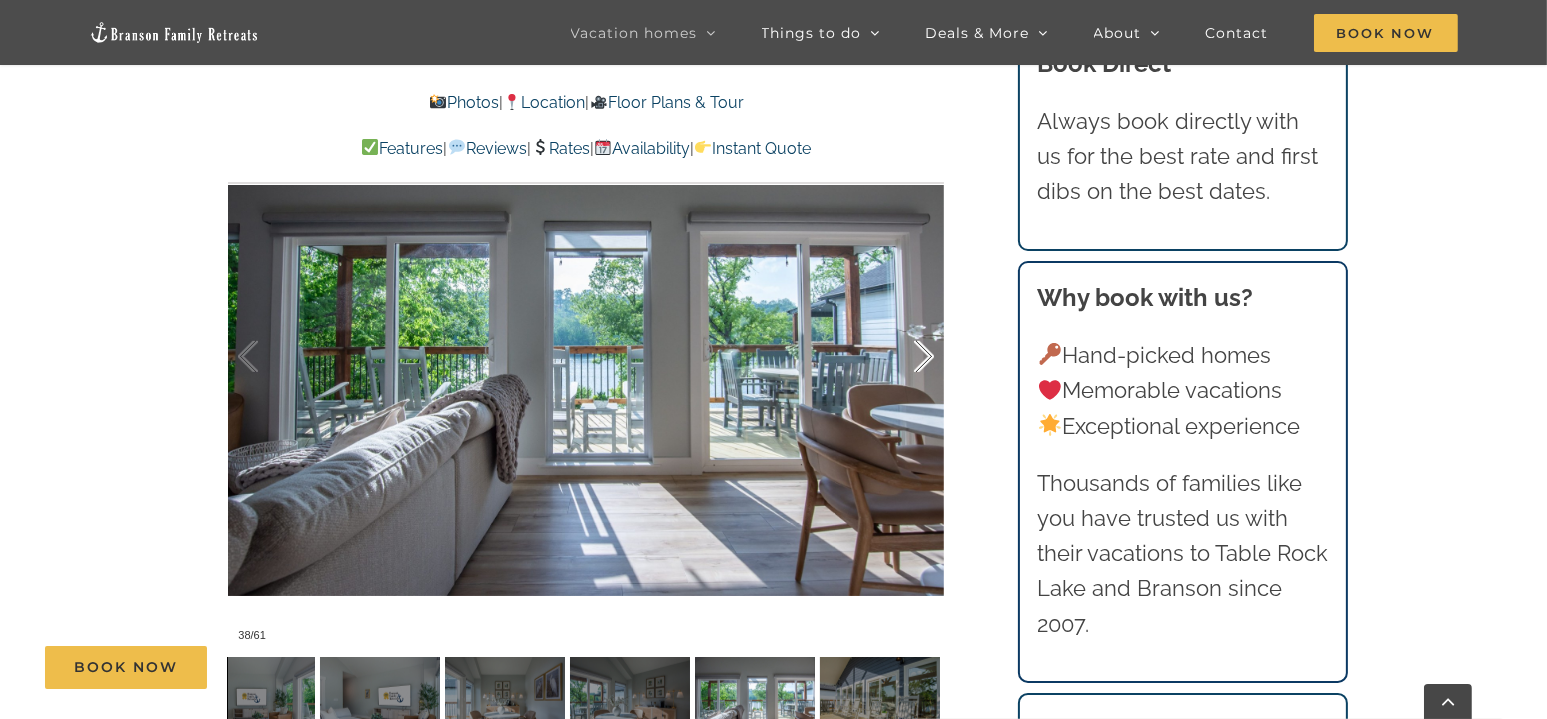 click at bounding box center [903, 357] 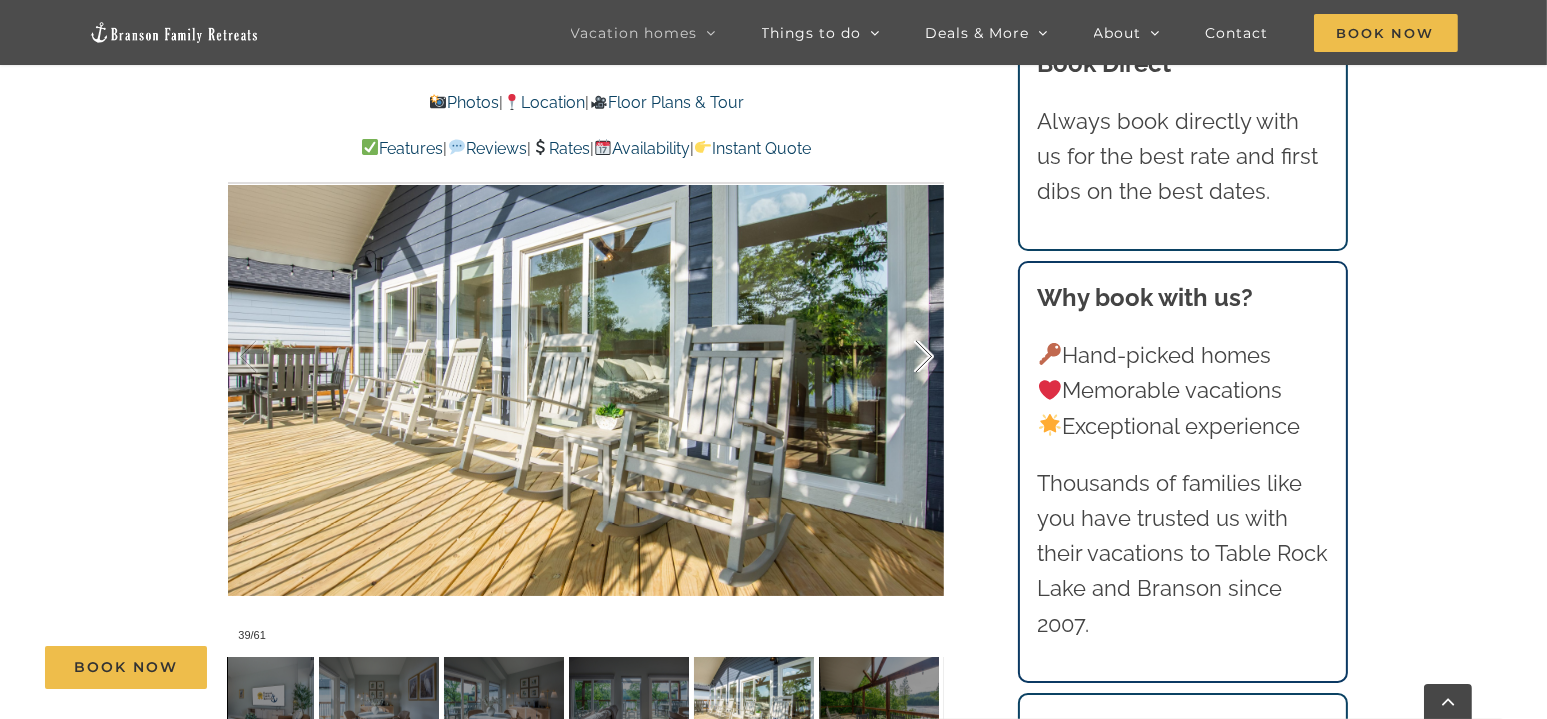click at bounding box center [903, 357] 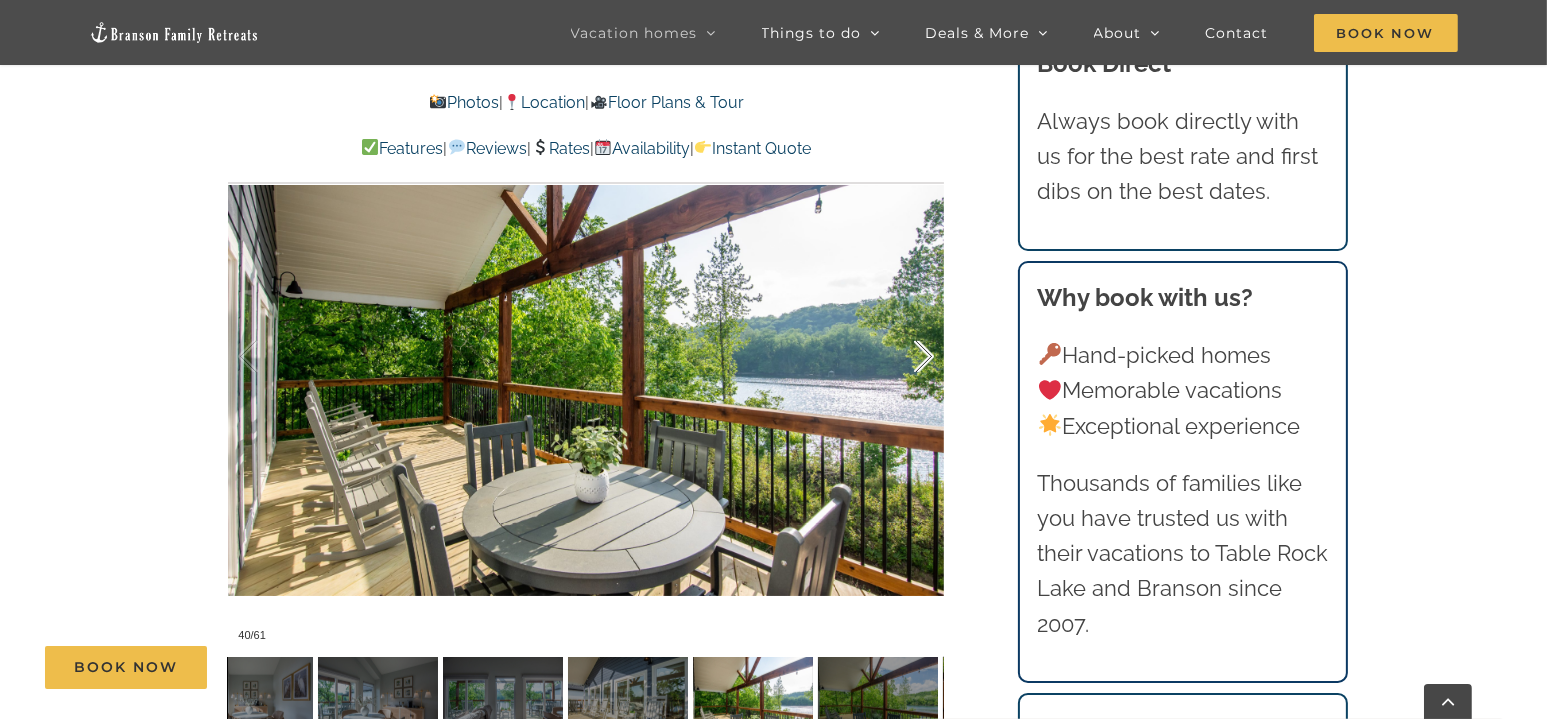 click at bounding box center [903, 357] 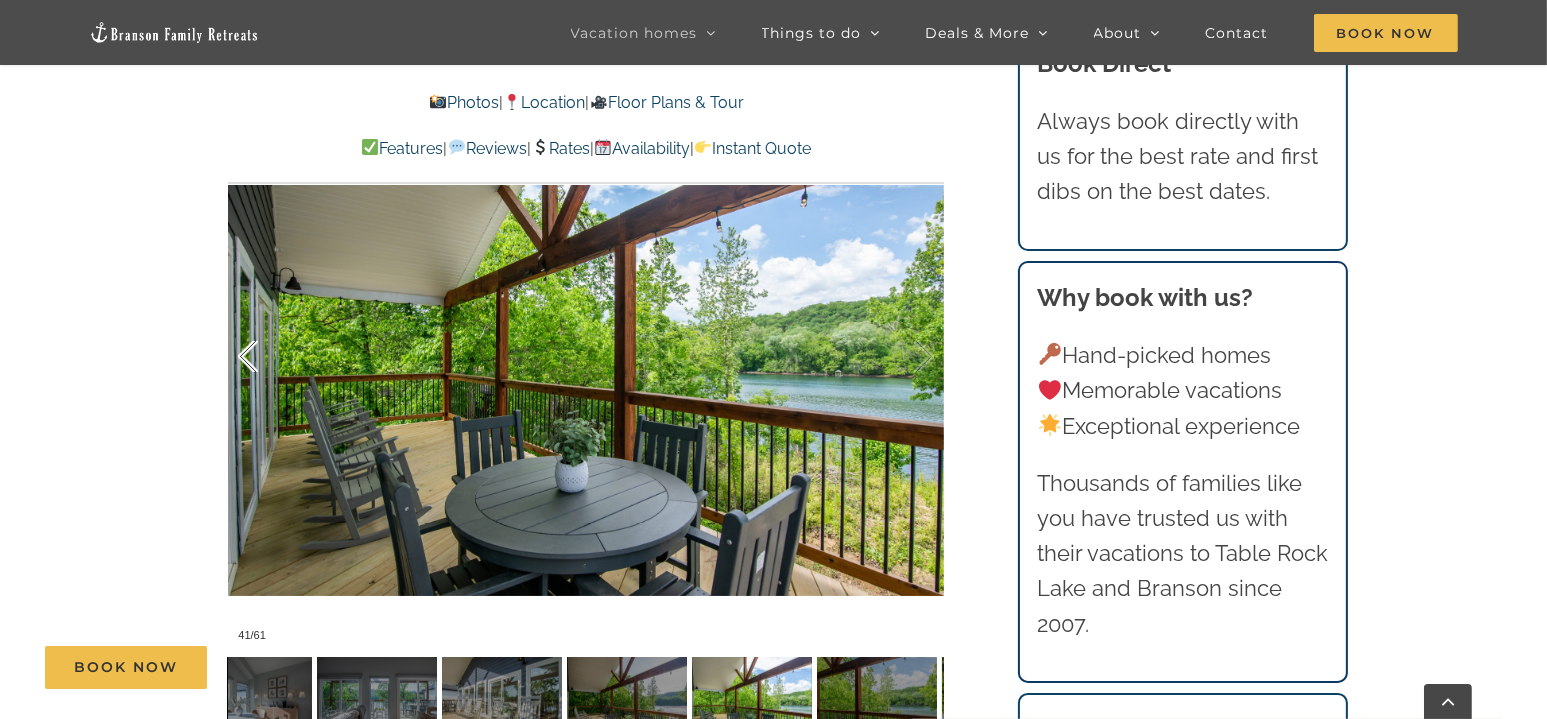 click at bounding box center (269, 357) 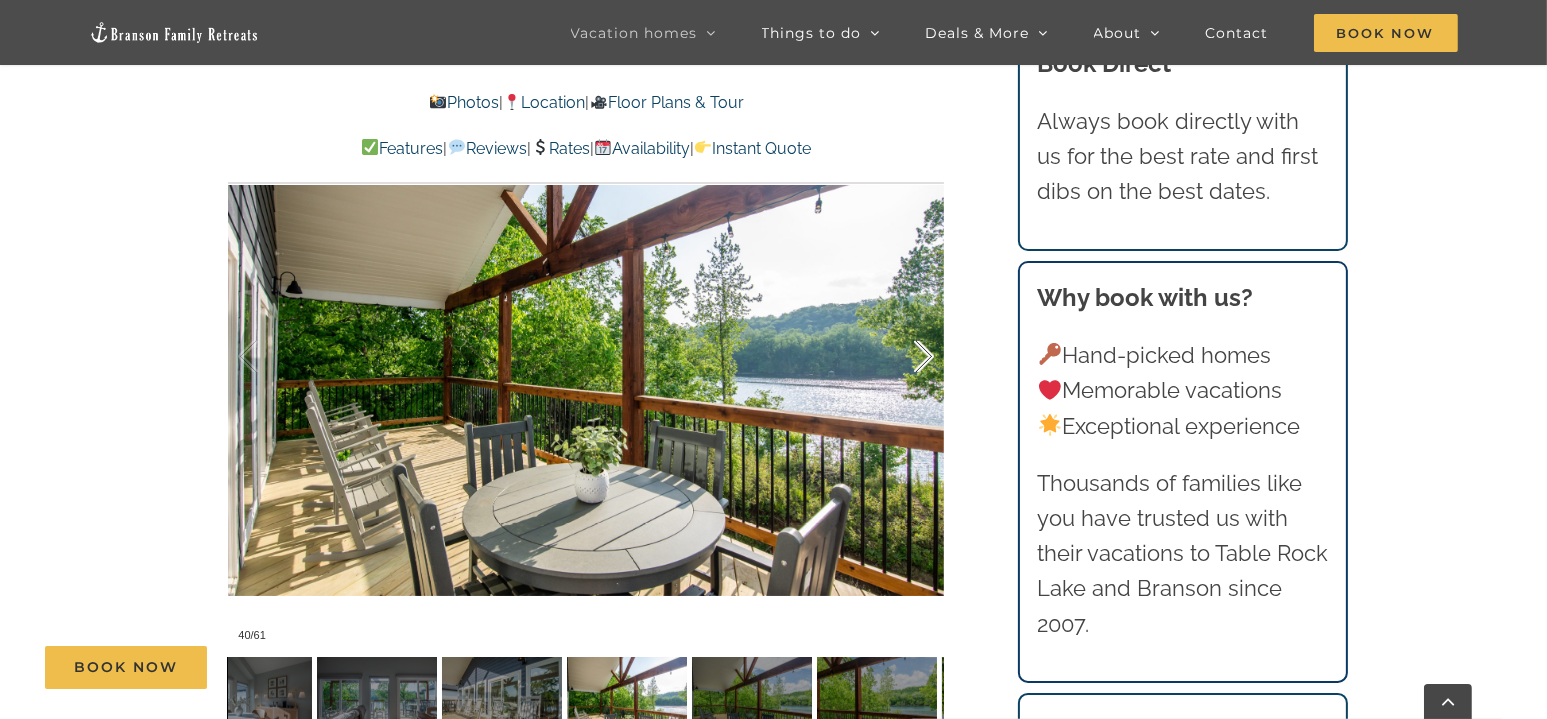 click at bounding box center [903, 357] 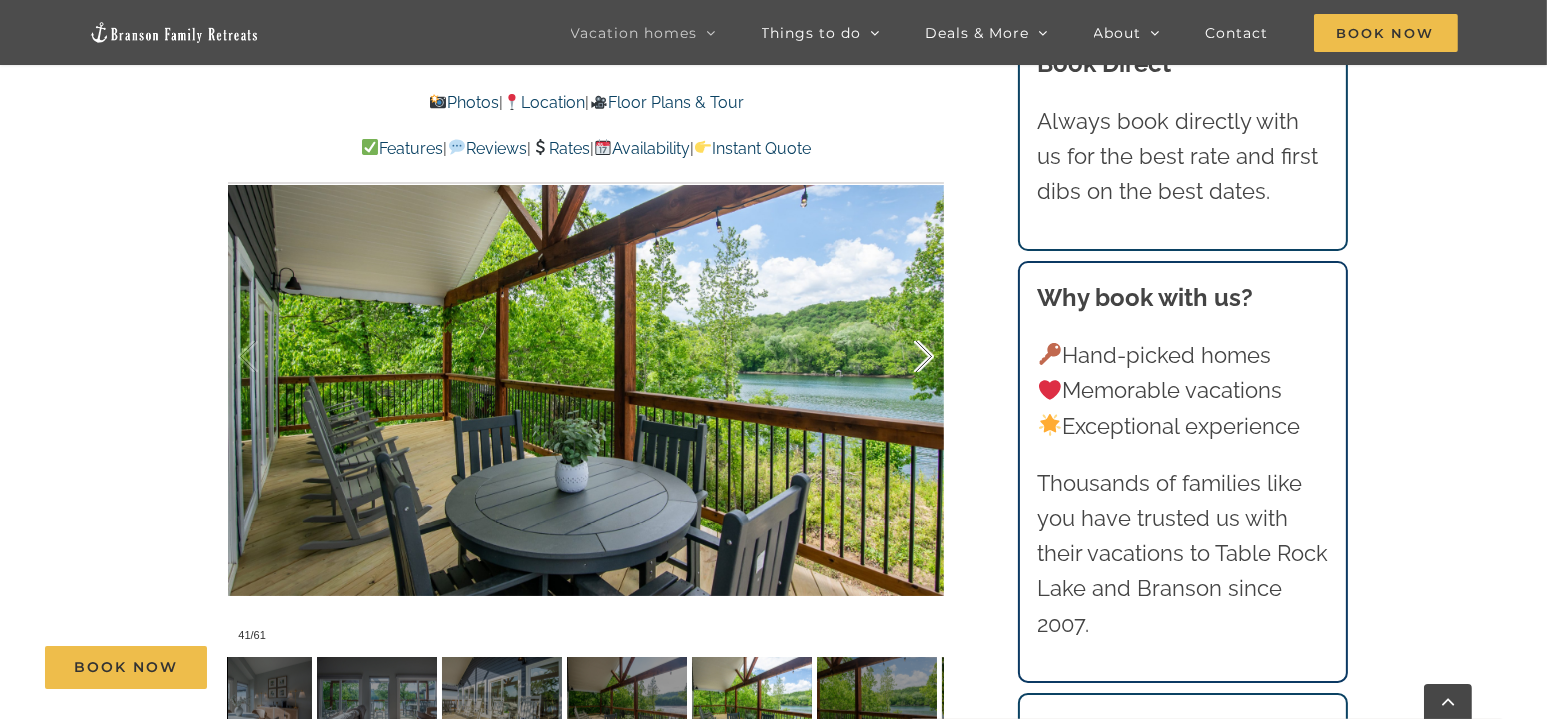 click at bounding box center [903, 357] 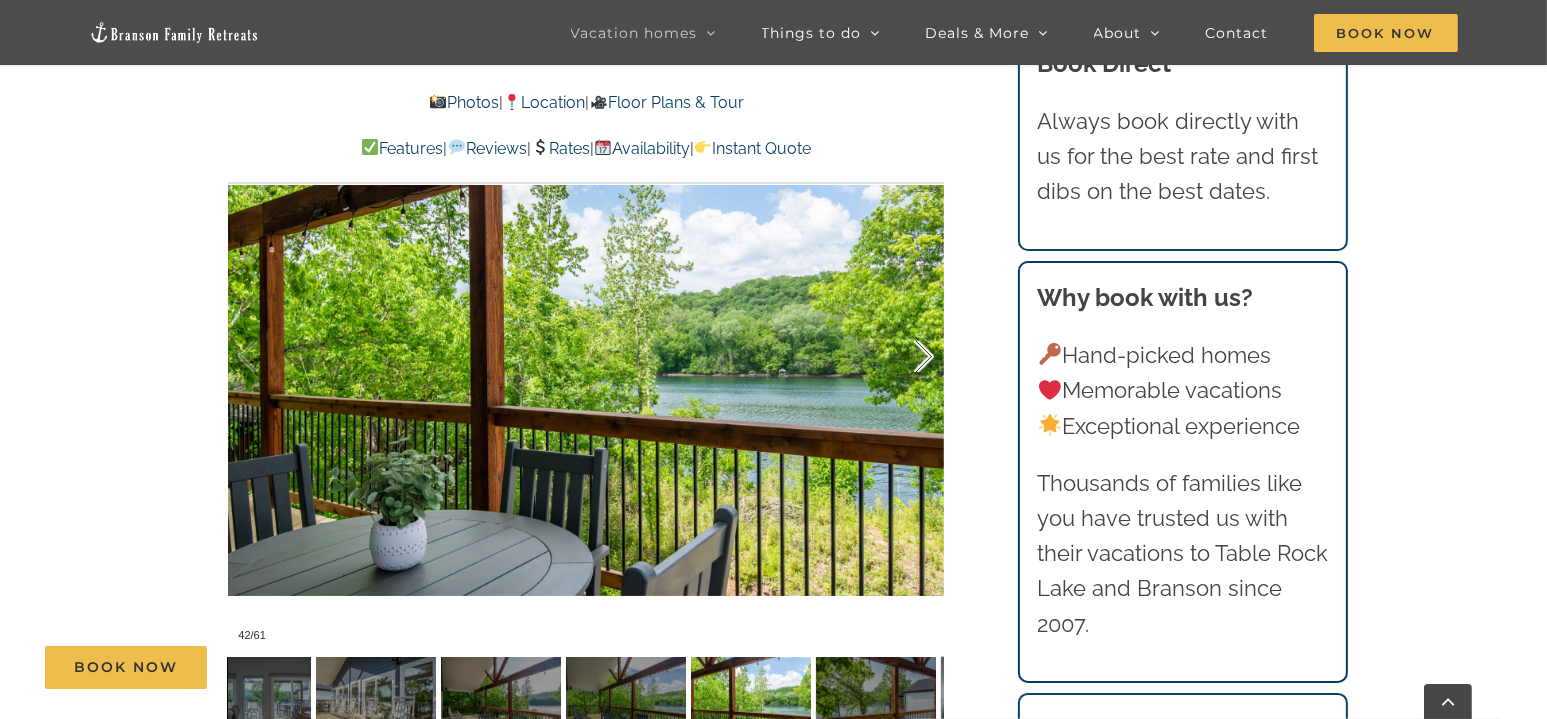click at bounding box center (903, 357) 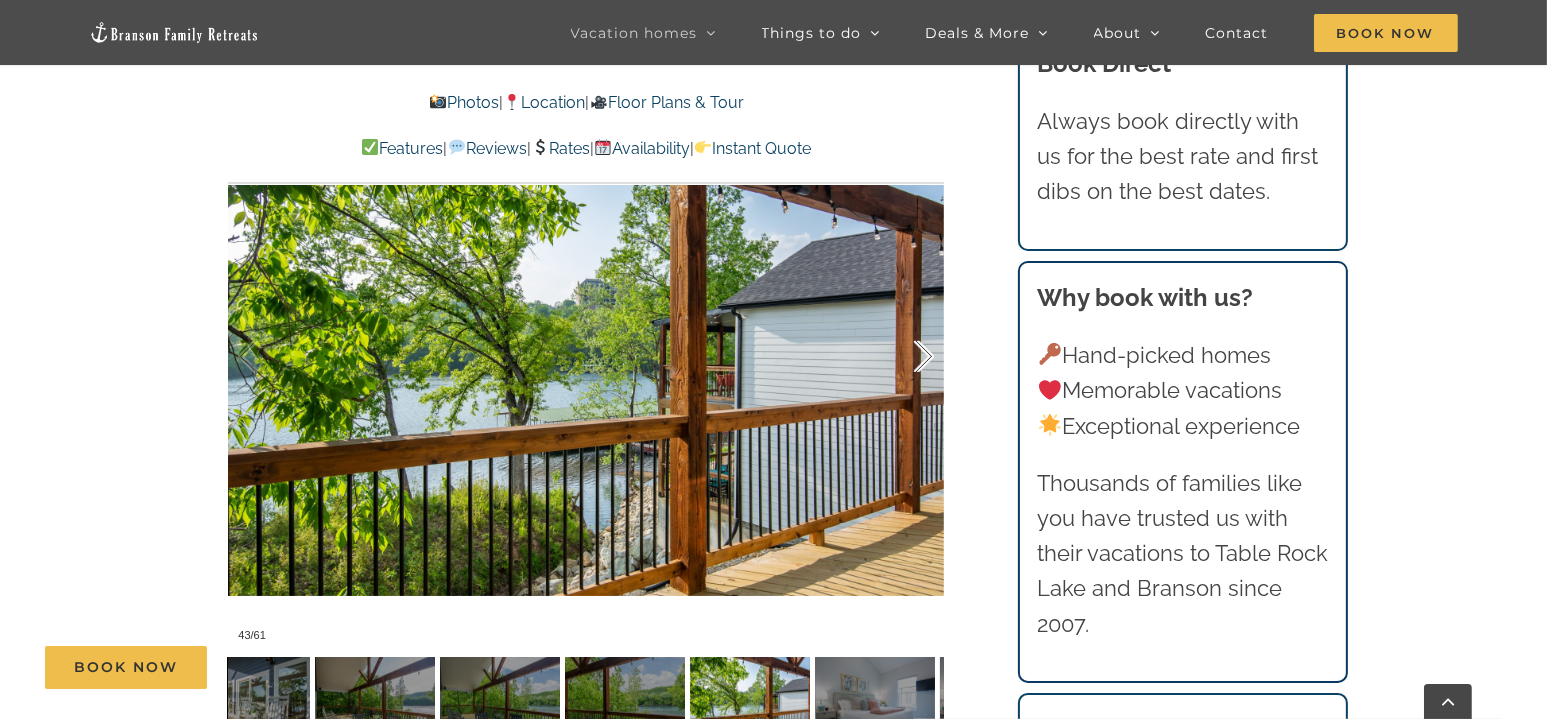 click at bounding box center [903, 357] 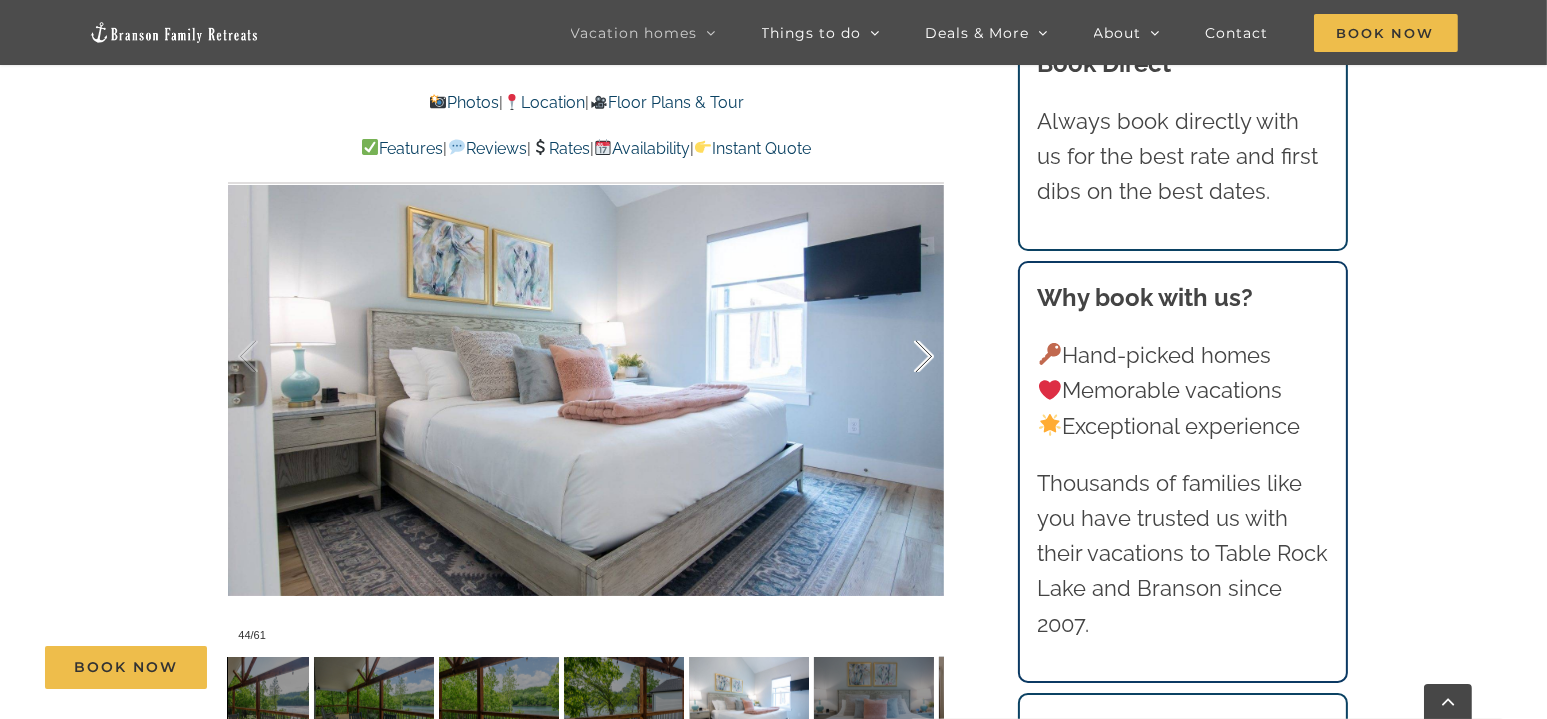 click at bounding box center (903, 357) 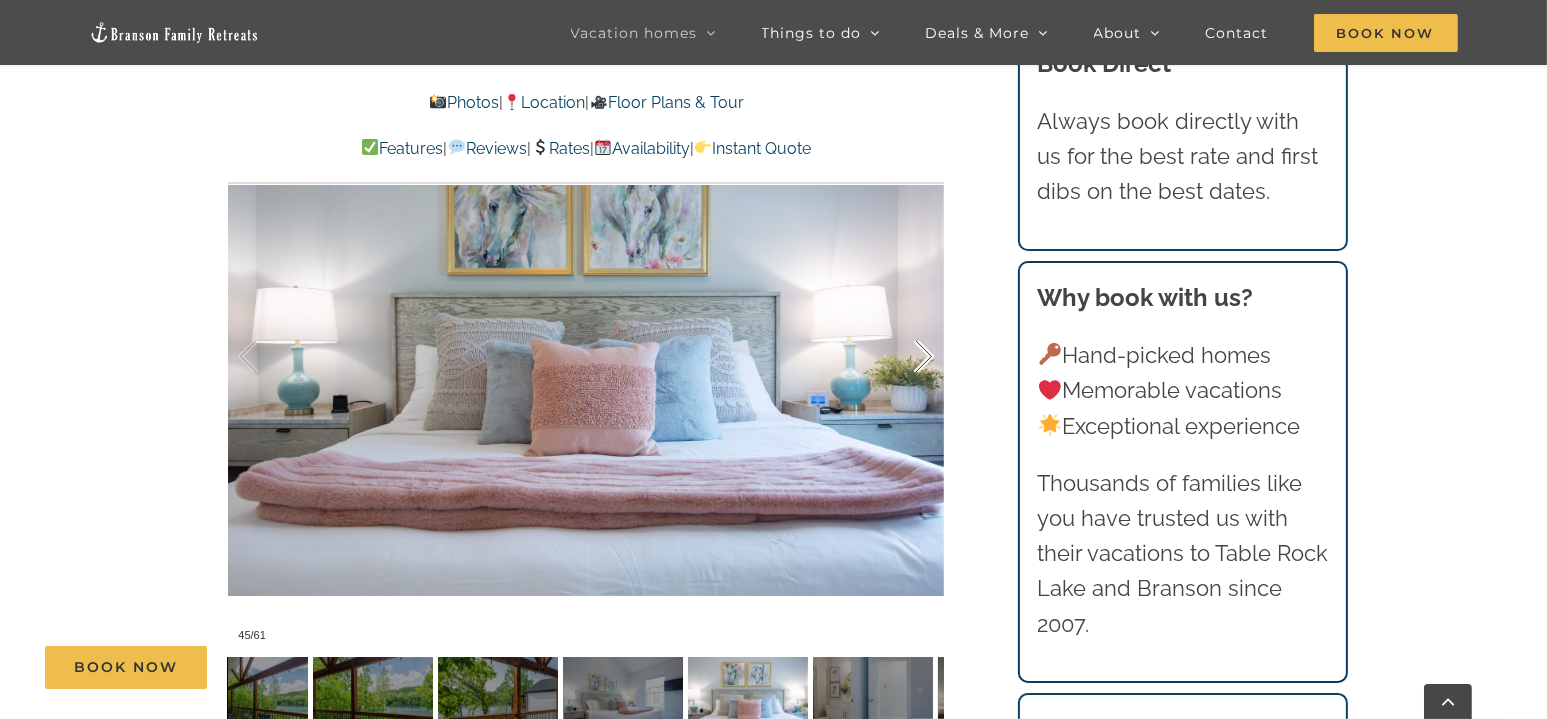 click at bounding box center [903, 357] 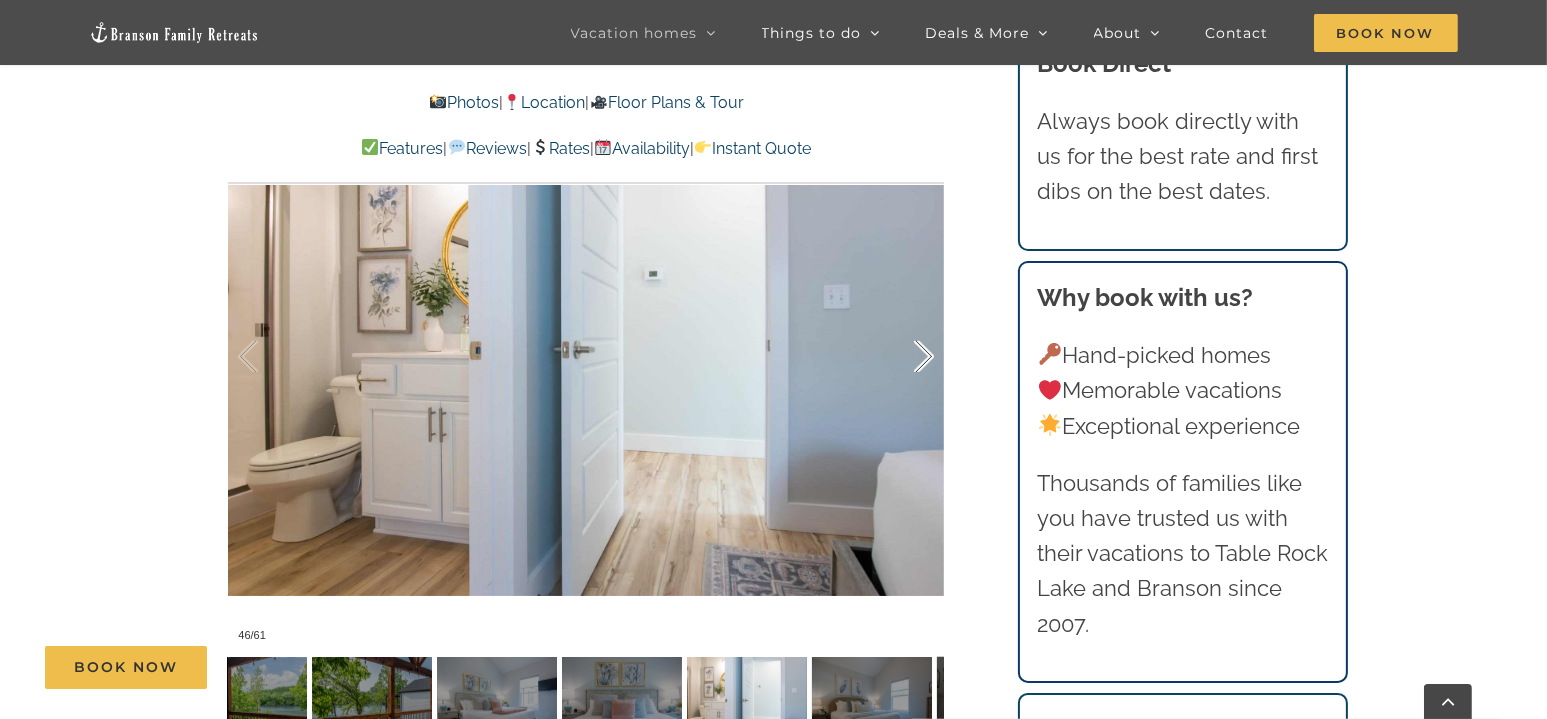 click at bounding box center [903, 357] 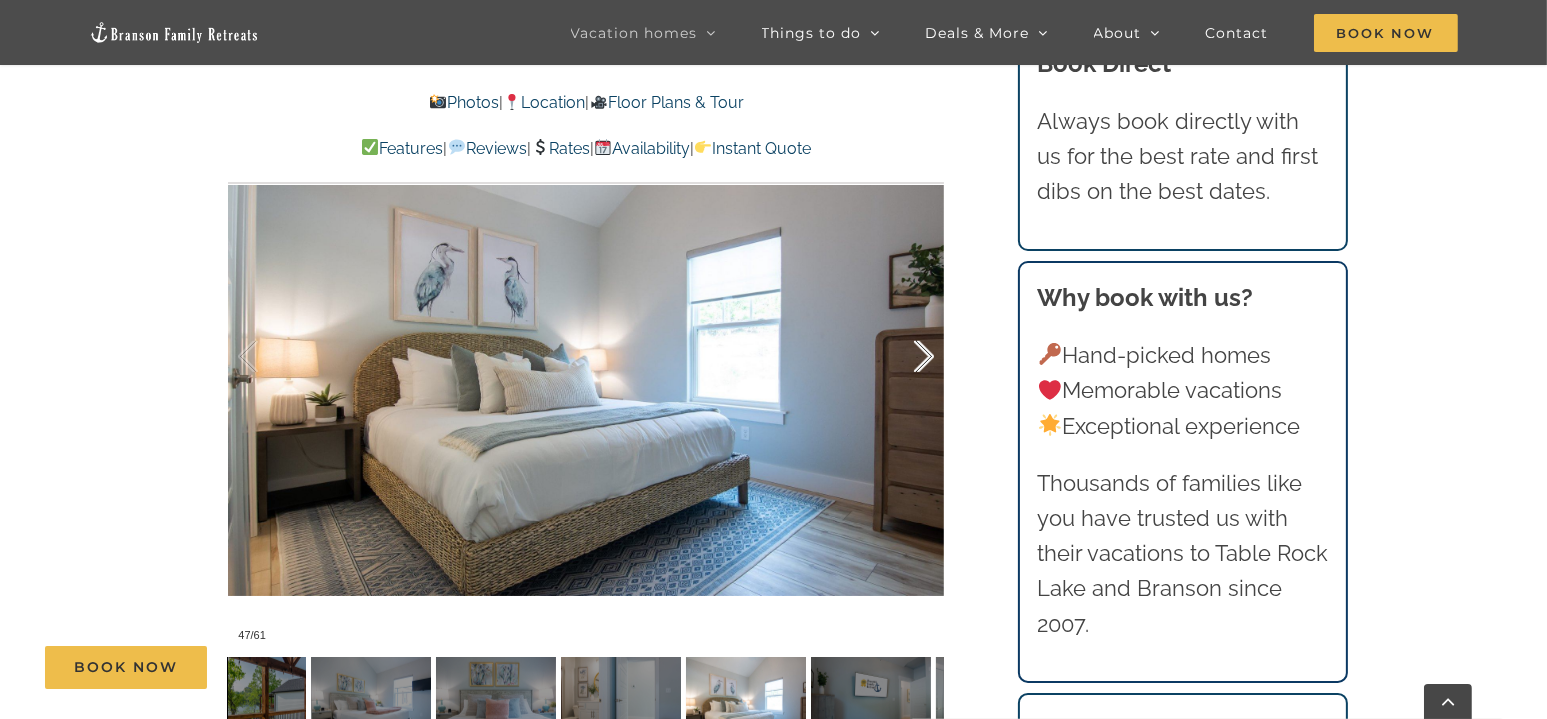 click at bounding box center (903, 357) 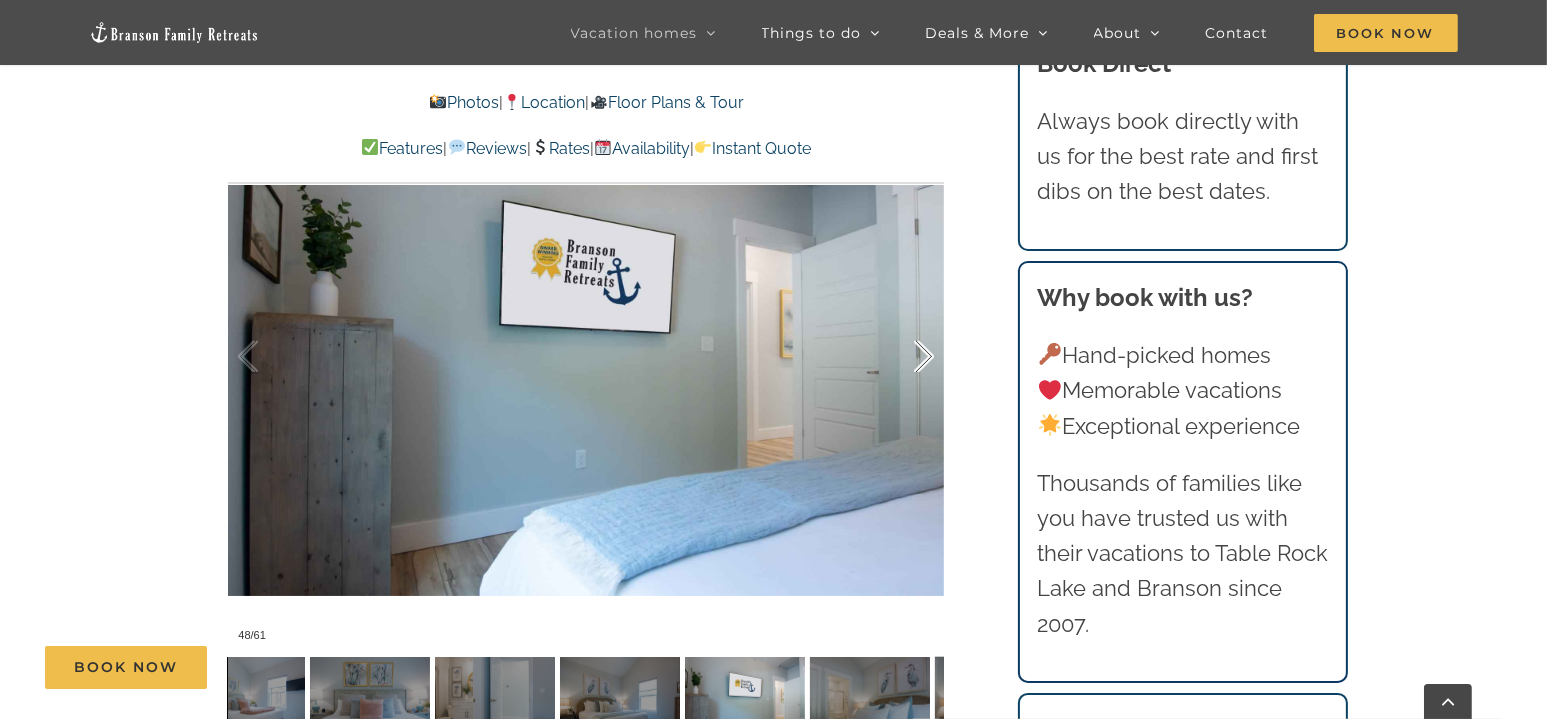 click at bounding box center [903, 357] 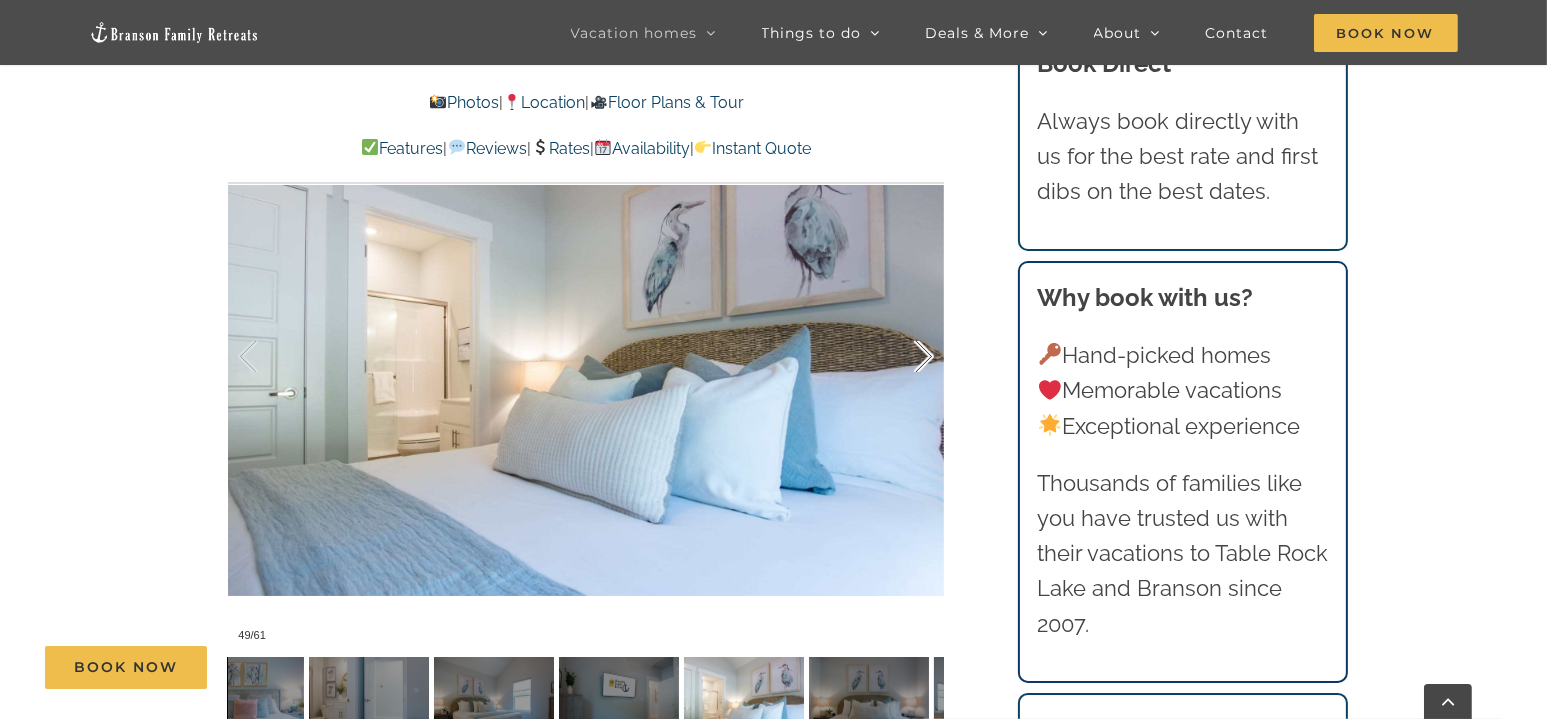 click at bounding box center [903, 357] 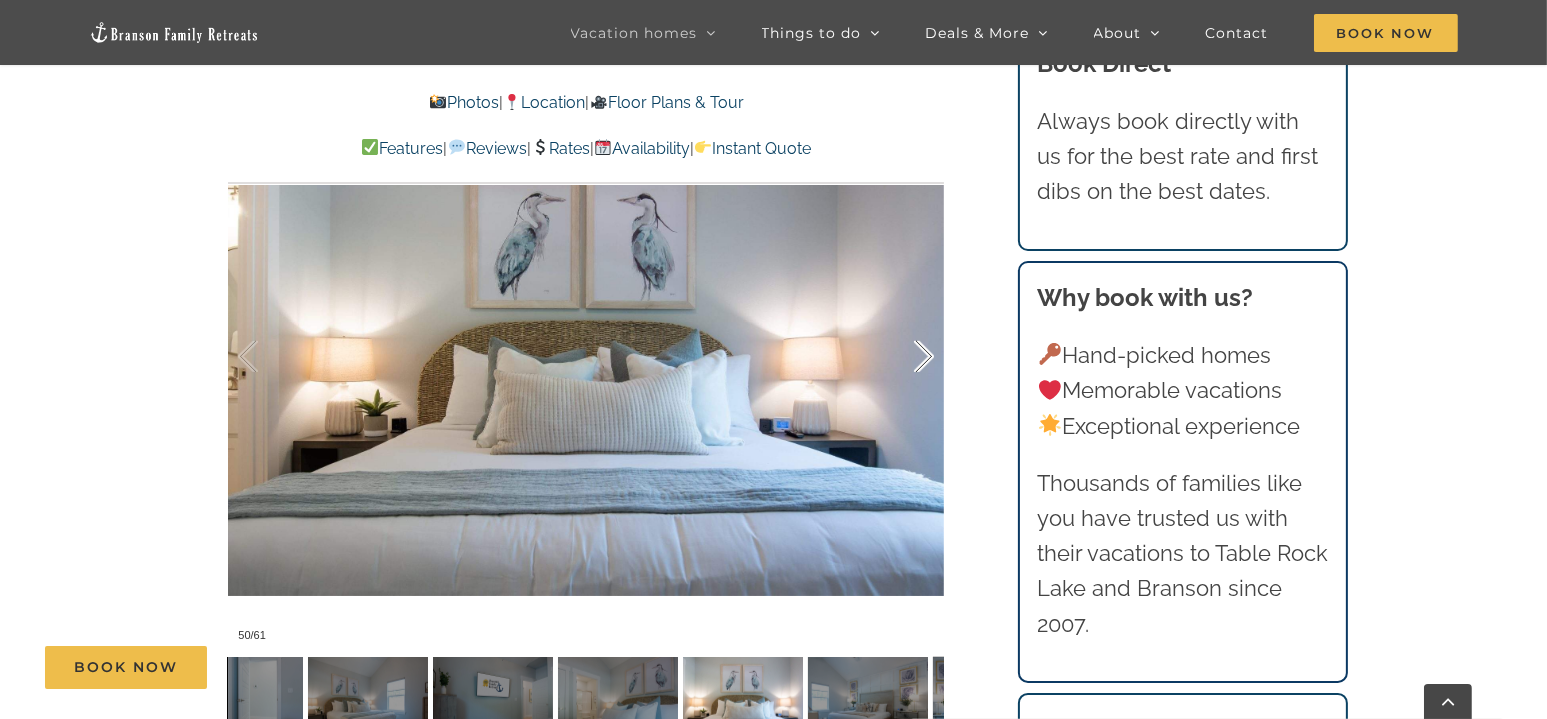 click at bounding box center [903, 357] 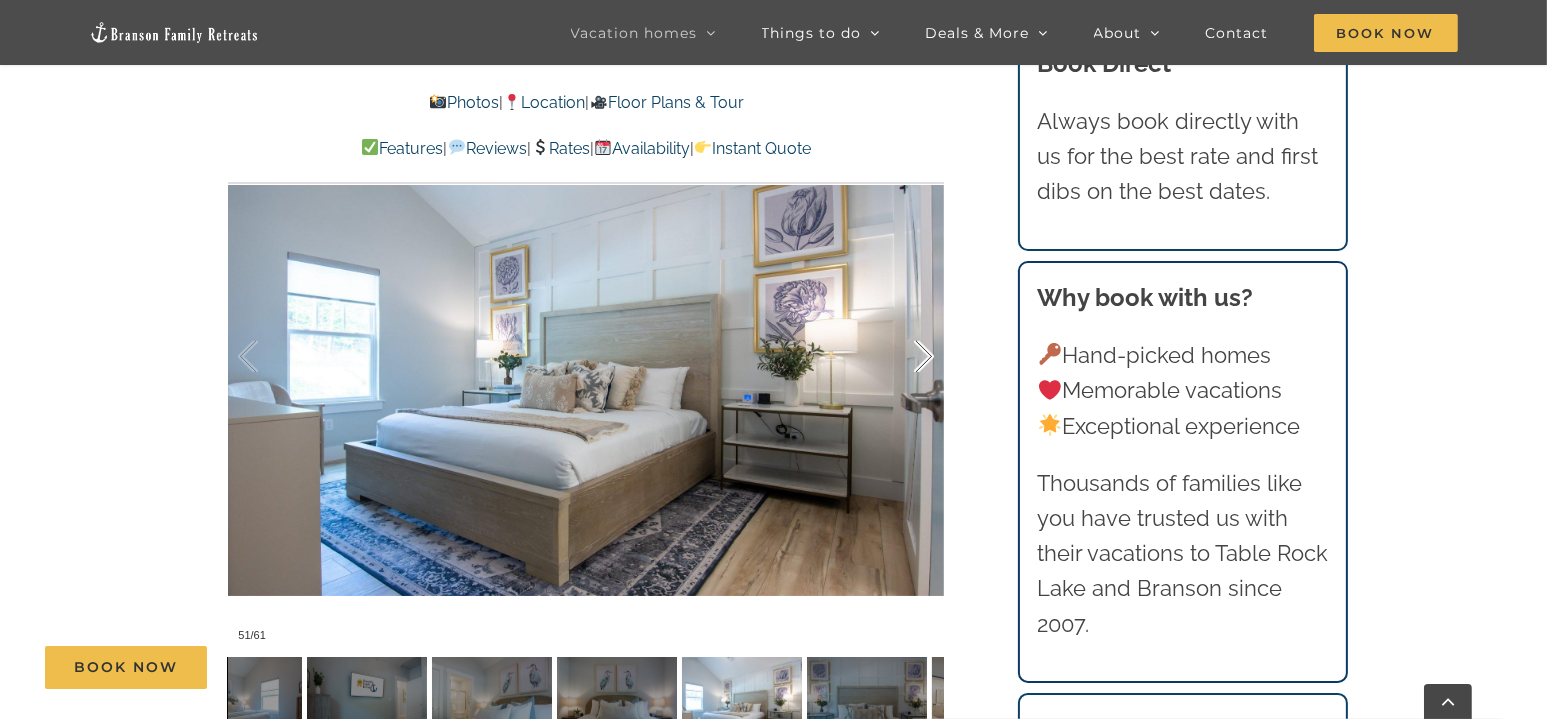 click at bounding box center [903, 357] 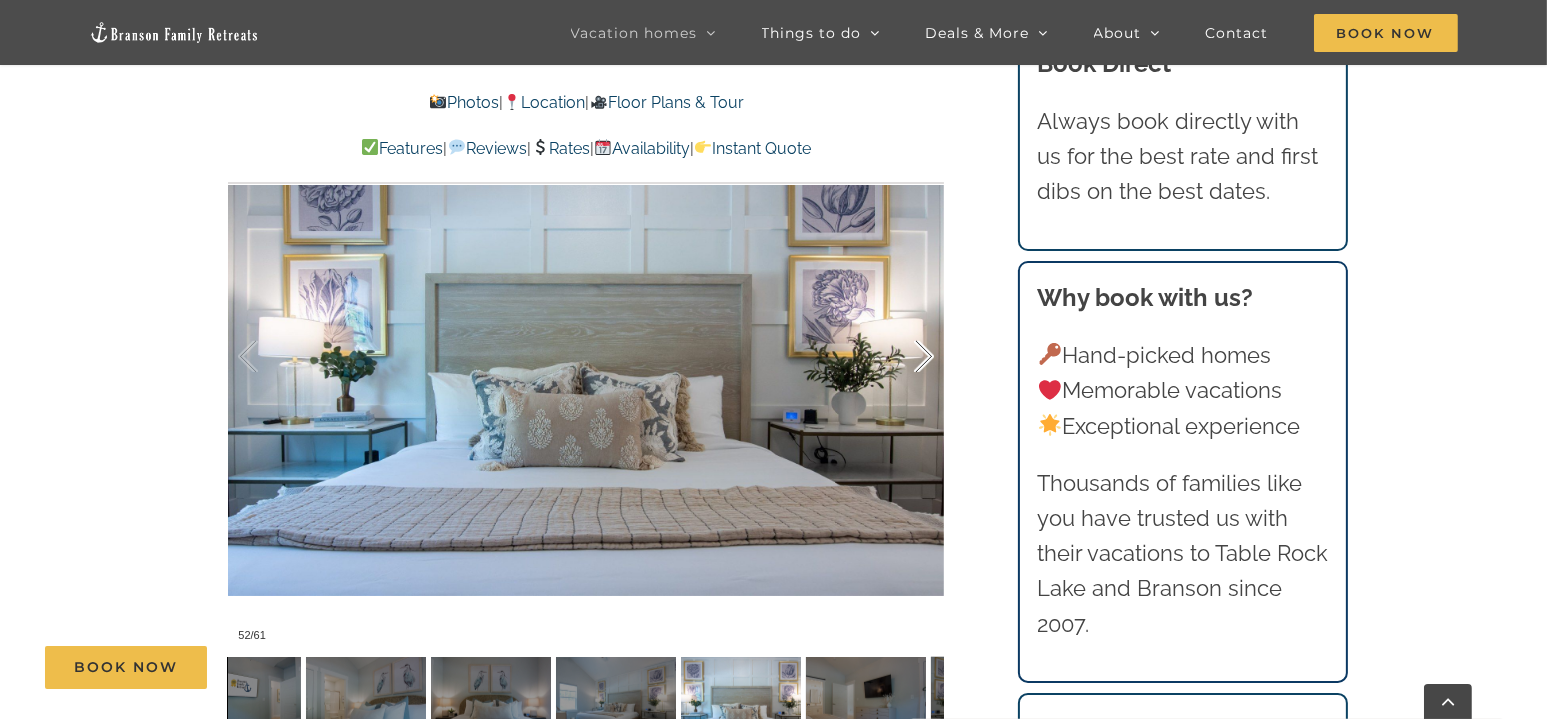 click at bounding box center (903, 357) 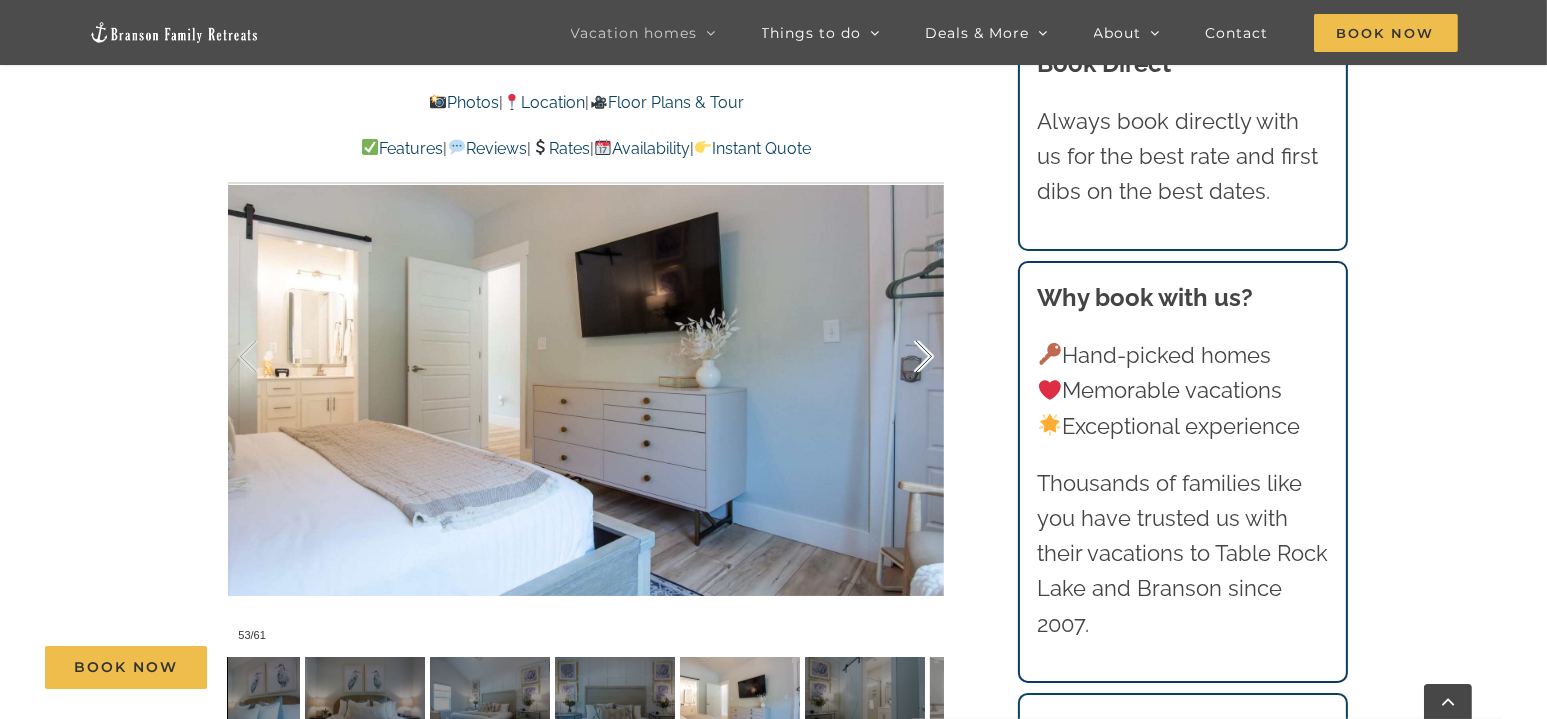 click at bounding box center (903, 357) 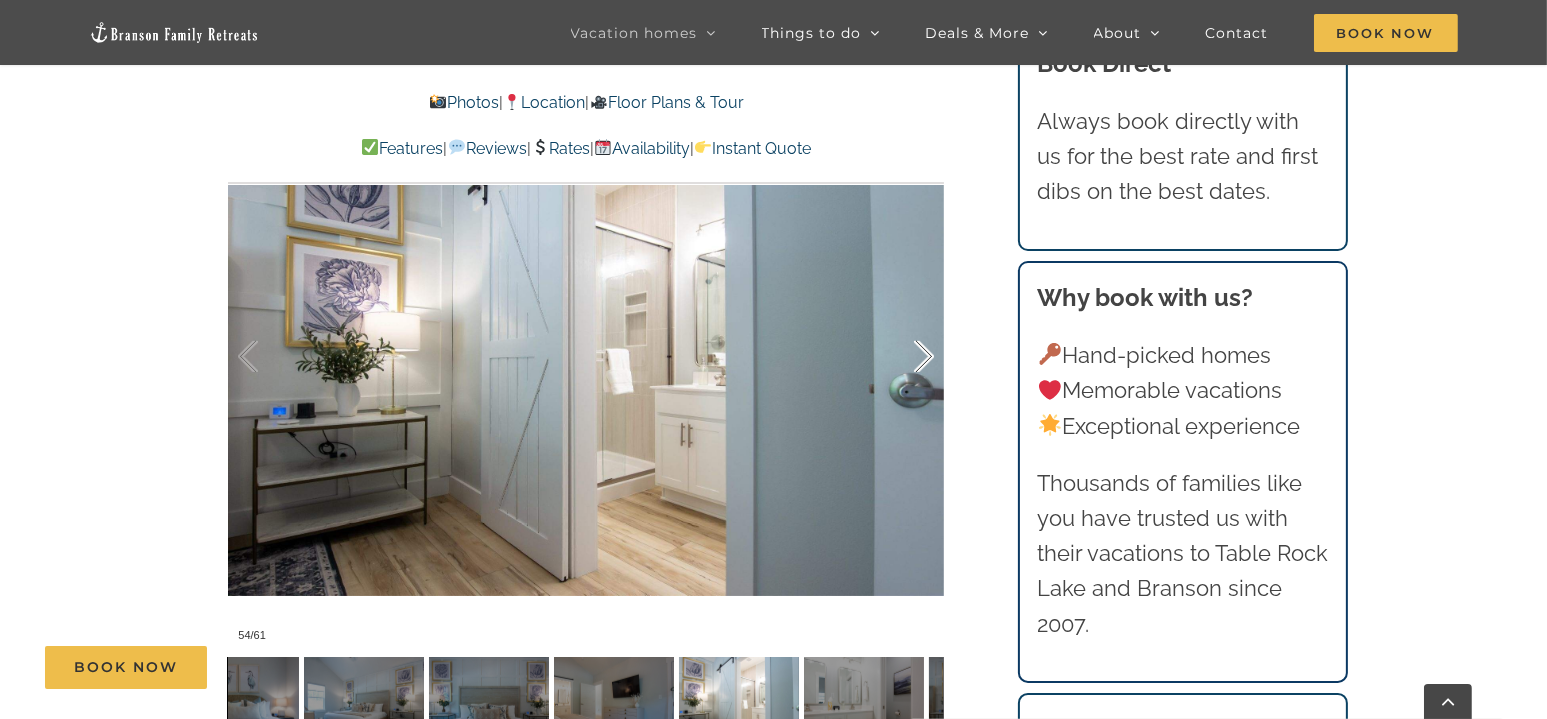 click at bounding box center (903, 357) 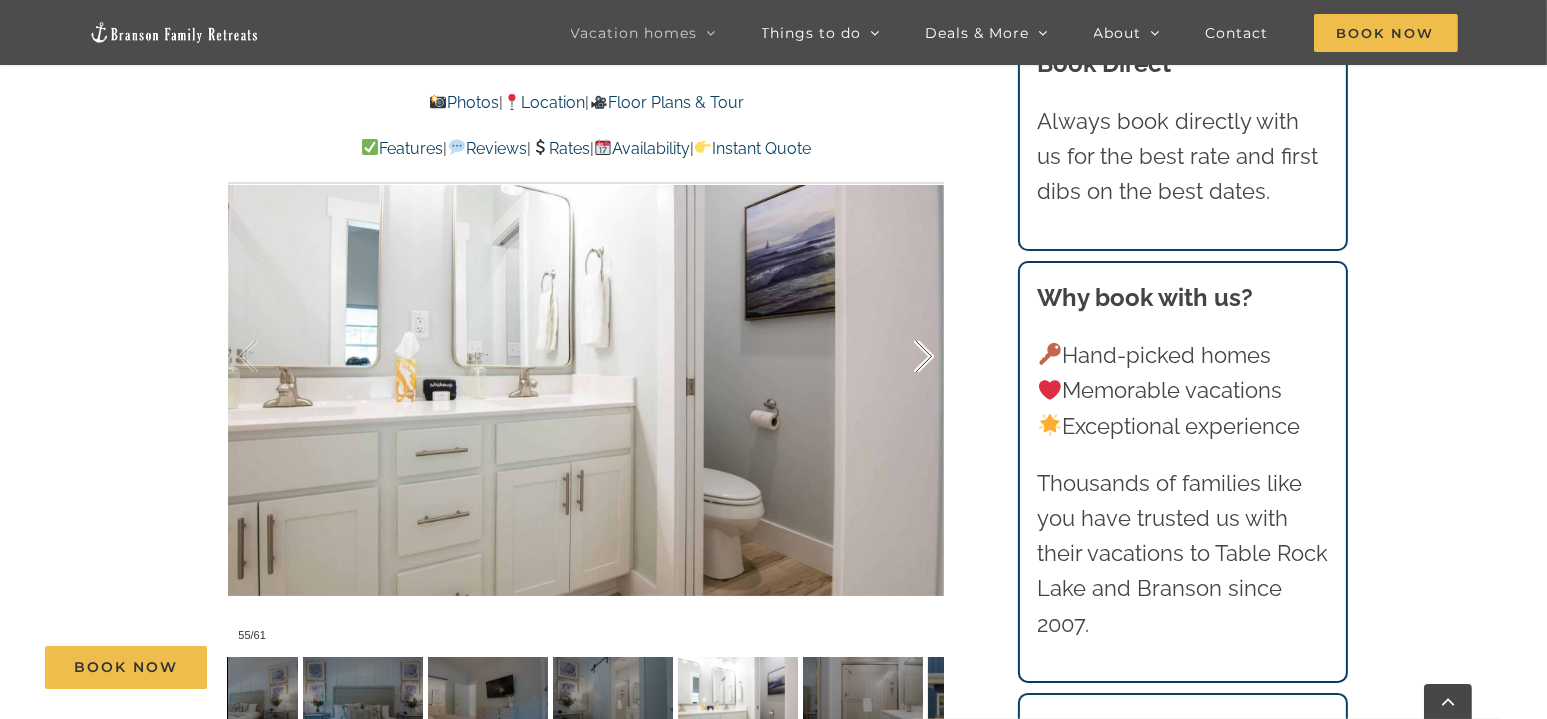 click at bounding box center (903, 357) 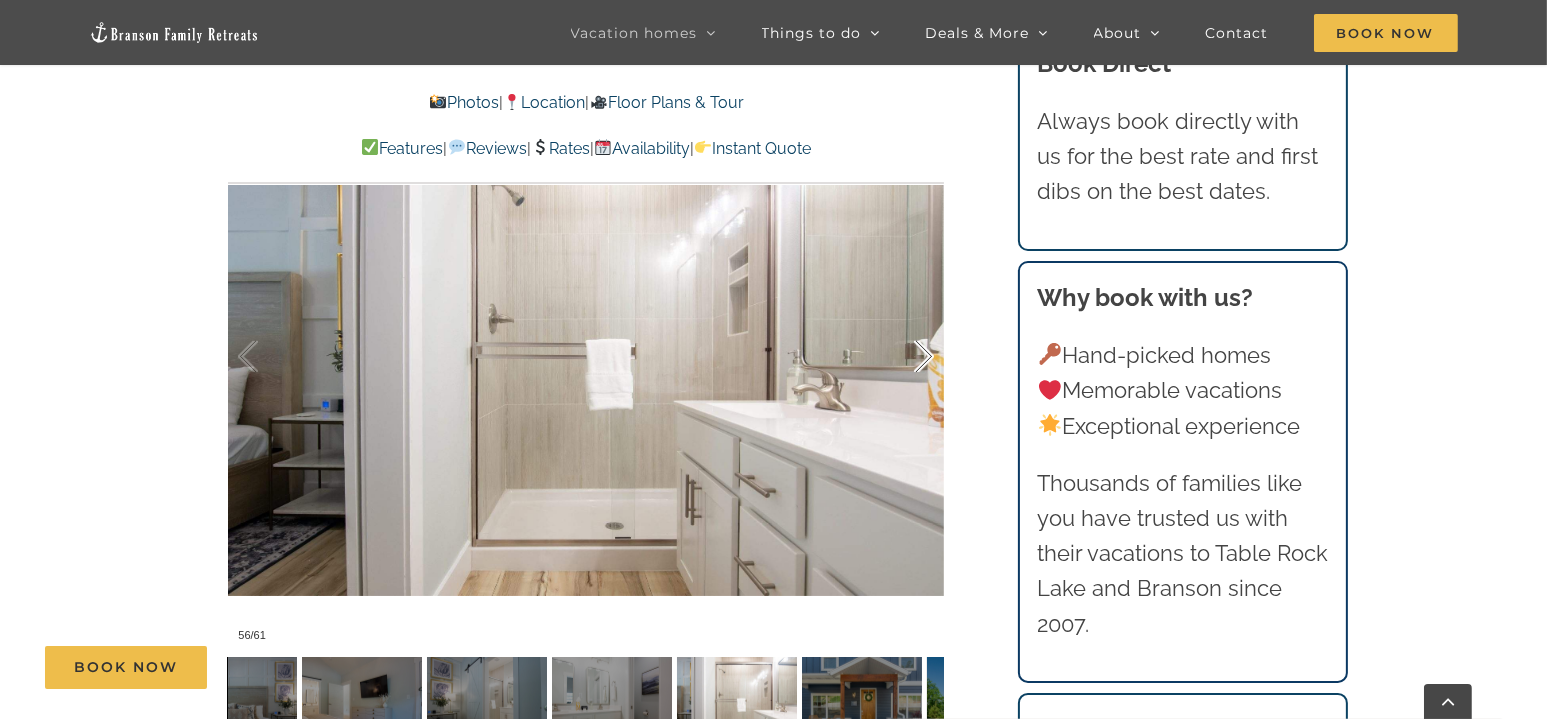 click at bounding box center [903, 357] 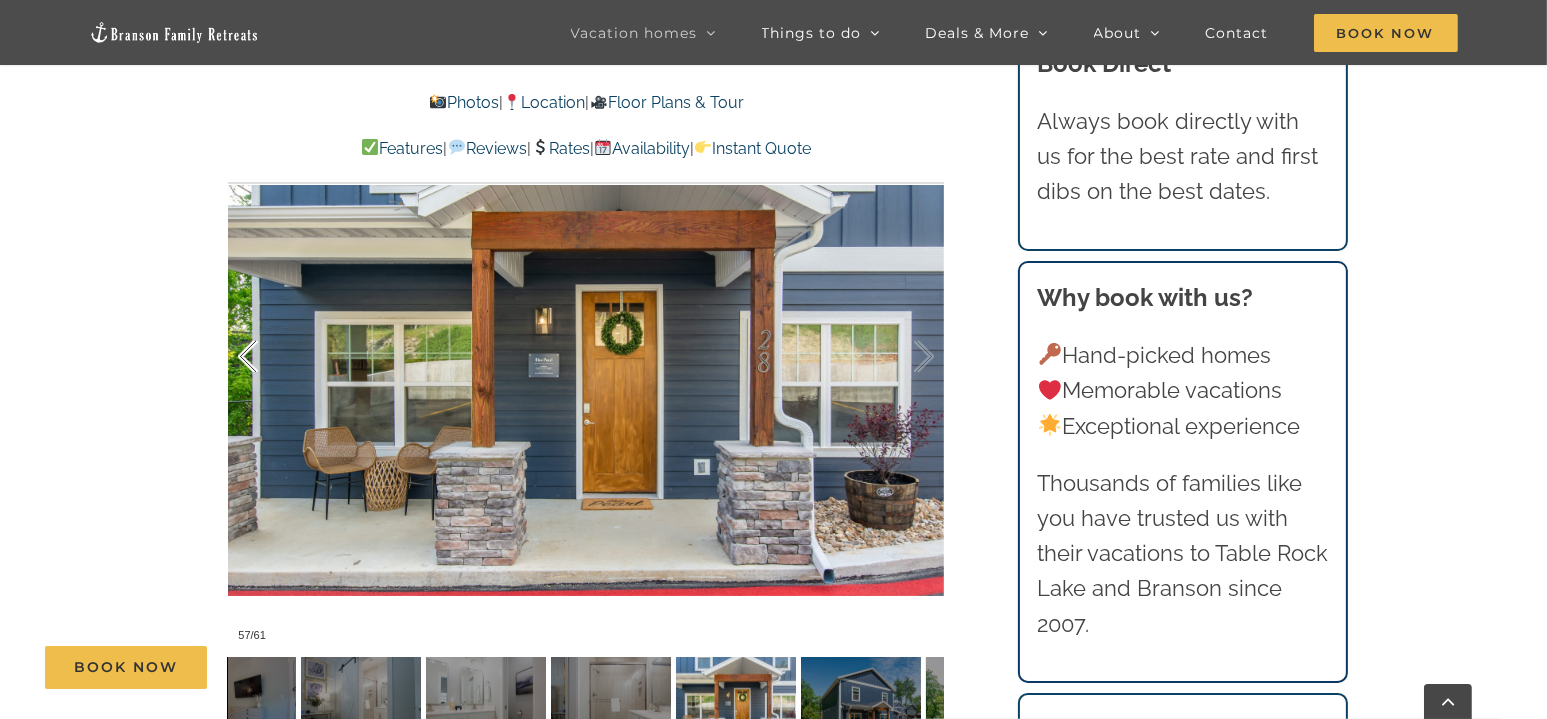 click at bounding box center (269, 357) 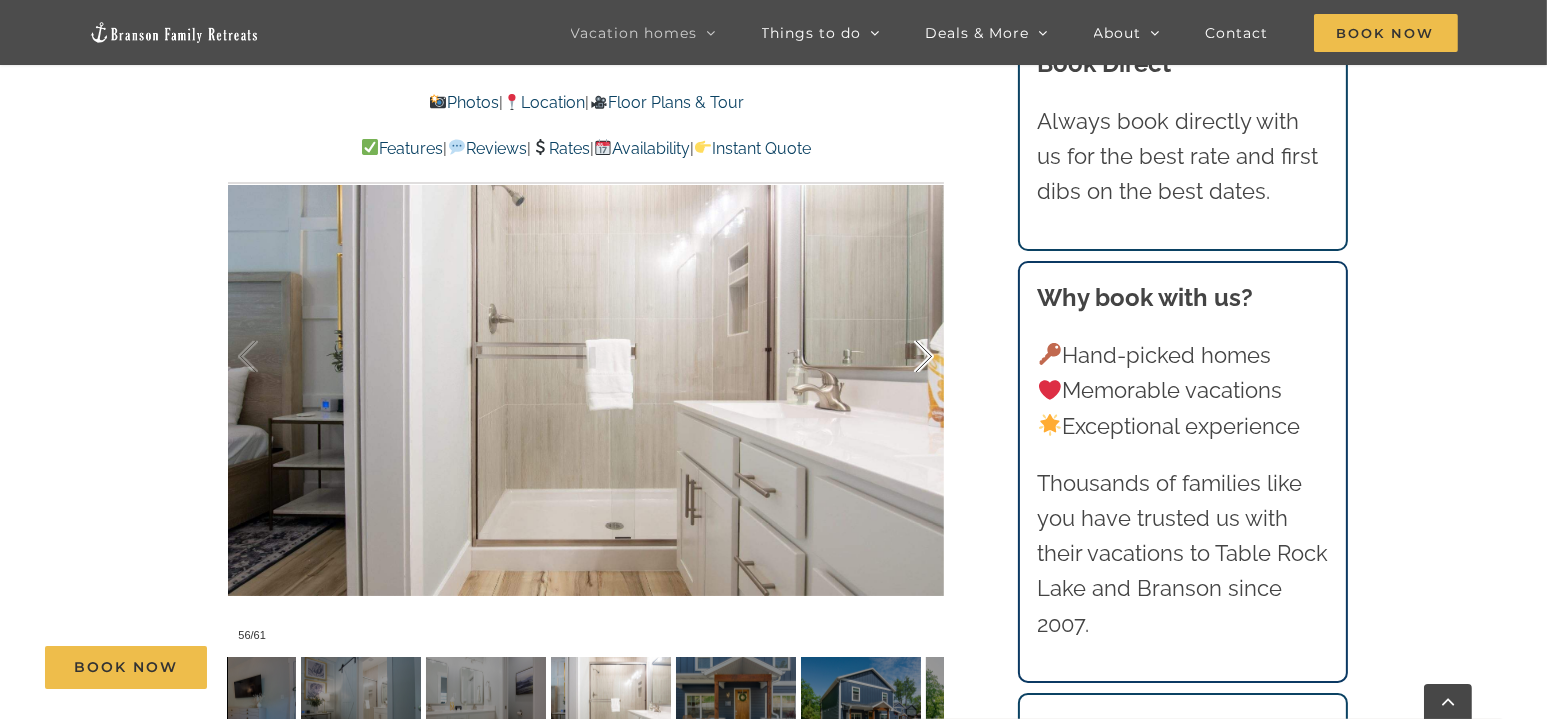 click at bounding box center [903, 357] 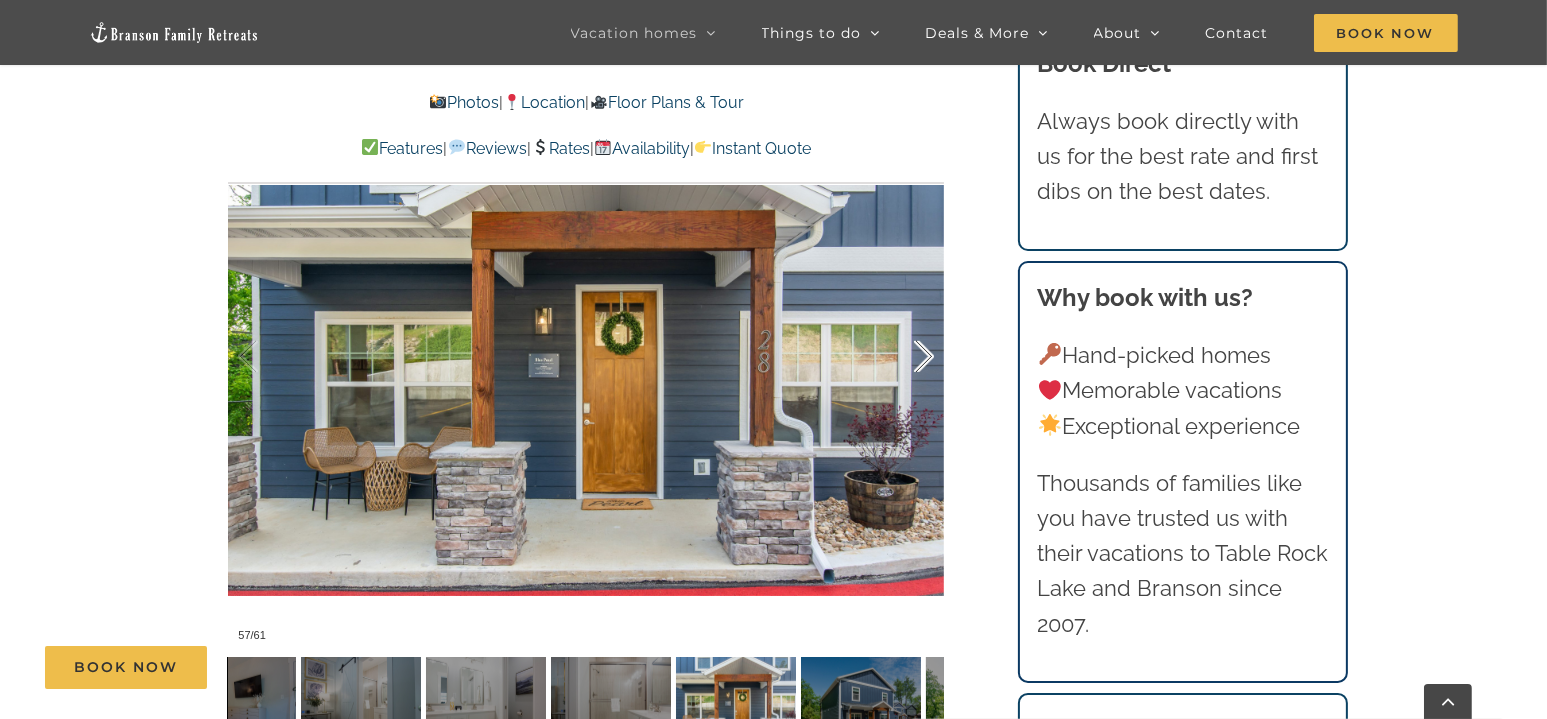click at bounding box center (903, 357) 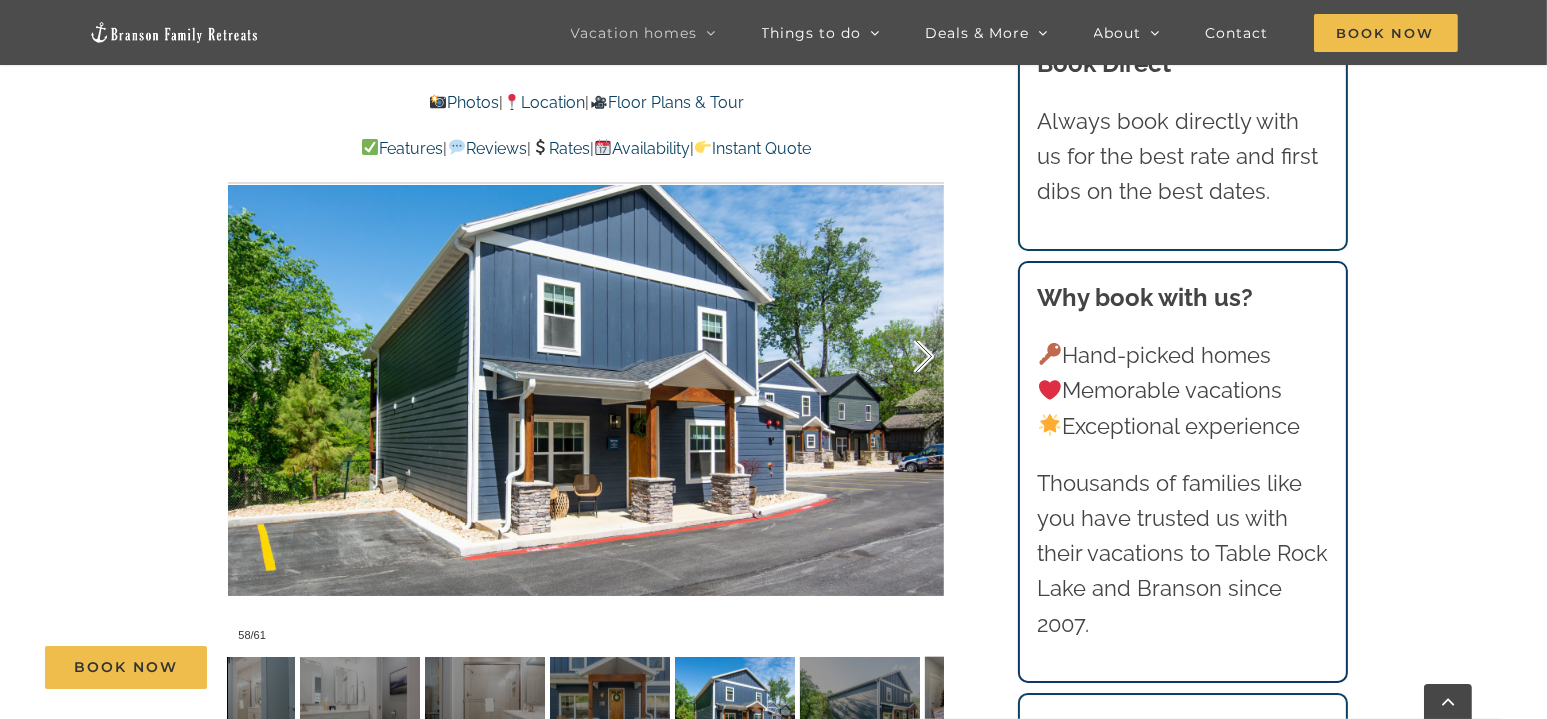click at bounding box center [903, 357] 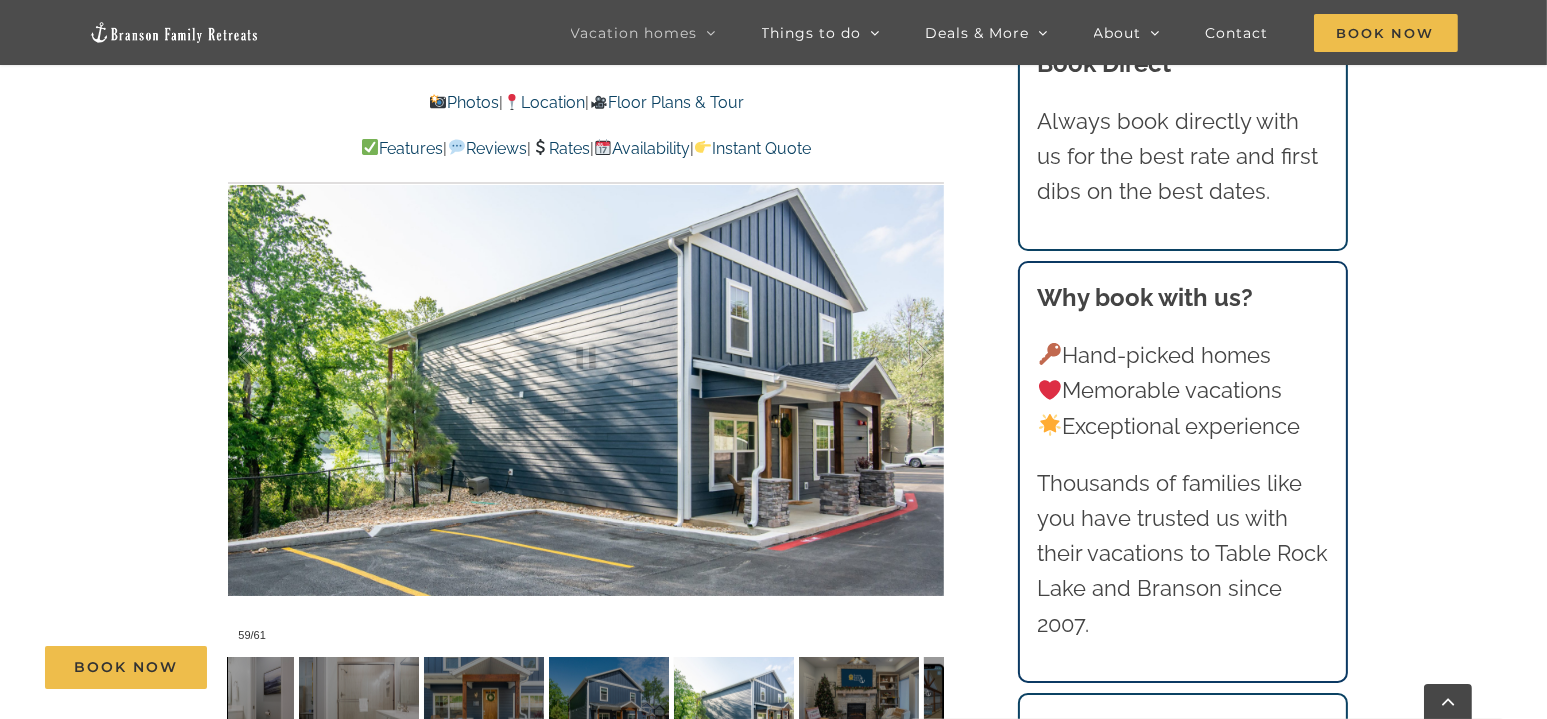 click at bounding box center [269, 357] 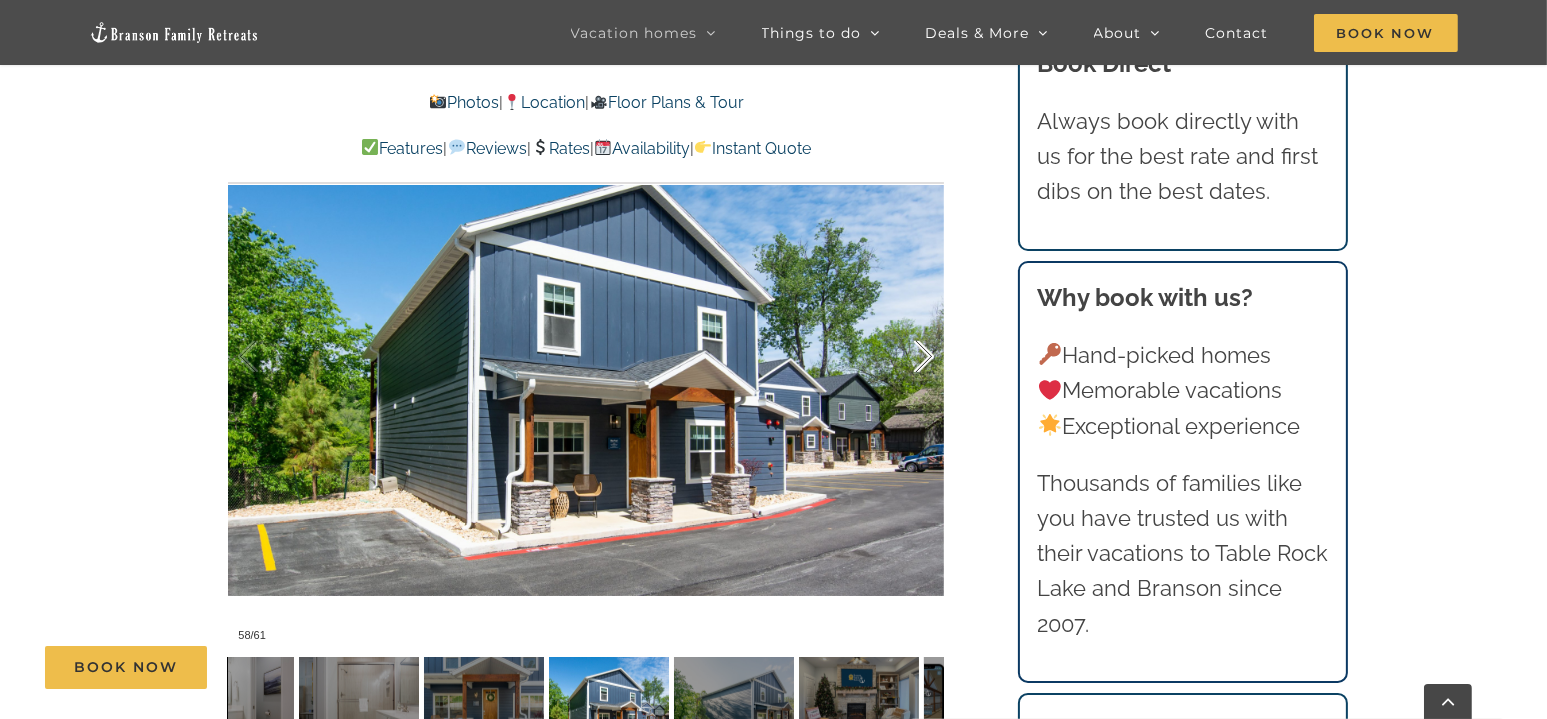 click at bounding box center (903, 357) 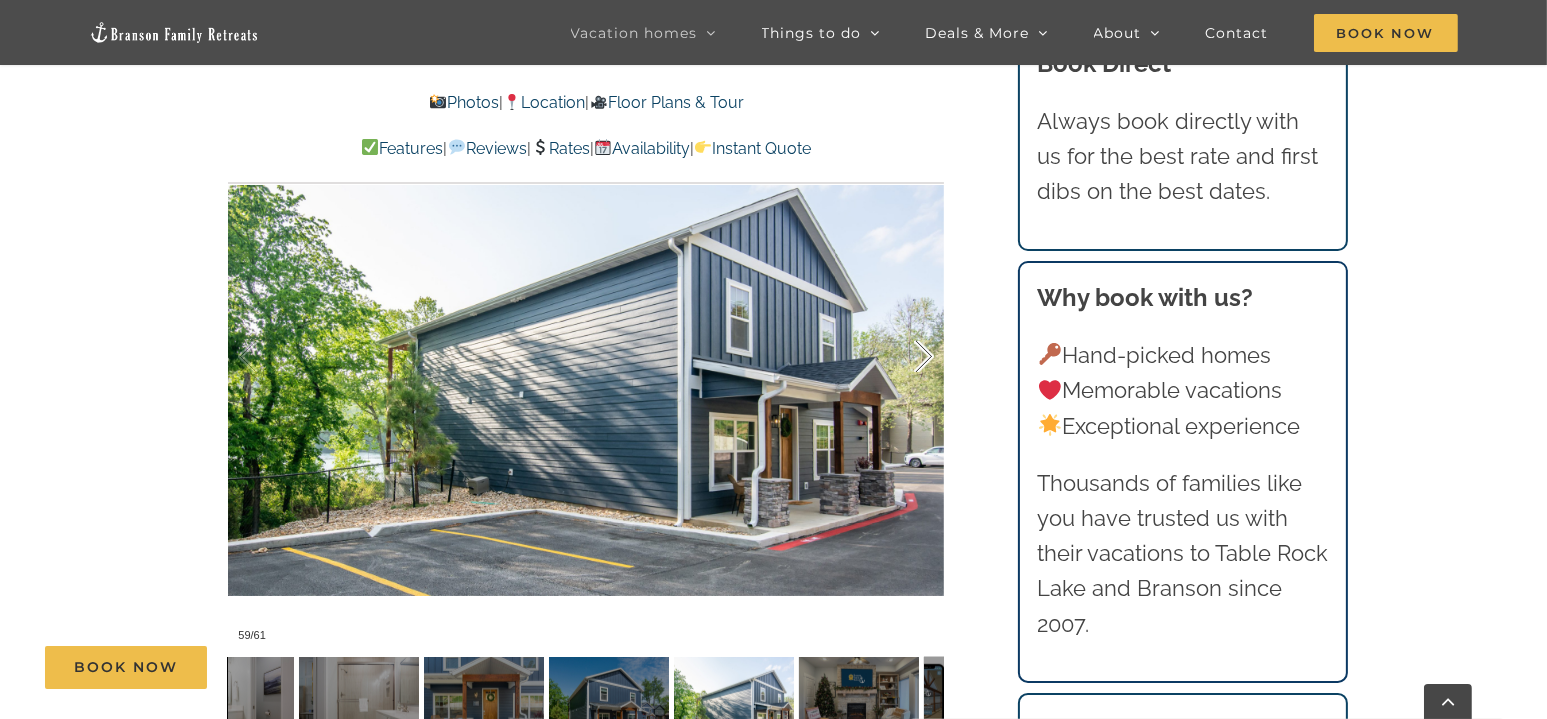 click at bounding box center (903, 357) 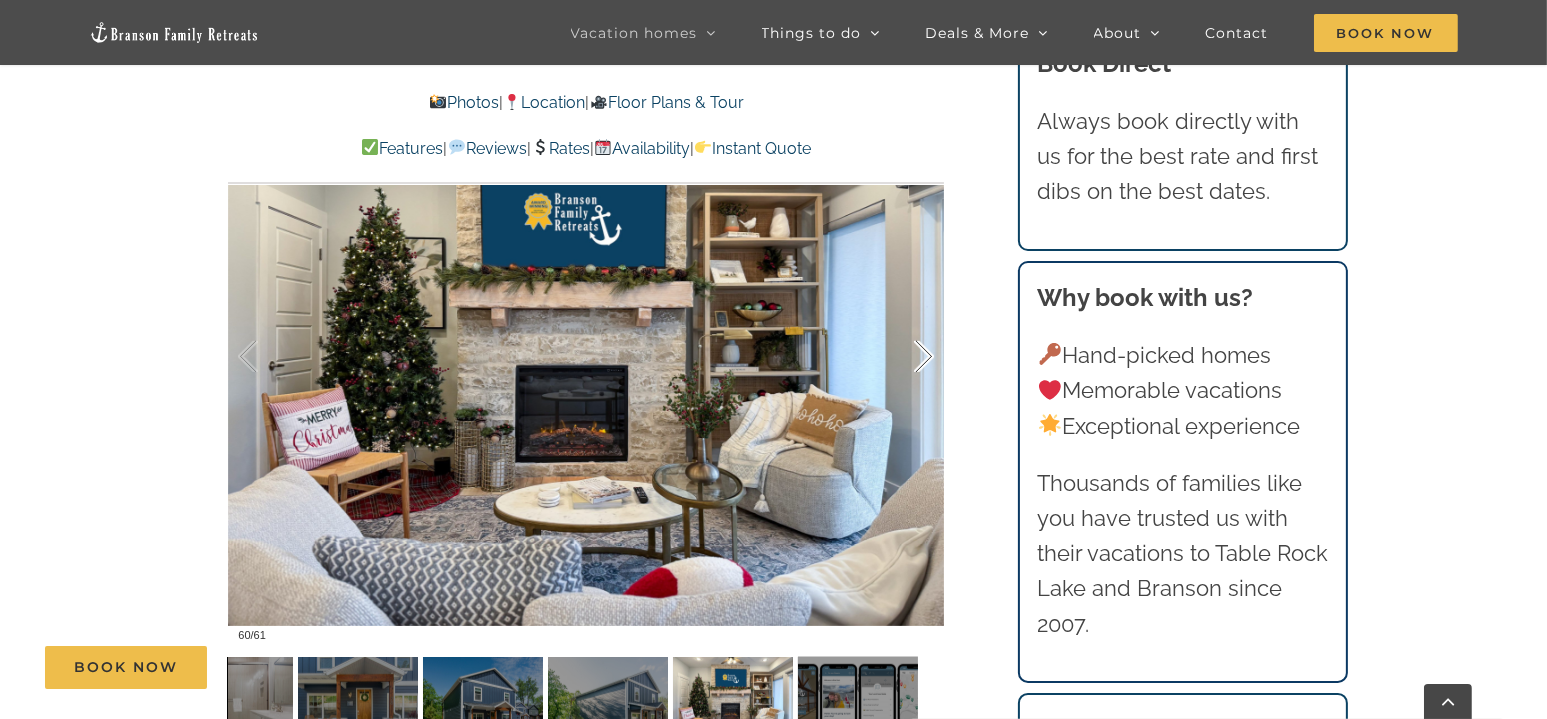 click at bounding box center [903, 357] 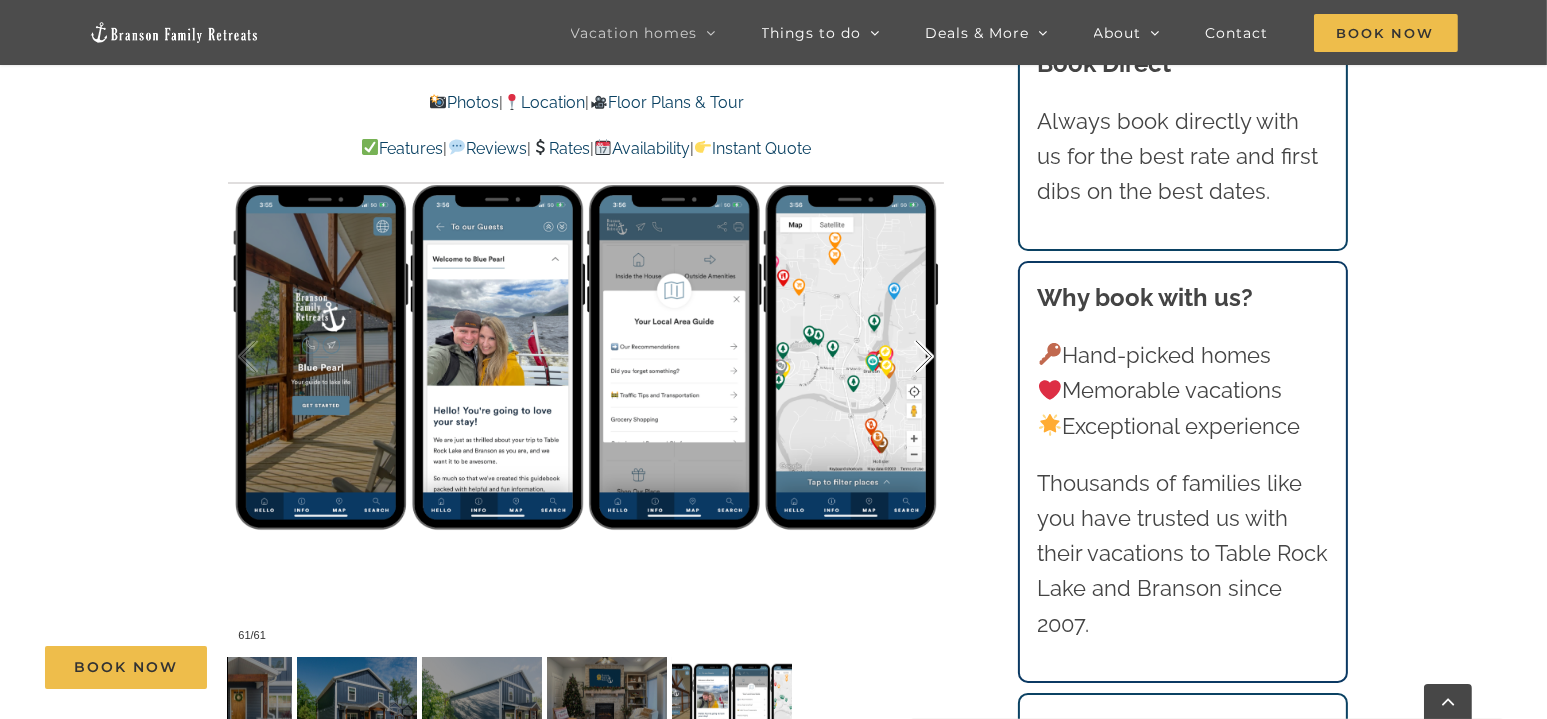 click at bounding box center [903, 357] 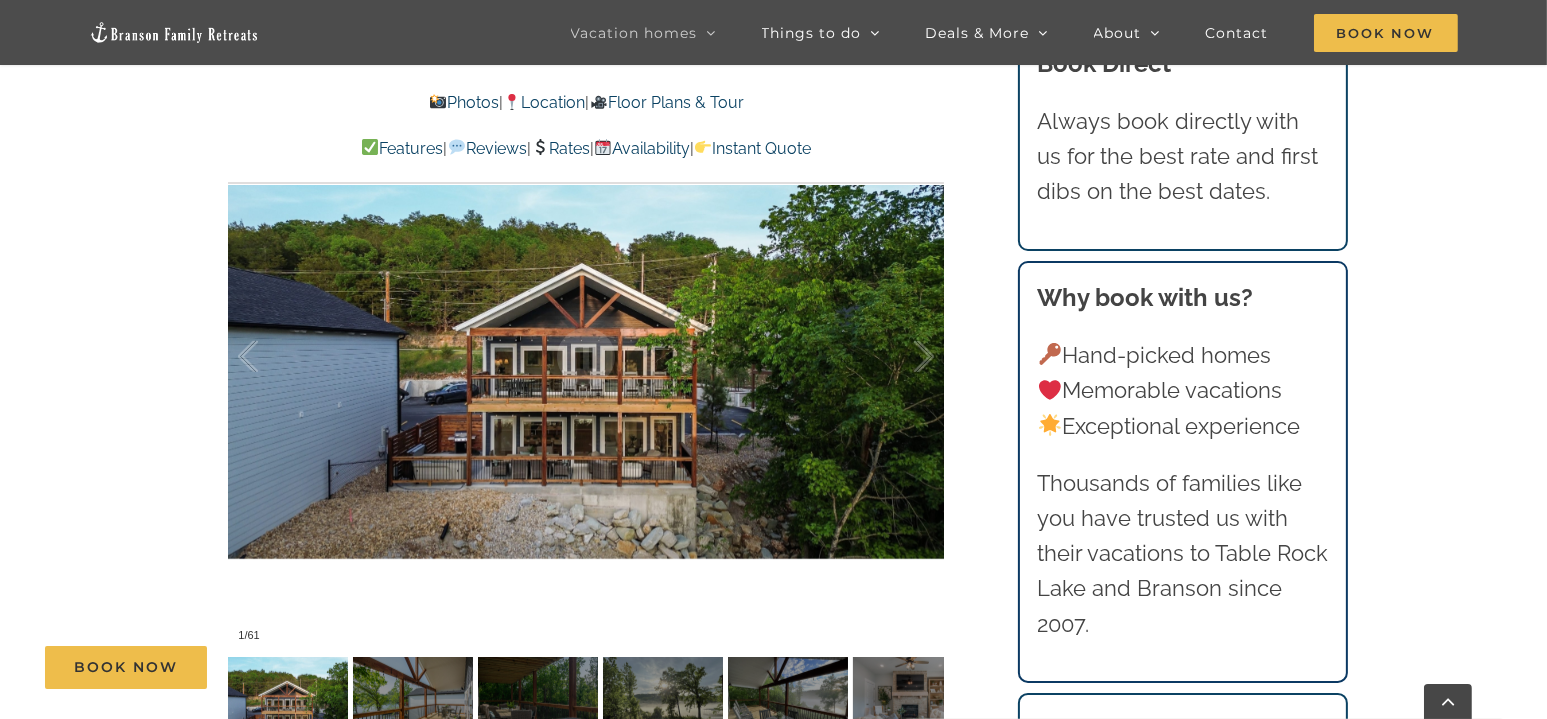 click at bounding box center (586, 357) 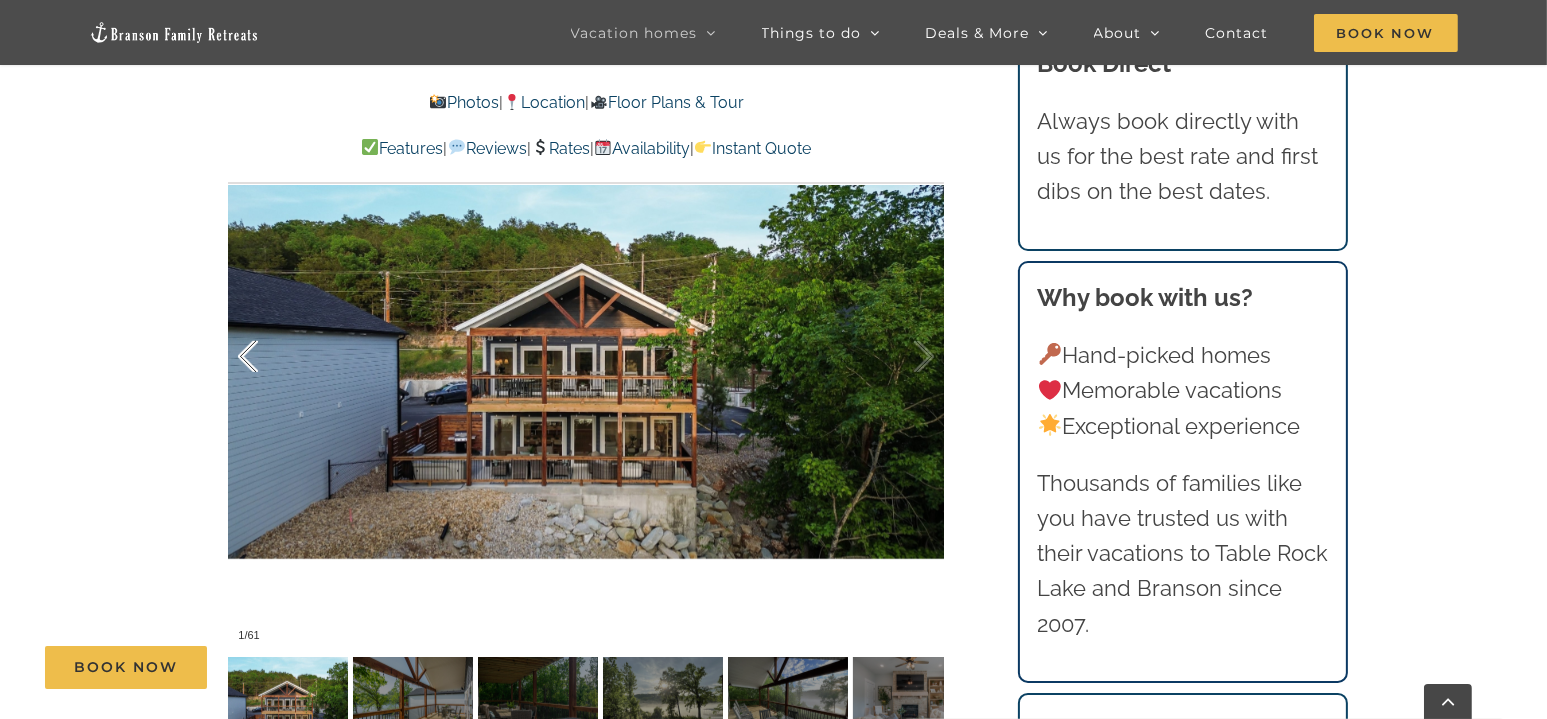 click at bounding box center [269, 357] 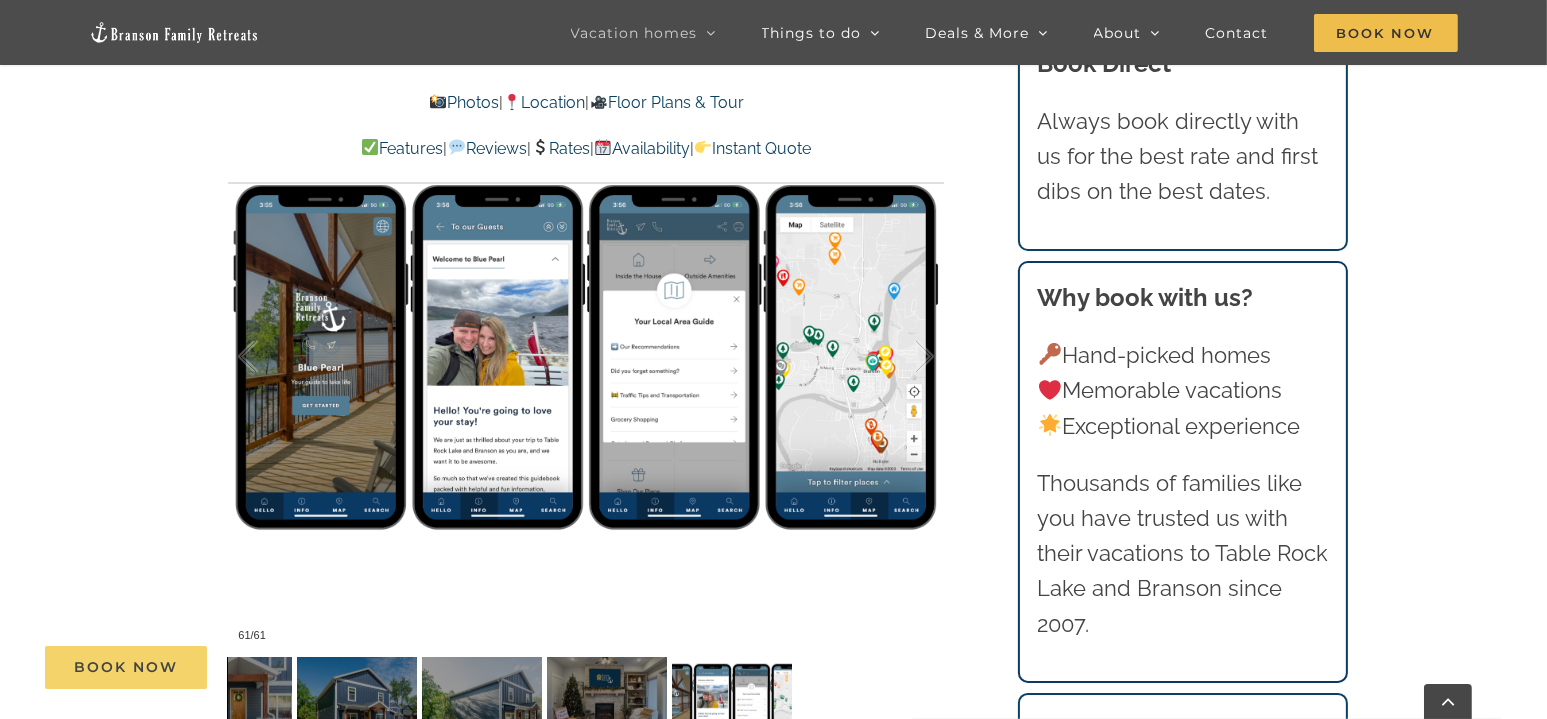 click on "Book Now" at bounding box center [126, 667] 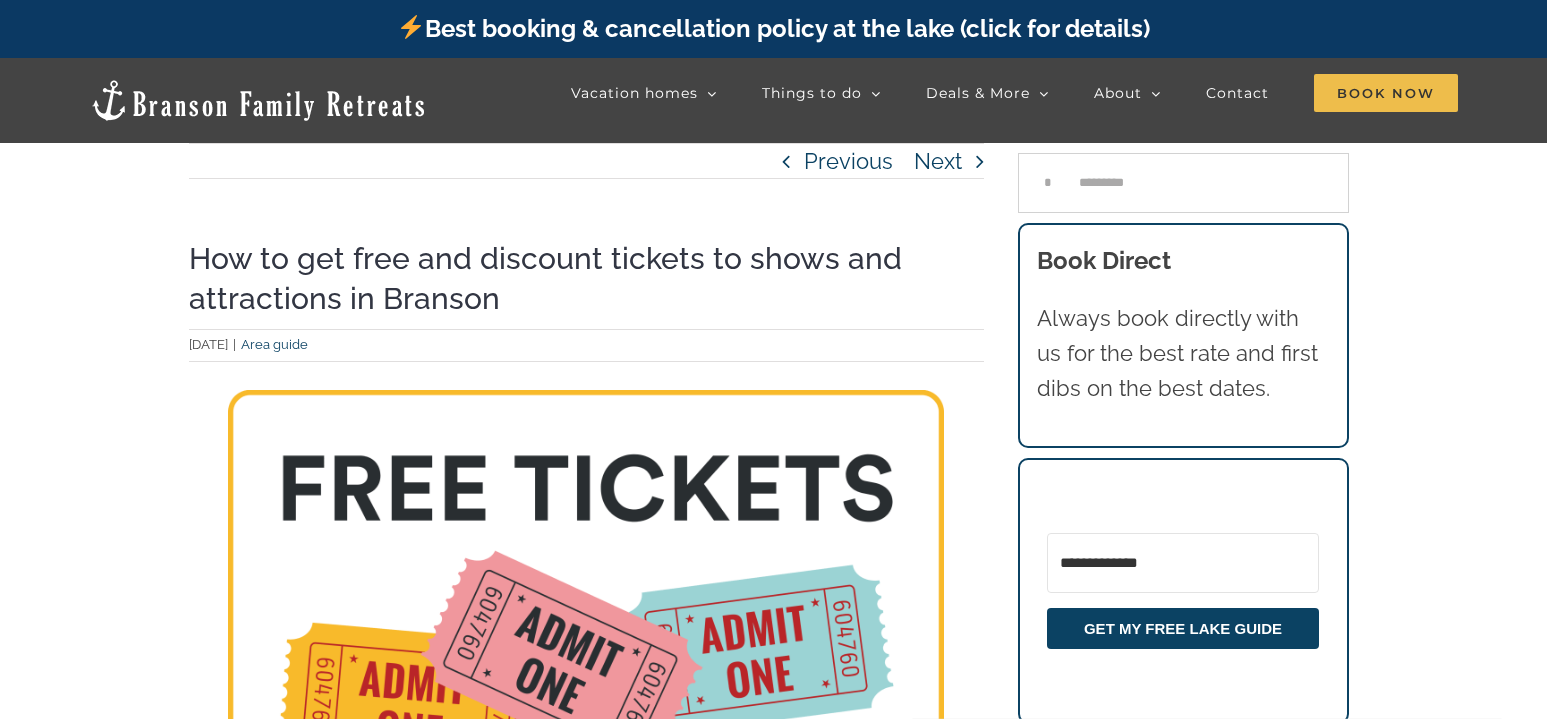 scroll, scrollTop: 0, scrollLeft: 0, axis: both 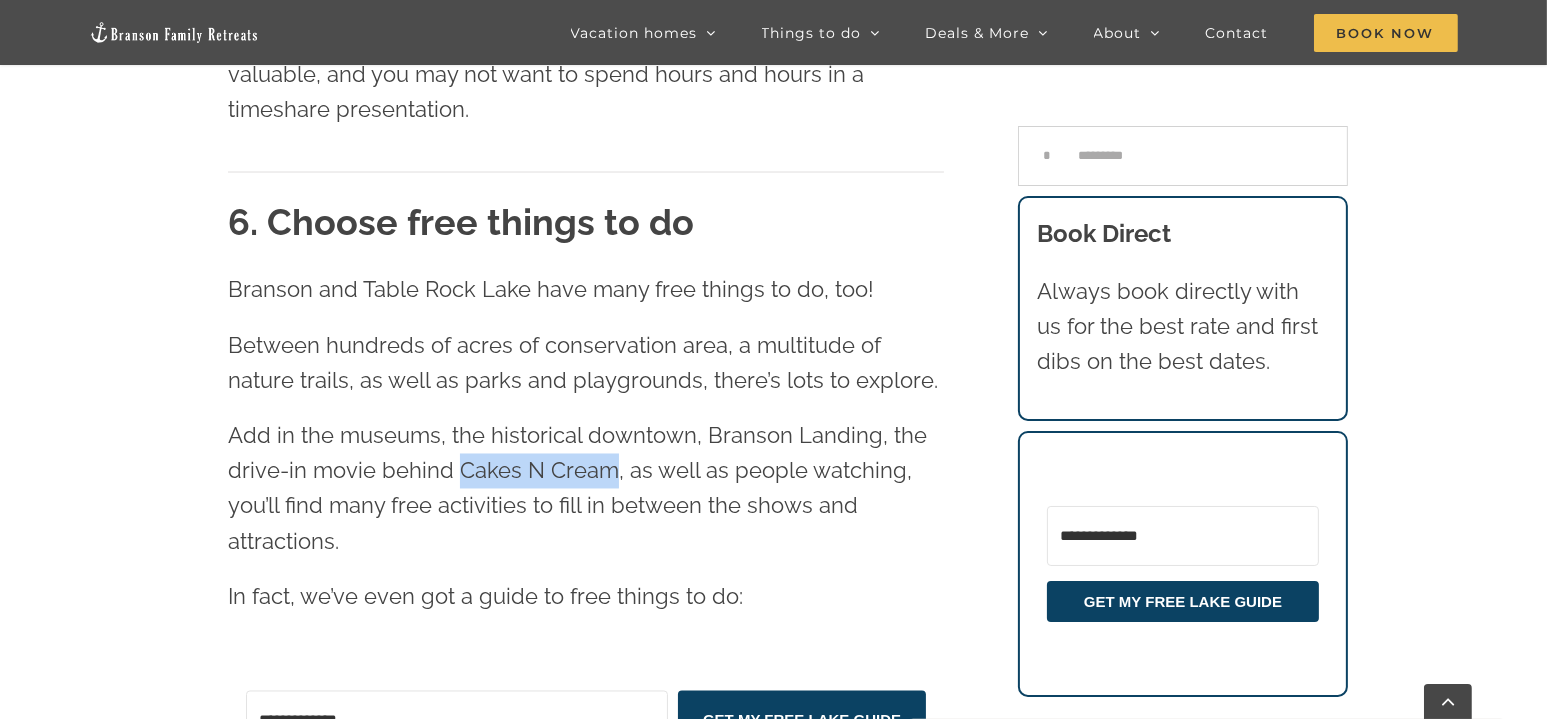 drag, startPoint x: 452, startPoint y: 470, endPoint x: 608, endPoint y: 470, distance: 156 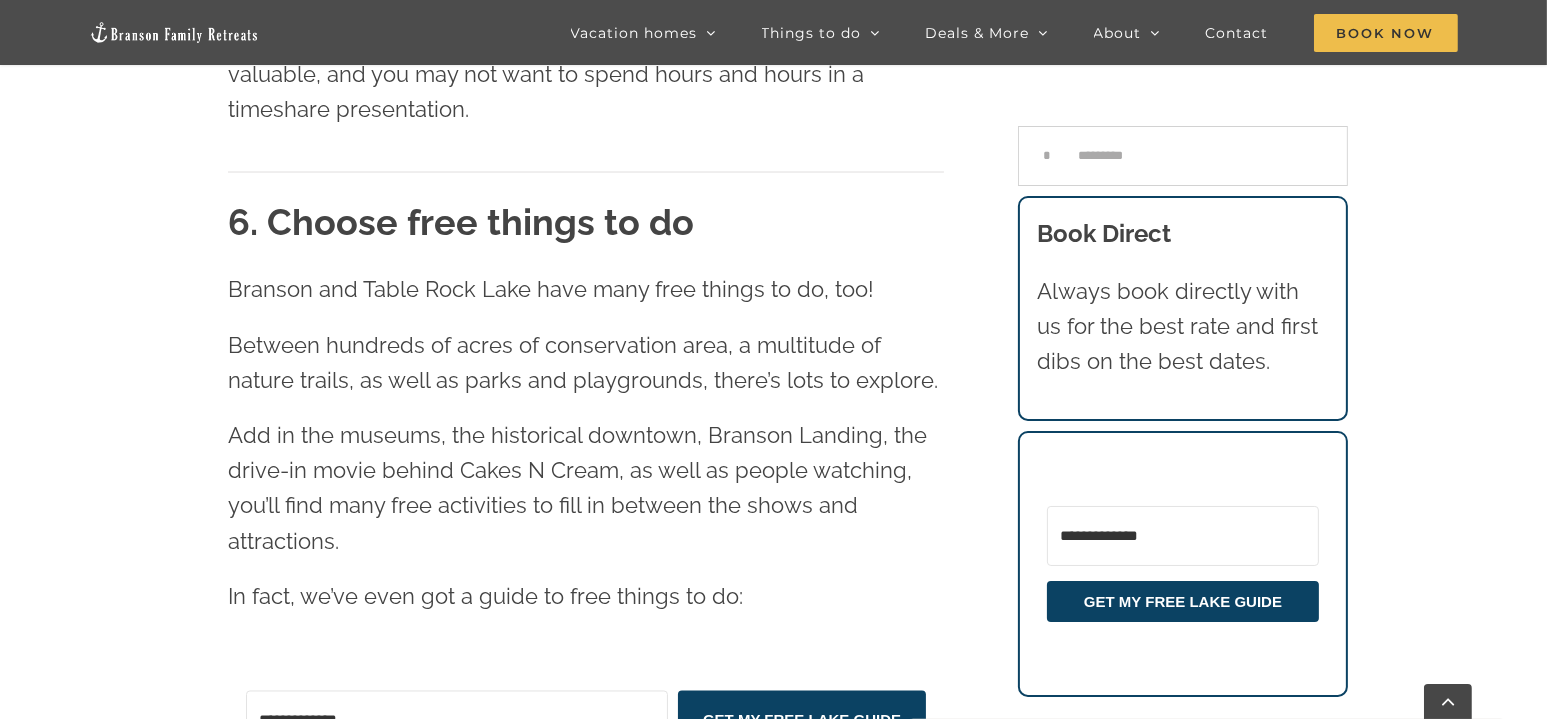 click on "Add in the museums, the historical downtown, Branson Landing, the drive-in movie behind Cakes N Cream, as well as people watching, you’ll find many free activities to fill in between the shows and attractions." at bounding box center [586, 489] 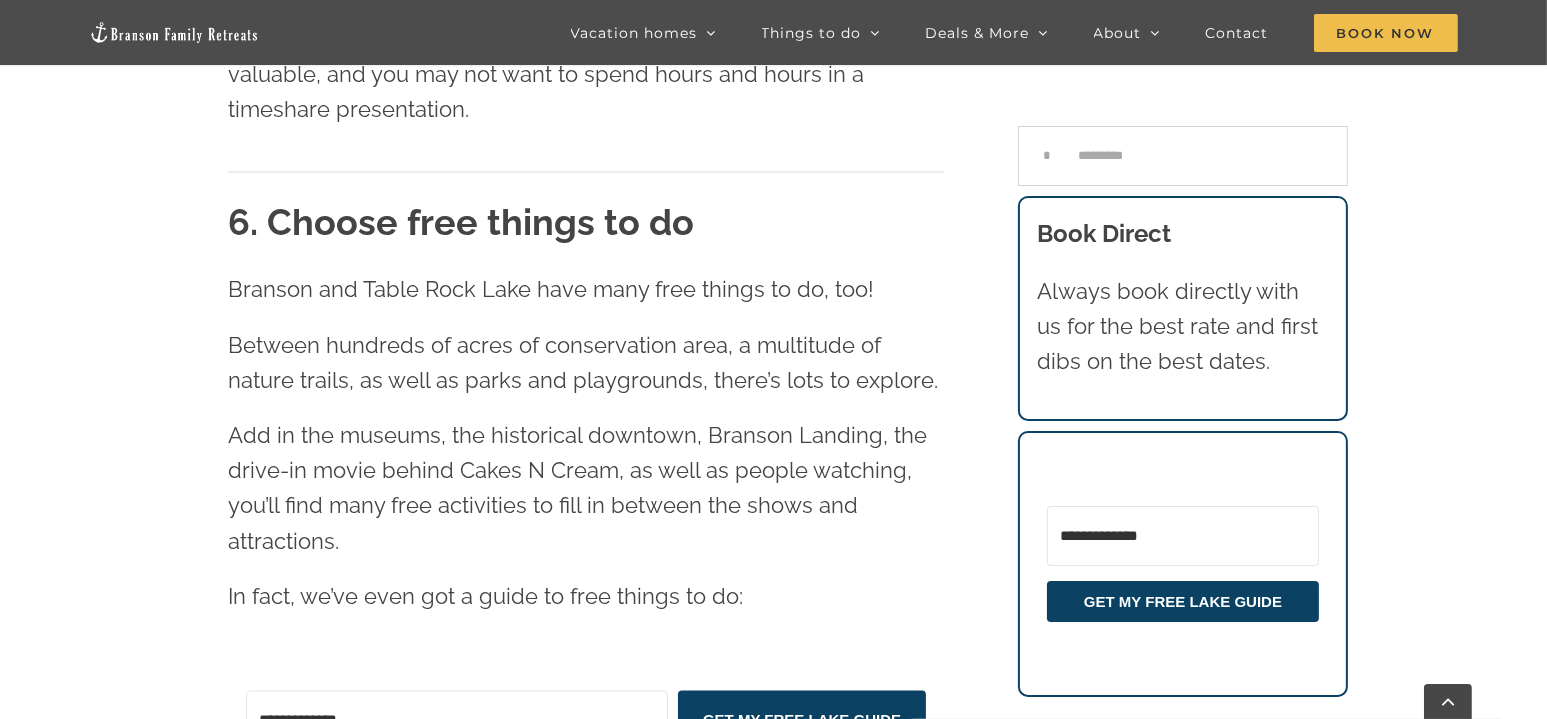 click on "Previous 			 Next
How to get free and discount tickets to shows and attractions in Branson 									 tyann.vhb@gmail.com 2024-06-06T20:40:40-05:00 June 6th, 2024 | Area guide |
Discount and free tickets to Branson shows and attractions are not an illusion (although we do have ace illusionists like Reza and Dustin Tavella).
Here are the best places to get your  discount Branson show and attraction tickets :
1. Free tickets when you stay with  Branson Family Retreats
Putting the ultimate easy button at option numero uno: Book your stay with  Branson Family Retreats , and you get free tickets plus concierge service for all your tickets.
With over 25 of the tippy top best shows and attractions on the list of free tickets, you’ll save on your ticket budget for sure.
Some of our favorites that are included:
Silver Dollar City
The Haygoods
Top of the Rock Lost Canyon Cave
Titanic Museum
Reza" at bounding box center (773, -1532) 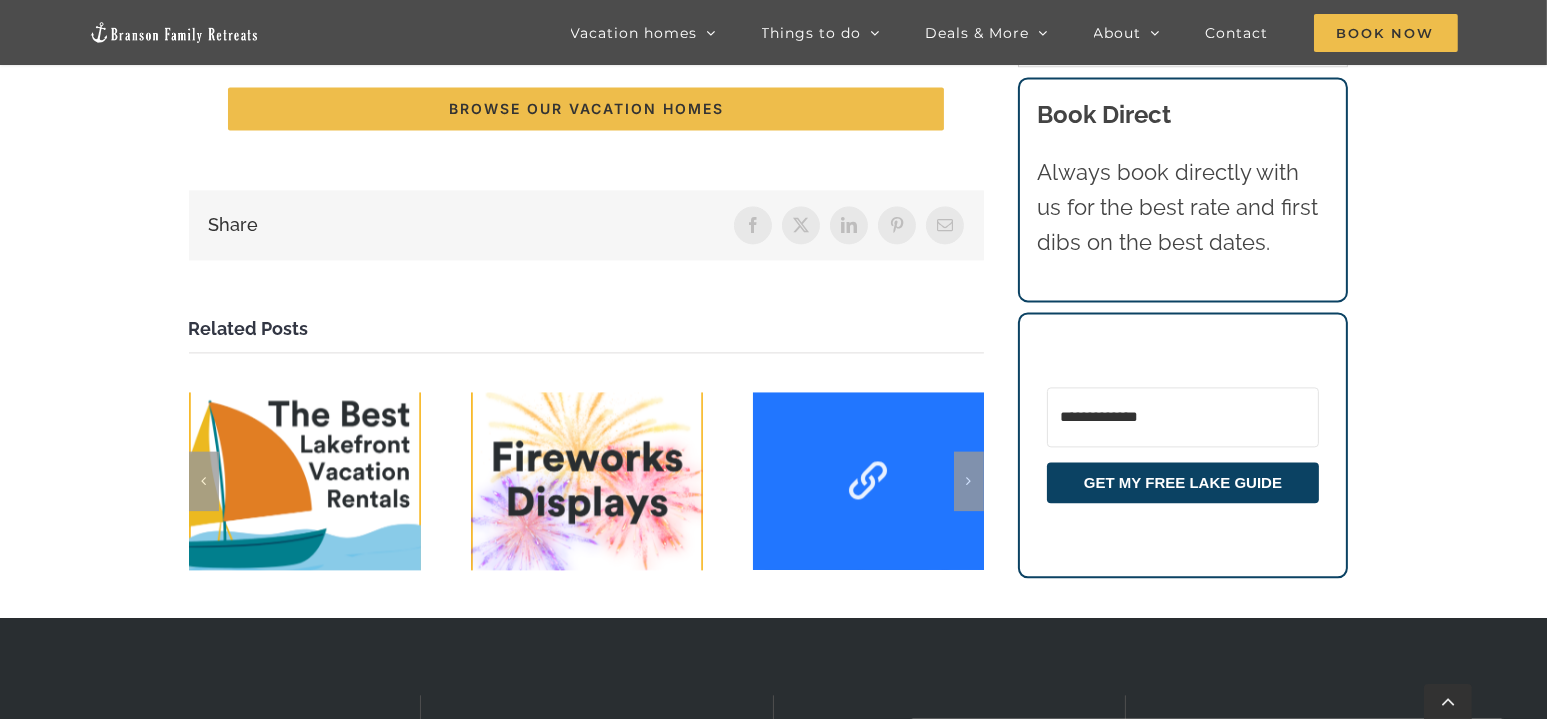 scroll, scrollTop: 5796, scrollLeft: 0, axis: vertical 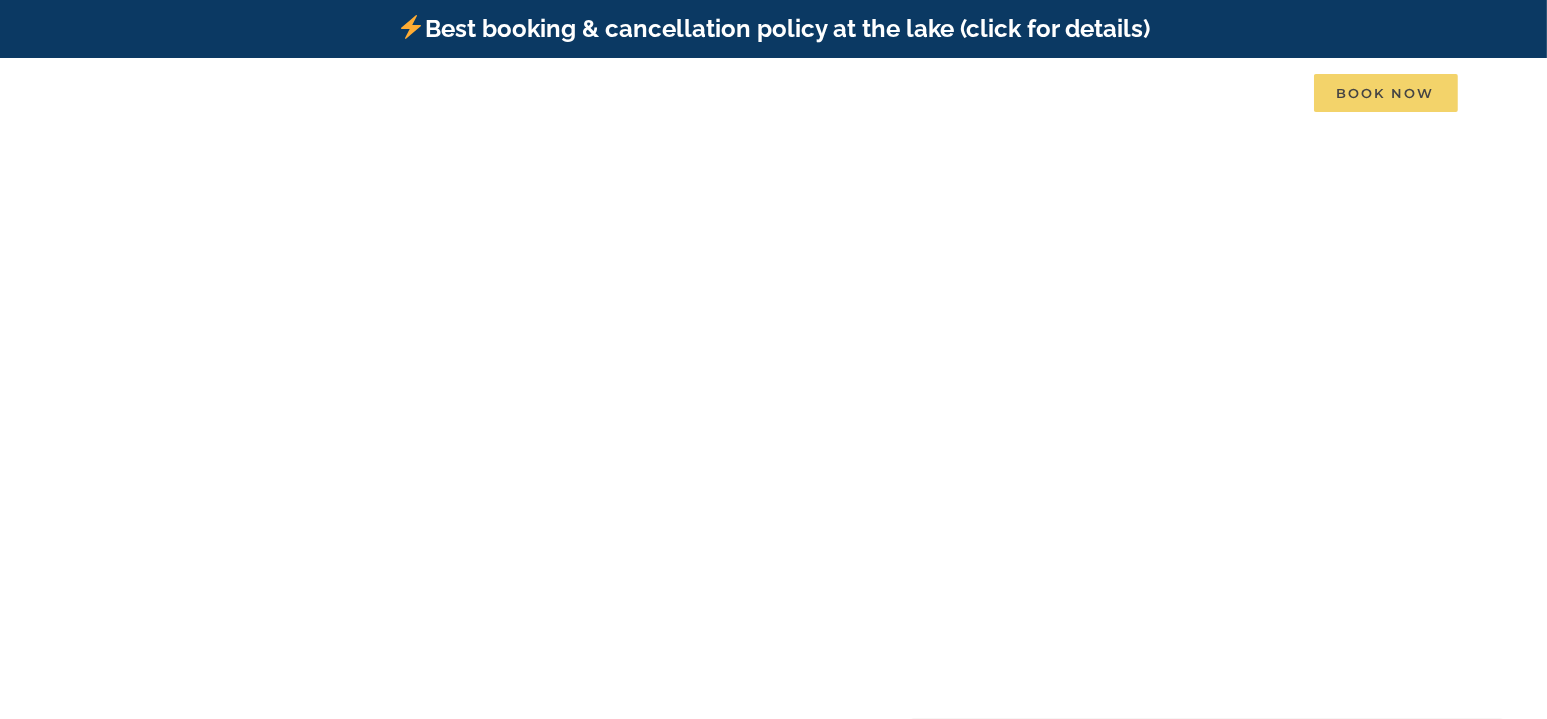 click on "Book Now" at bounding box center (1386, 93) 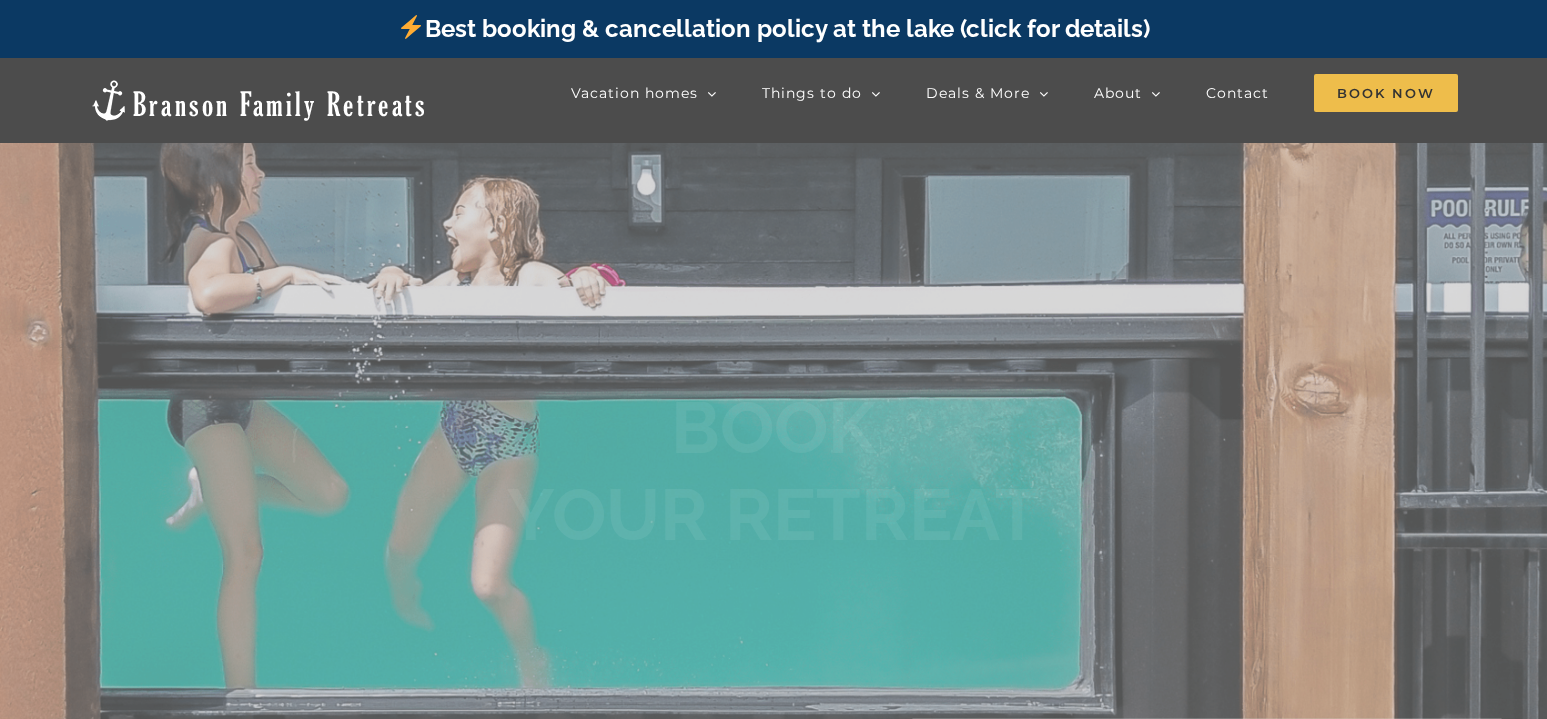 scroll, scrollTop: 0, scrollLeft: 0, axis: both 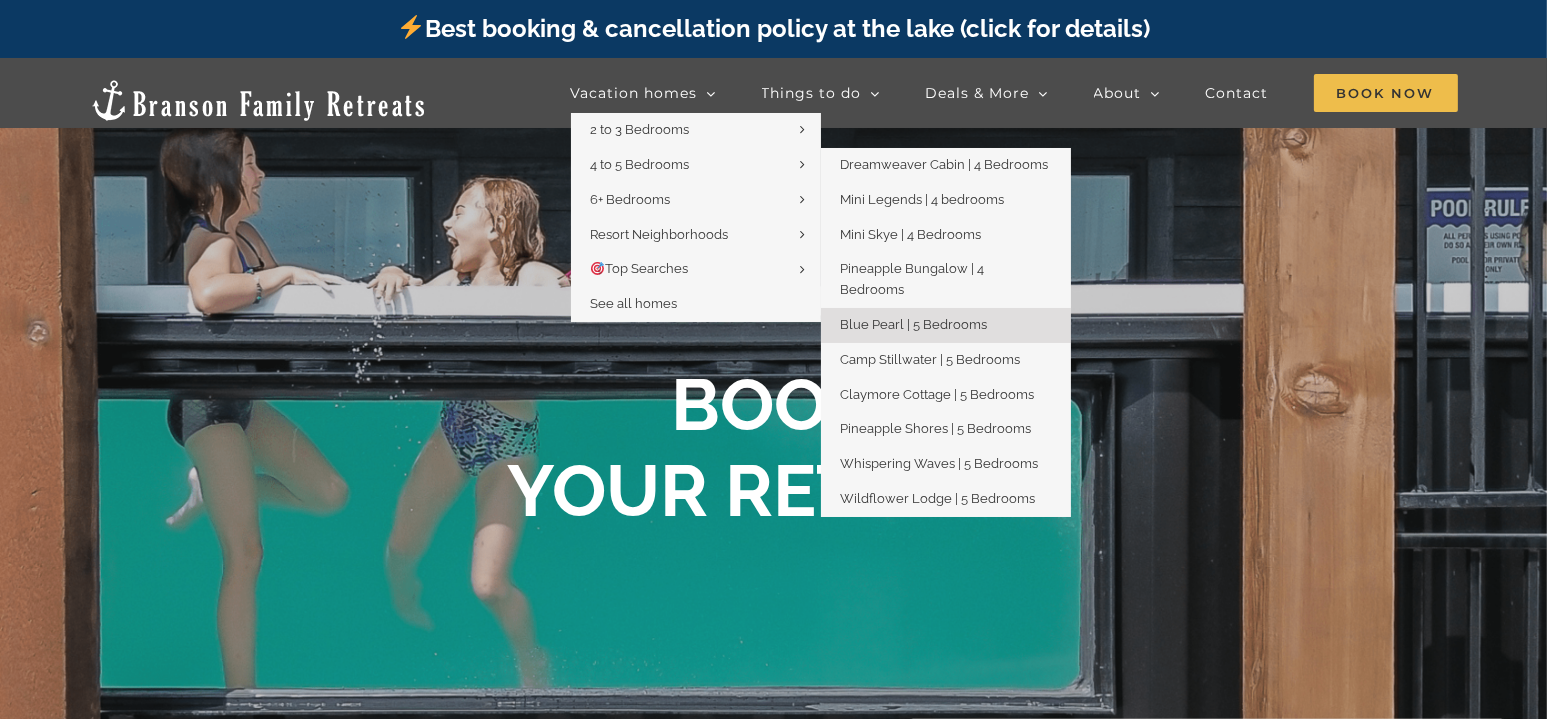click on "Blue Pearl | 5 Bedrooms" at bounding box center [914, 324] 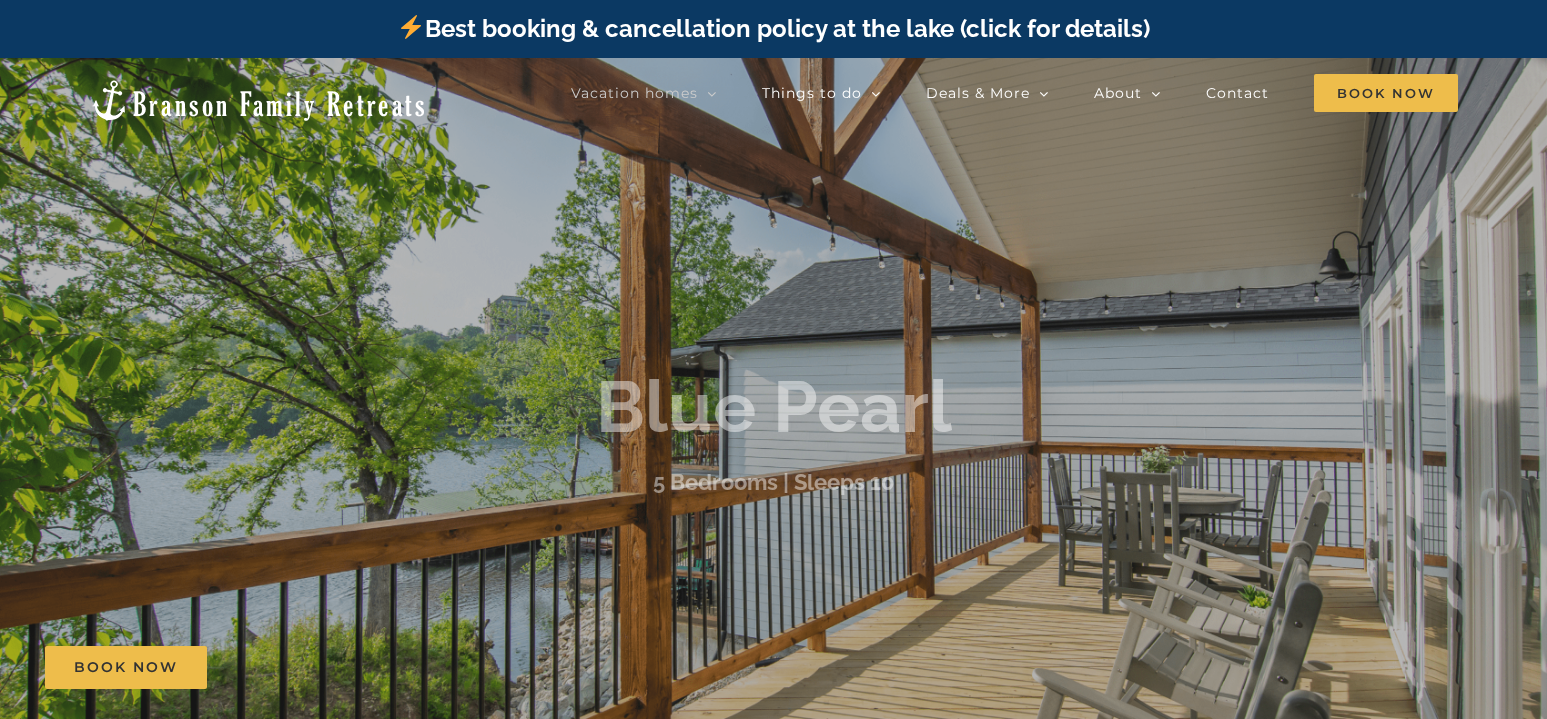 scroll, scrollTop: 0, scrollLeft: 0, axis: both 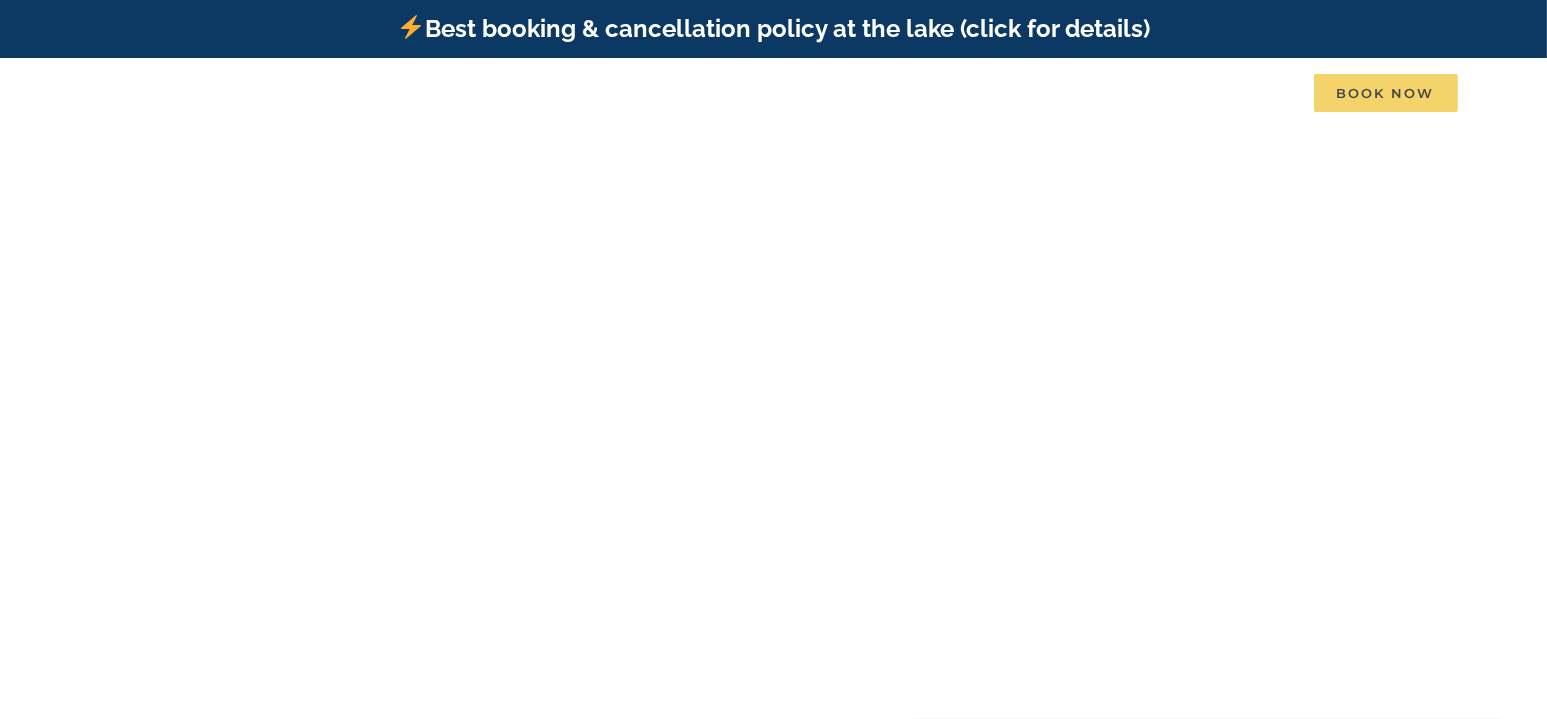 click on "Book Now" at bounding box center [1386, 93] 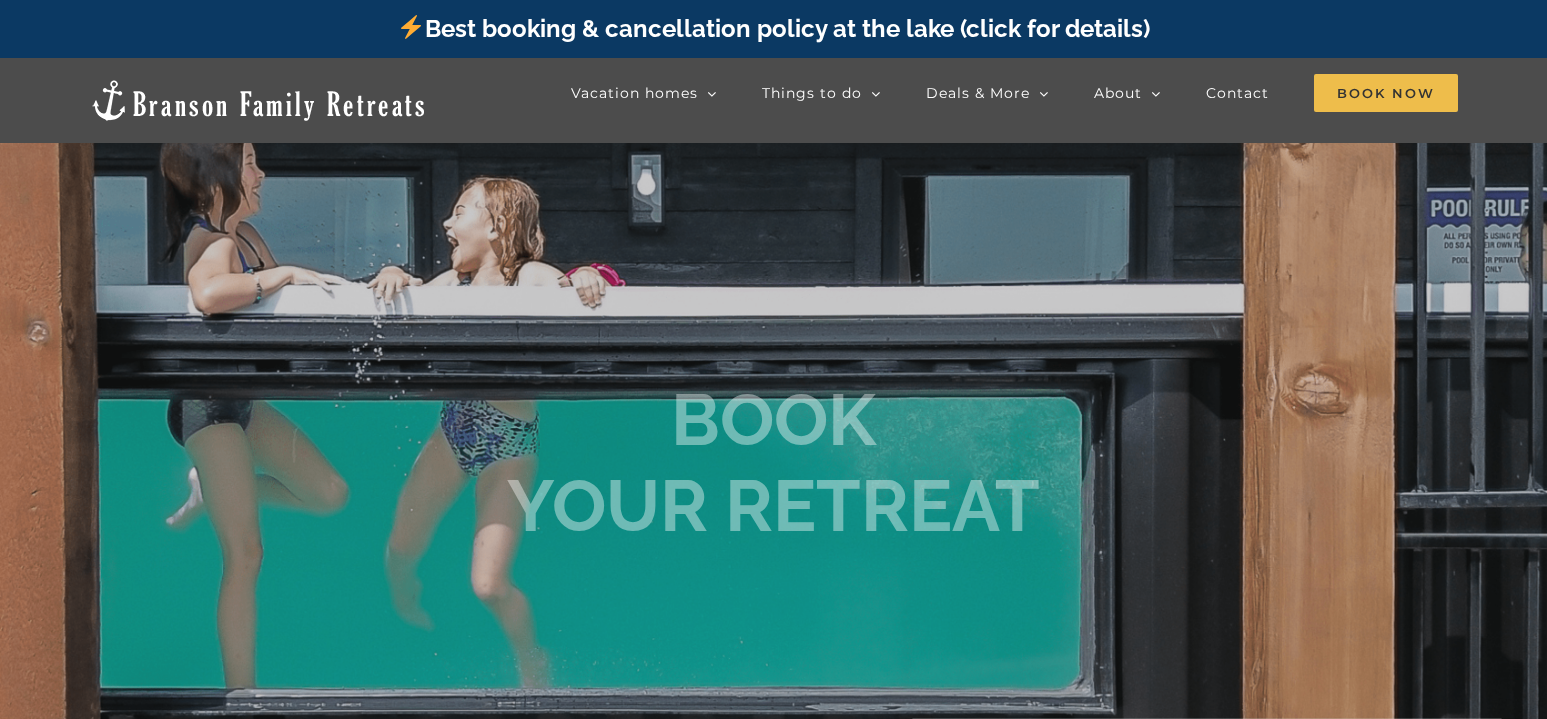 scroll, scrollTop: 0, scrollLeft: 0, axis: both 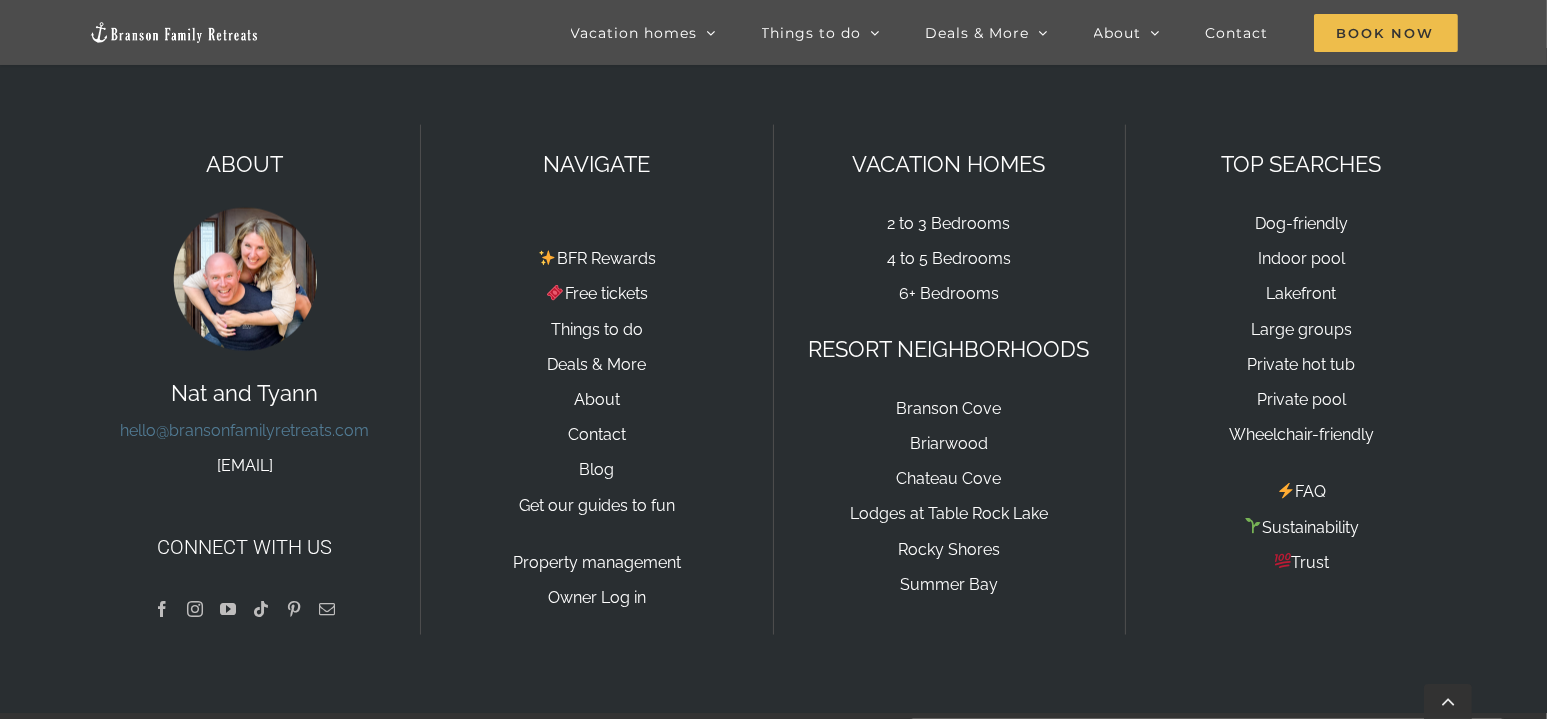 click on "hello@bransonfamilyretreats.com" at bounding box center (244, 430) 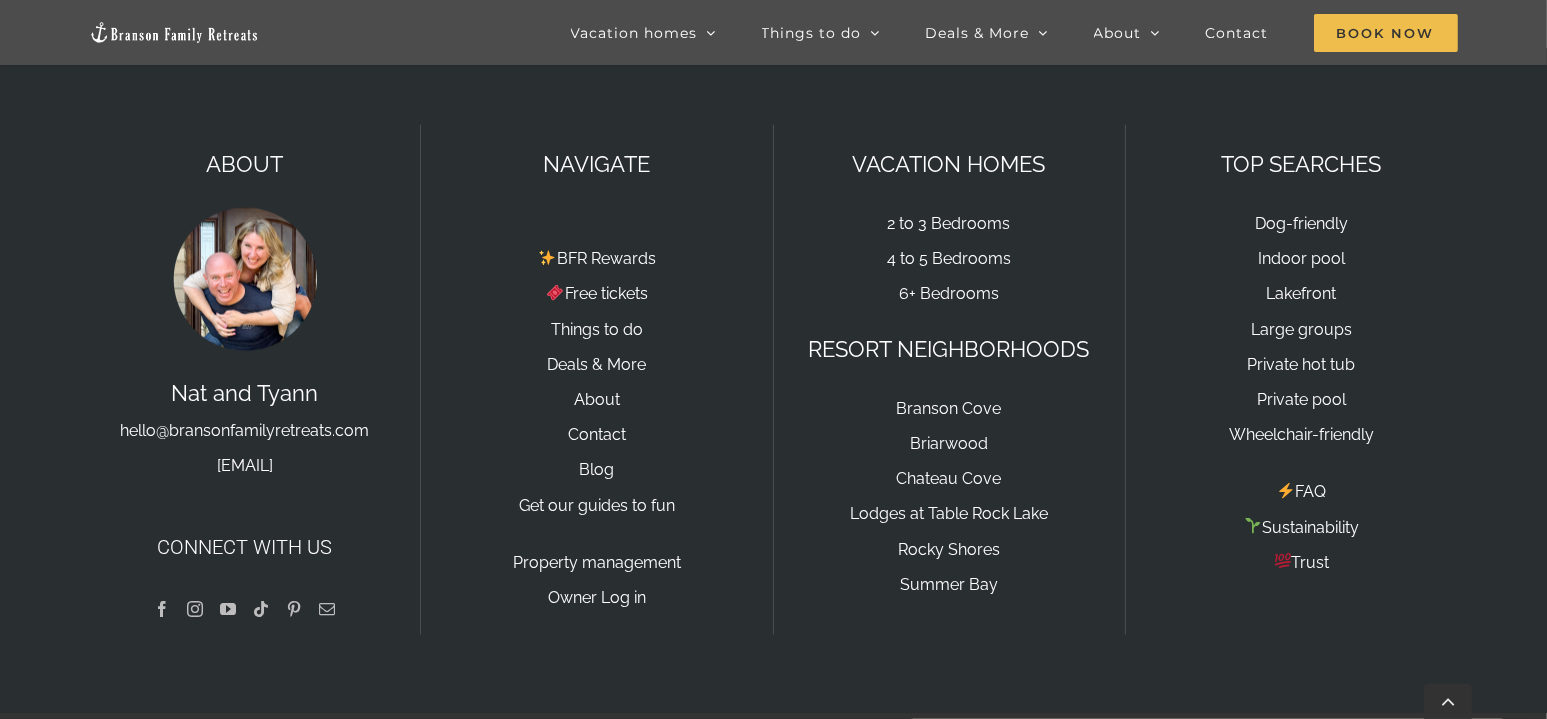 click on "Dog-friendly
Indoor pool
Lakefront
Large groups
Private hot tub
Private pool
Wheelchair-friendly" at bounding box center (1302, 327) 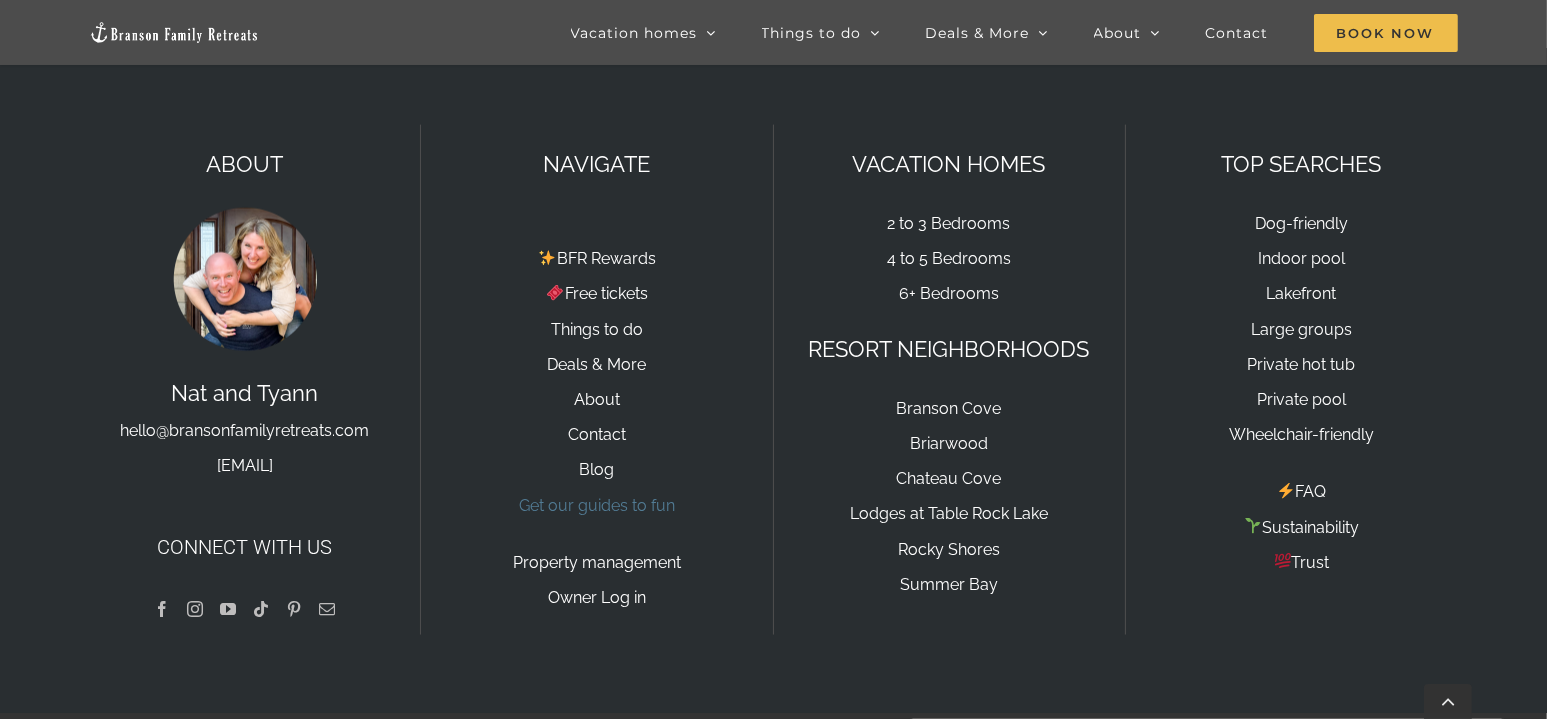 click on "Get our guides to fun" at bounding box center (597, 505) 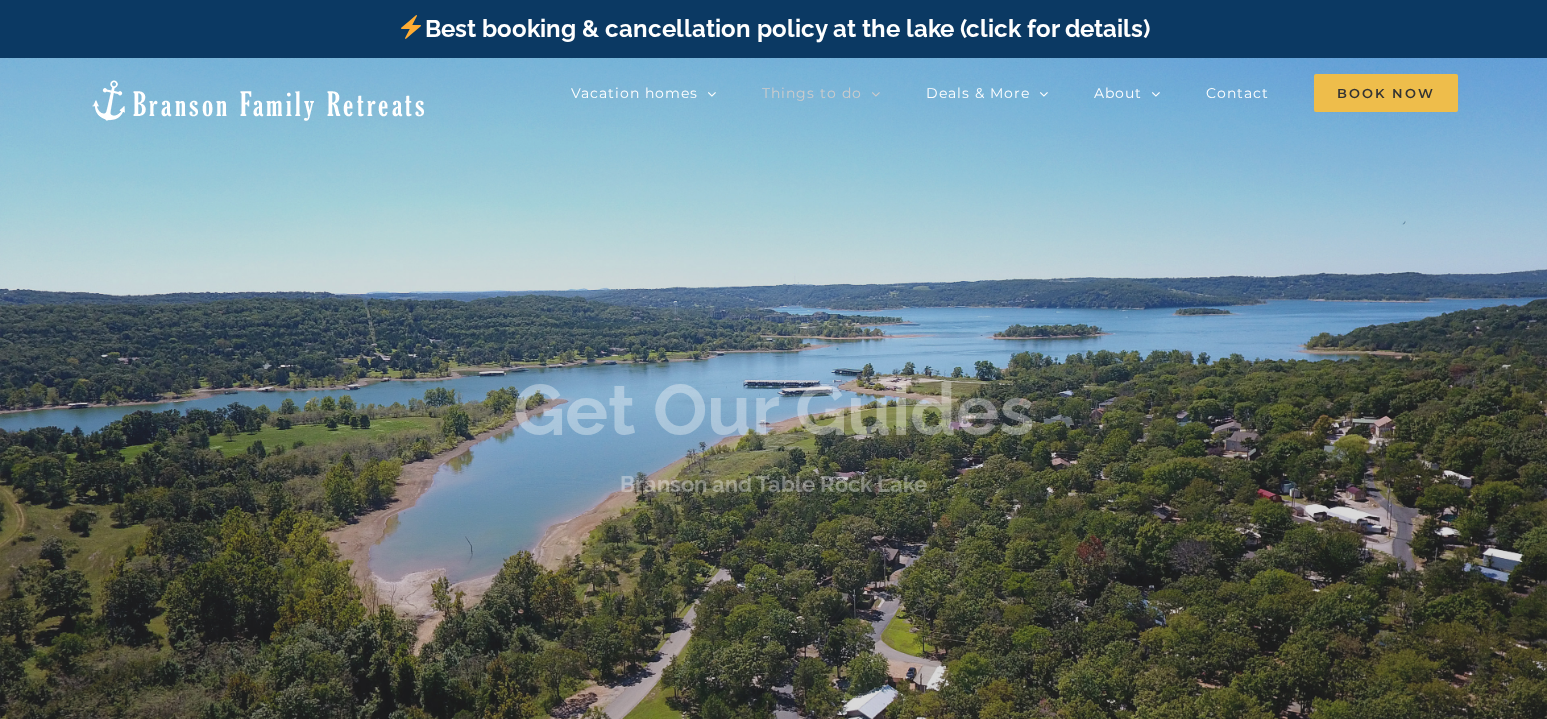 scroll, scrollTop: 0, scrollLeft: 0, axis: both 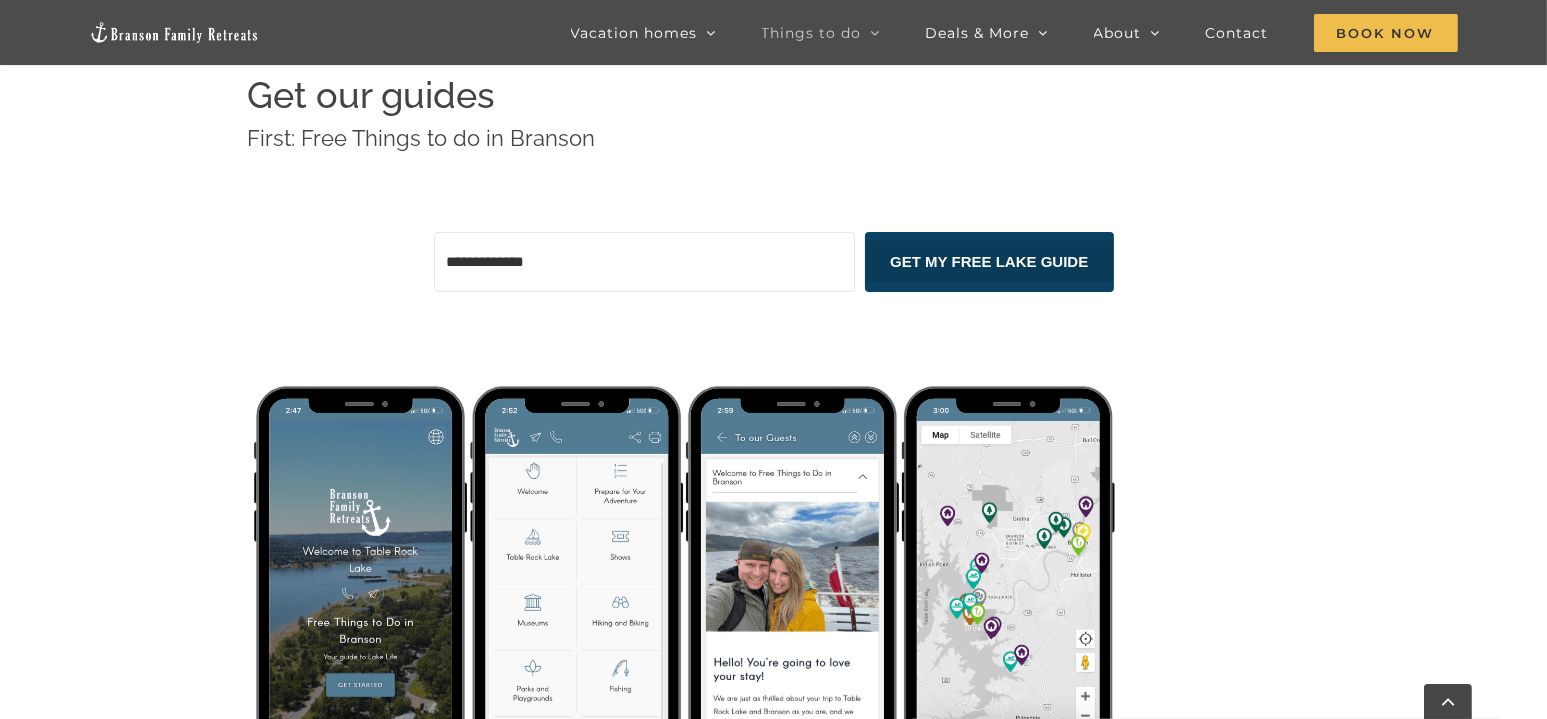 click on "GET MY FREE LAKE GUIDE" at bounding box center (989, 261) 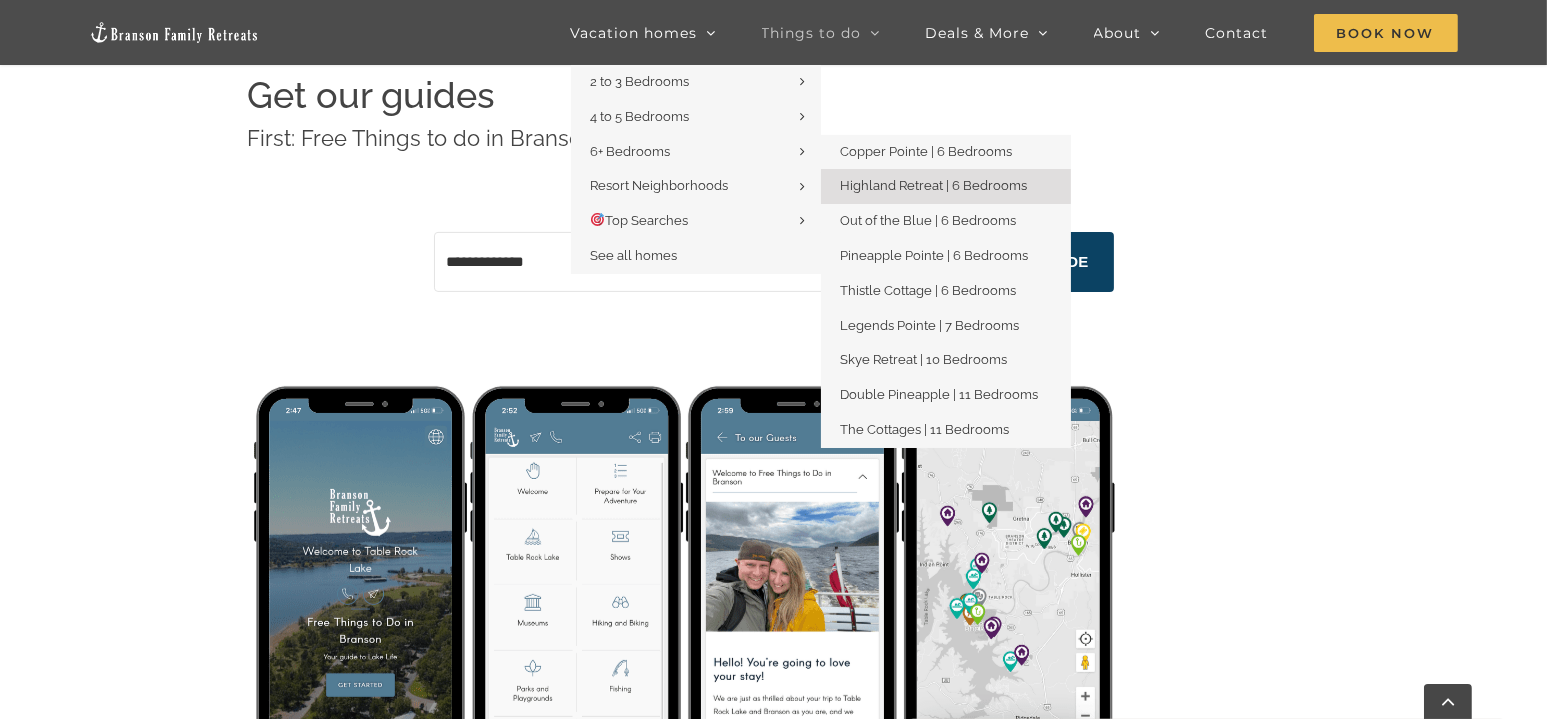 click on "Highland Retreat | 6 Bedrooms" at bounding box center [934, 185] 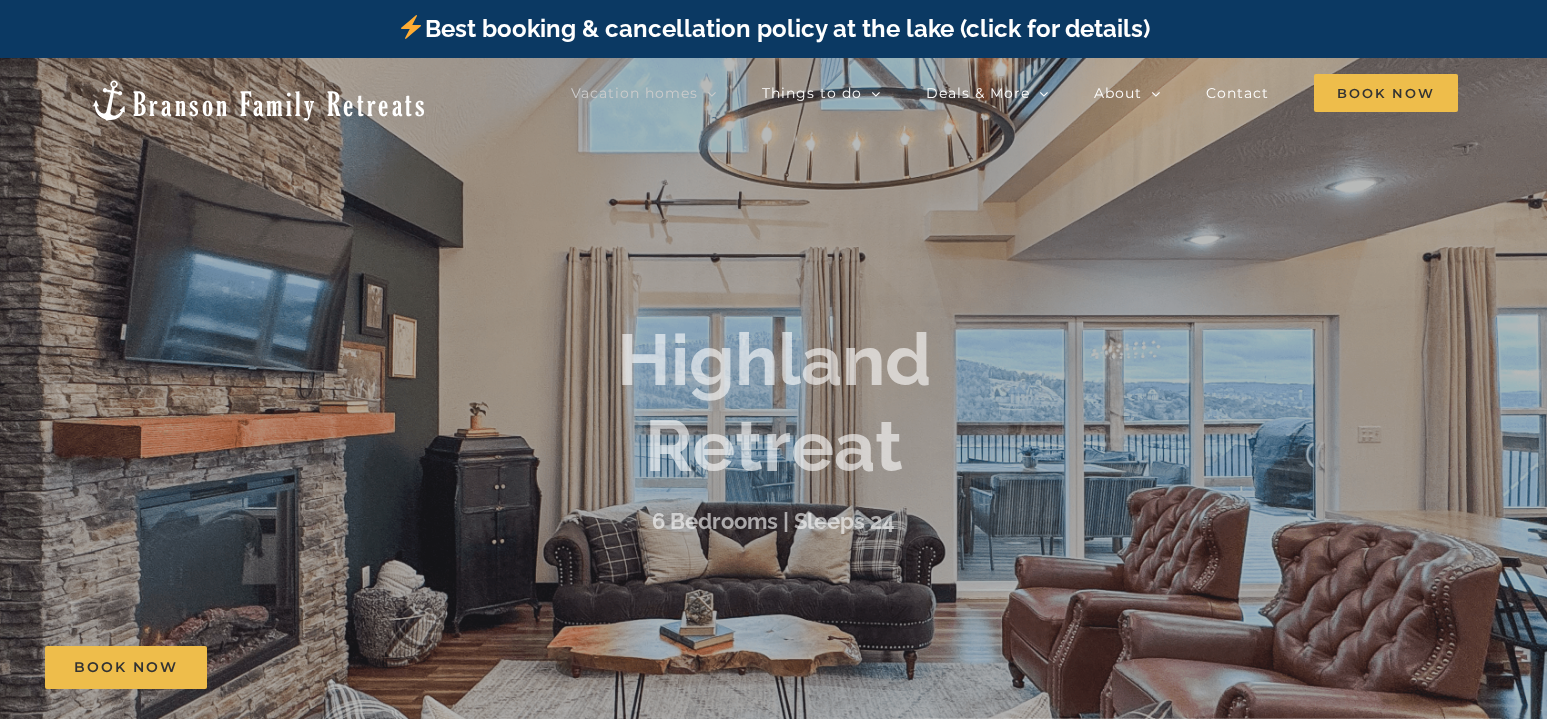 scroll, scrollTop: 0, scrollLeft: 0, axis: both 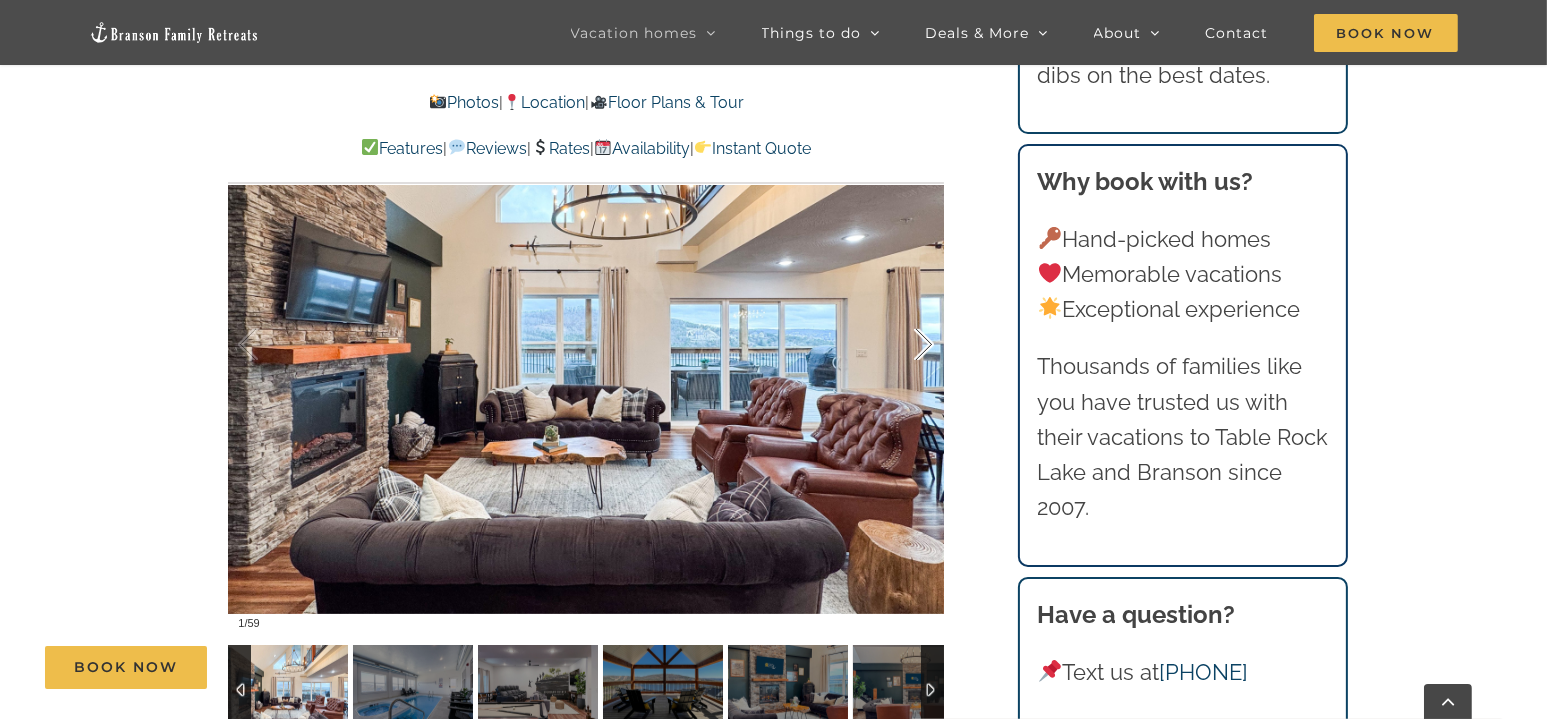 drag, startPoint x: 951, startPoint y: 349, endPoint x: 929, endPoint y: 350, distance: 22.022715 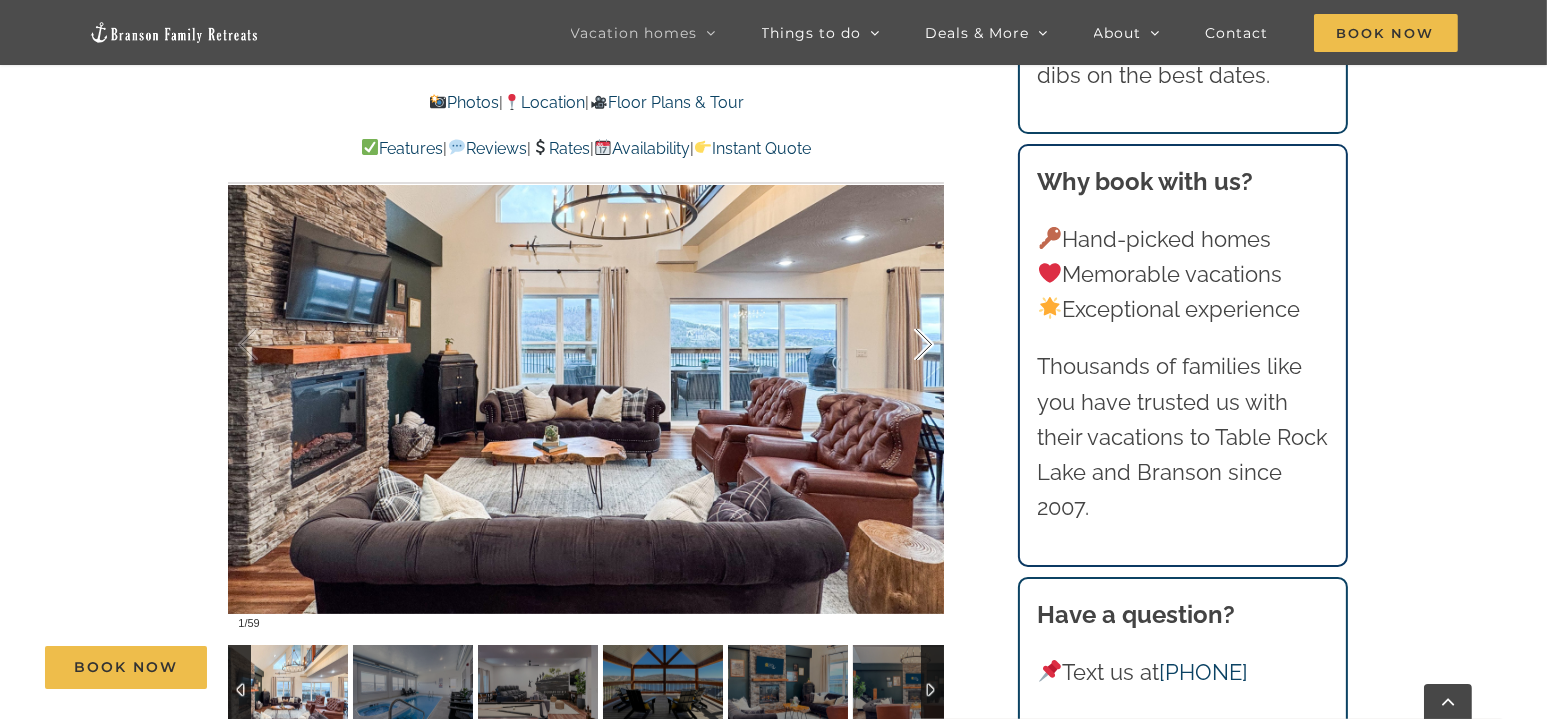 click at bounding box center [903, 345] 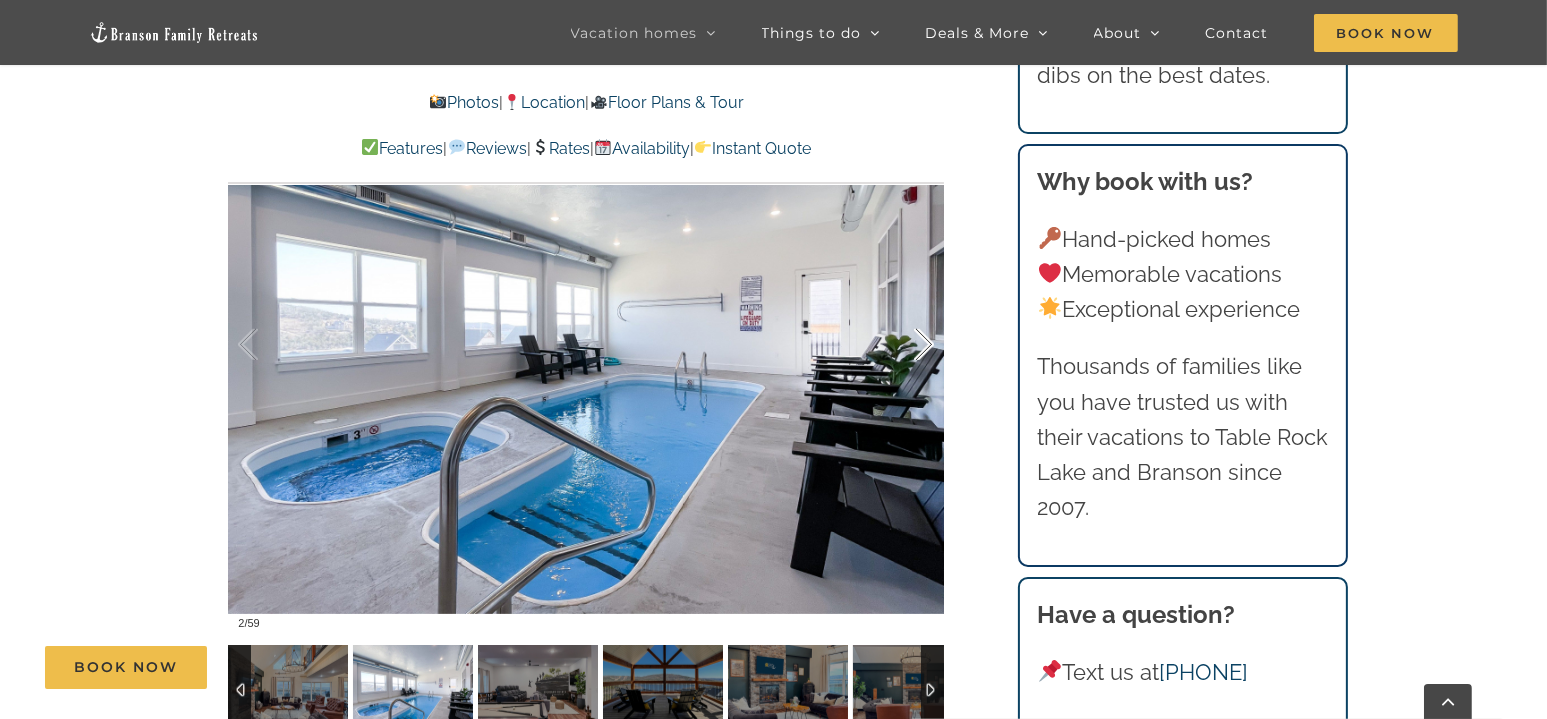 click at bounding box center (903, 345) 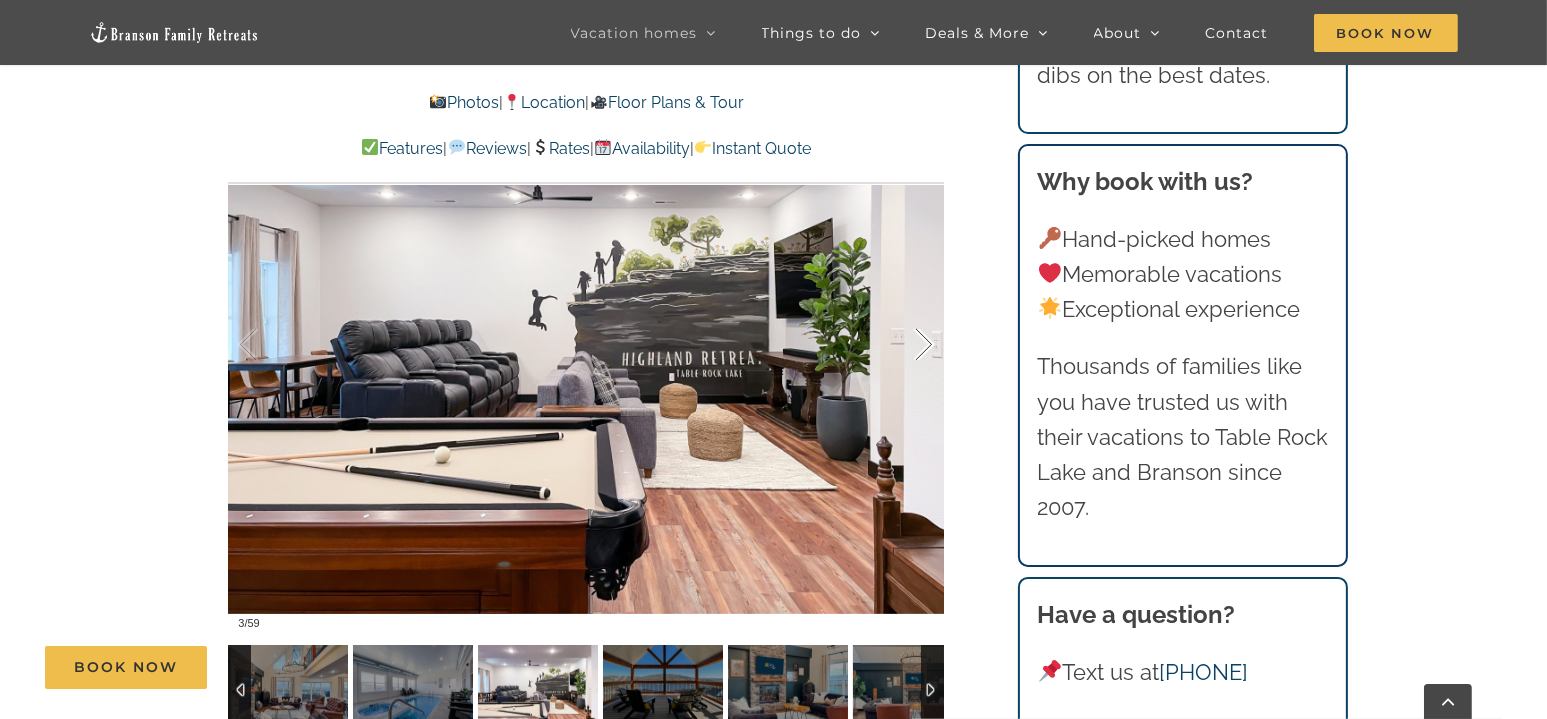 click at bounding box center (903, 345) 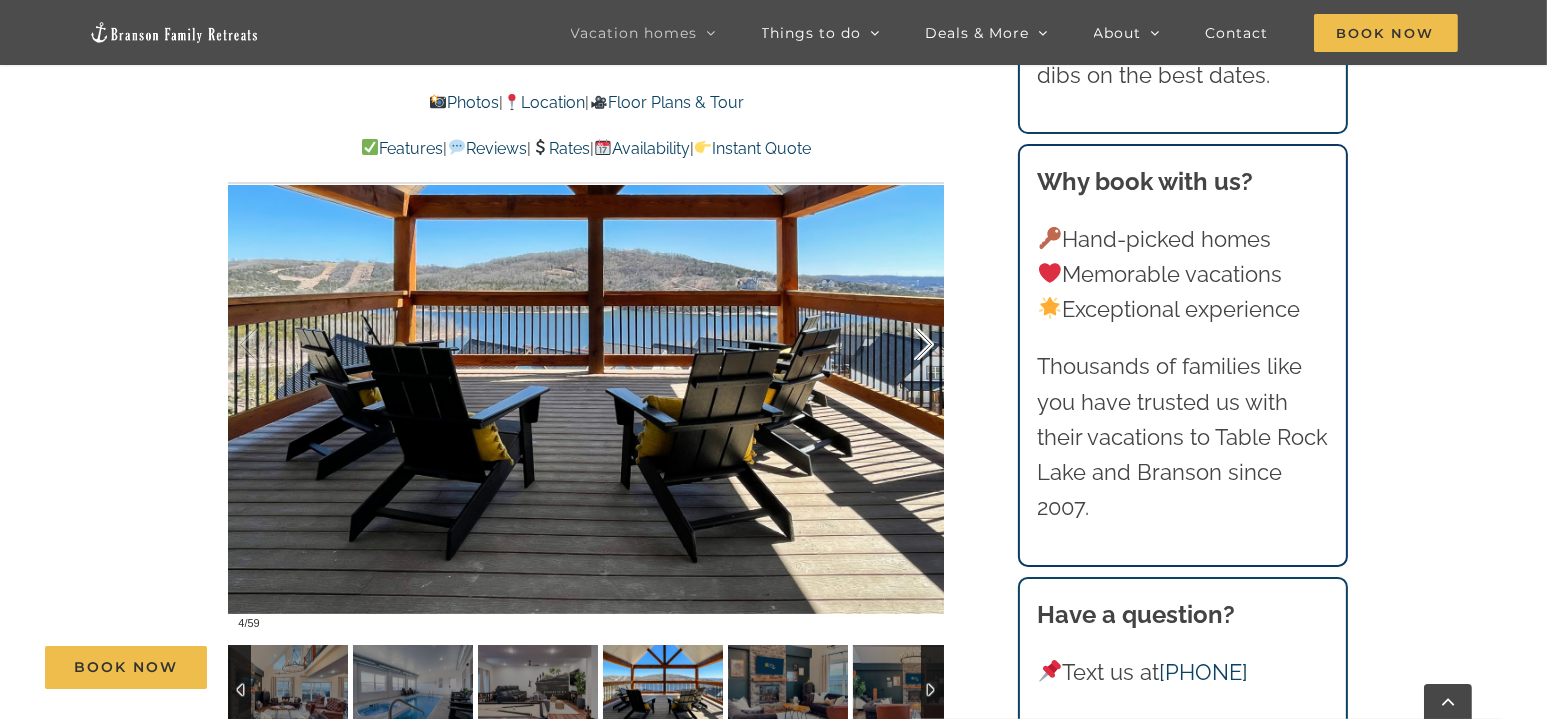 click at bounding box center (903, 345) 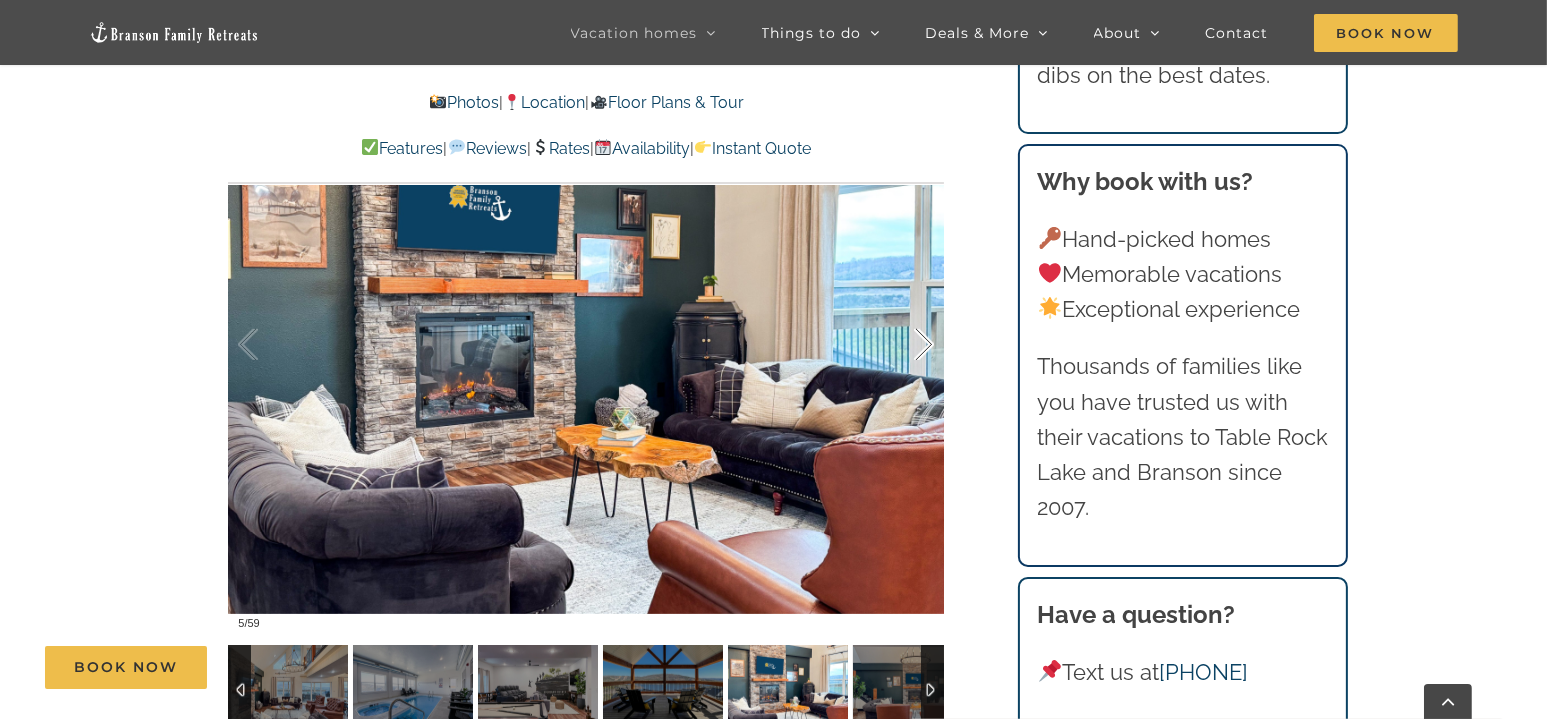 click at bounding box center (903, 345) 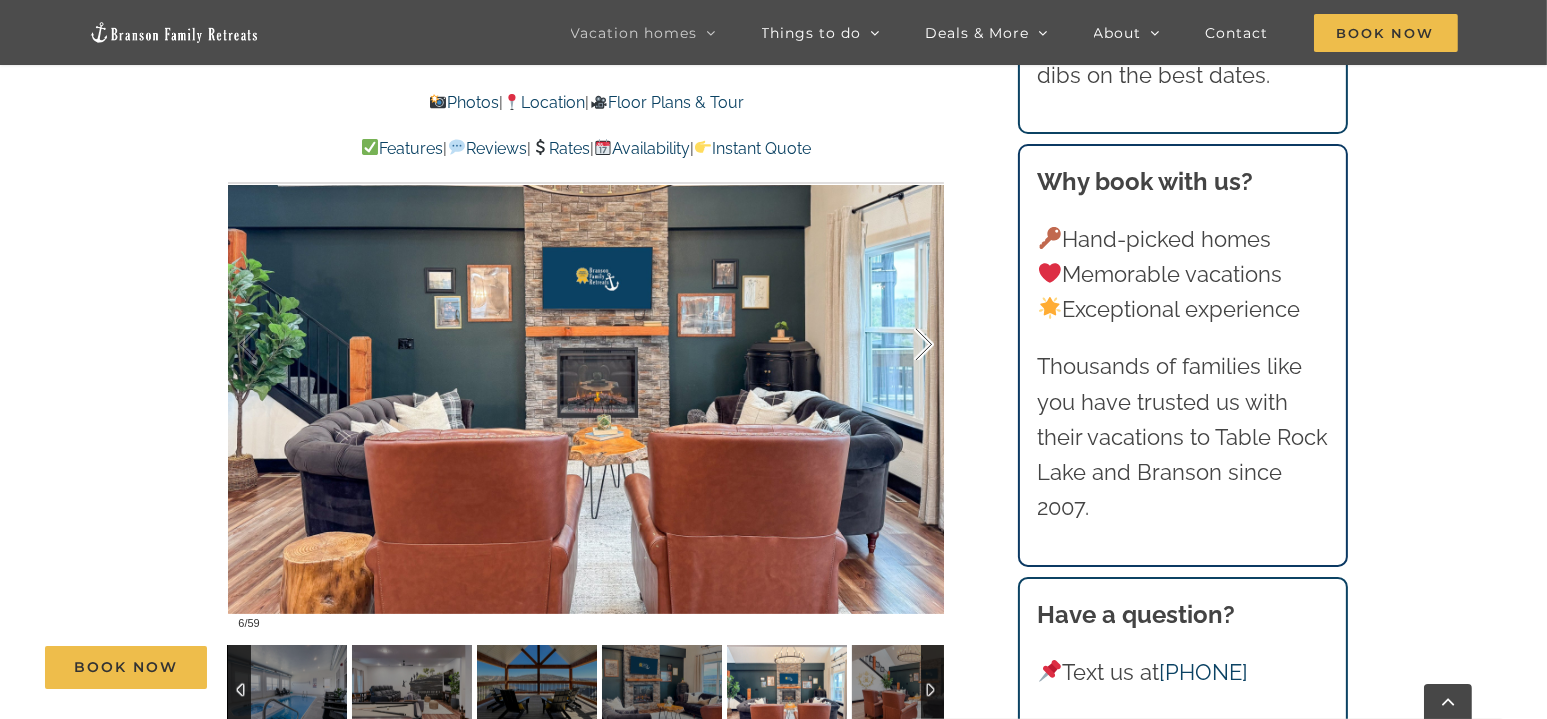 click at bounding box center [903, 345] 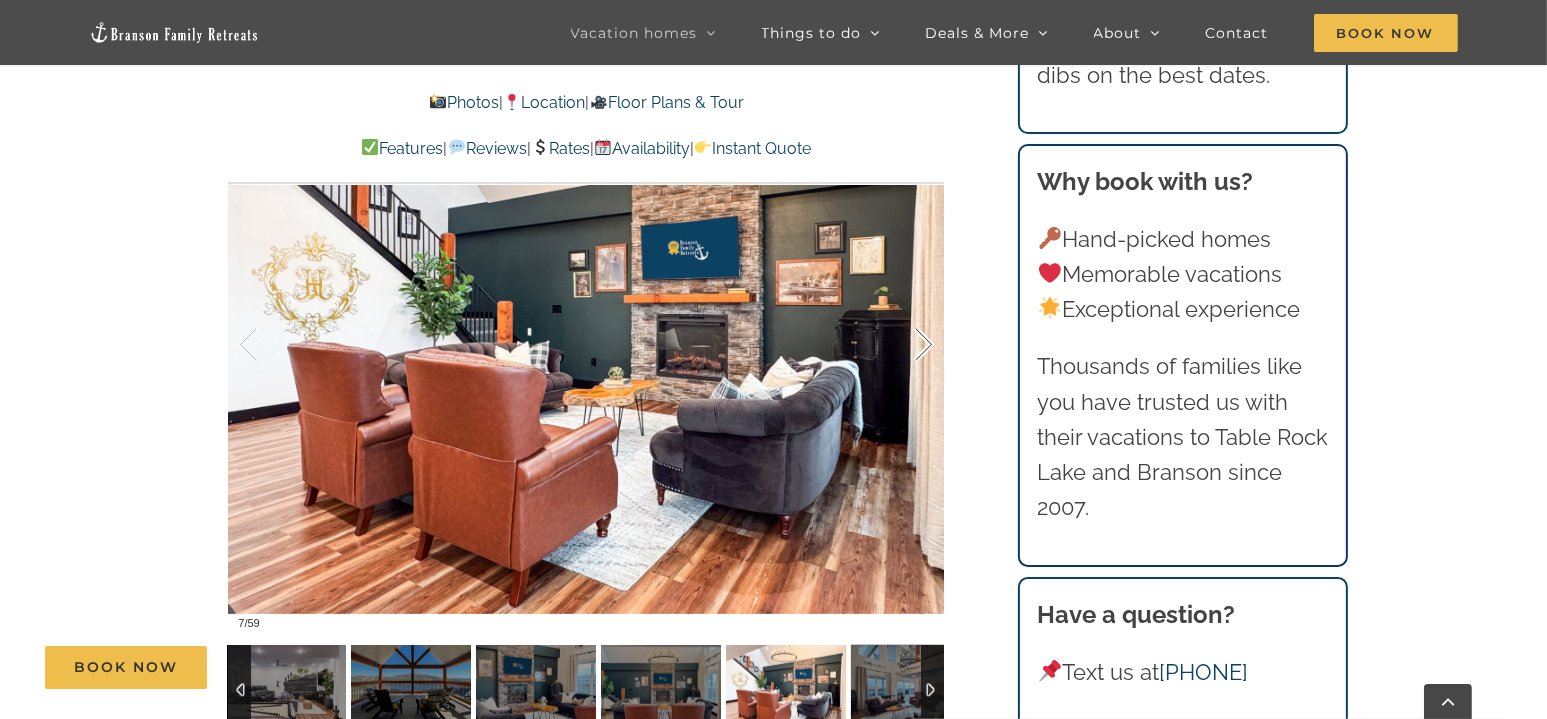 click at bounding box center [903, 345] 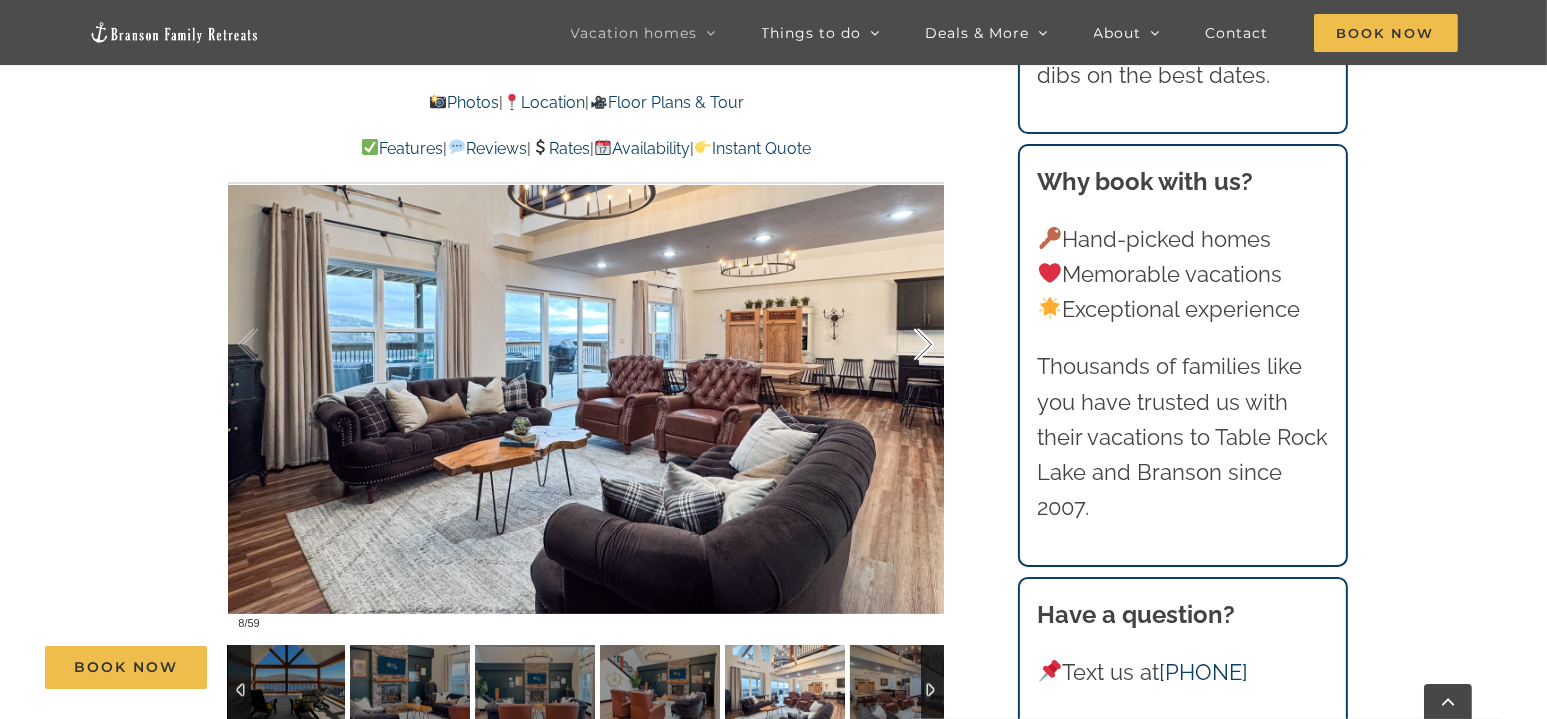 click at bounding box center (903, 345) 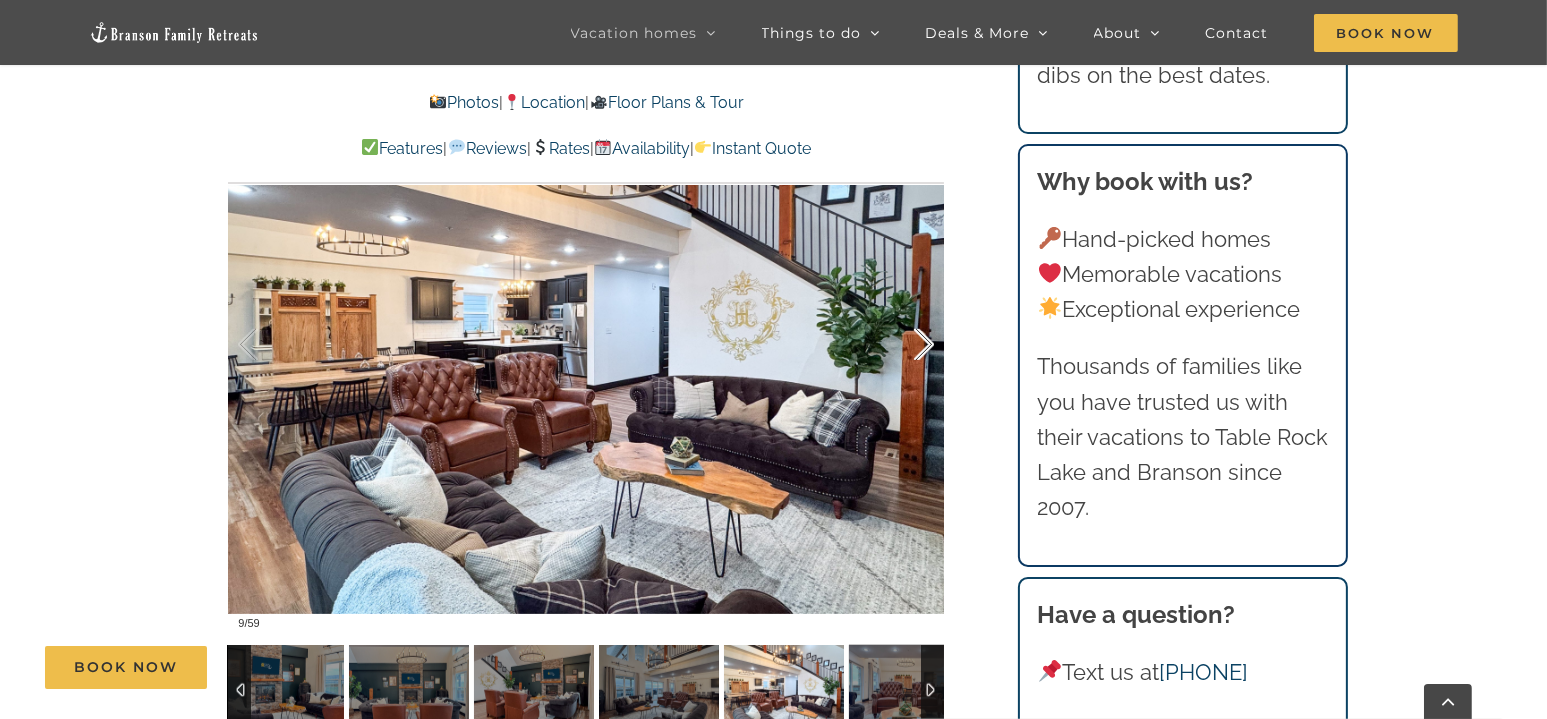 click at bounding box center [903, 345] 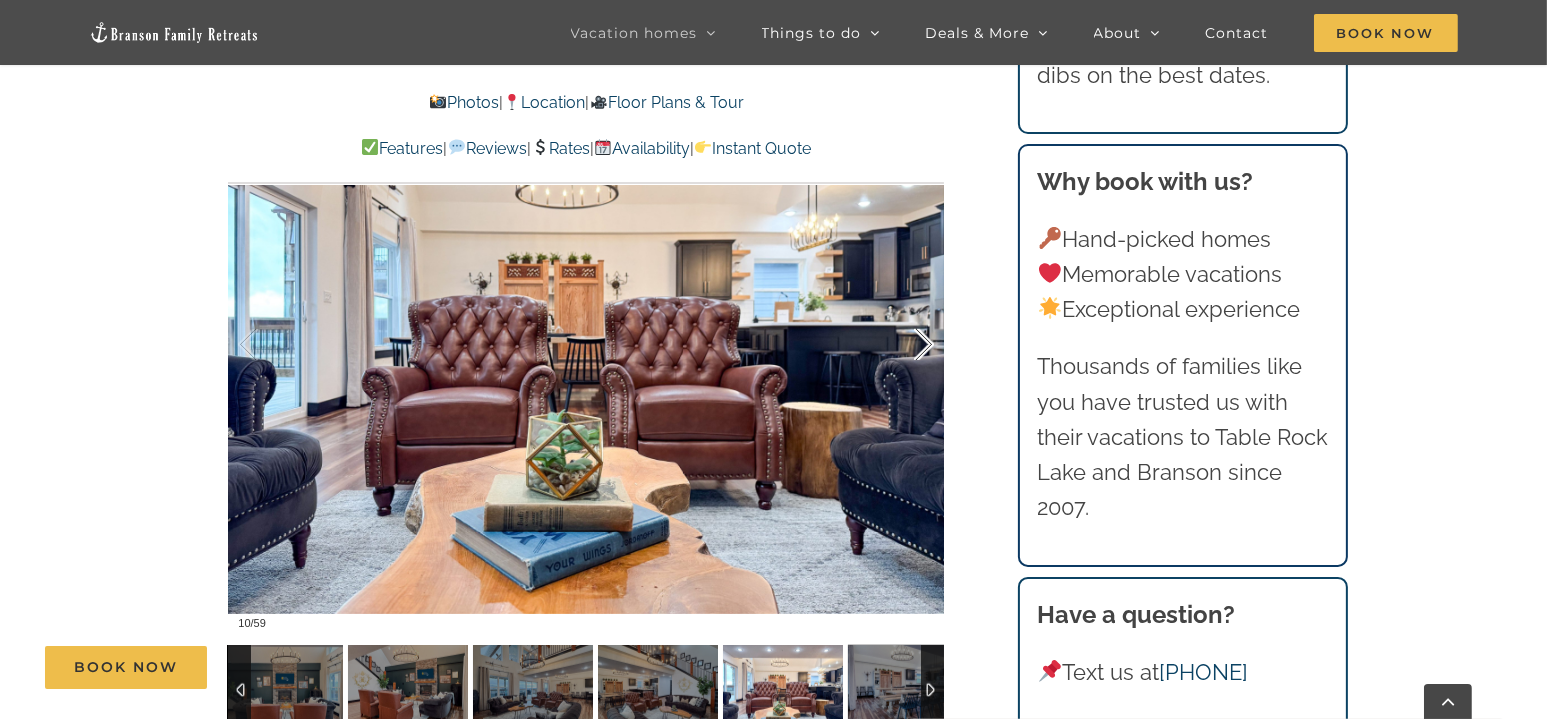 click at bounding box center [903, 345] 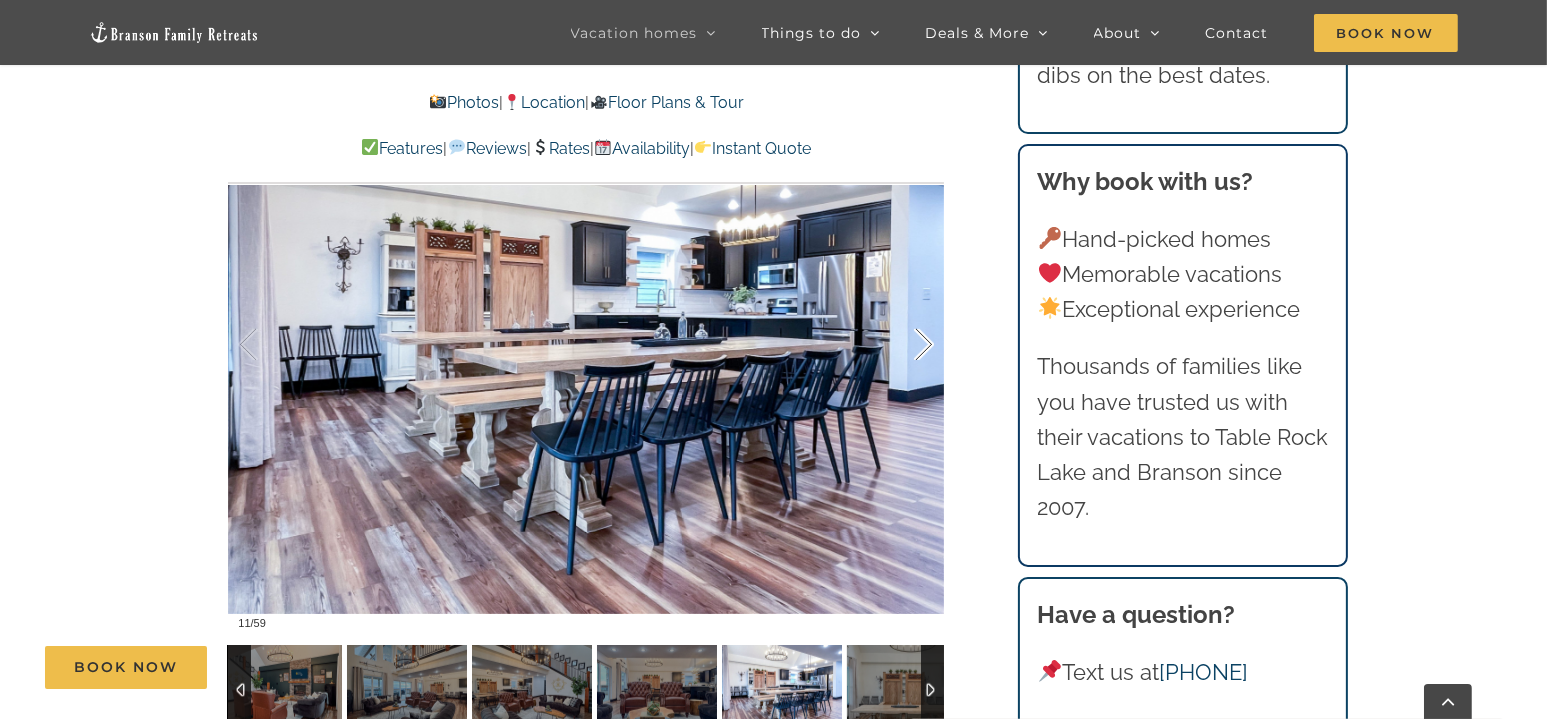 click at bounding box center [903, 345] 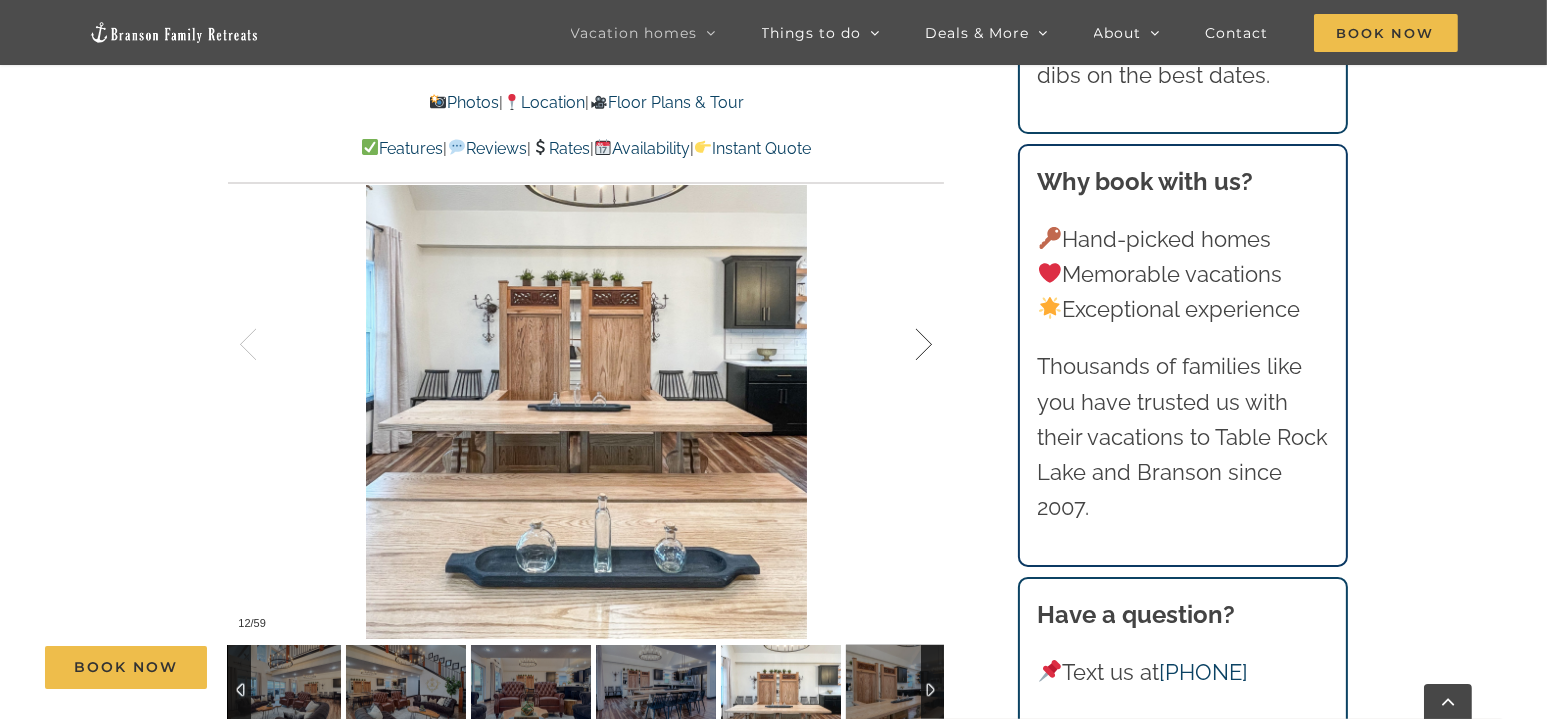 click at bounding box center [903, 345] 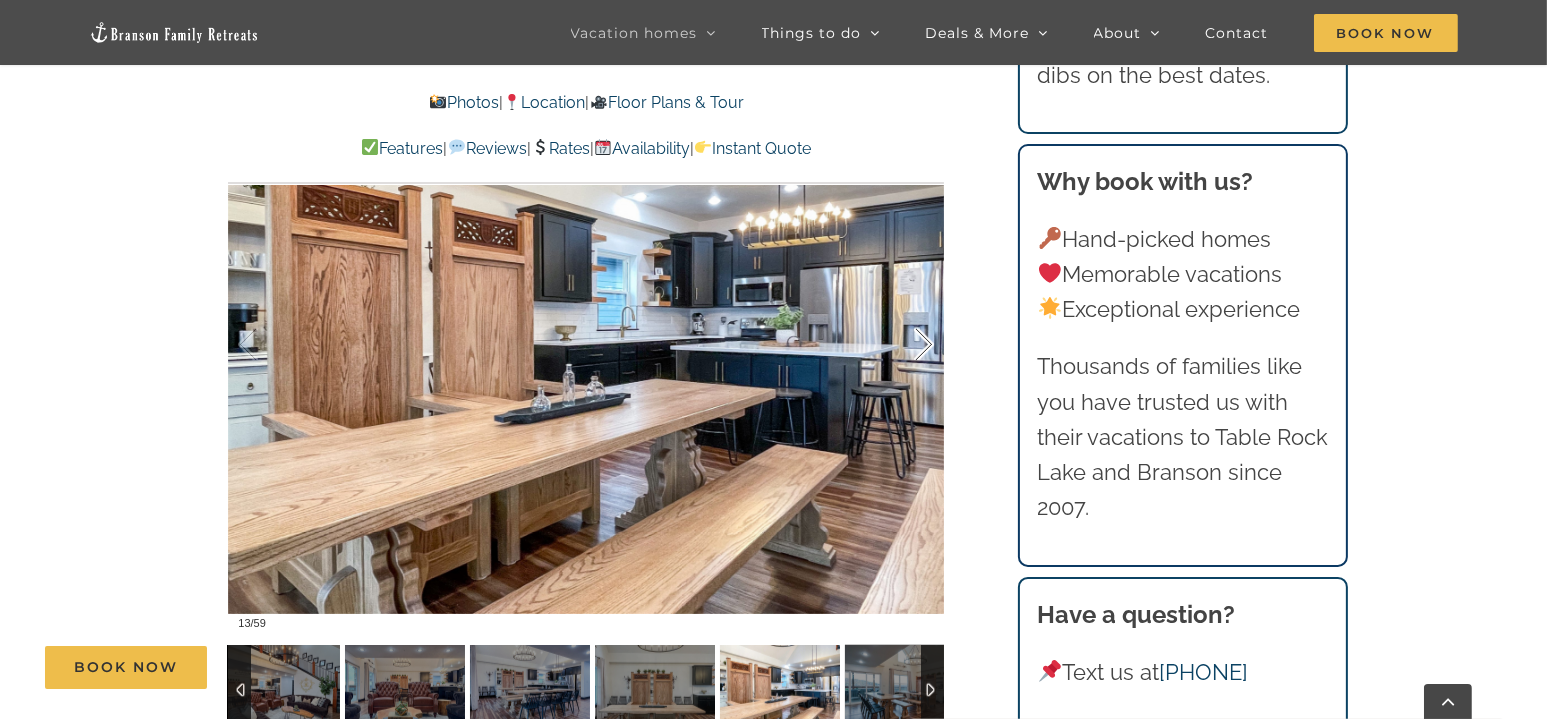 click at bounding box center [903, 345] 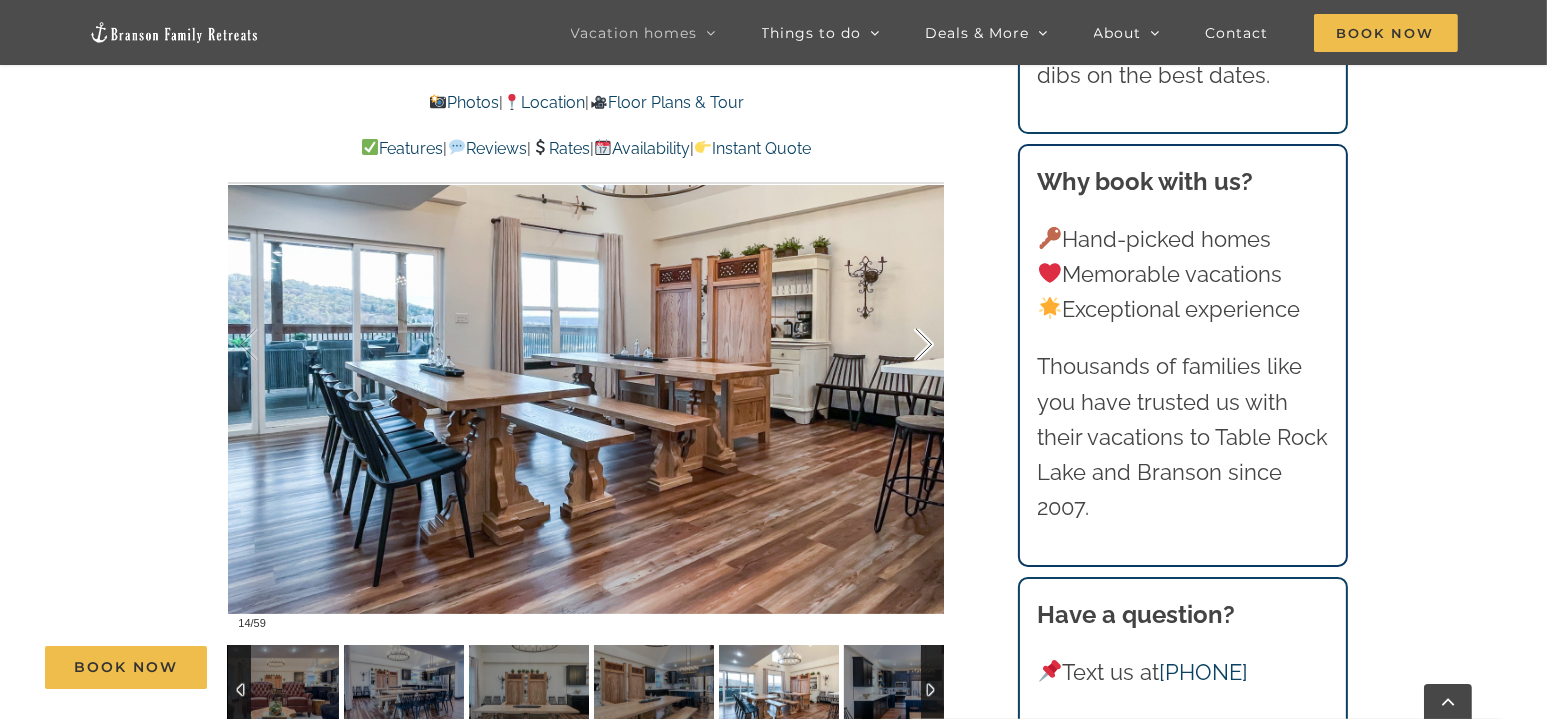 click at bounding box center (903, 345) 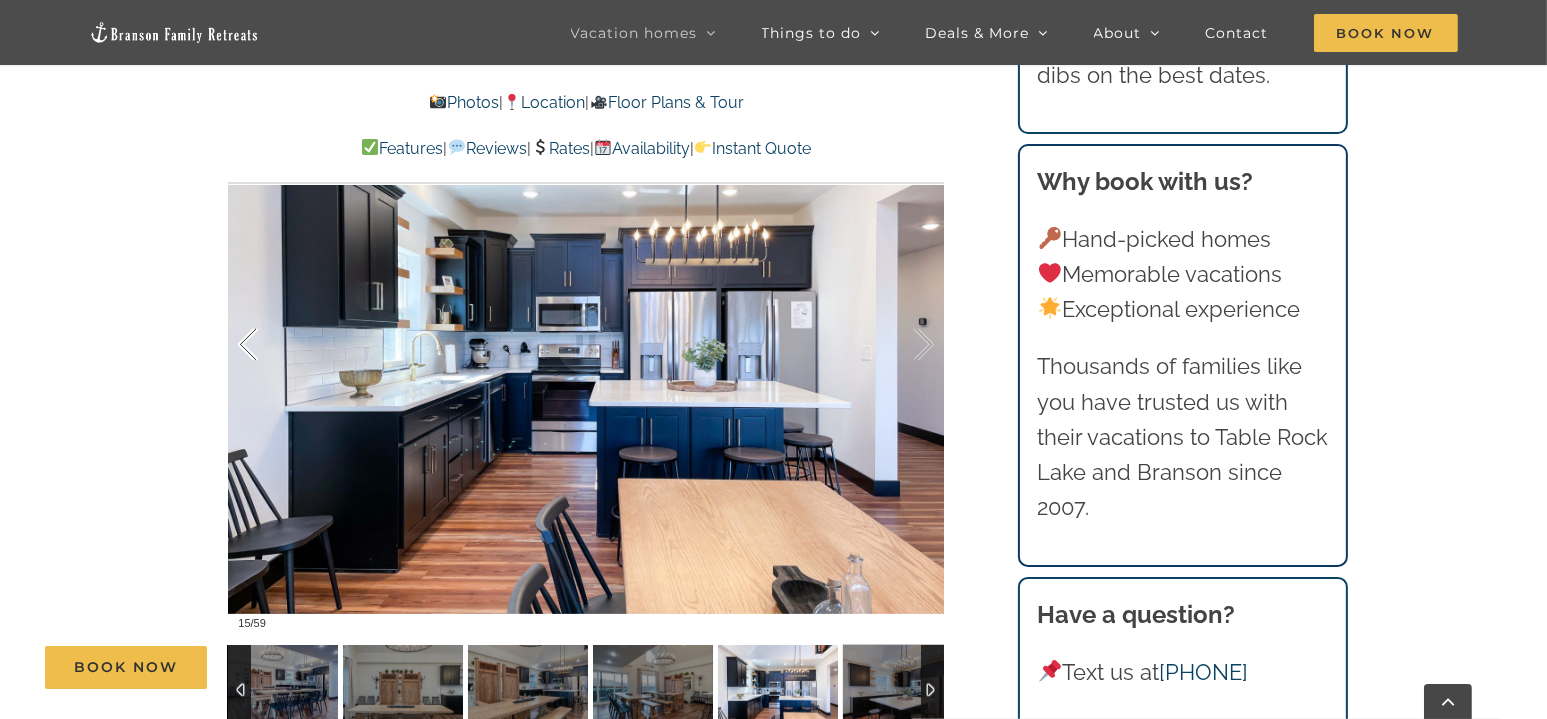 click at bounding box center [269, 345] 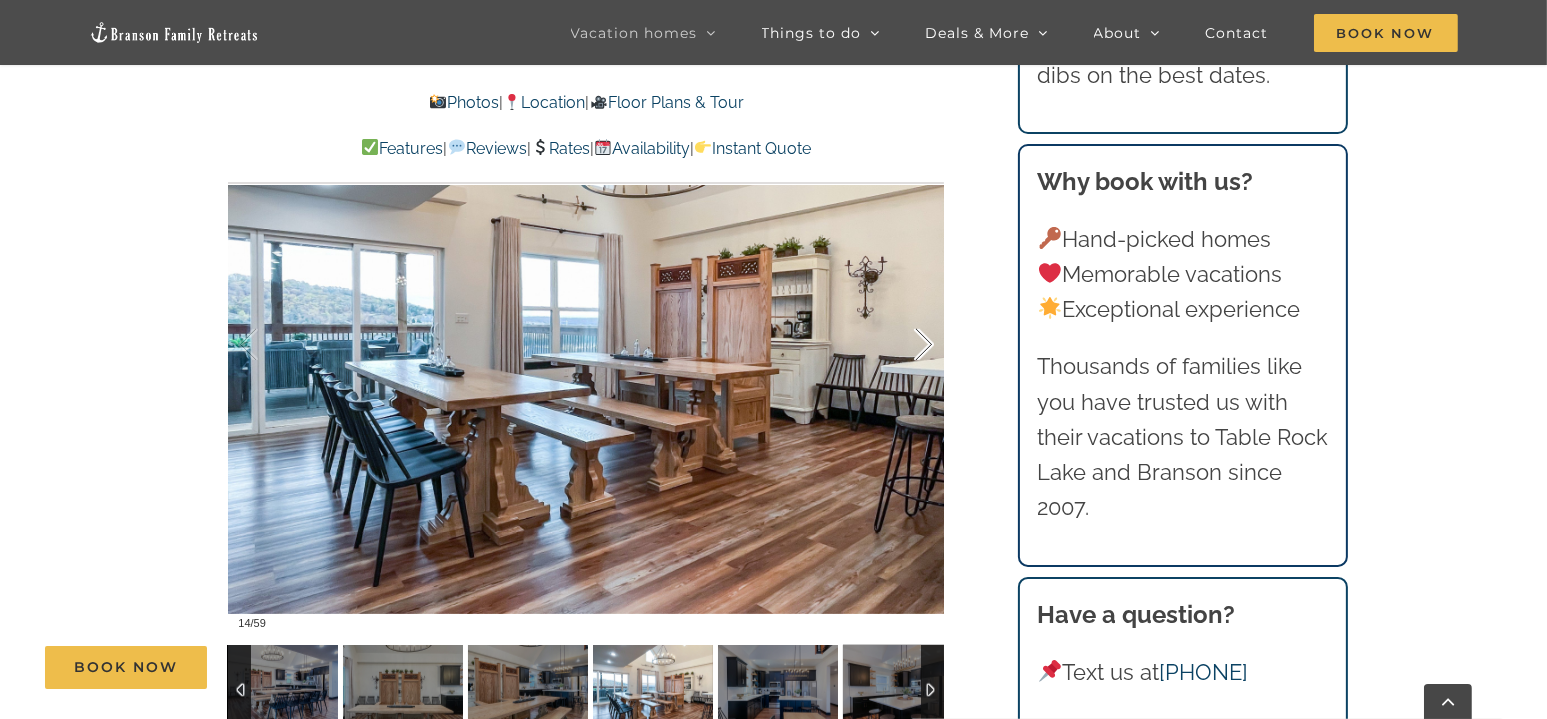 click at bounding box center (903, 345) 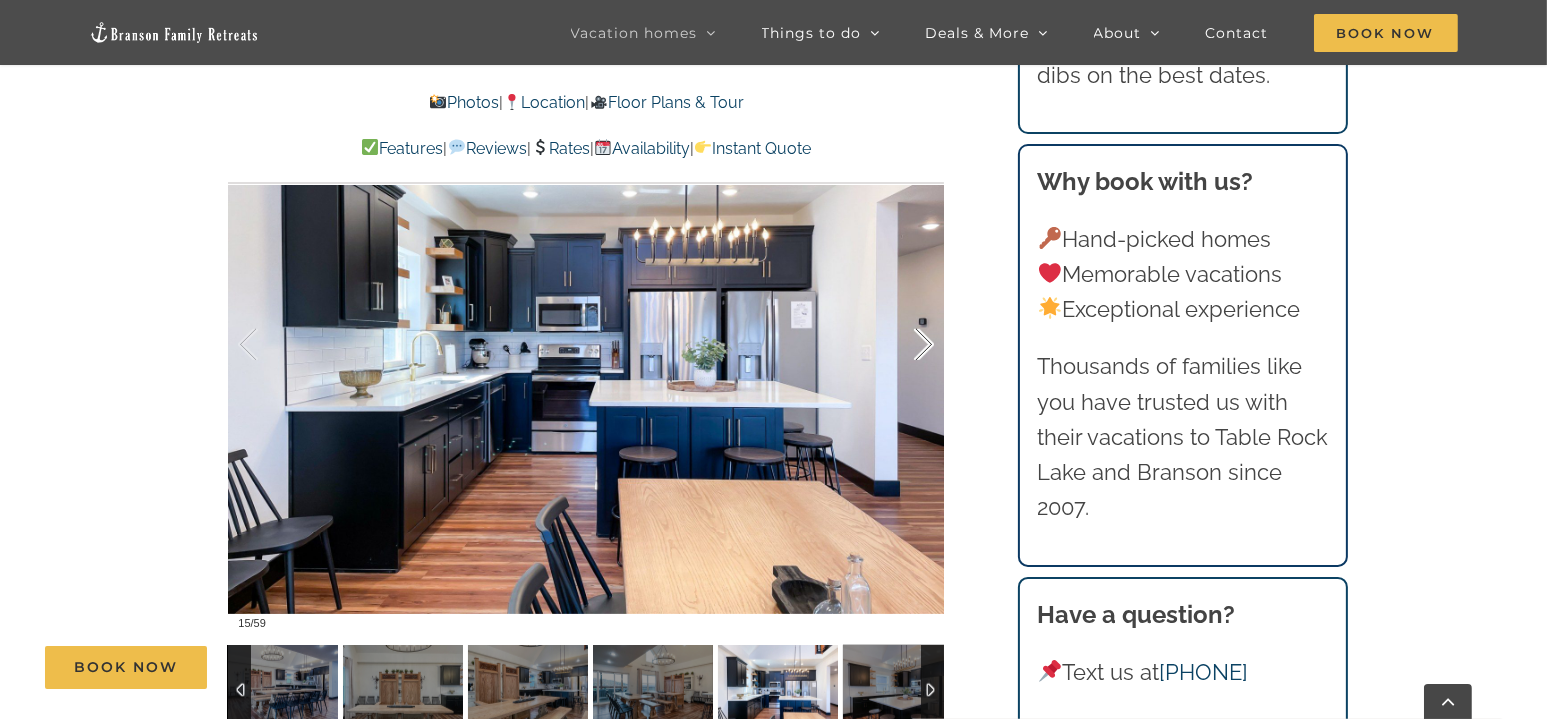 click at bounding box center (903, 345) 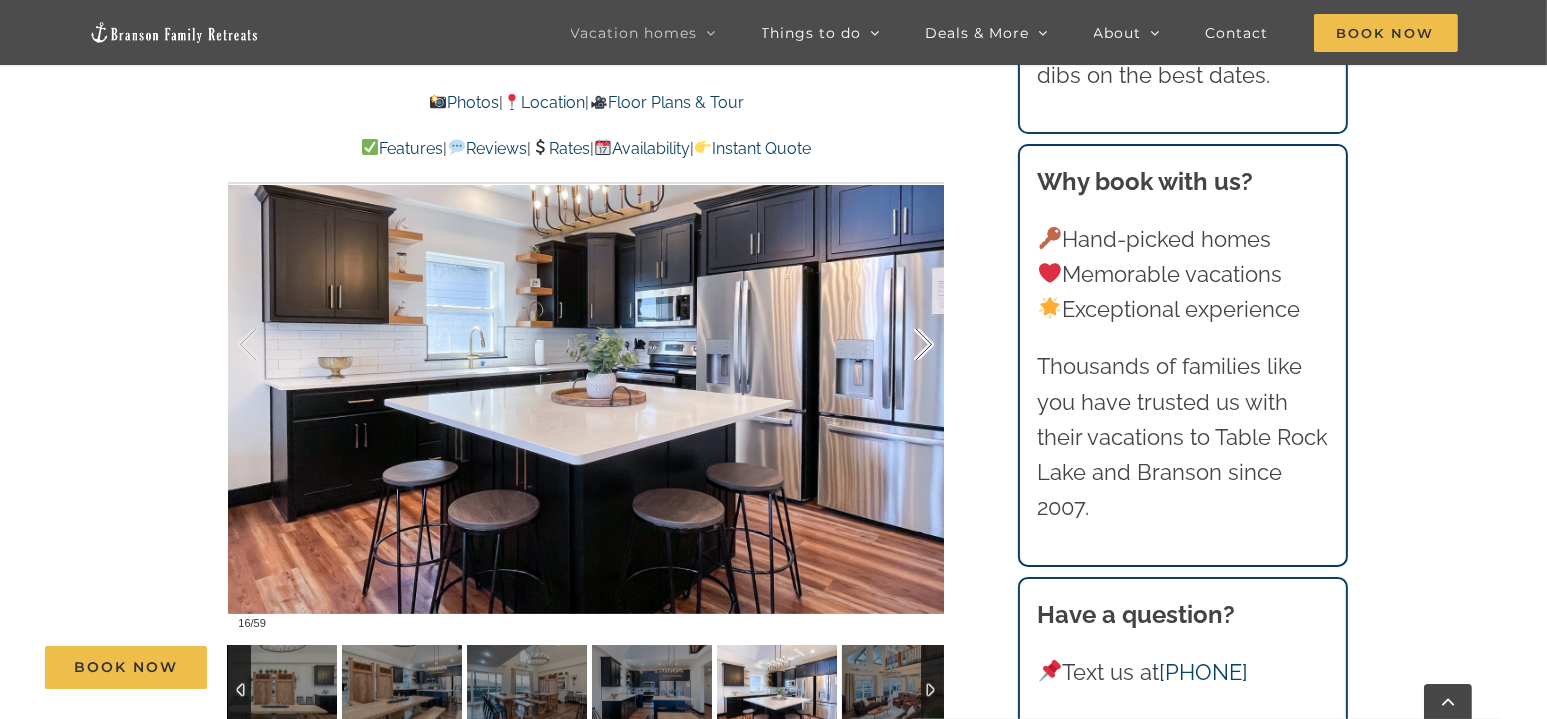 click at bounding box center [903, 345] 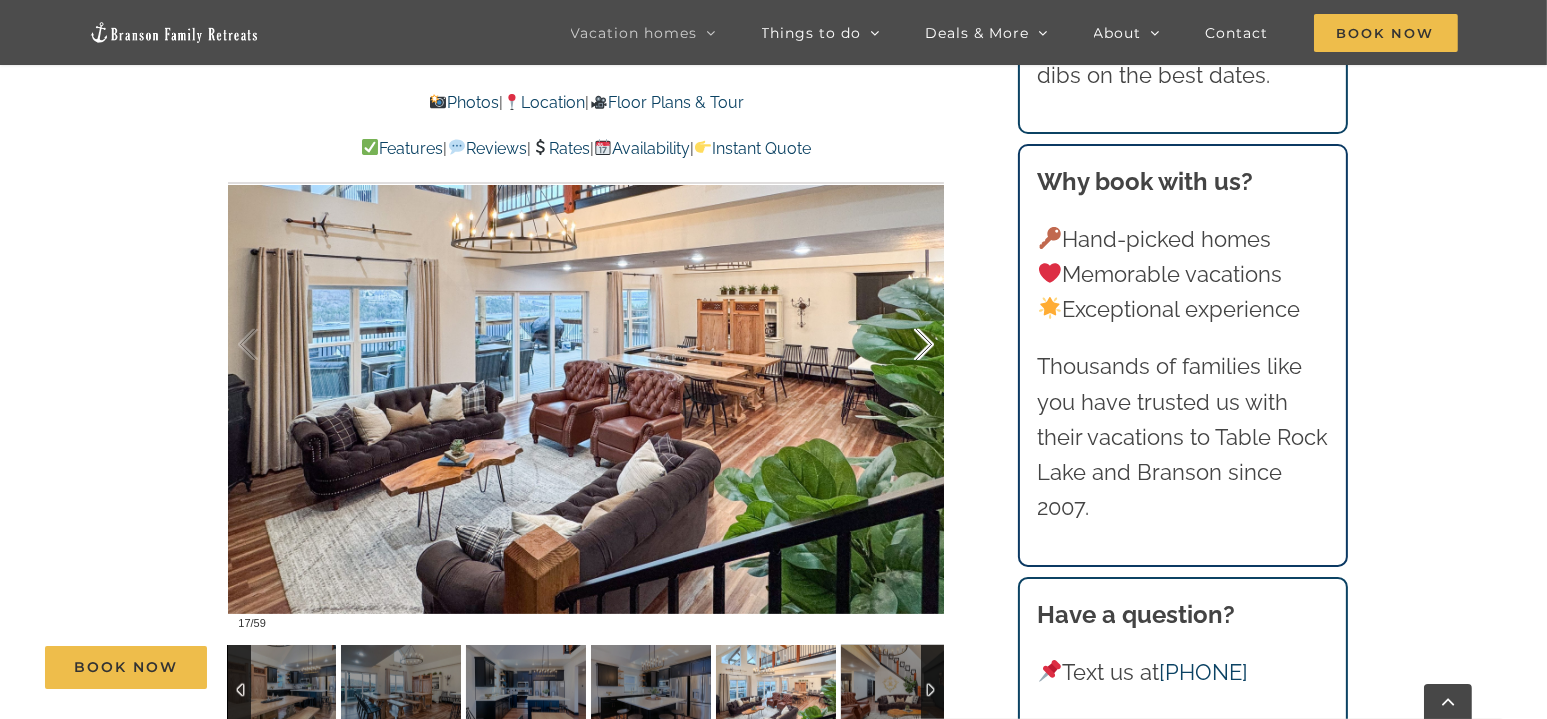 click at bounding box center (903, 345) 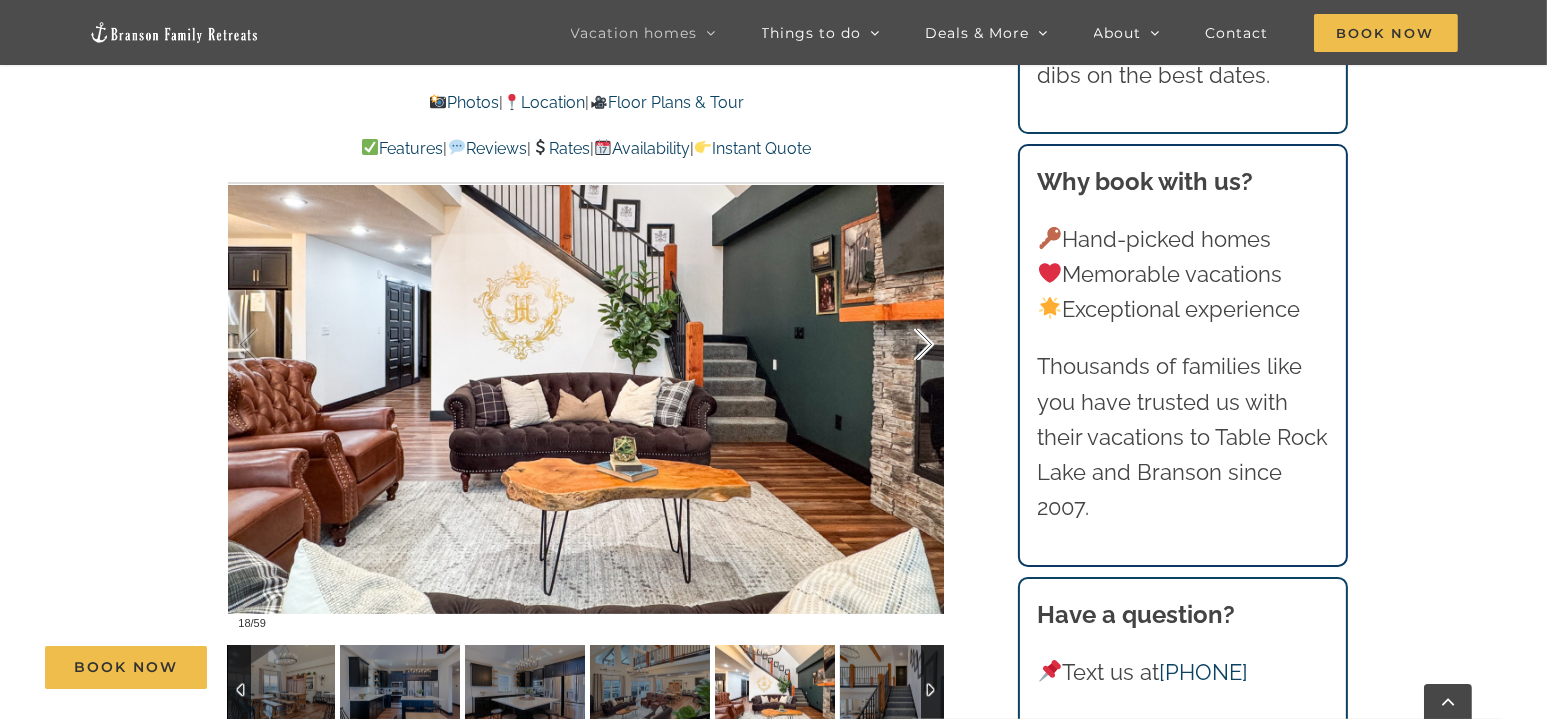 click at bounding box center [903, 345] 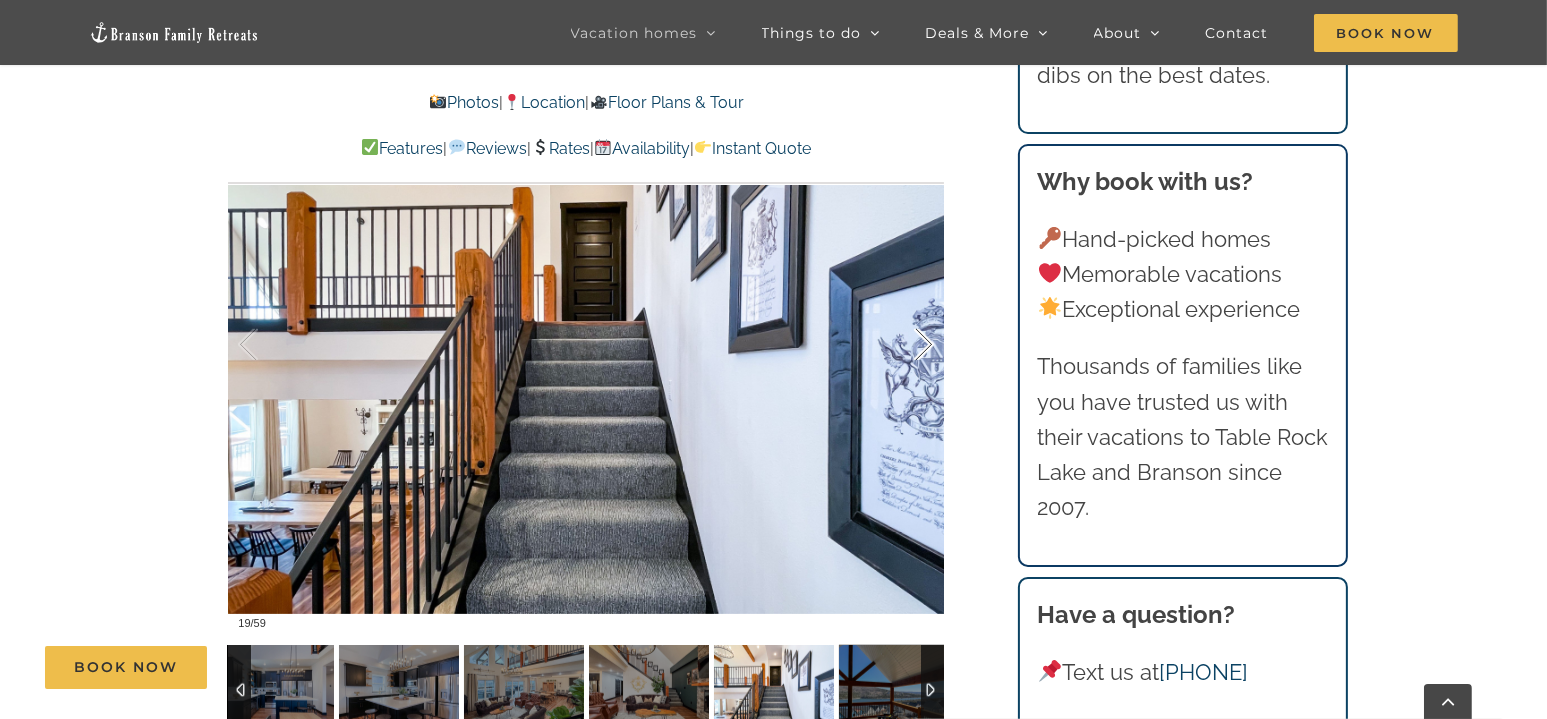 click at bounding box center (903, 345) 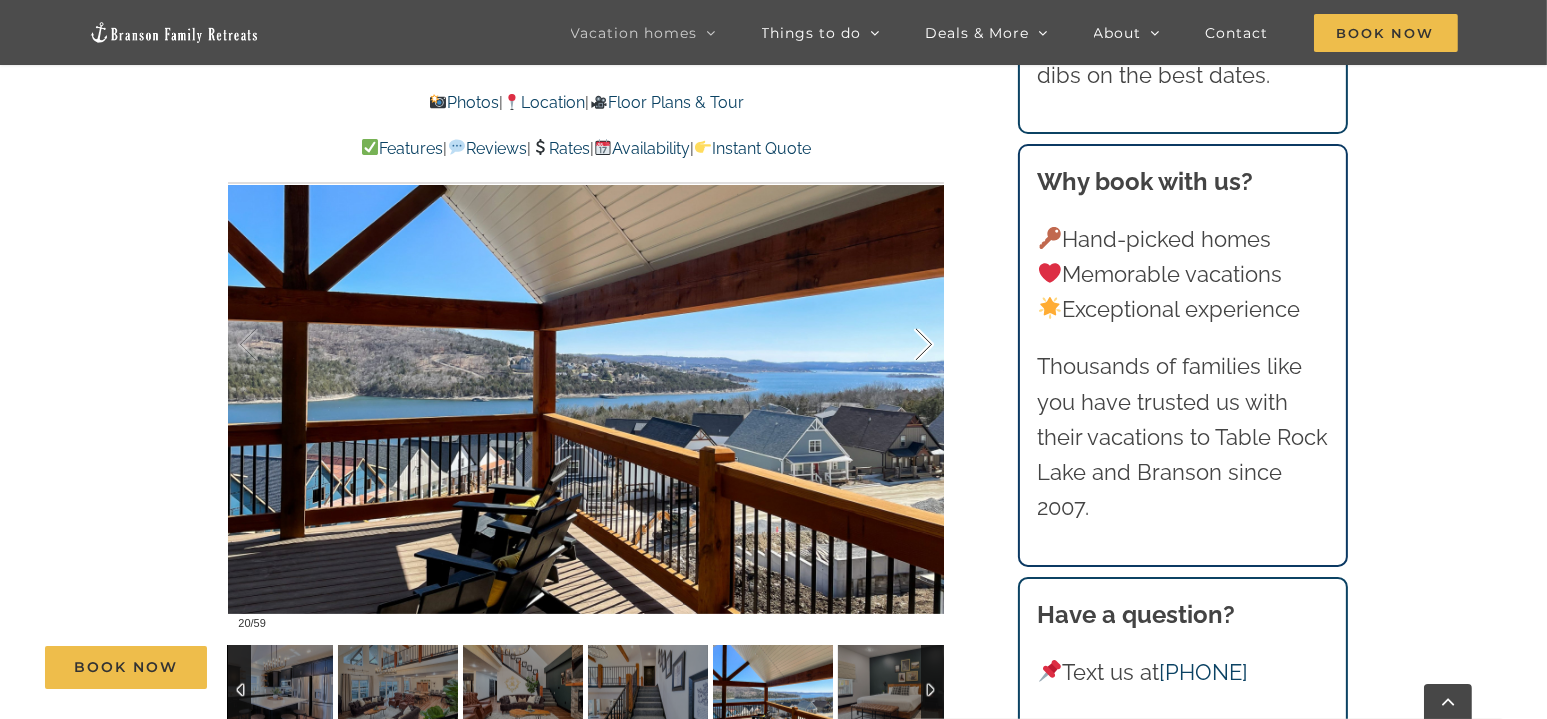 click at bounding box center [903, 345] 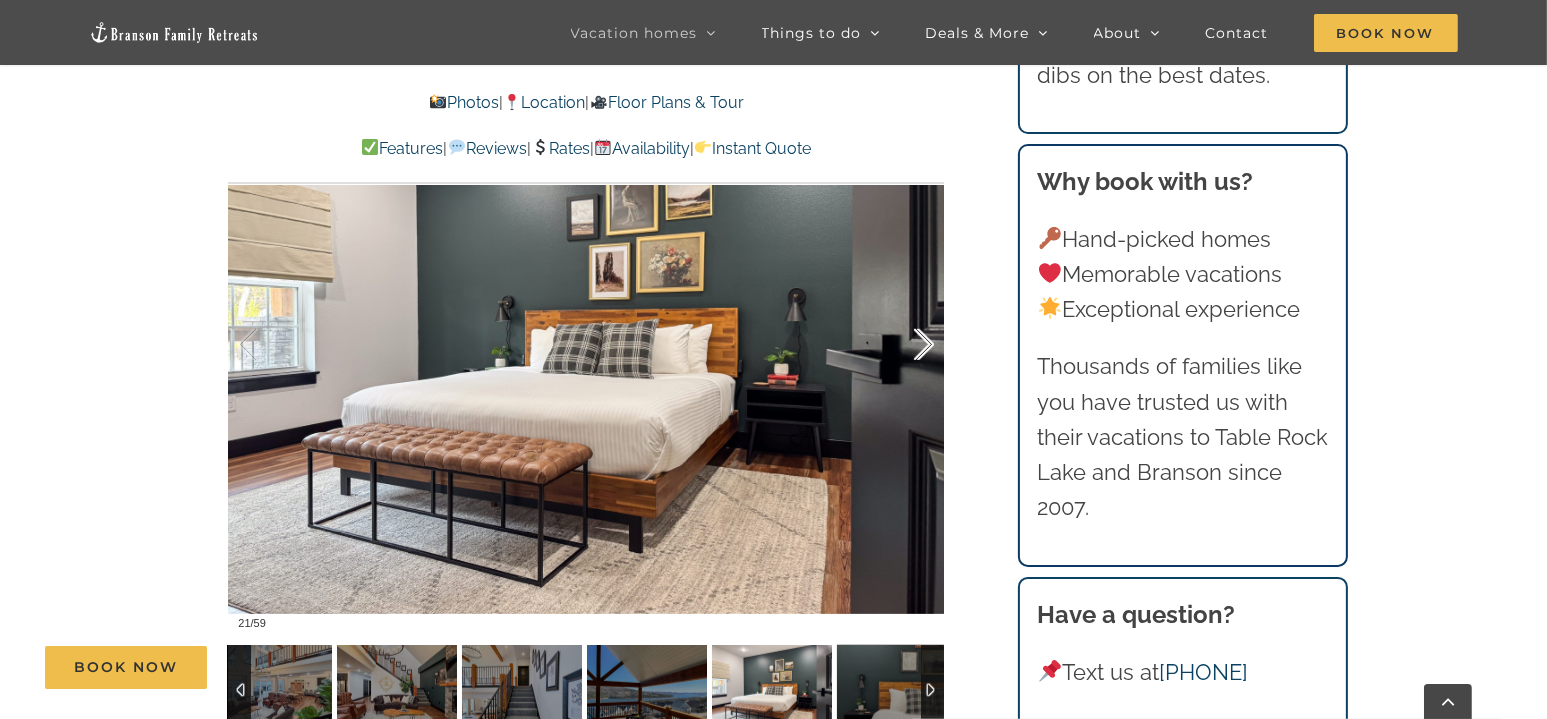 click at bounding box center [903, 345] 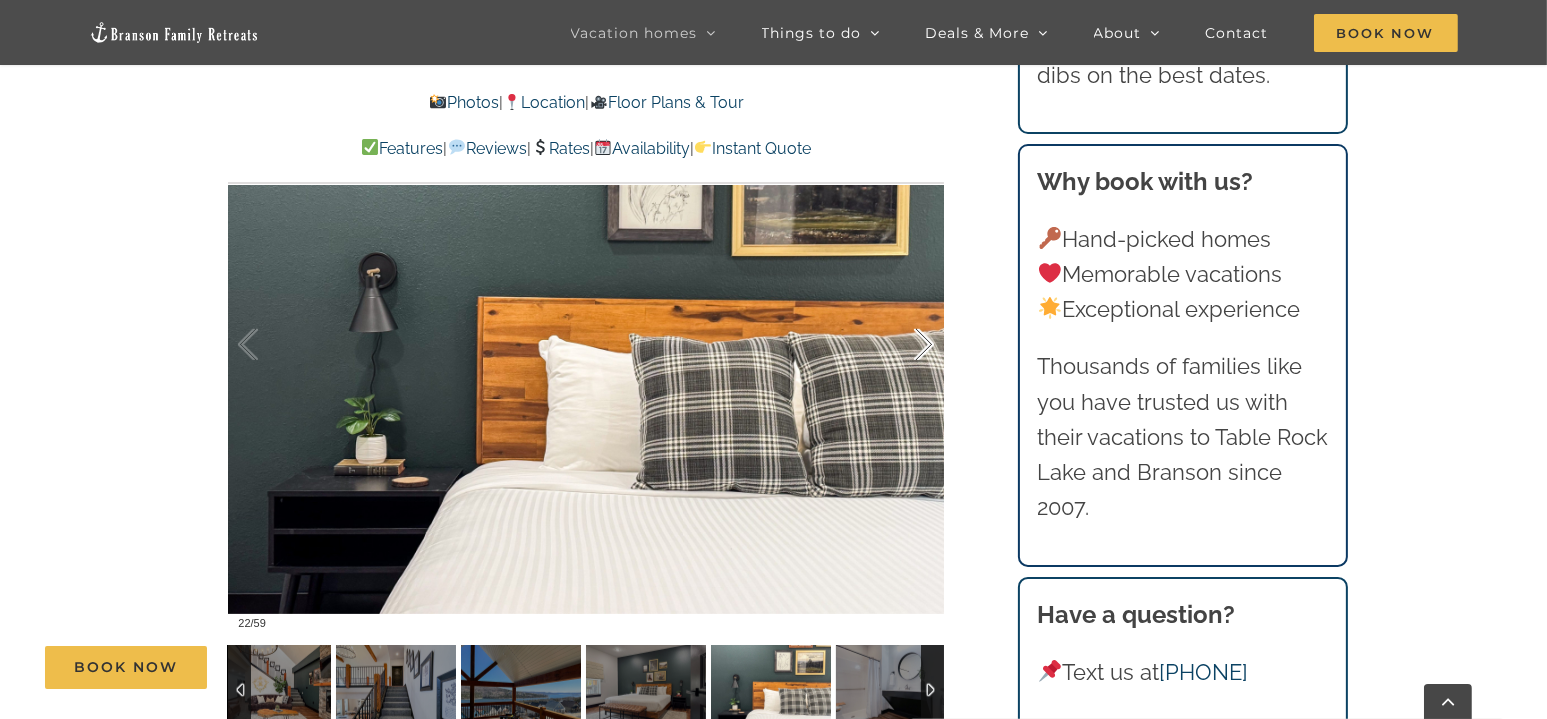 click at bounding box center (903, 345) 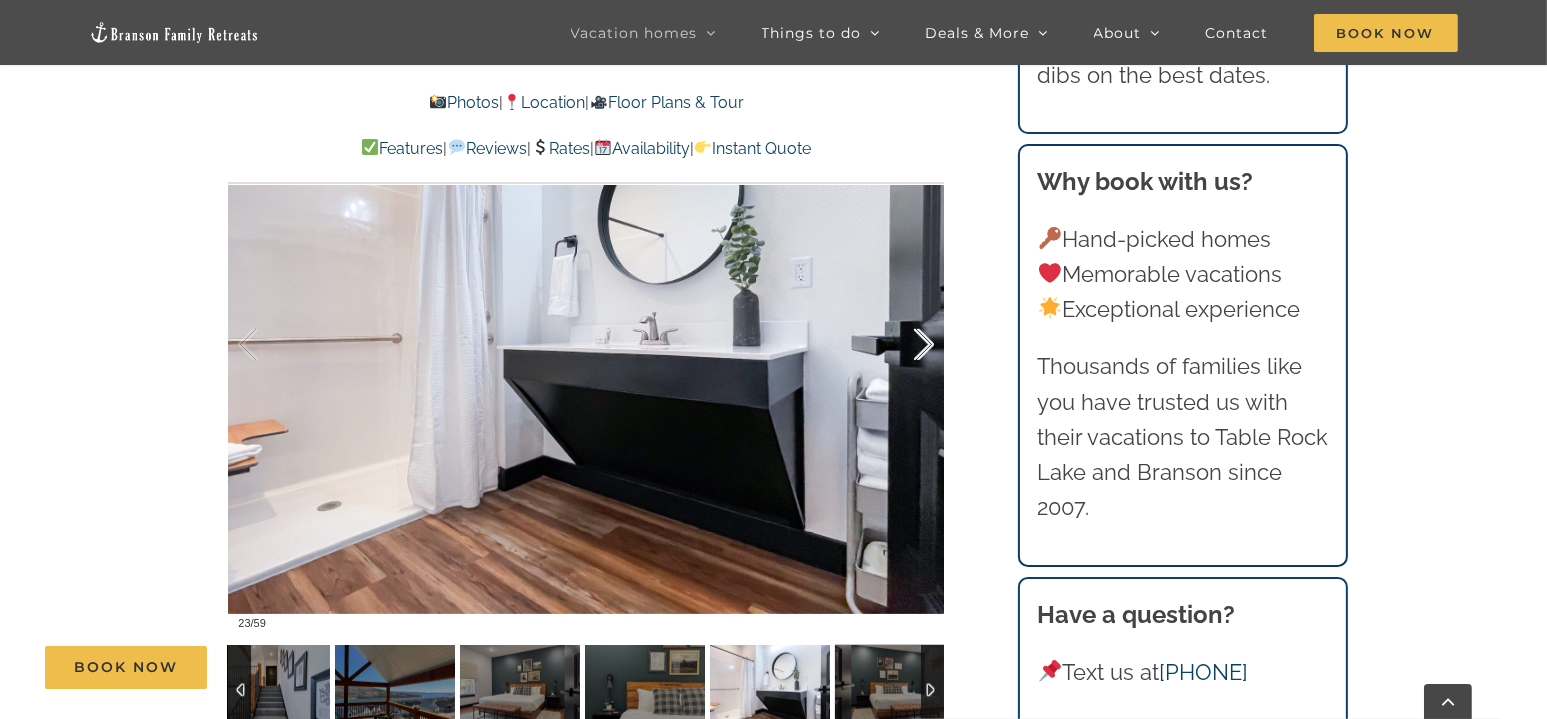 click at bounding box center [903, 345] 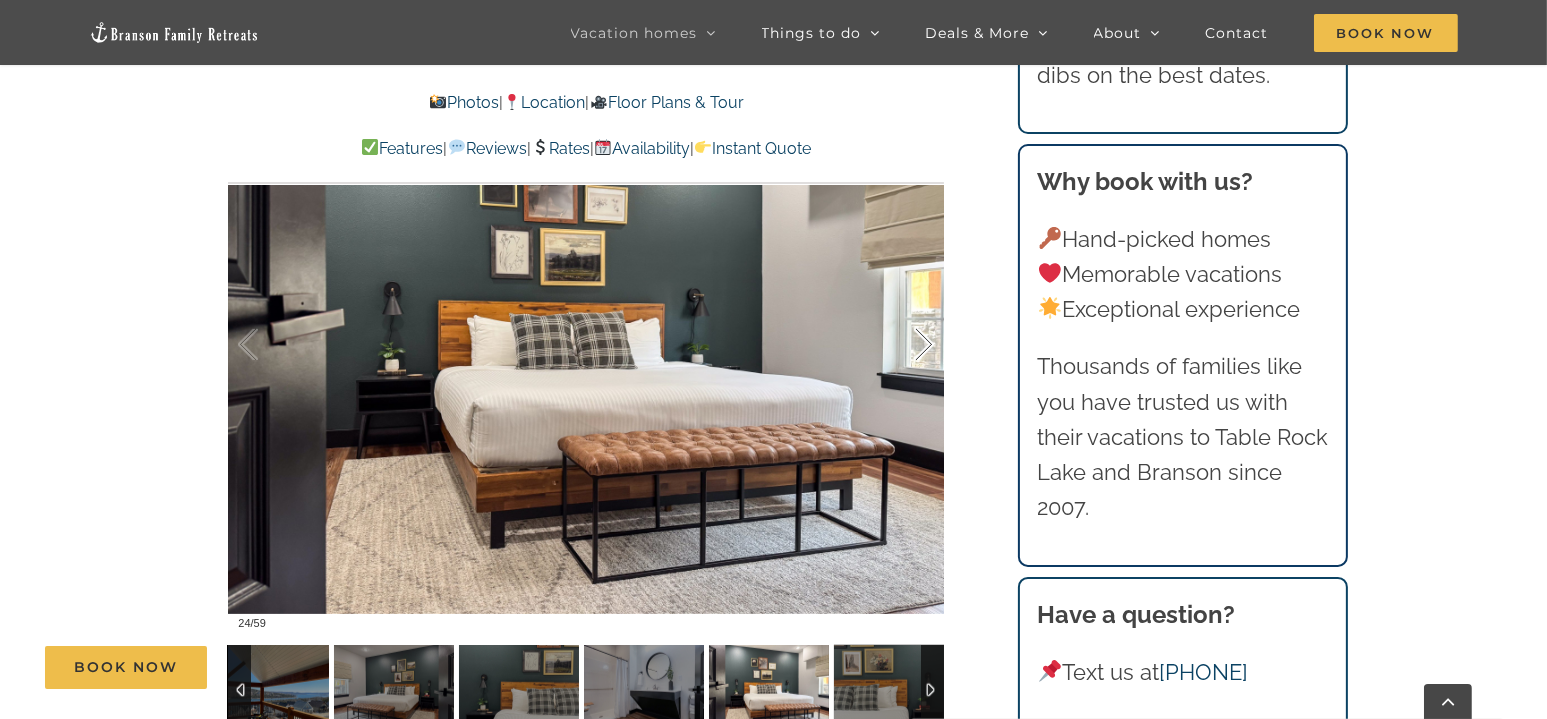 click at bounding box center (903, 345) 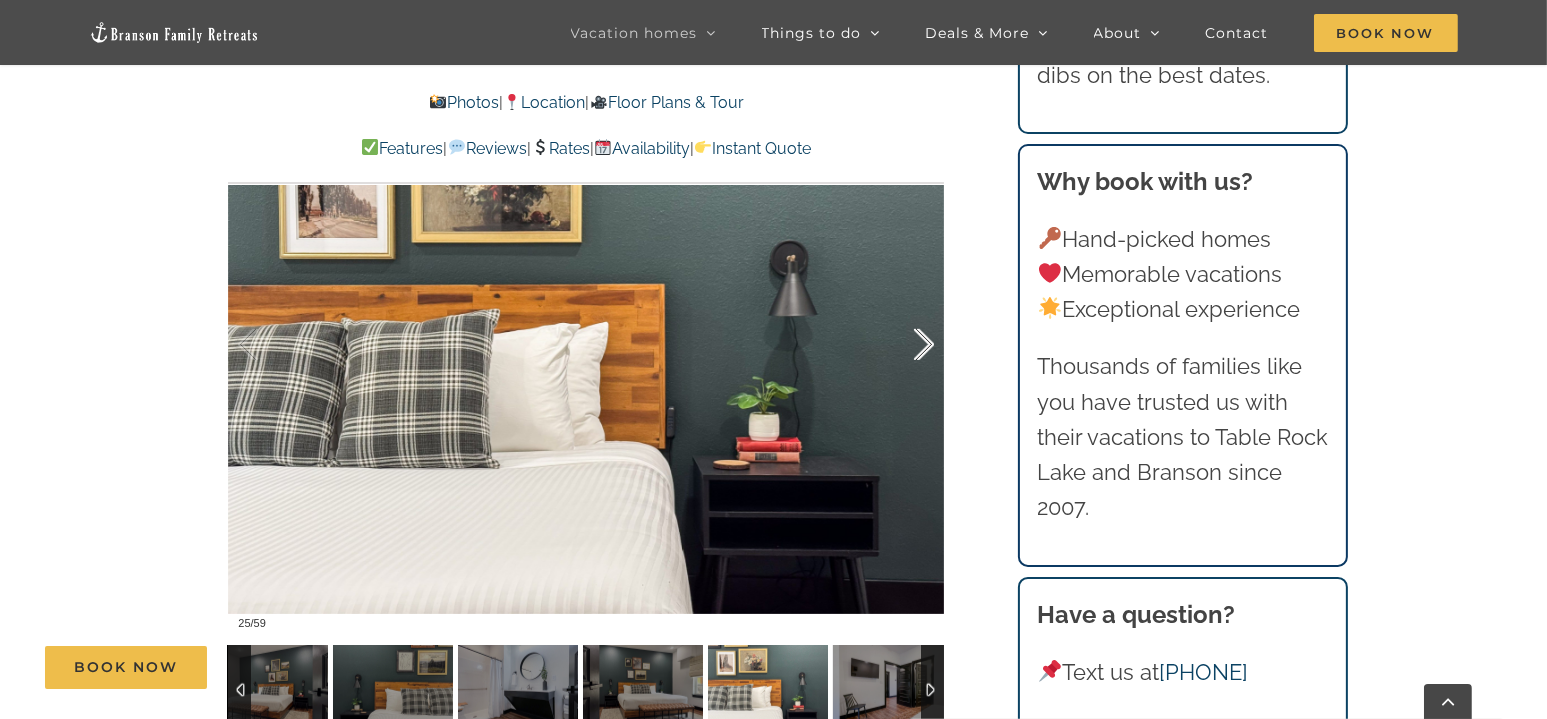 click at bounding box center (903, 345) 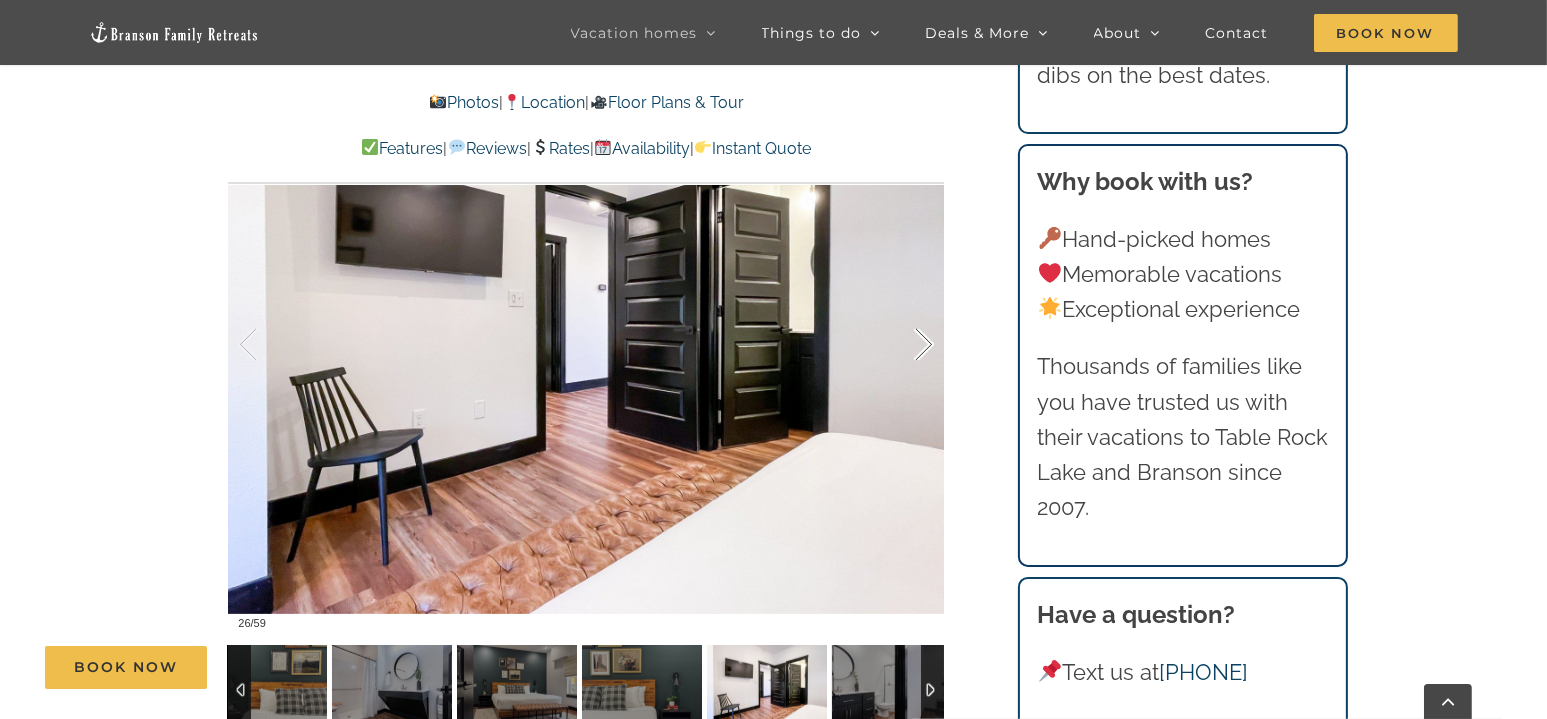 click at bounding box center (903, 345) 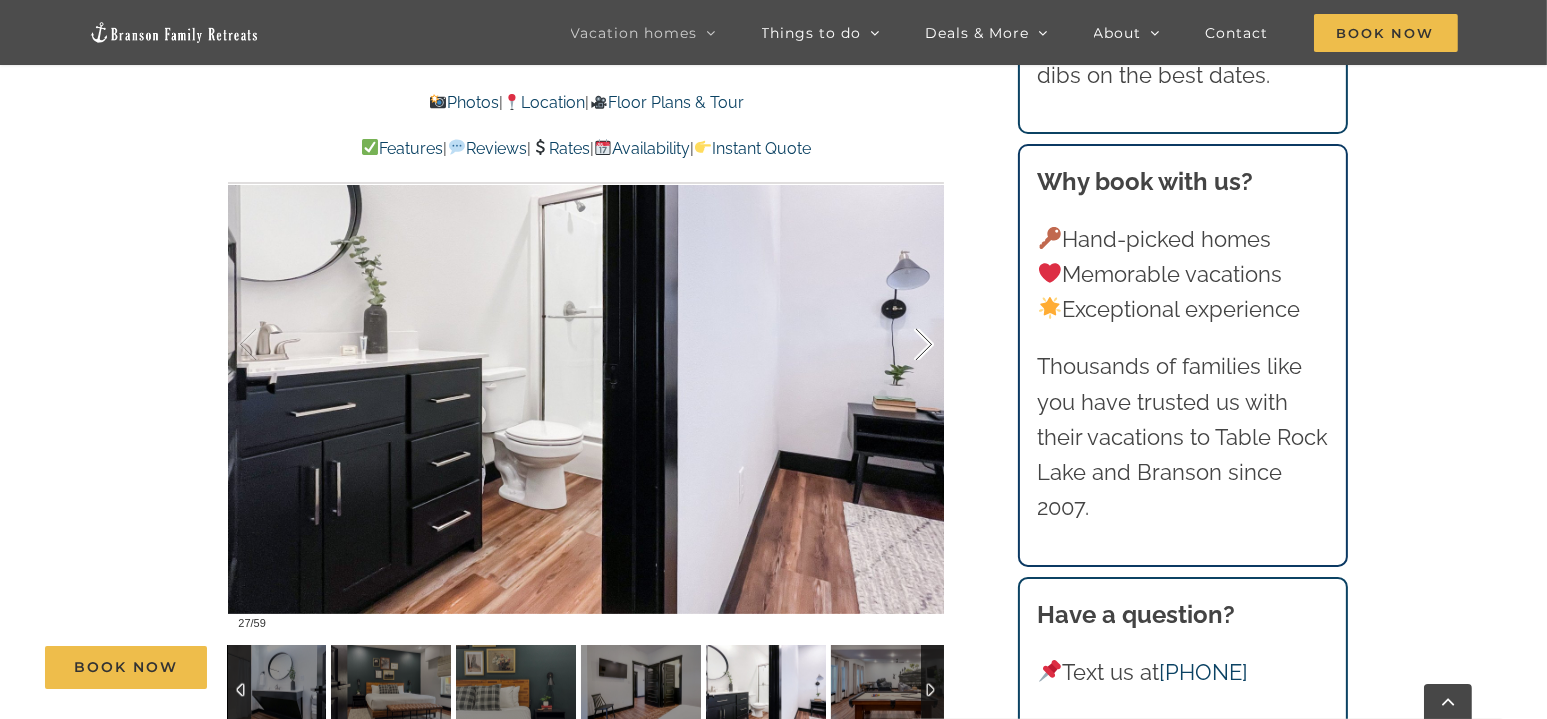 click at bounding box center [903, 345] 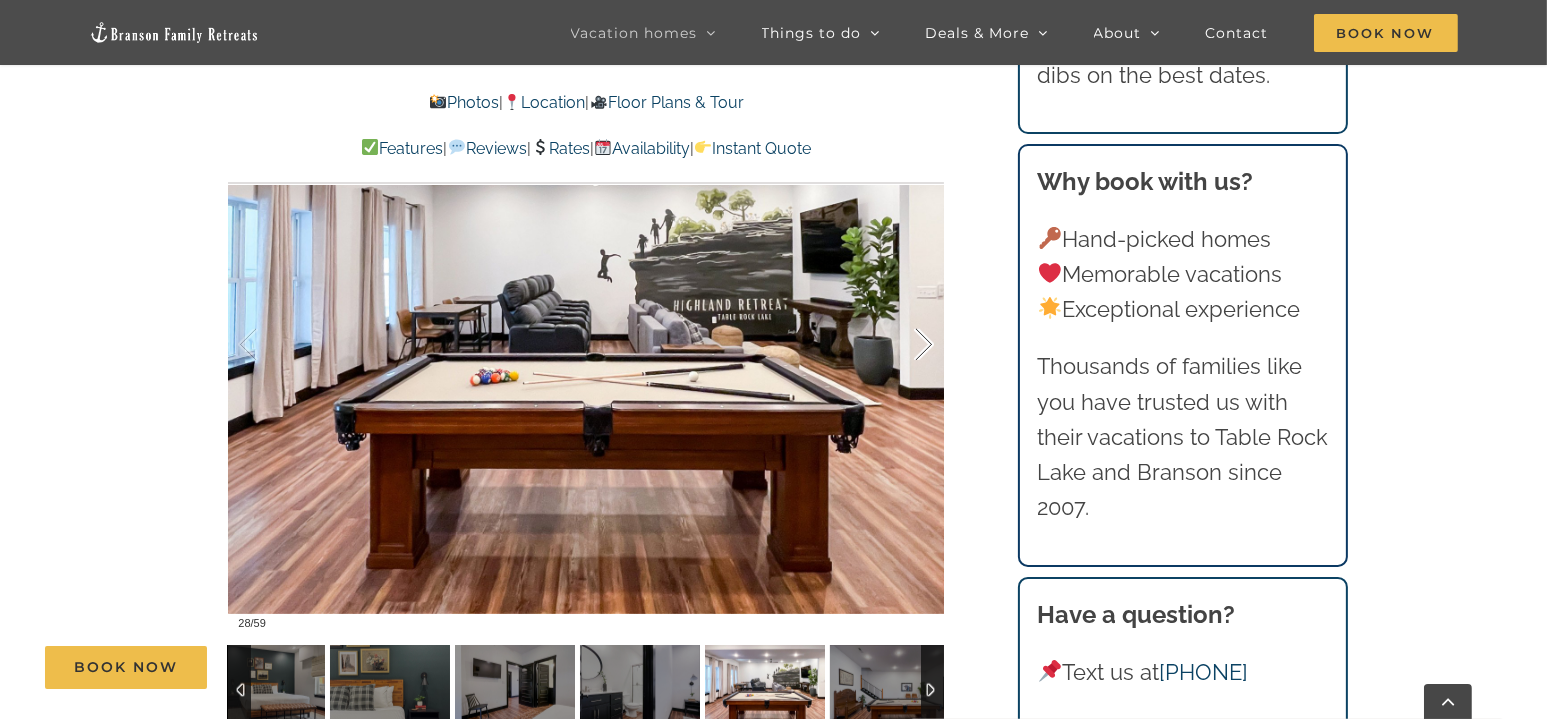click at bounding box center (903, 345) 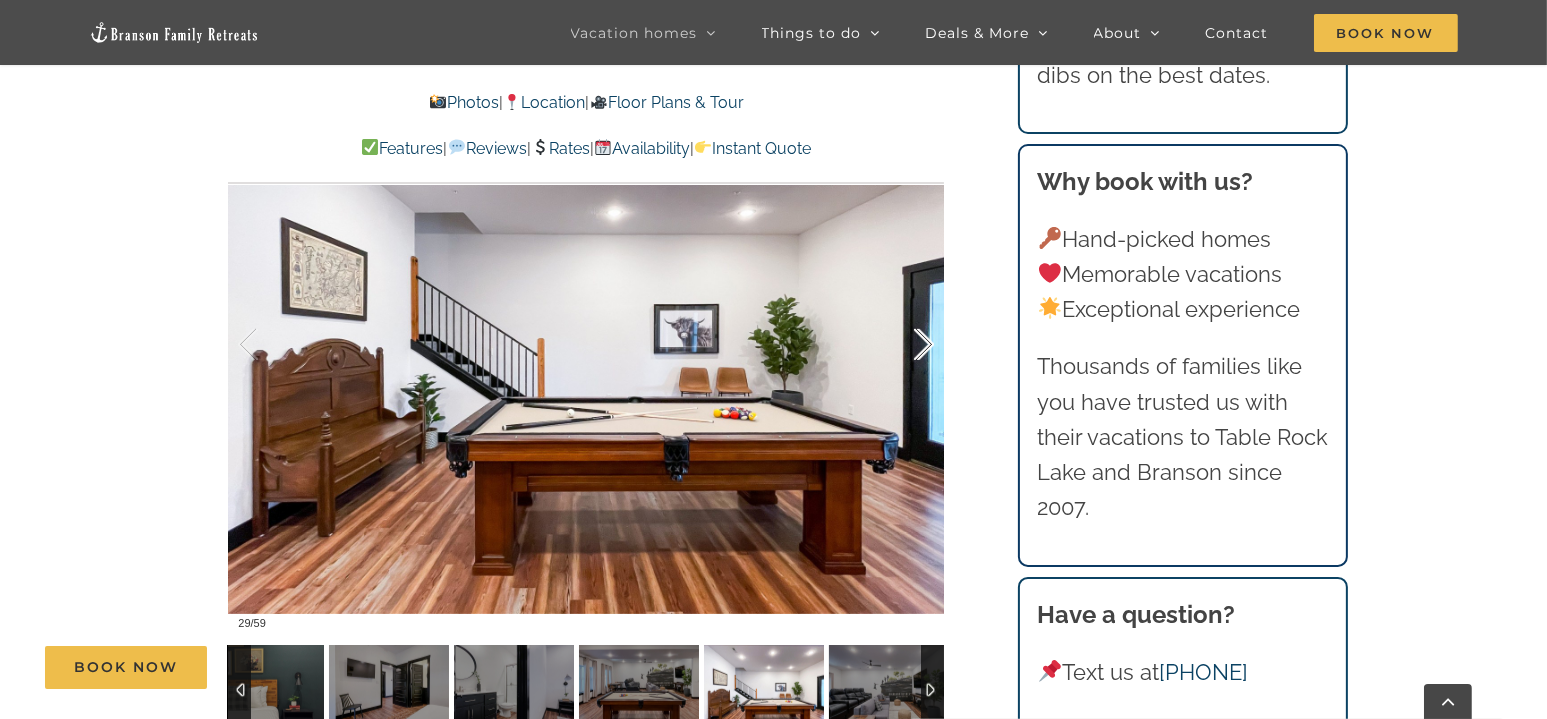 click at bounding box center (903, 345) 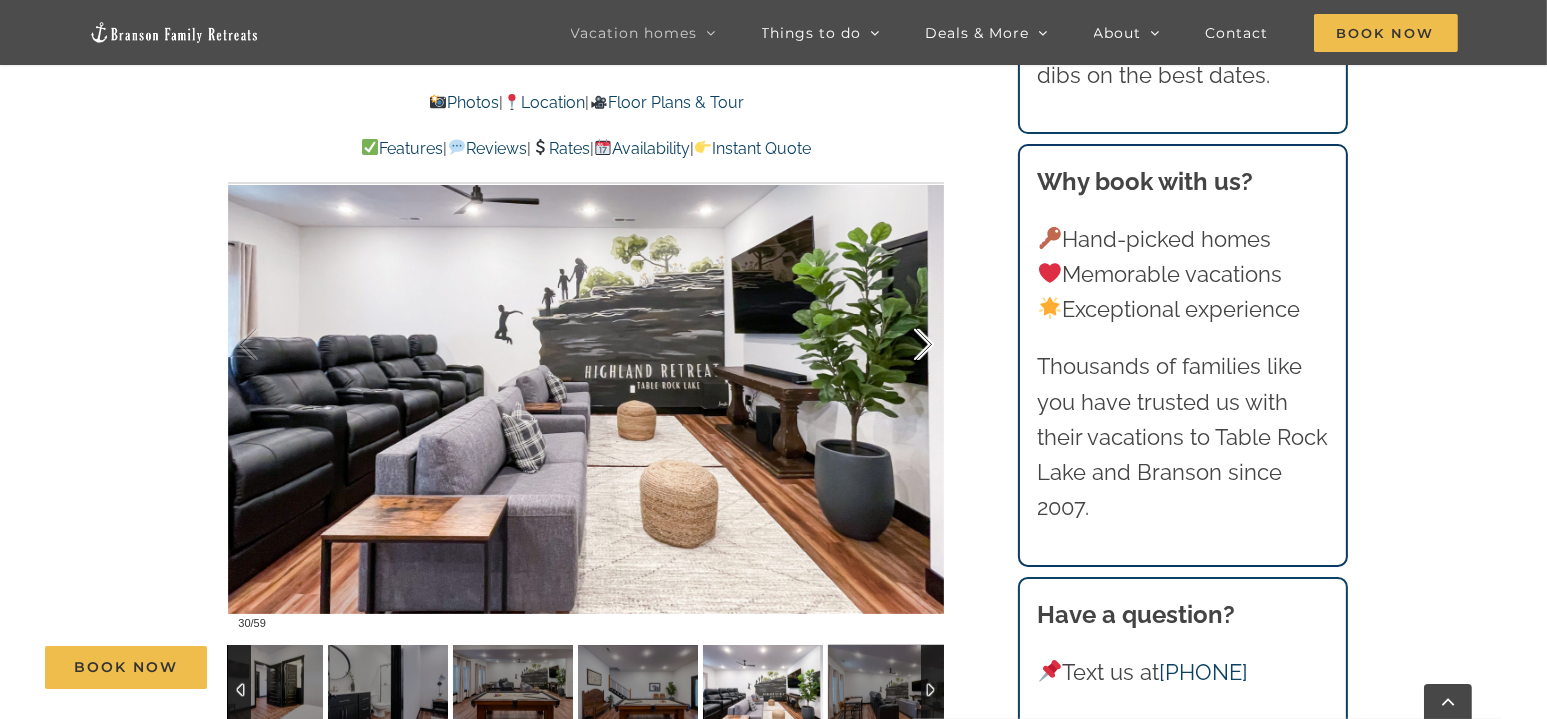click at bounding box center (903, 345) 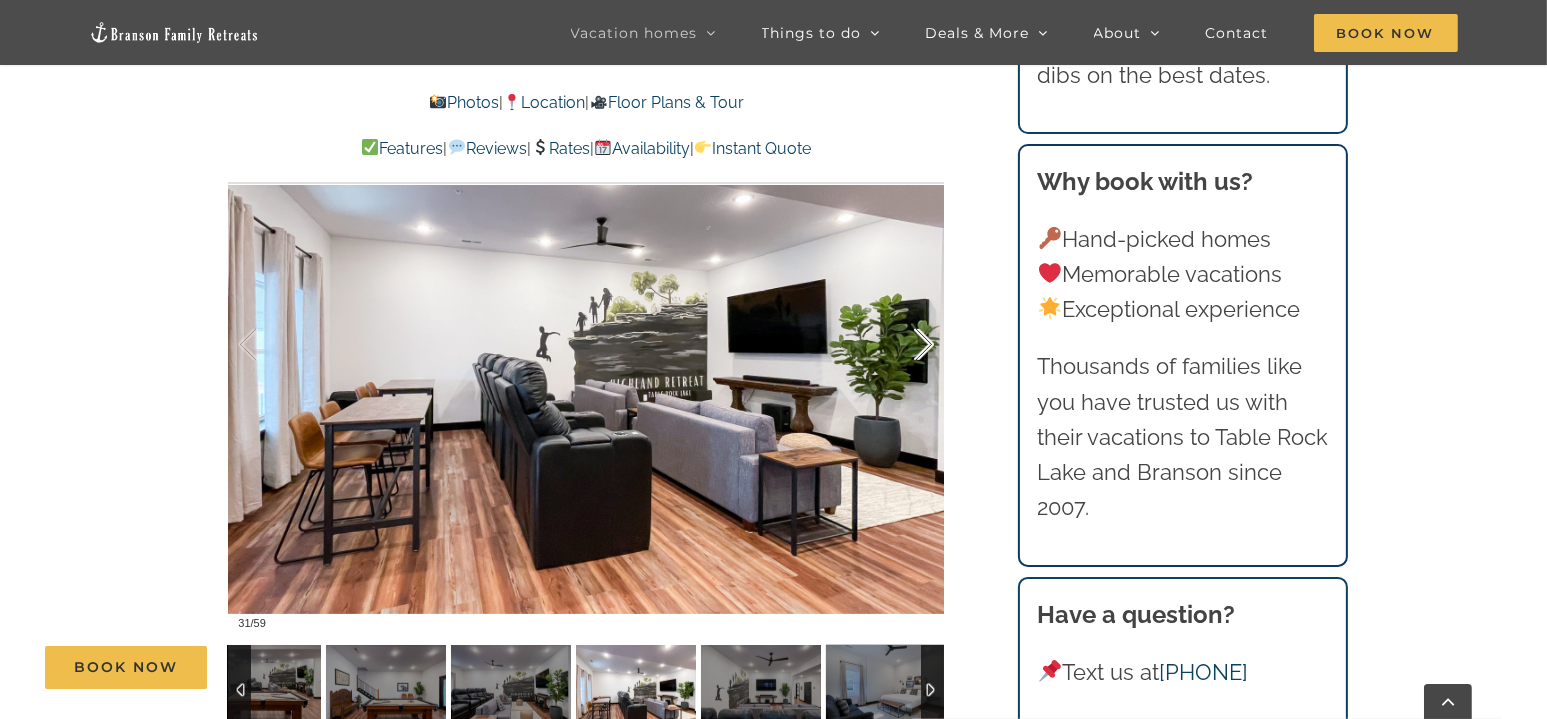 click at bounding box center (903, 345) 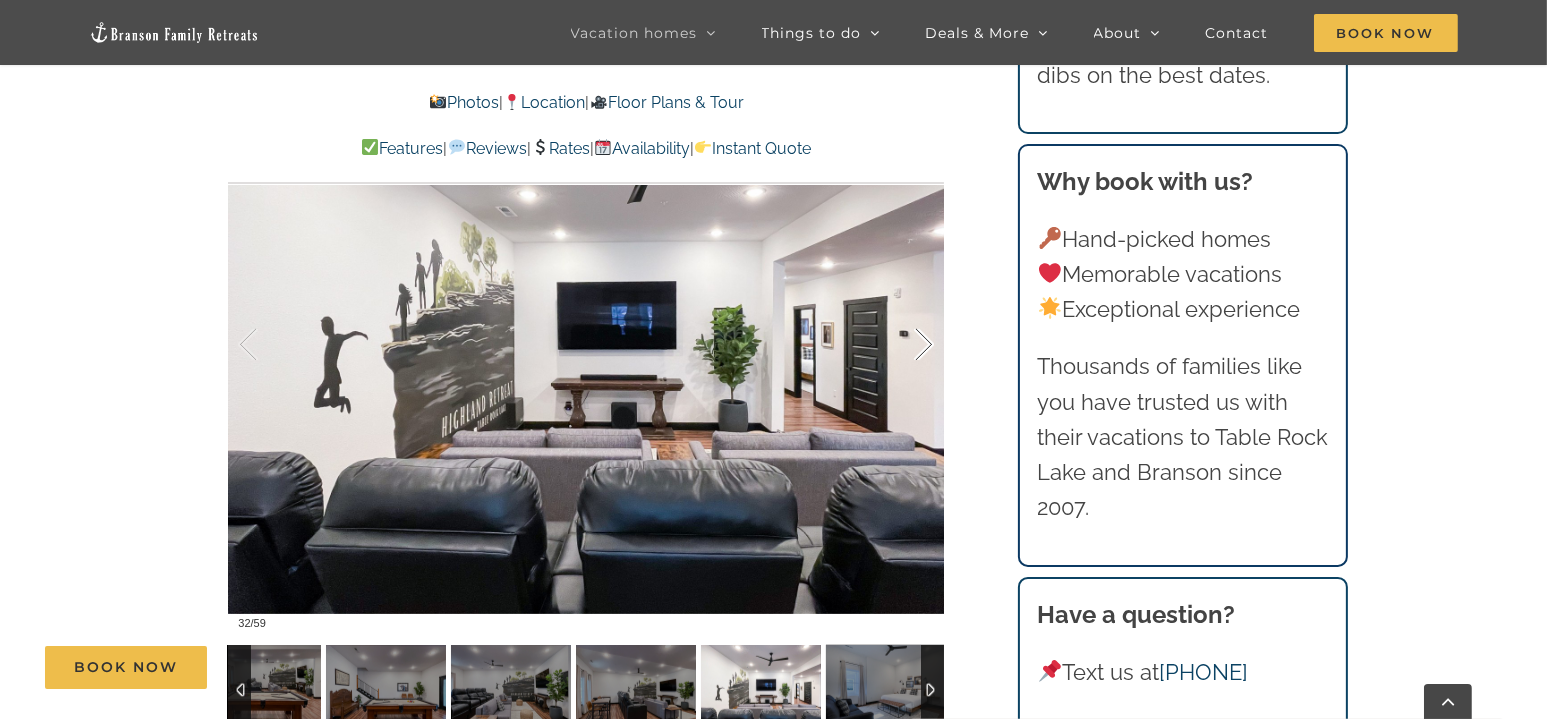 click at bounding box center [903, 345] 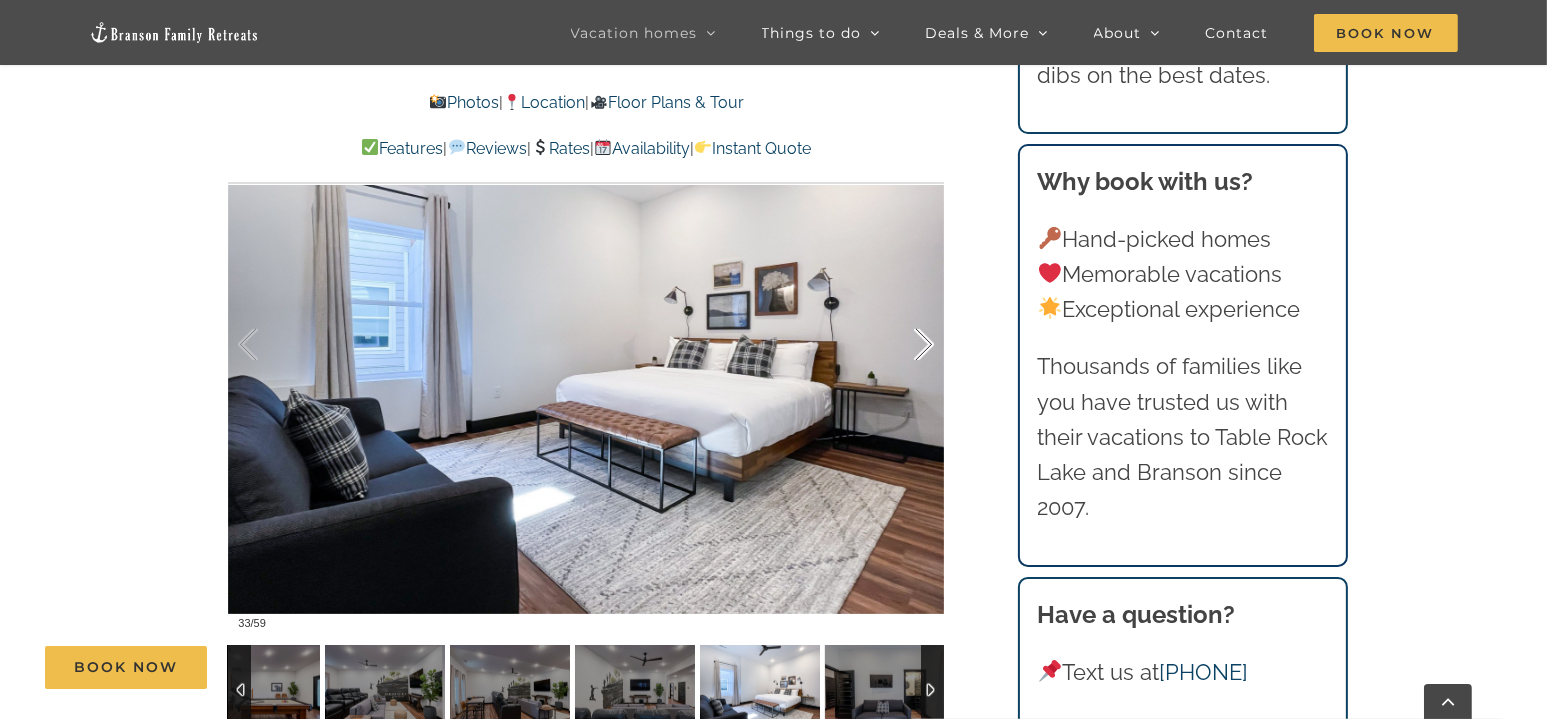 click at bounding box center [903, 345] 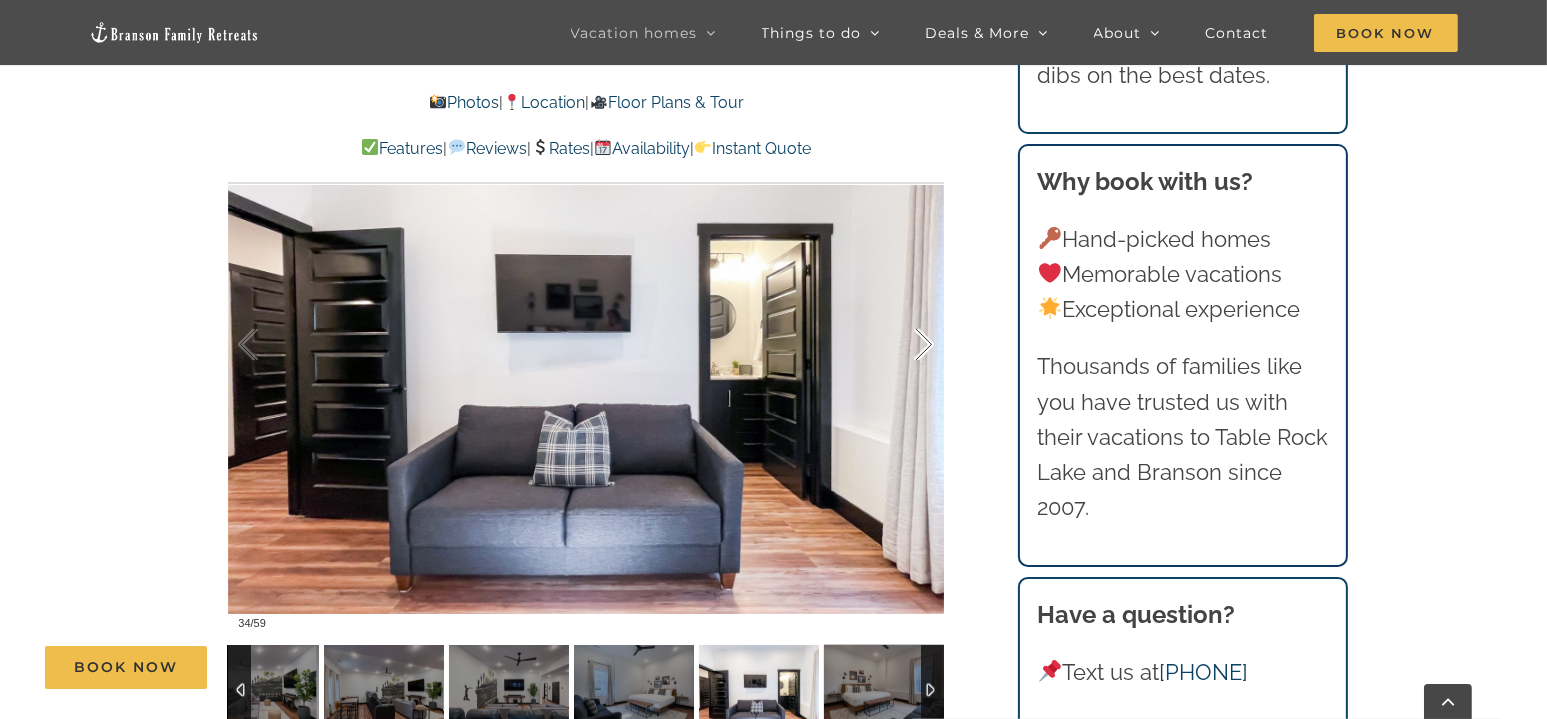 click at bounding box center (903, 345) 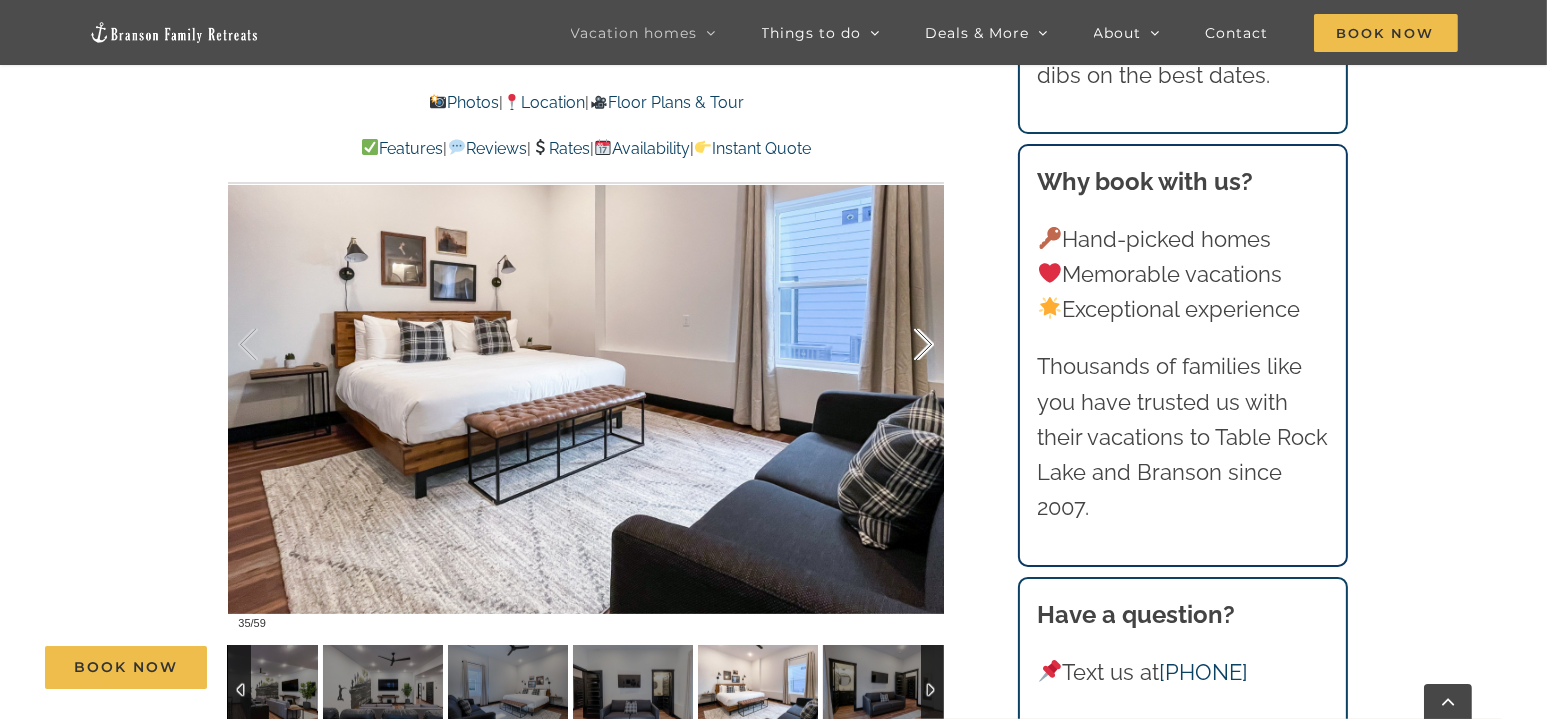 click at bounding box center (903, 345) 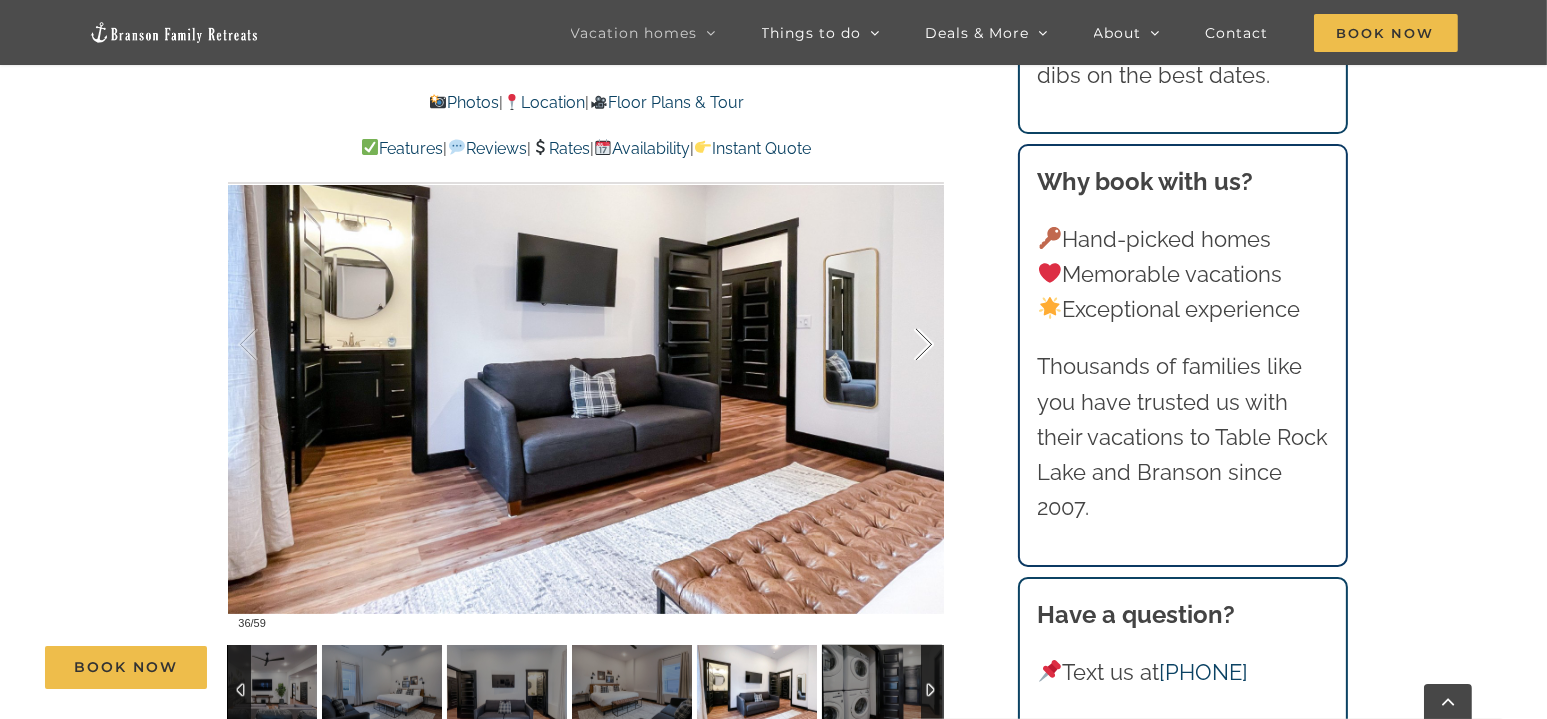 click at bounding box center [903, 345] 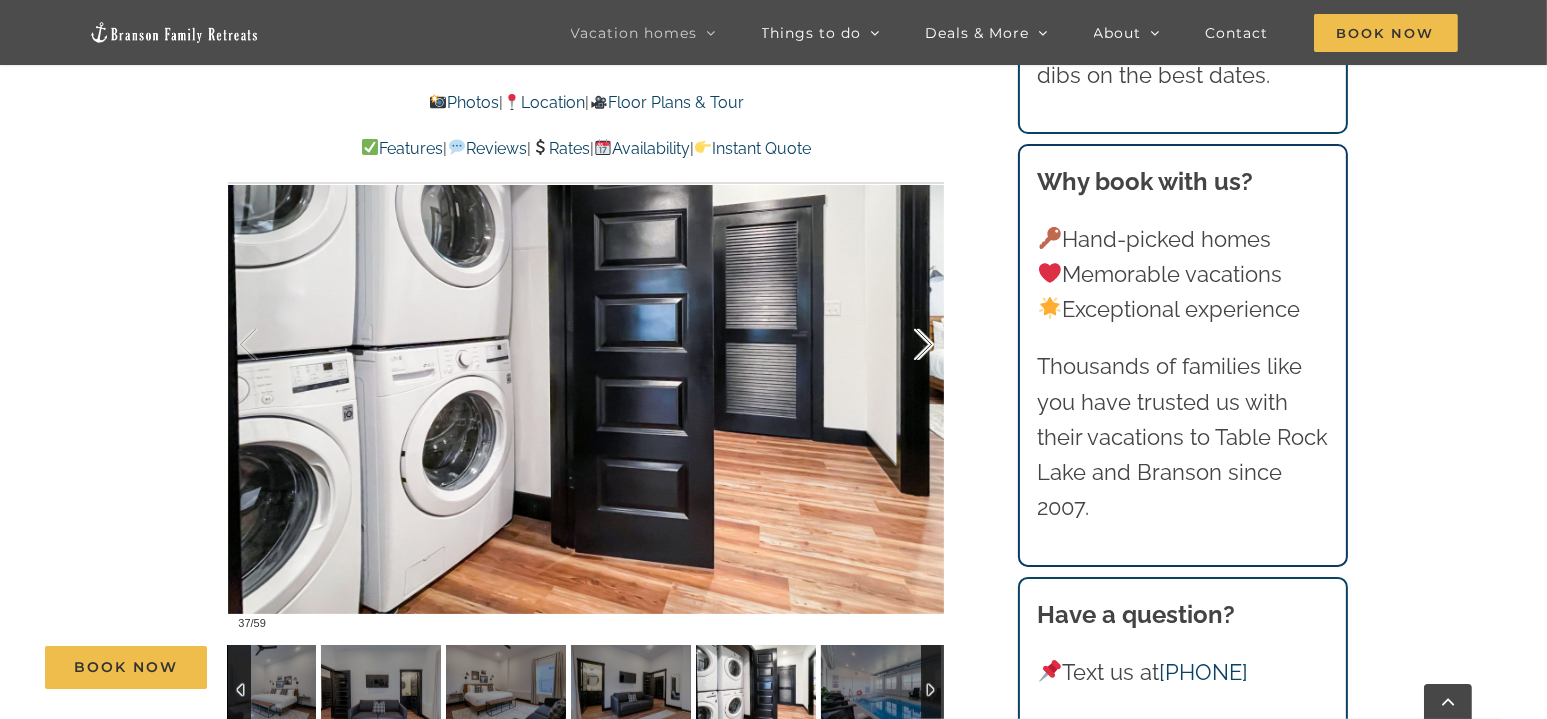 click at bounding box center [903, 345] 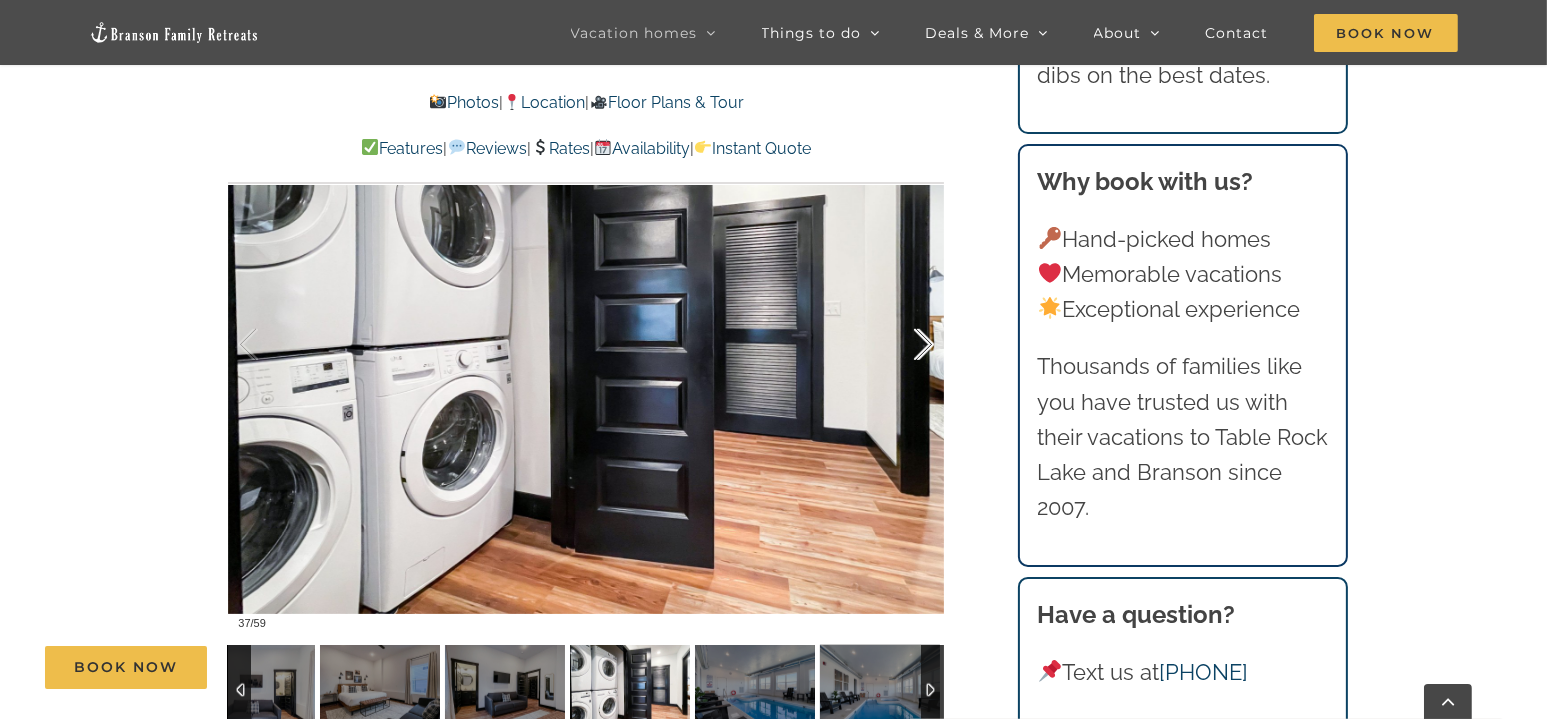 click at bounding box center [903, 345] 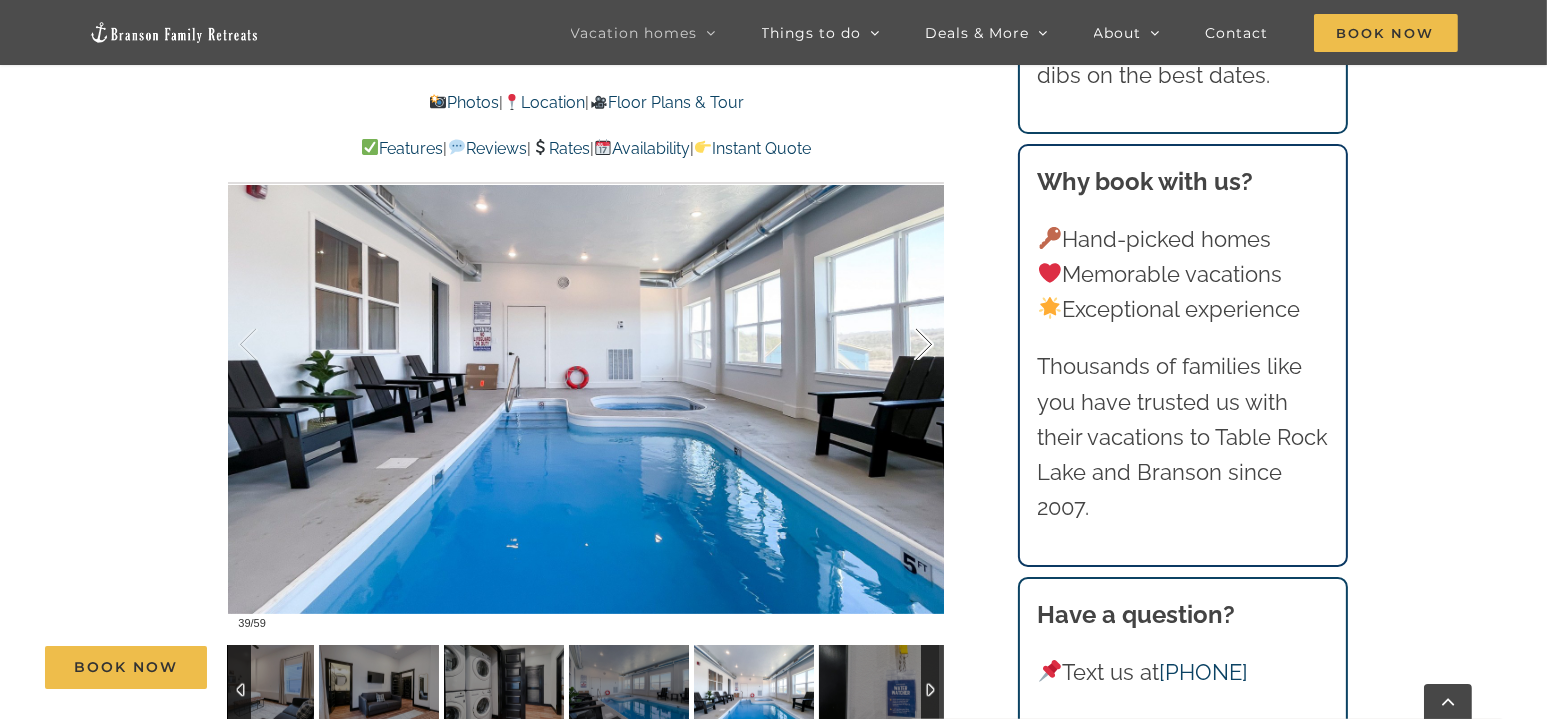 click at bounding box center (903, 345) 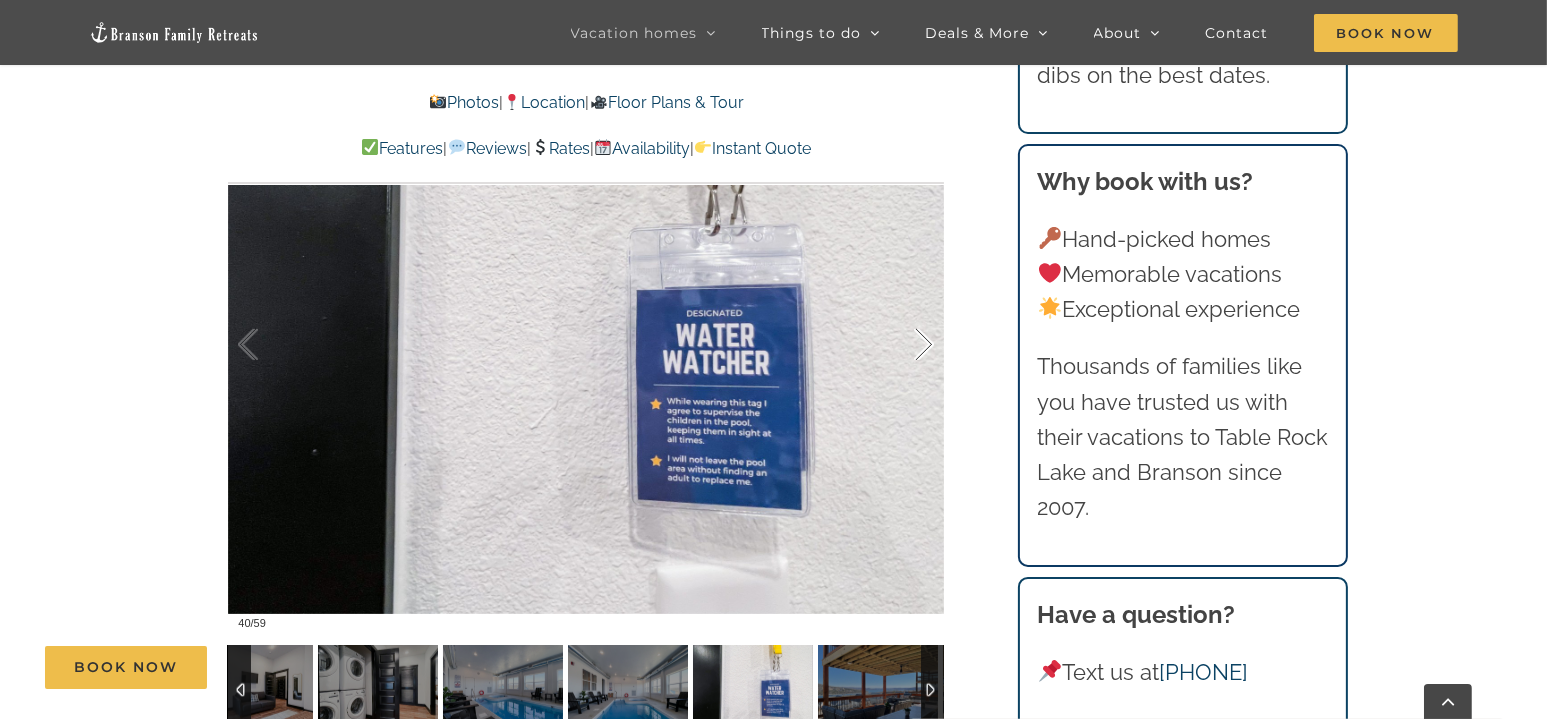 click at bounding box center (903, 345) 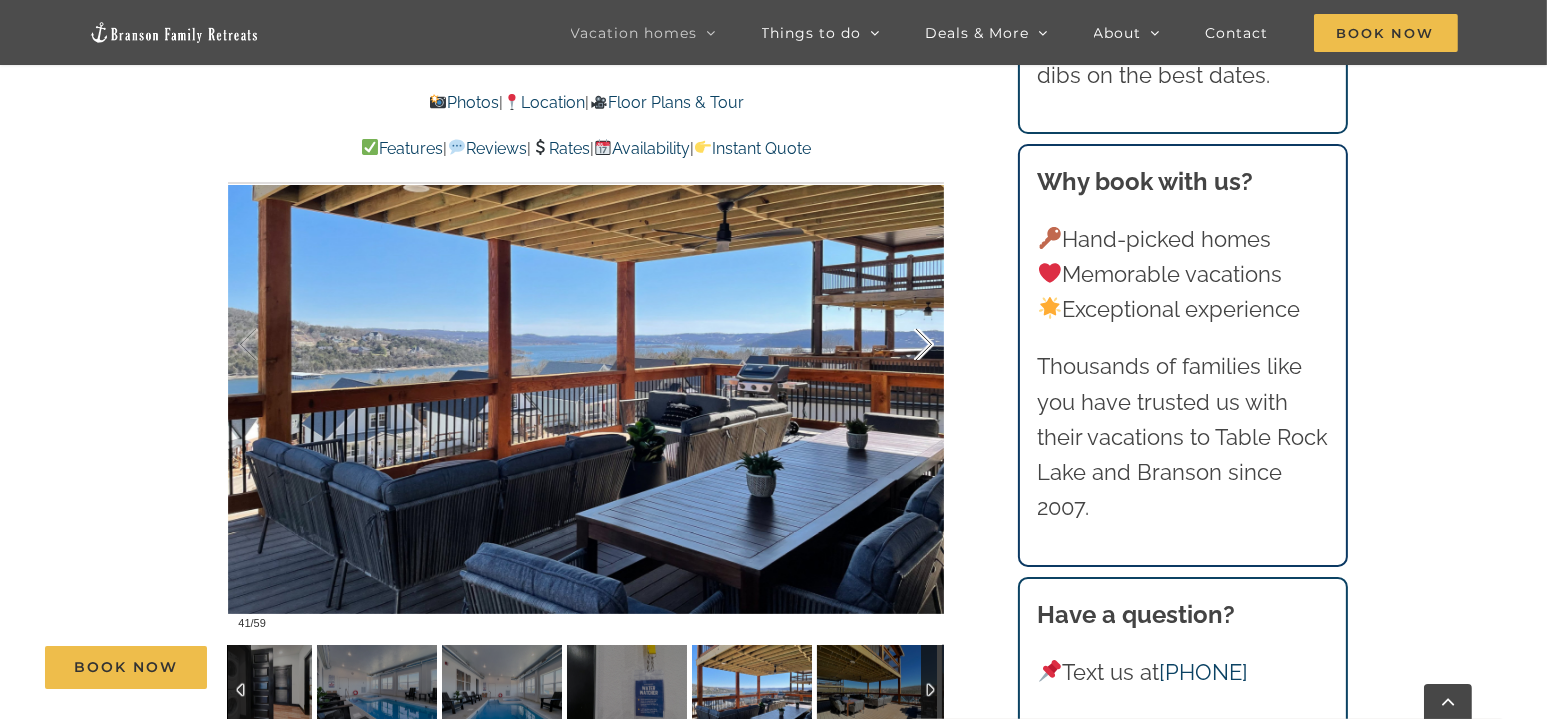 click at bounding box center (903, 345) 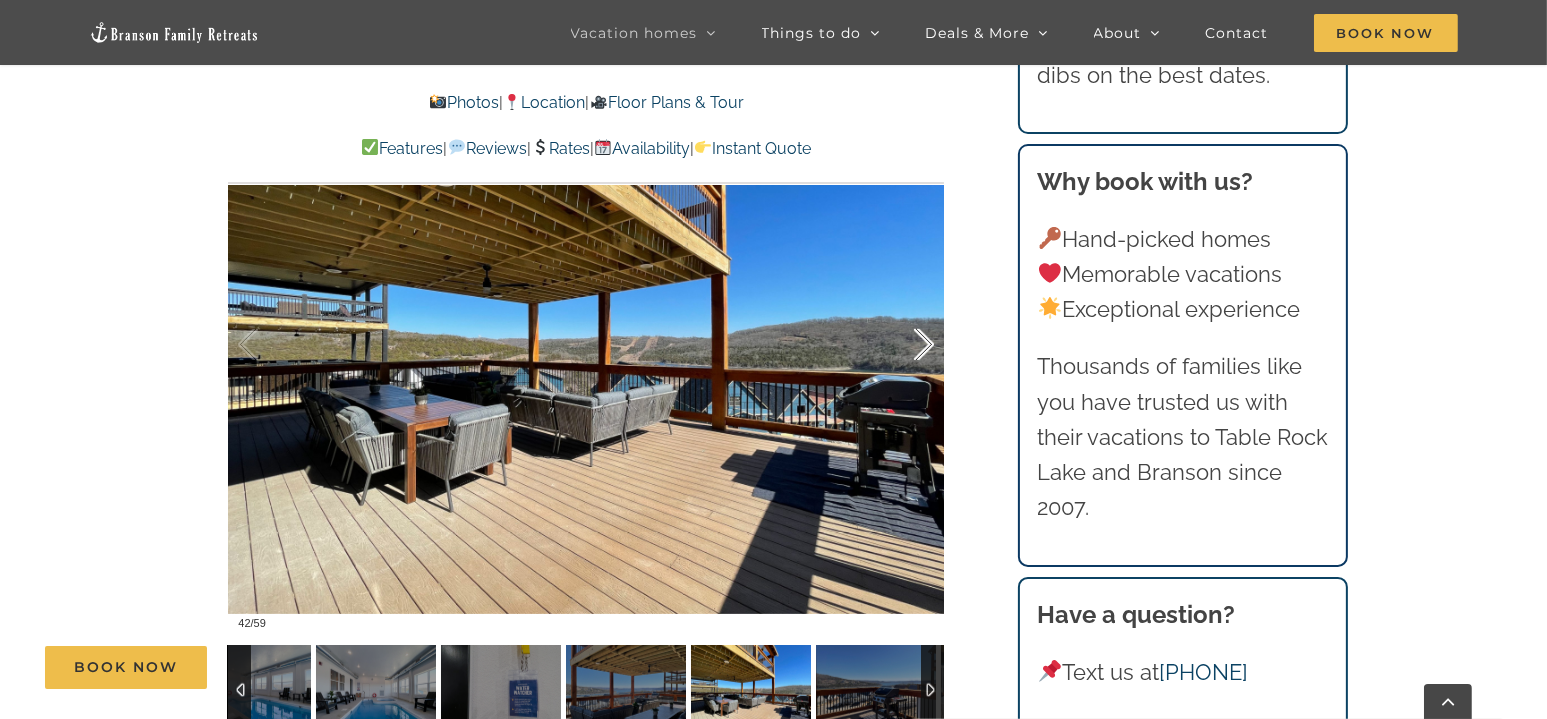 click at bounding box center [903, 345] 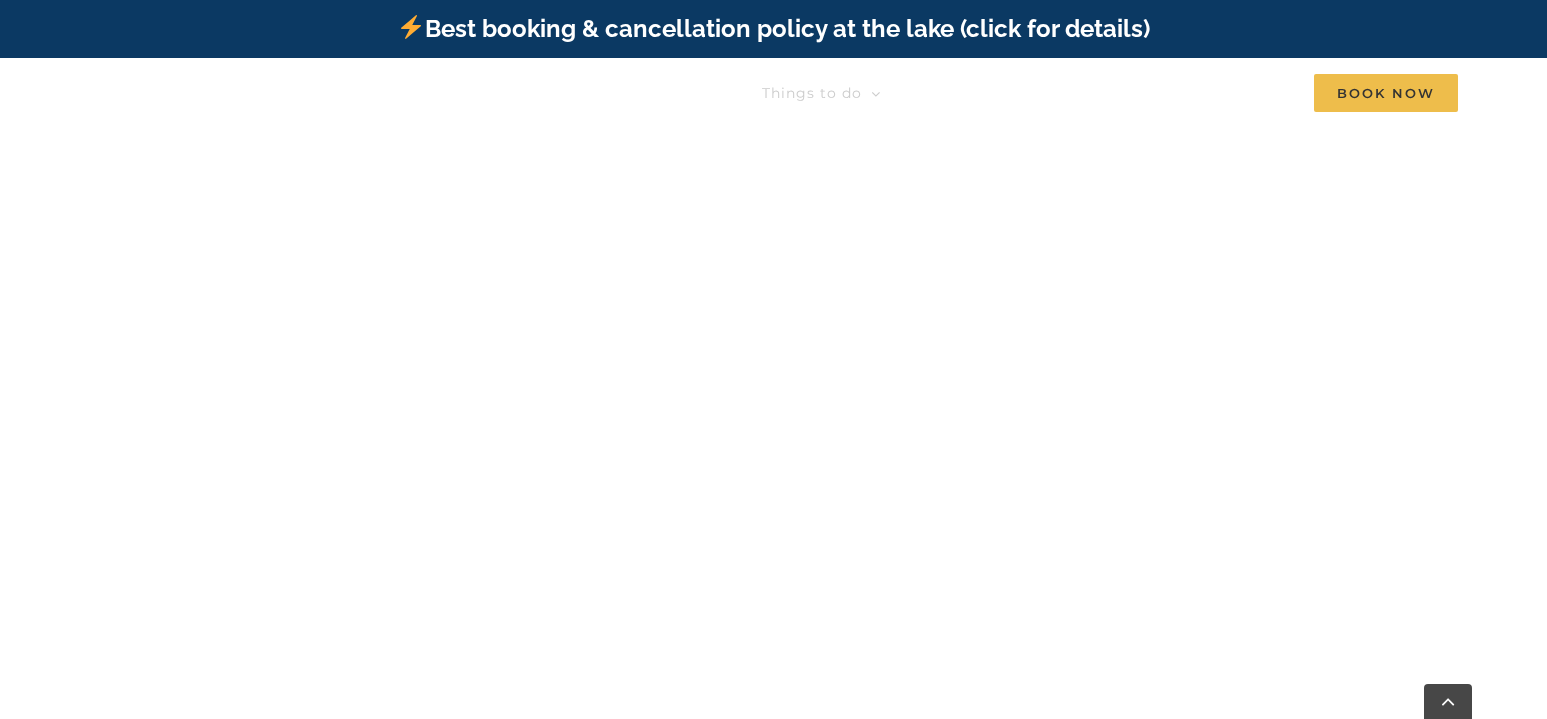 scroll, scrollTop: 817, scrollLeft: 0, axis: vertical 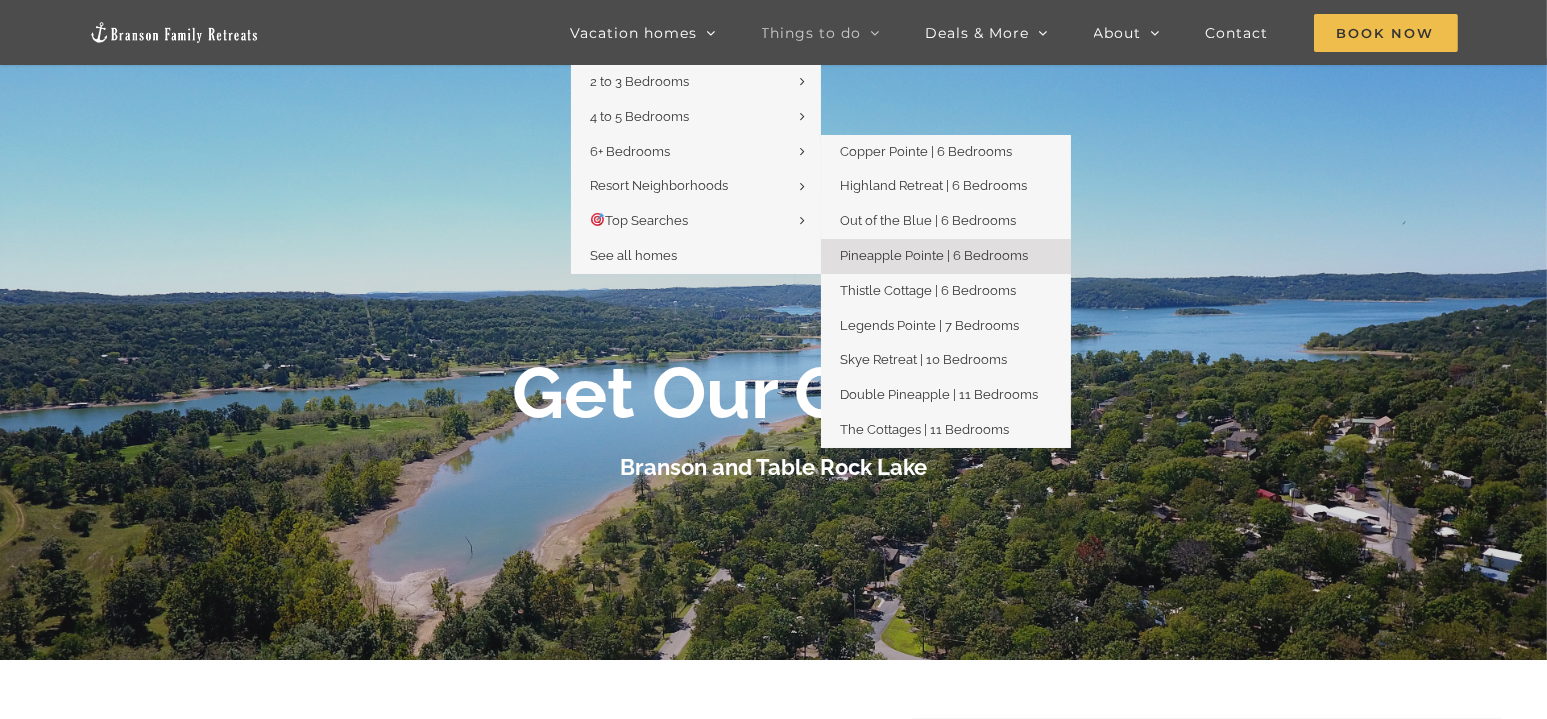 click on "Pineapple Pointe | 6 Bedrooms" at bounding box center (946, 256) 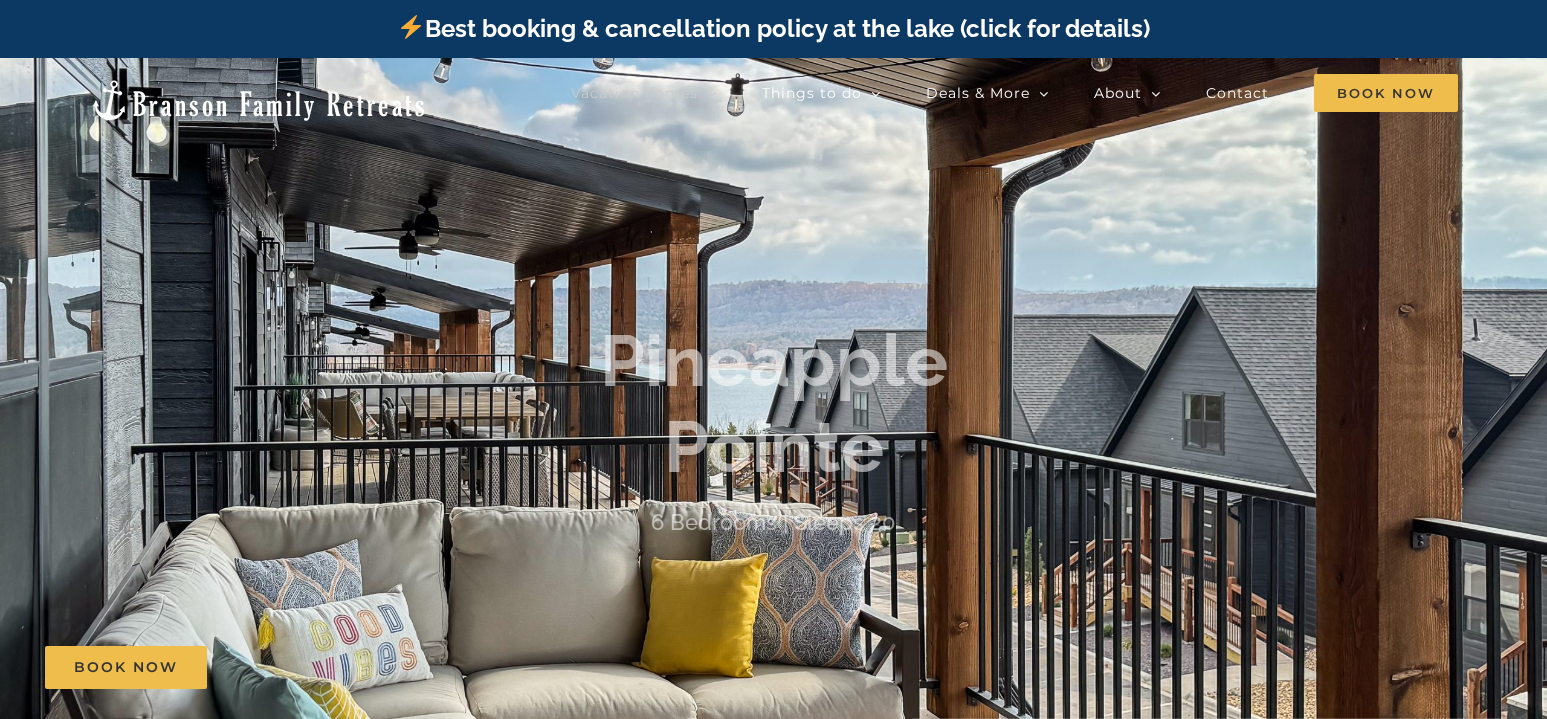 scroll, scrollTop: 0, scrollLeft: 0, axis: both 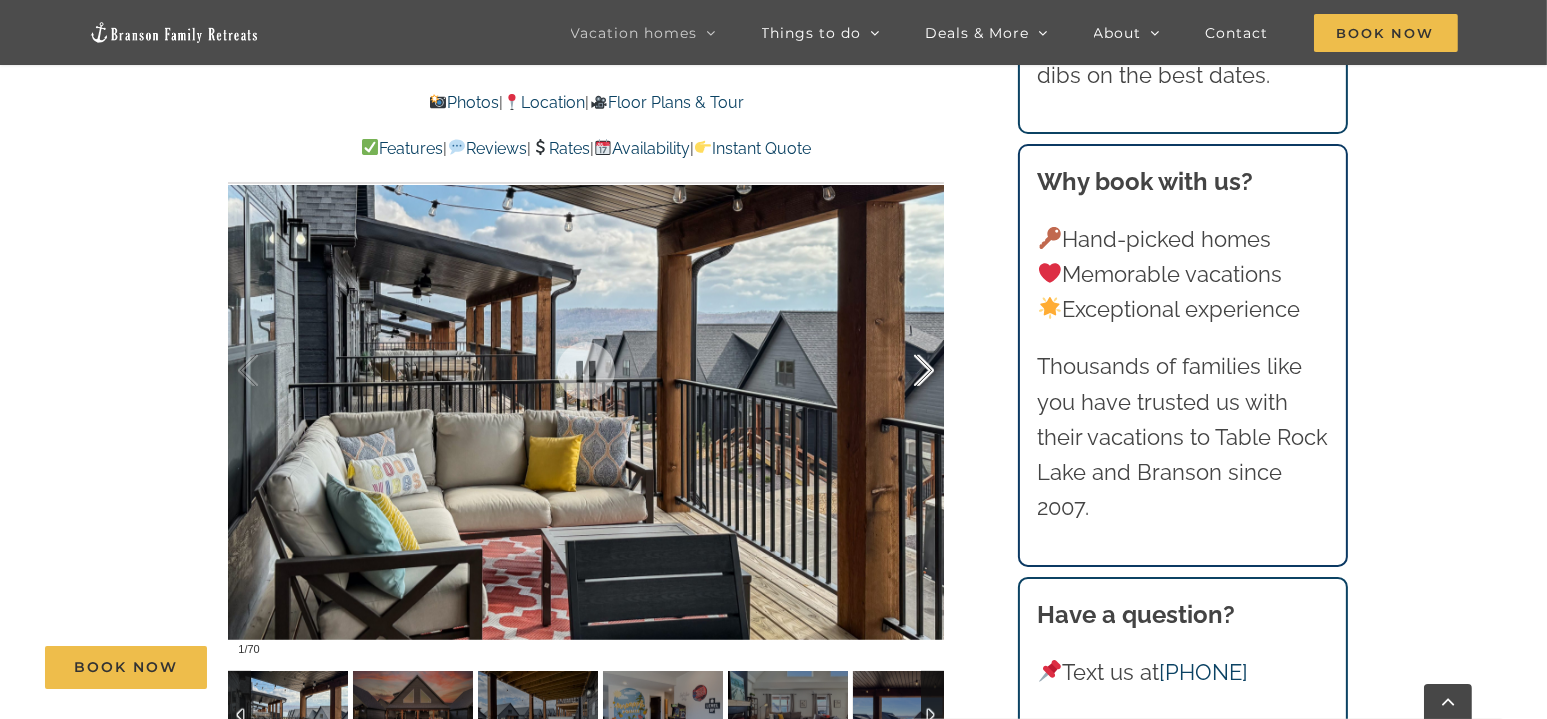 click at bounding box center (903, 371) 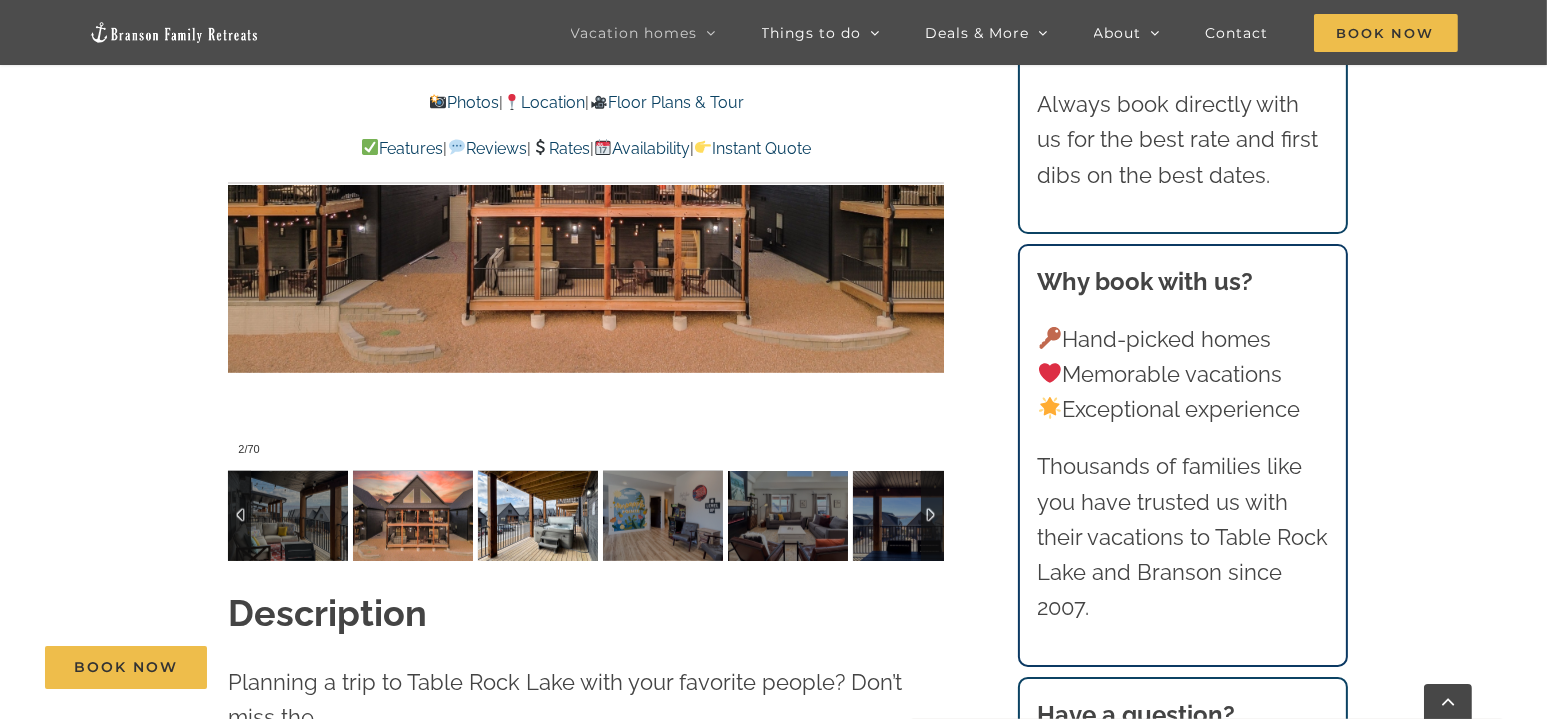 click at bounding box center (538, 516) 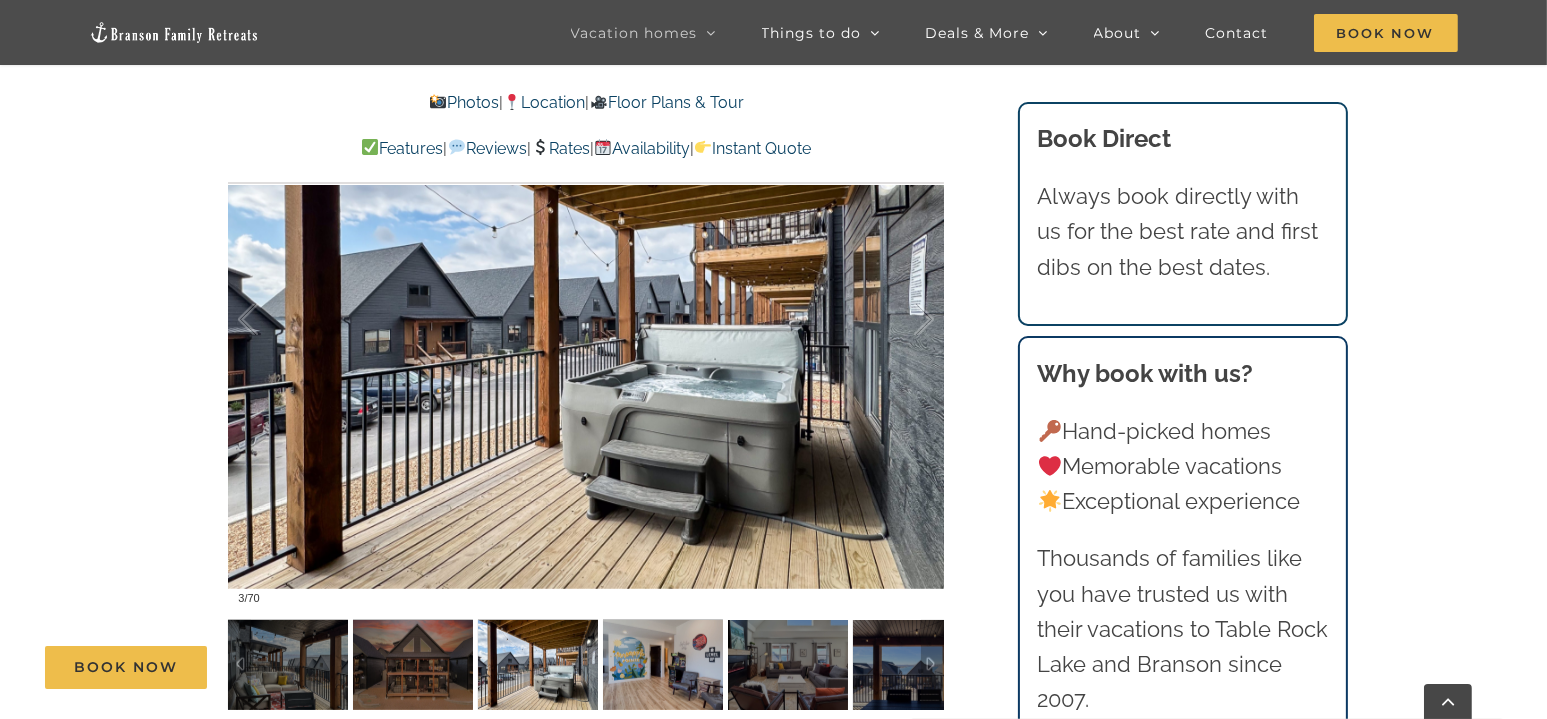 scroll, scrollTop: 1600, scrollLeft: 0, axis: vertical 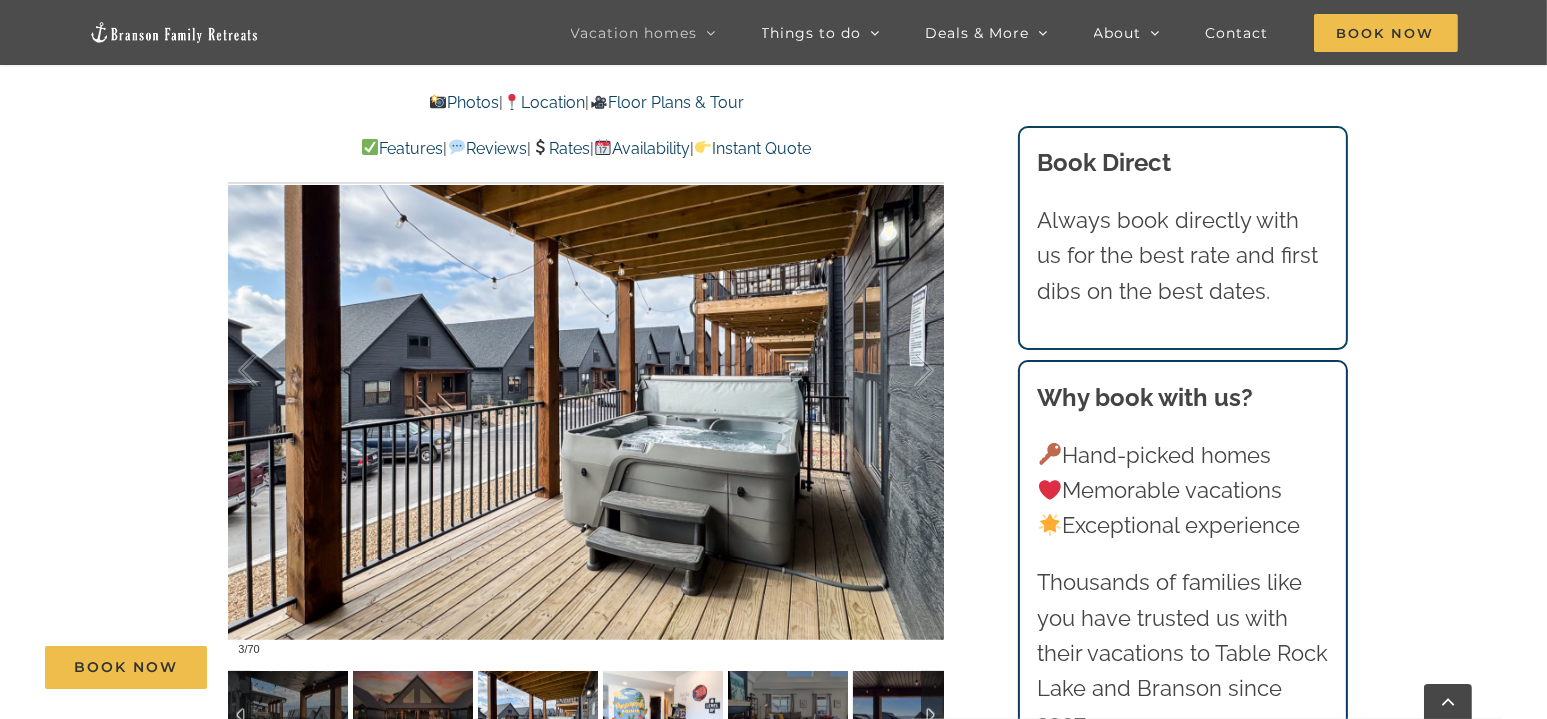 click at bounding box center [663, 716] 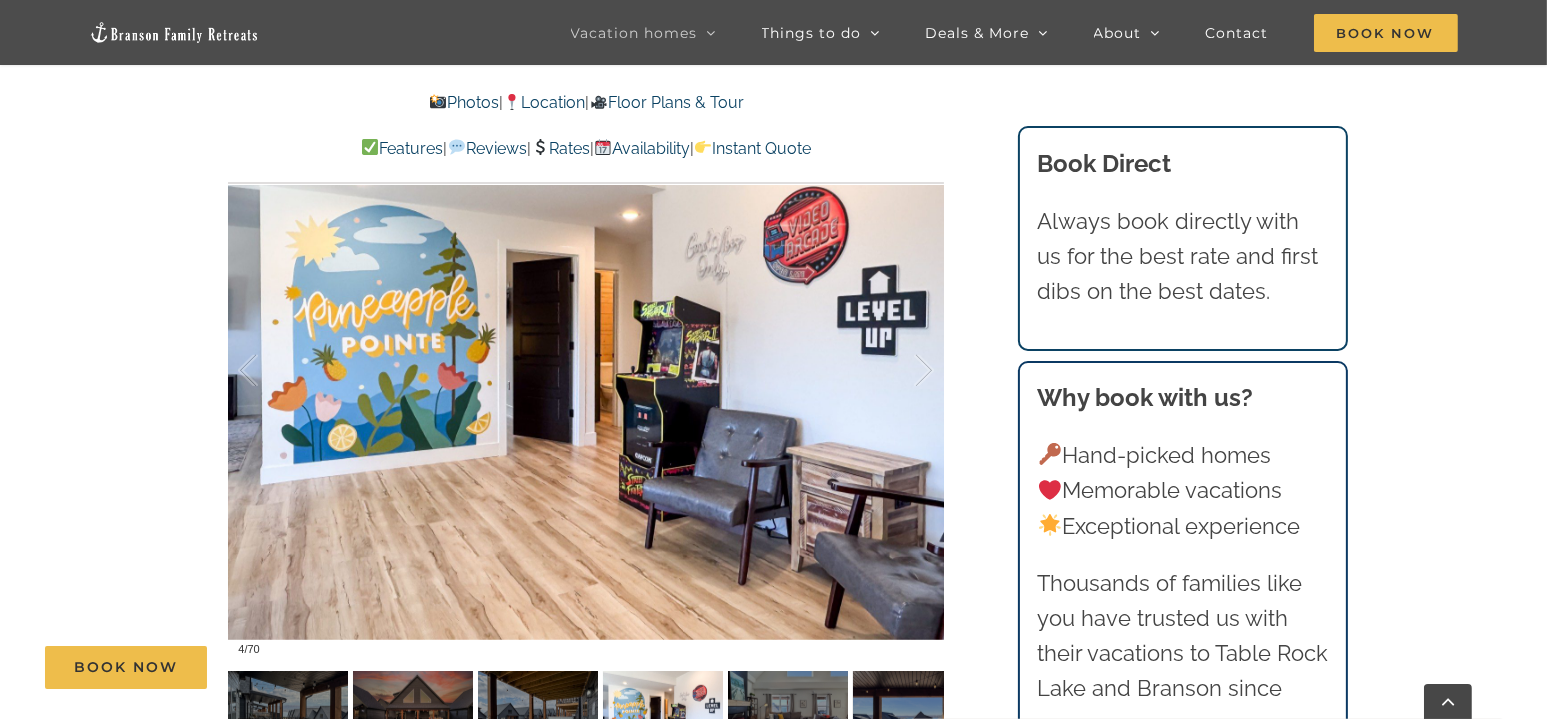 click on "Book Now" at bounding box center [789, 667] 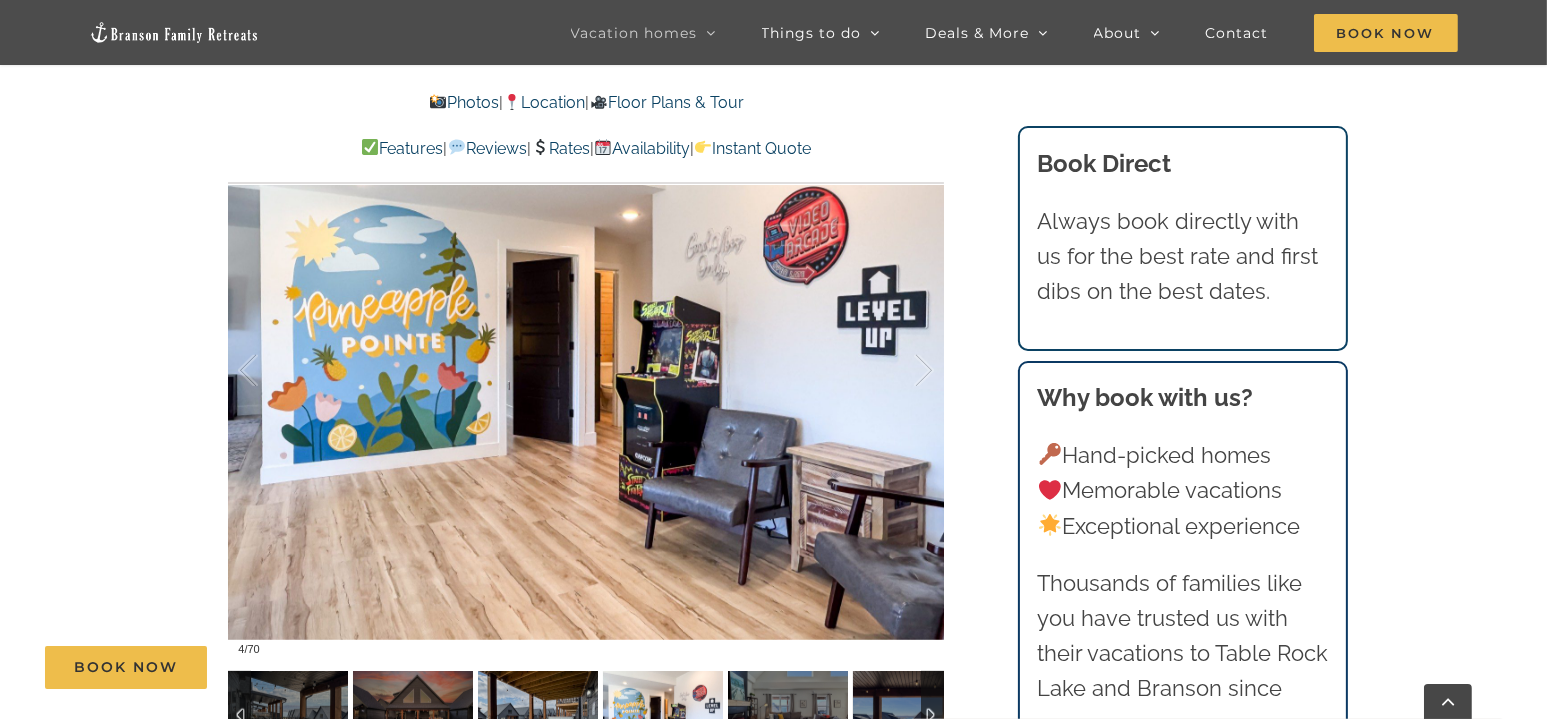 click at bounding box center [538, 716] 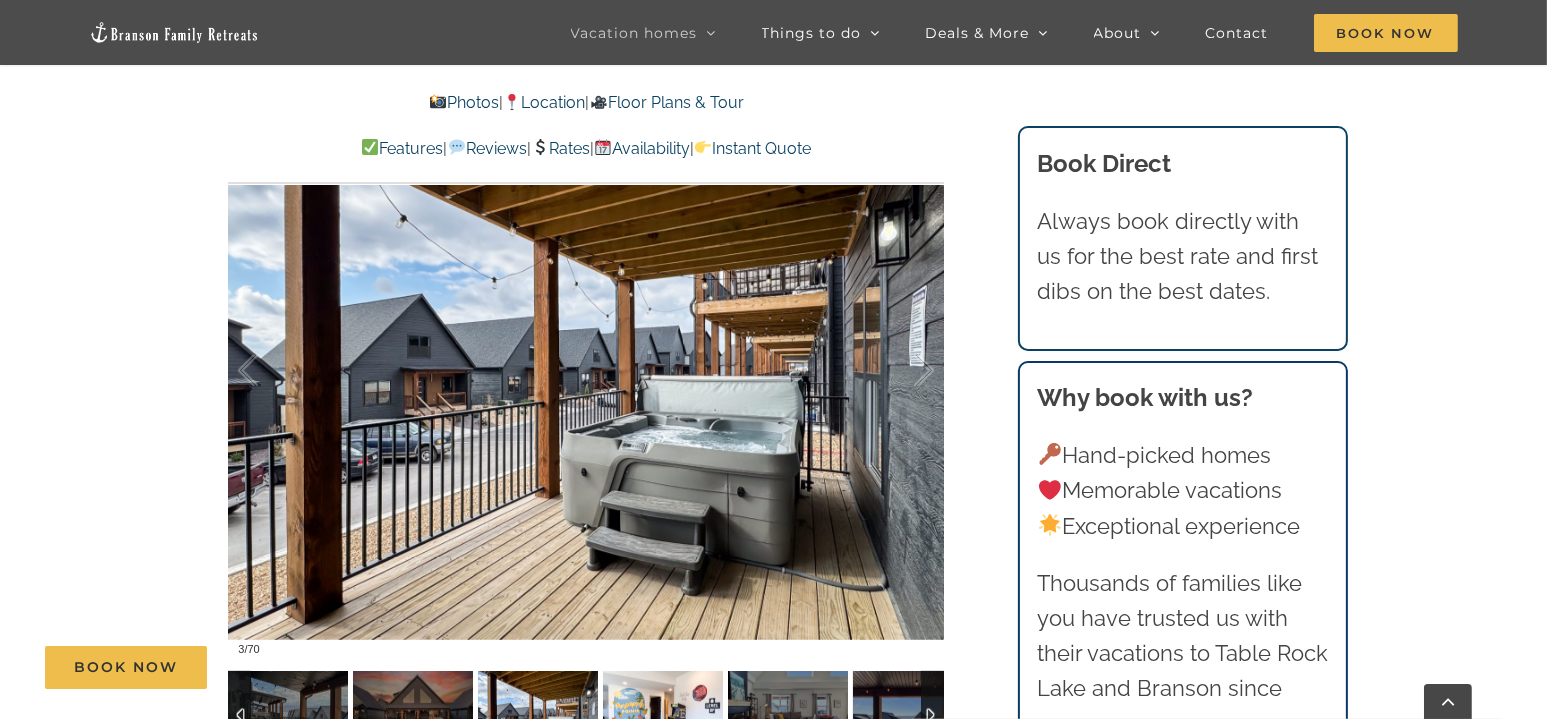click at bounding box center [663, 716] 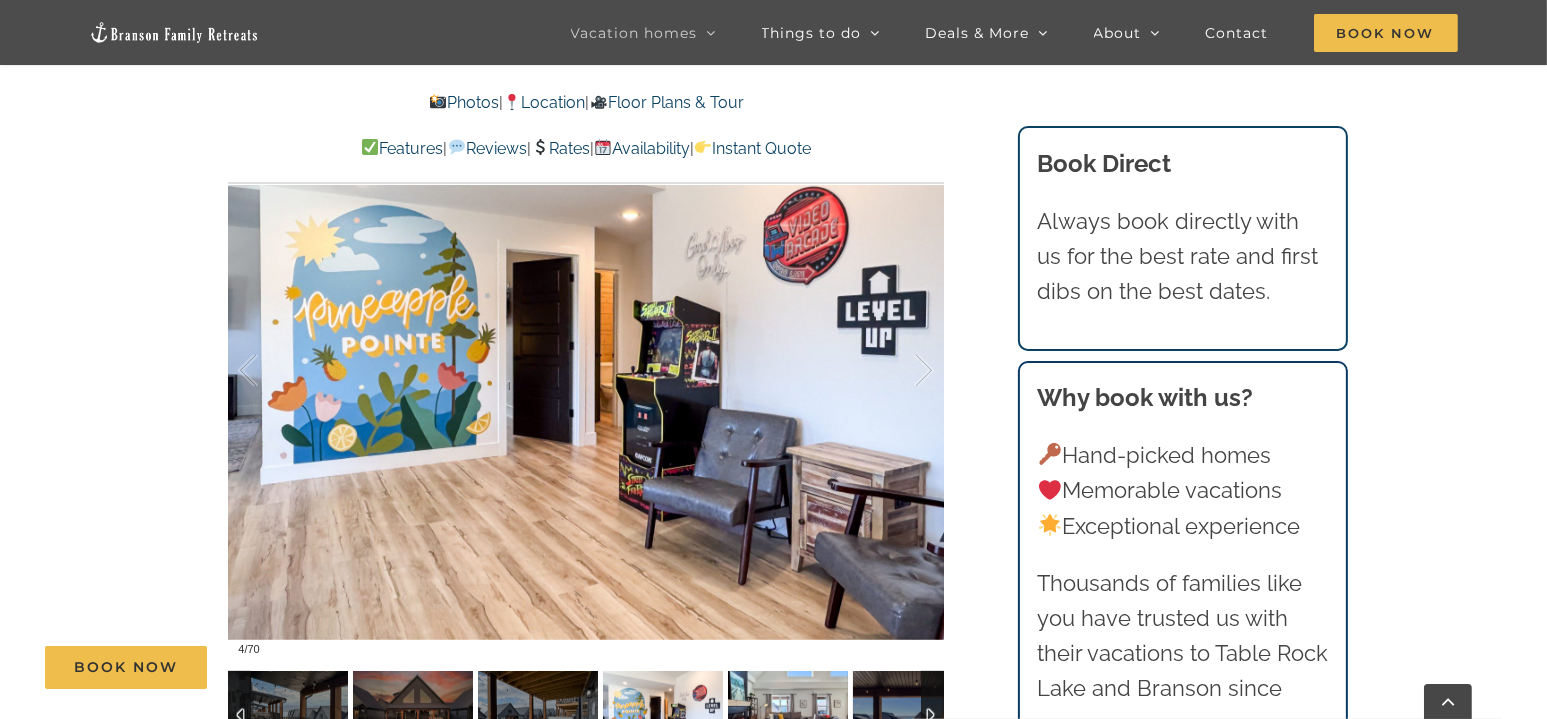 click at bounding box center [788, 716] 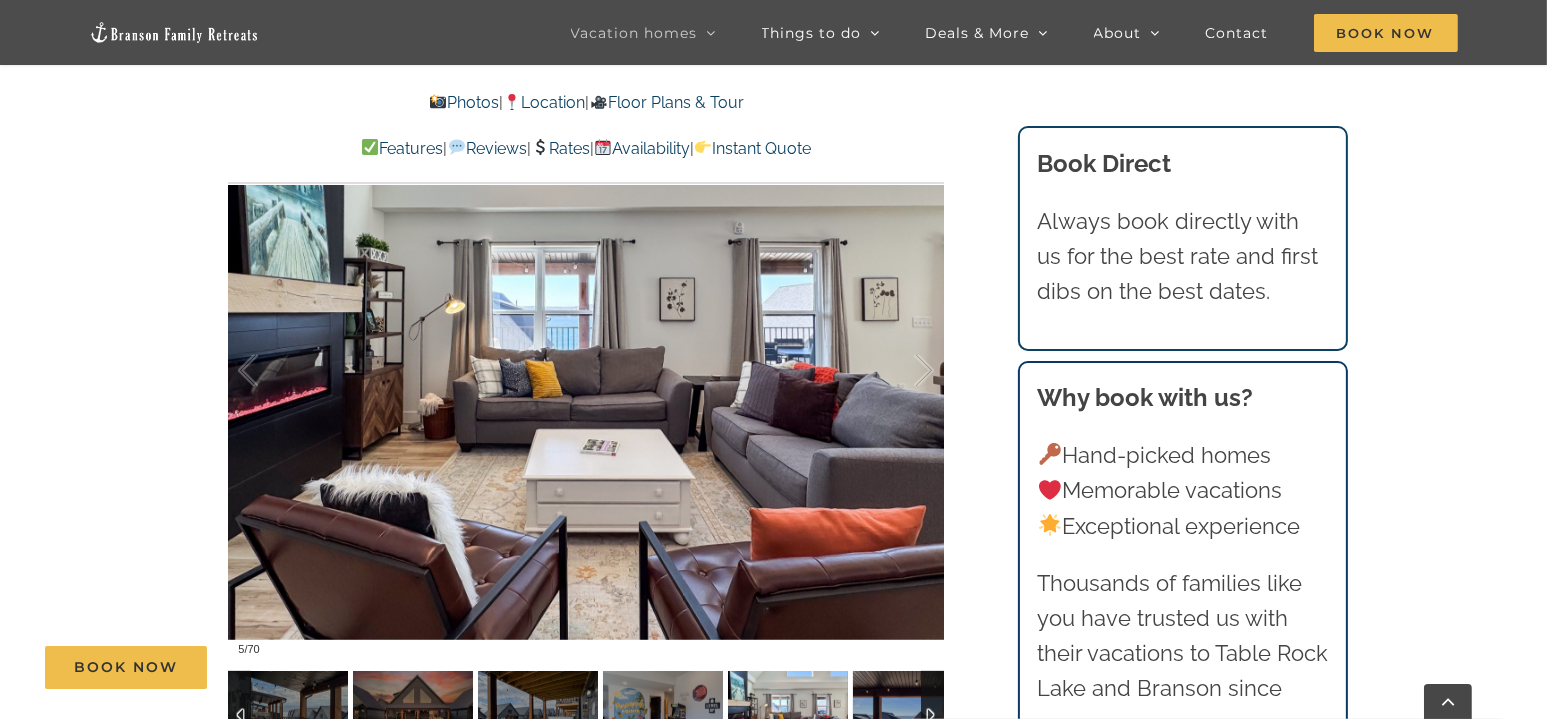 click at bounding box center (913, 716) 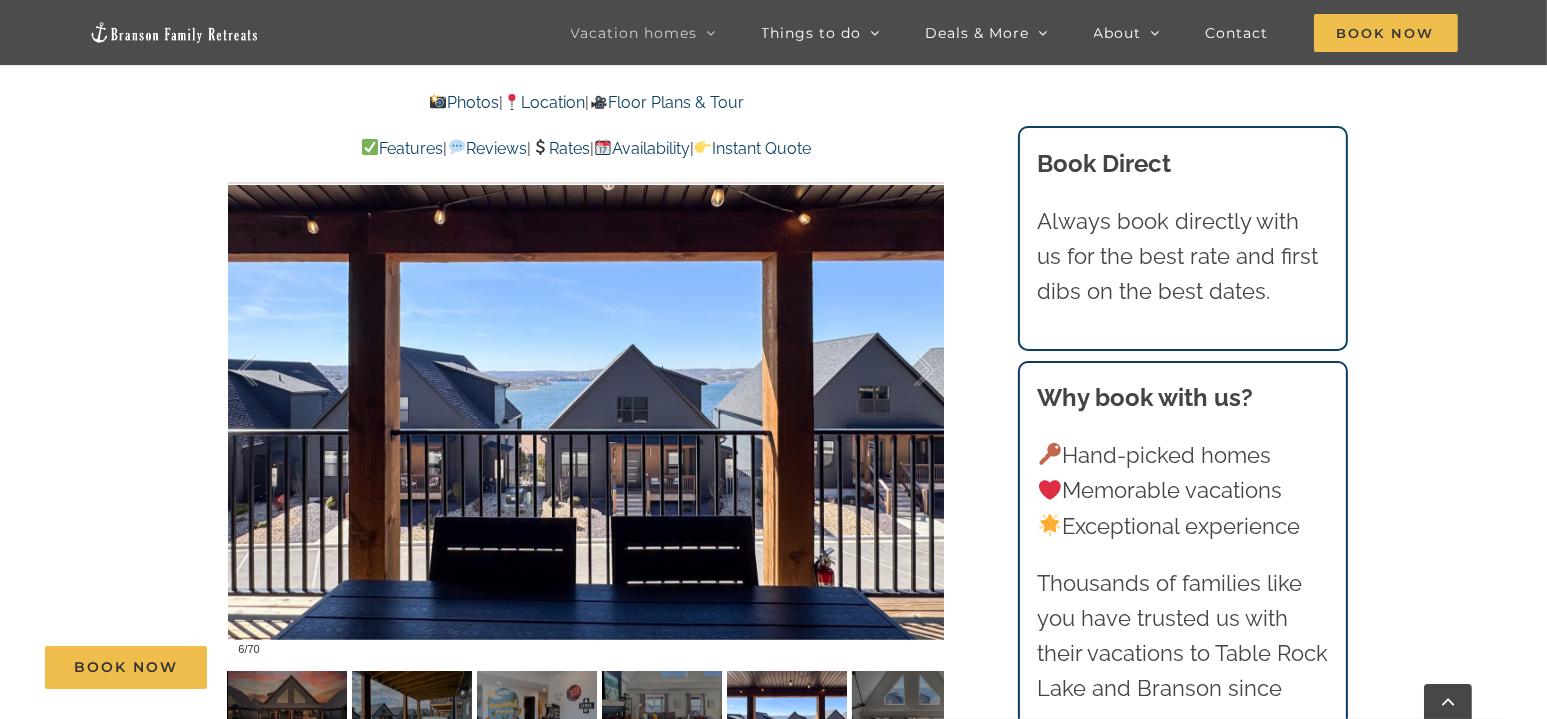 click at bounding box center (586, 371) 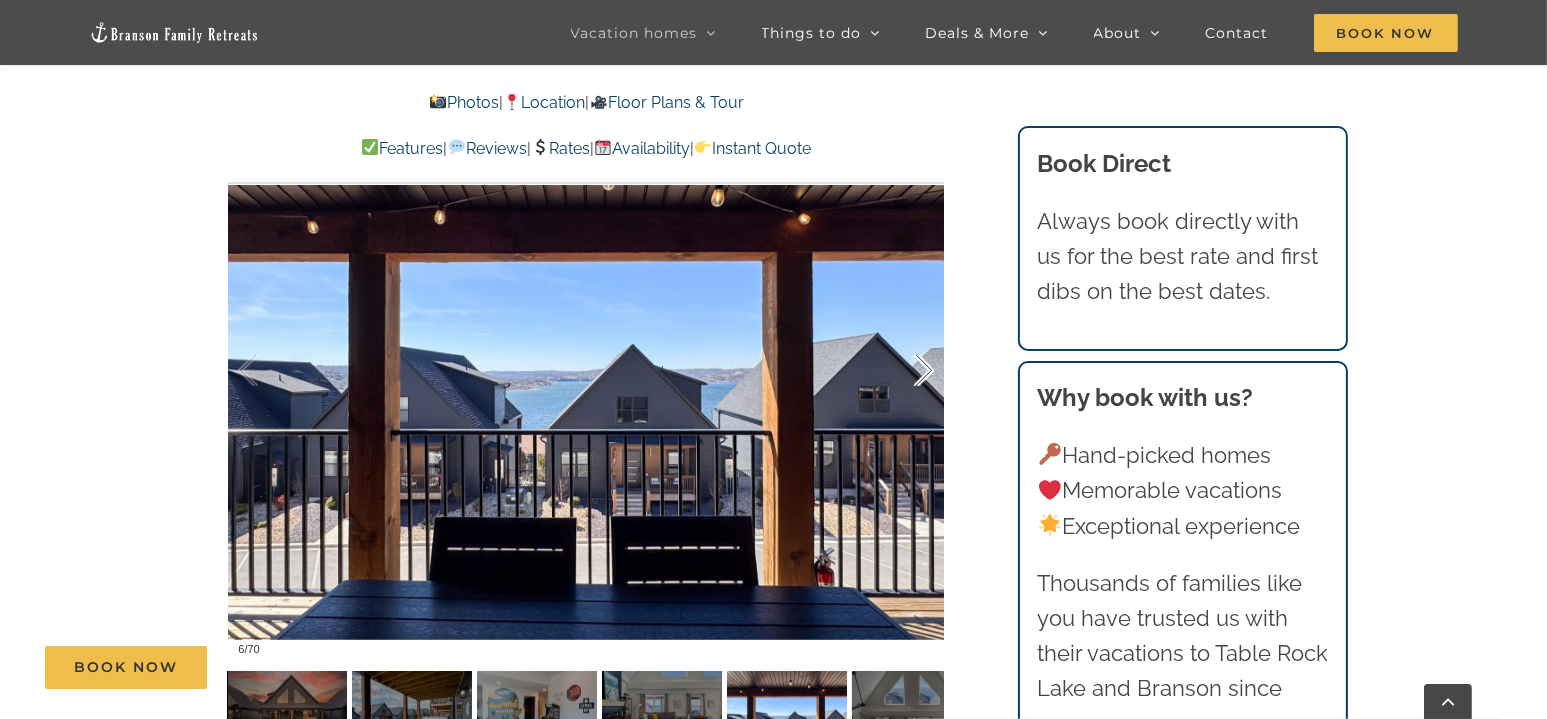 click at bounding box center [903, 371] 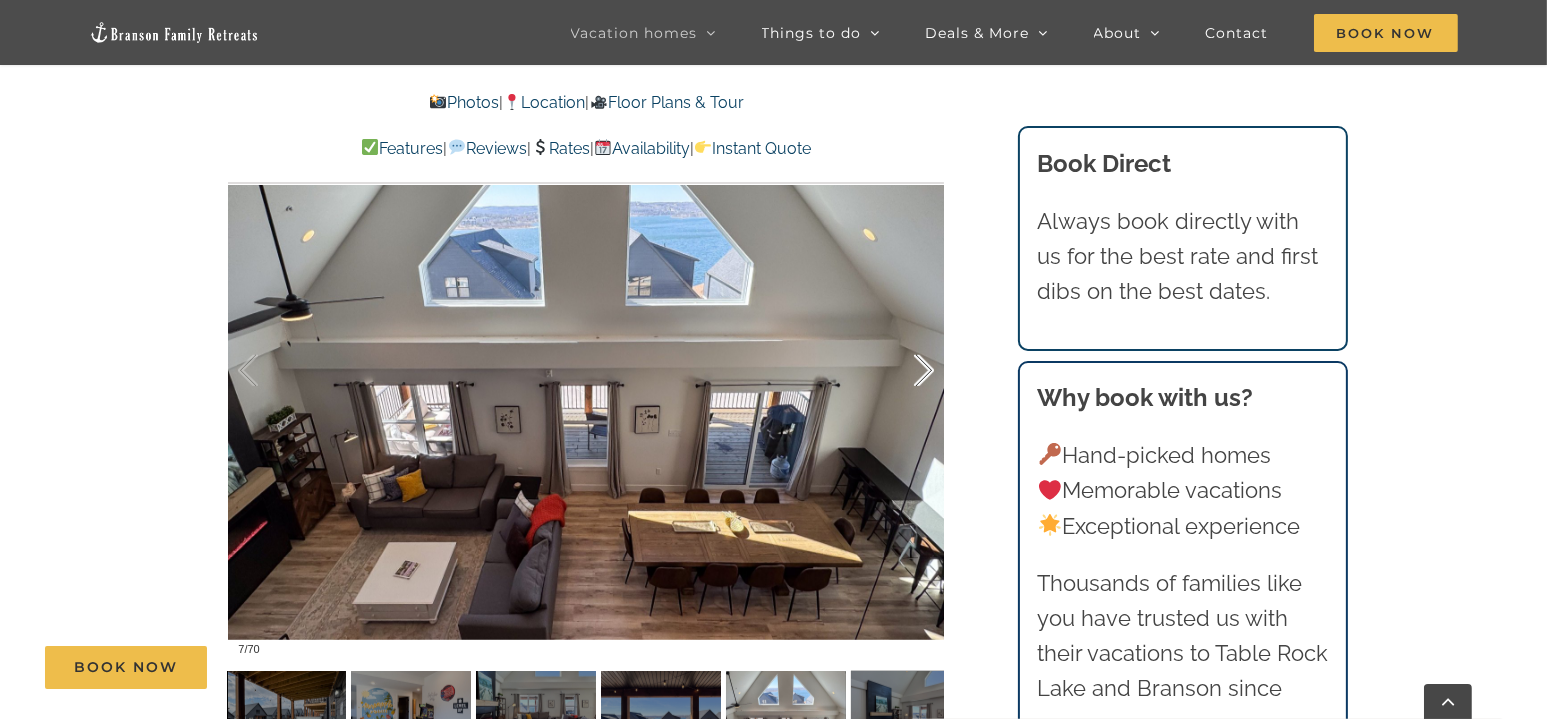 click at bounding box center (903, 371) 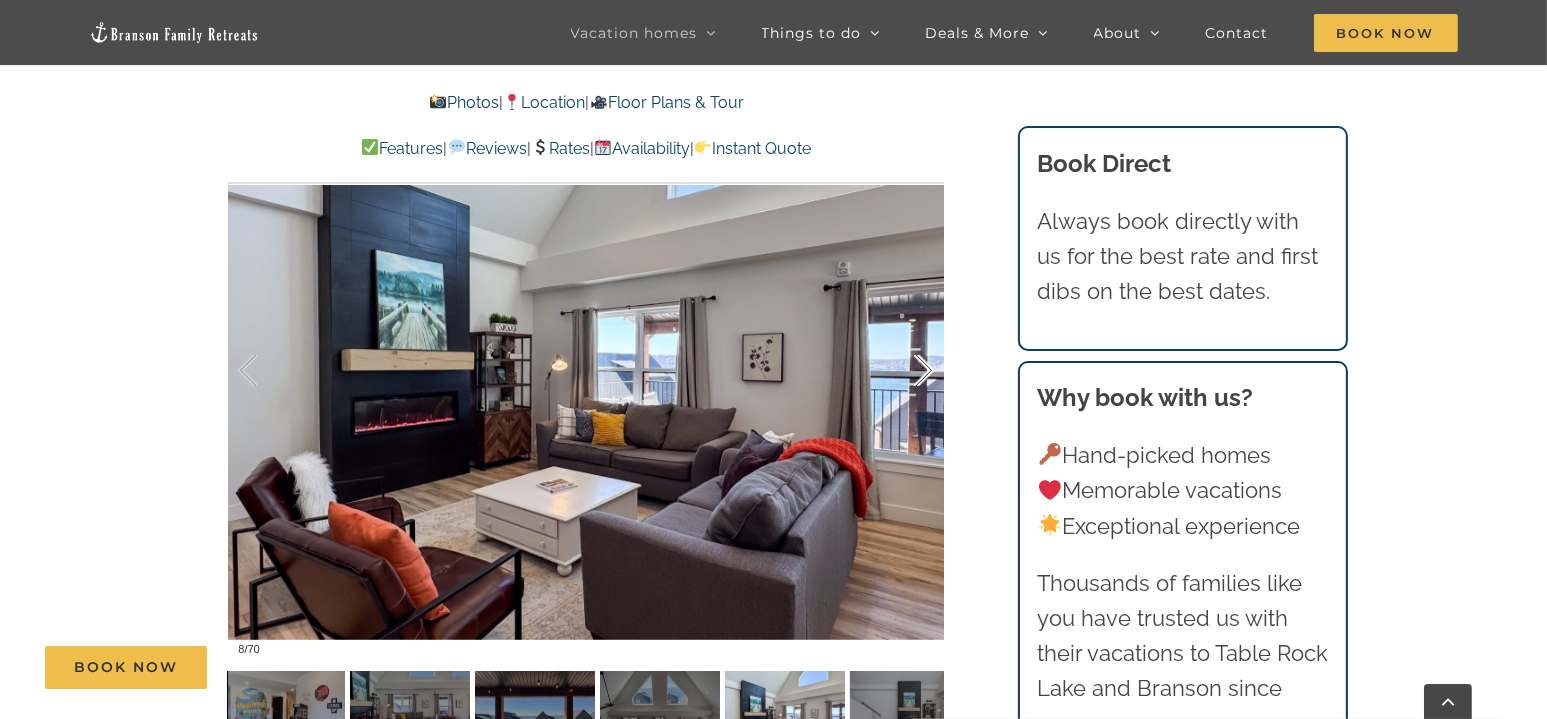 click at bounding box center (903, 371) 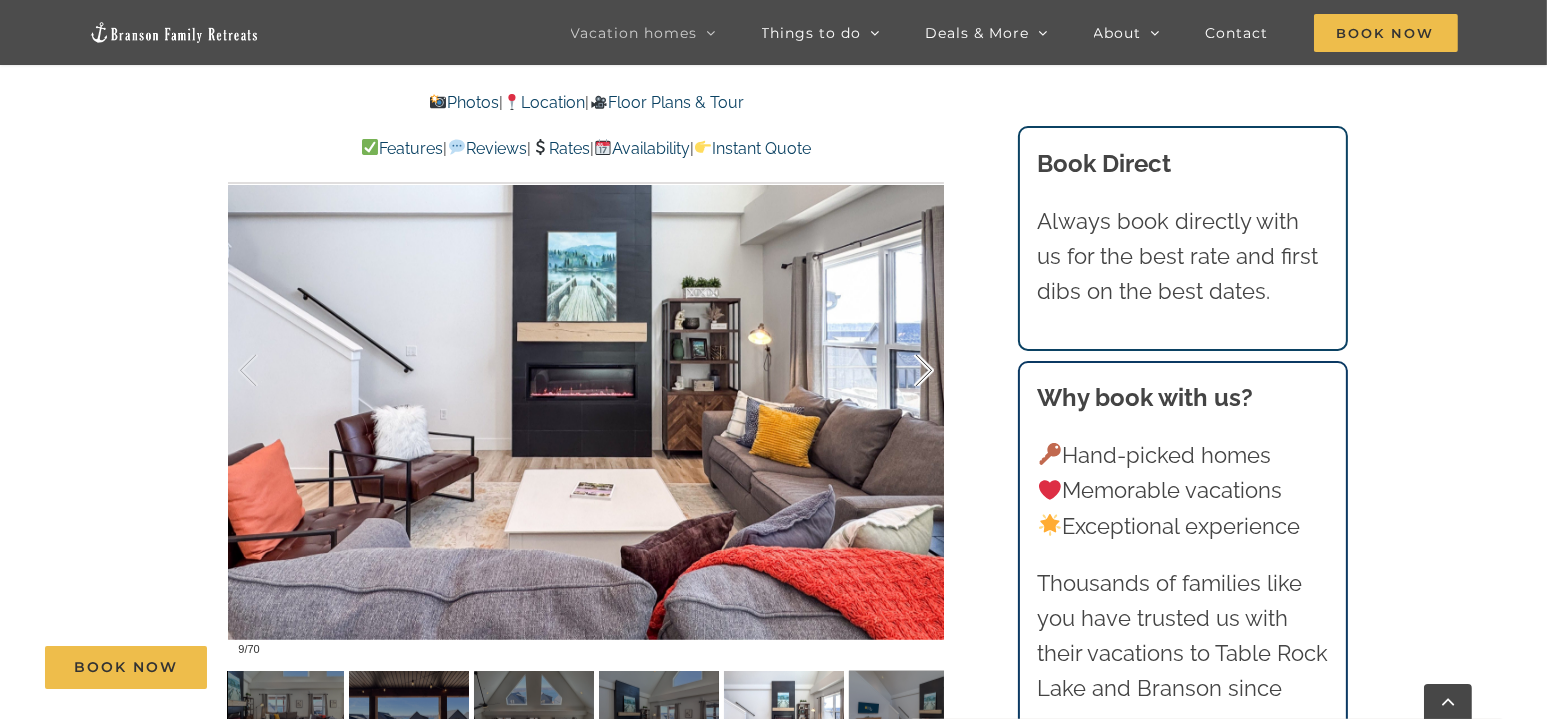 click at bounding box center (903, 371) 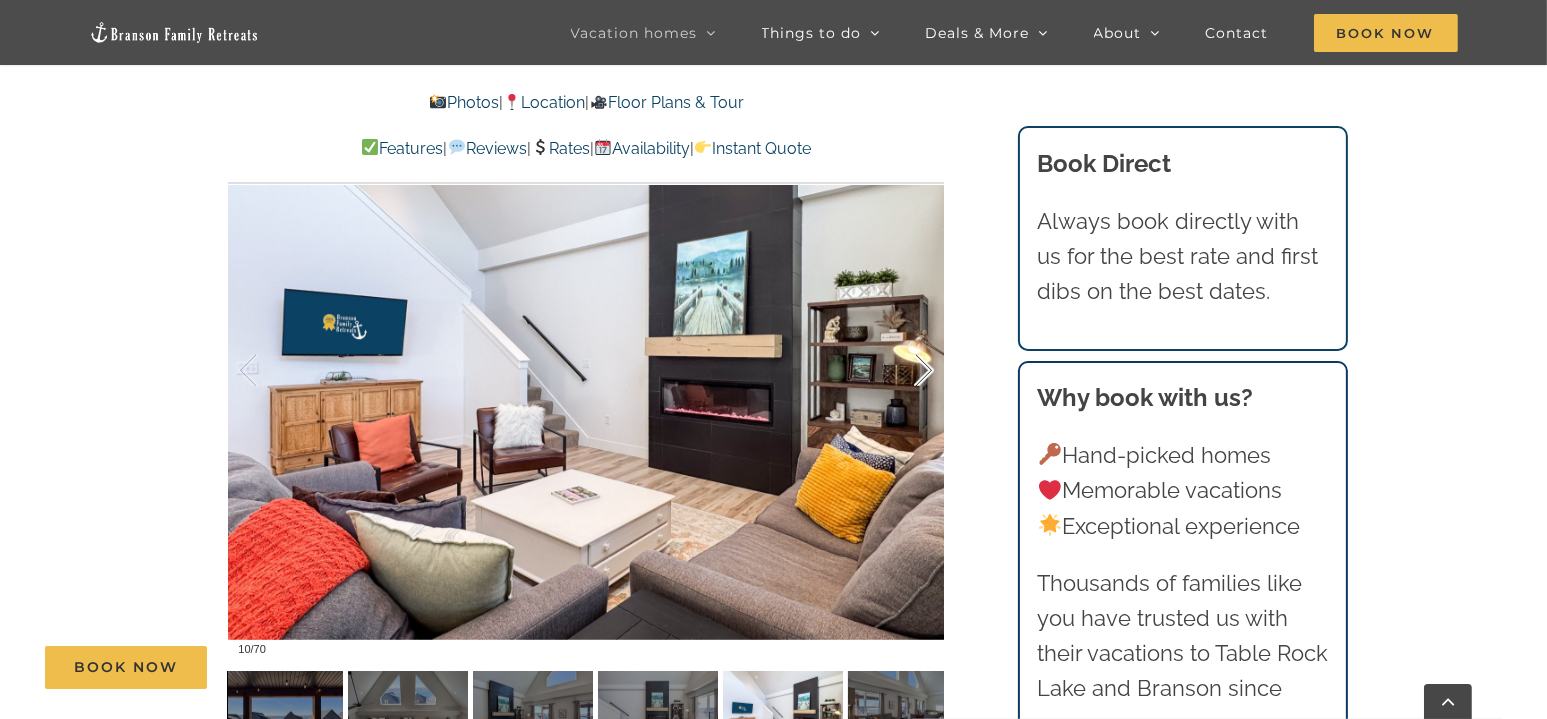 click at bounding box center [903, 371] 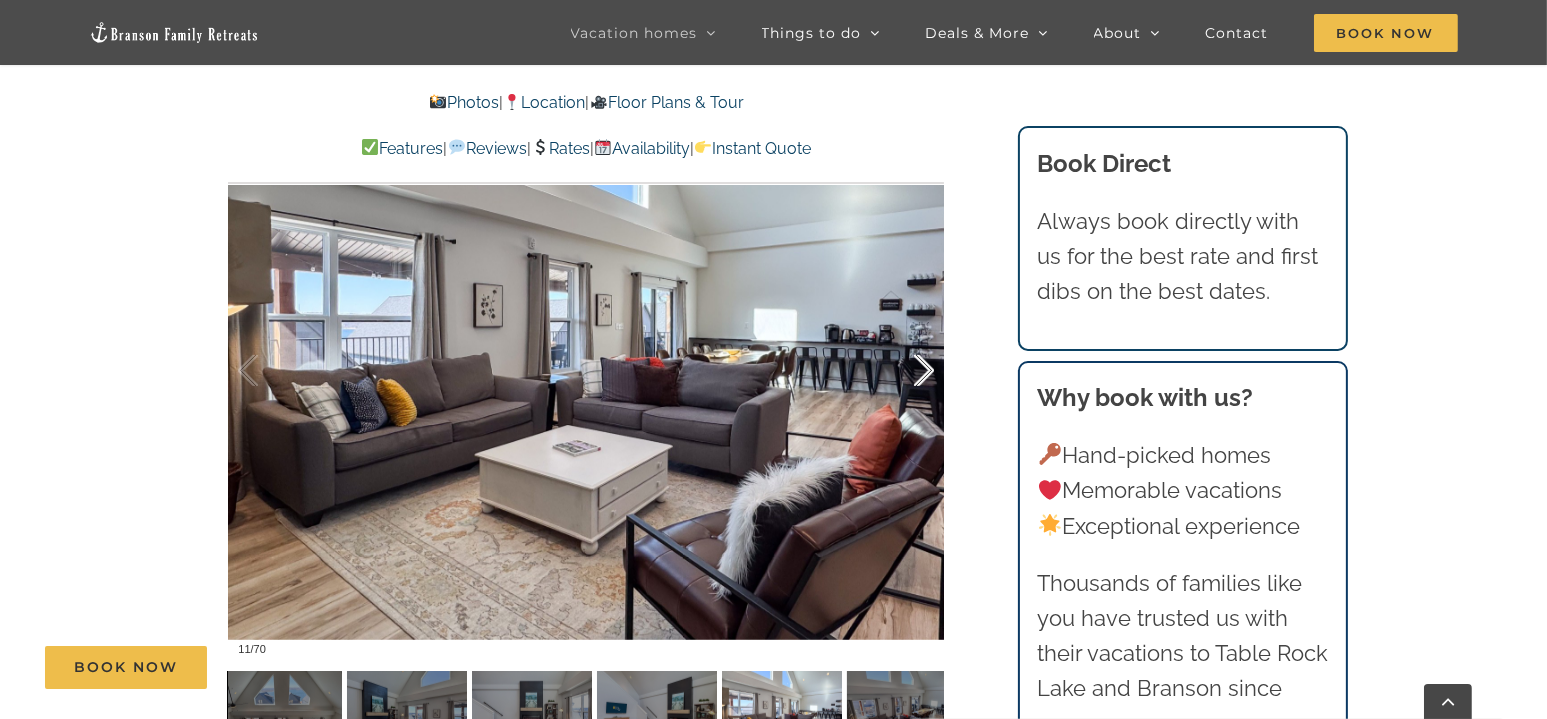 click at bounding box center [903, 371] 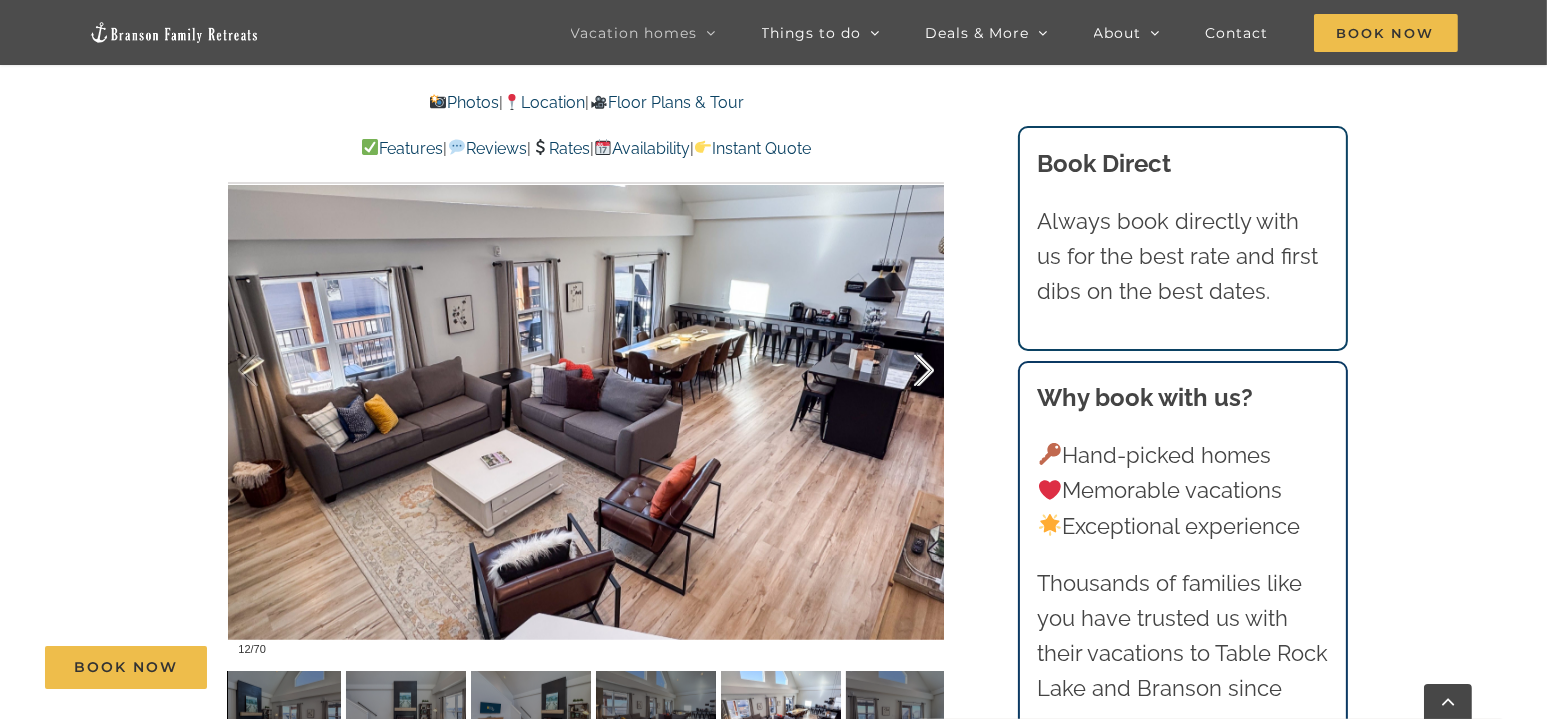 click at bounding box center (903, 371) 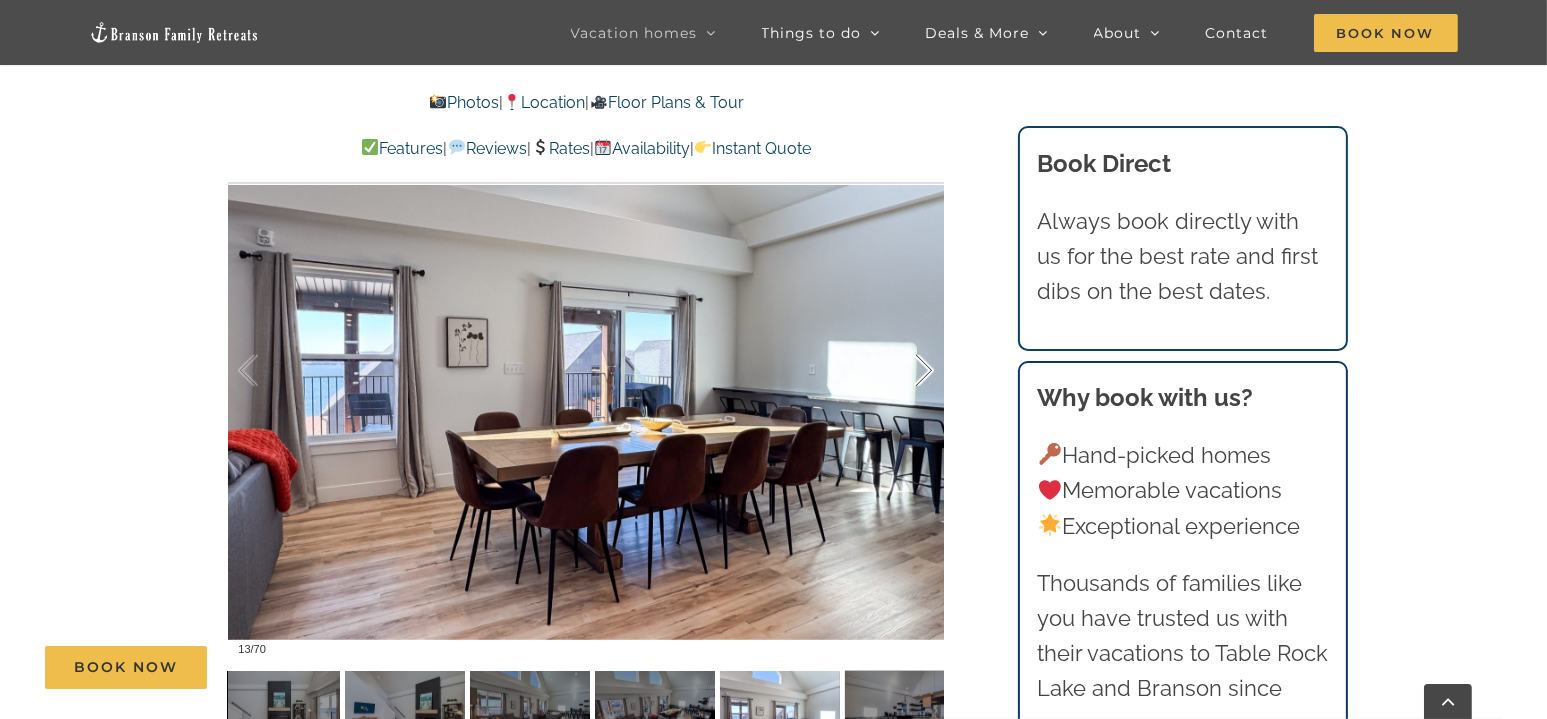 click at bounding box center (903, 371) 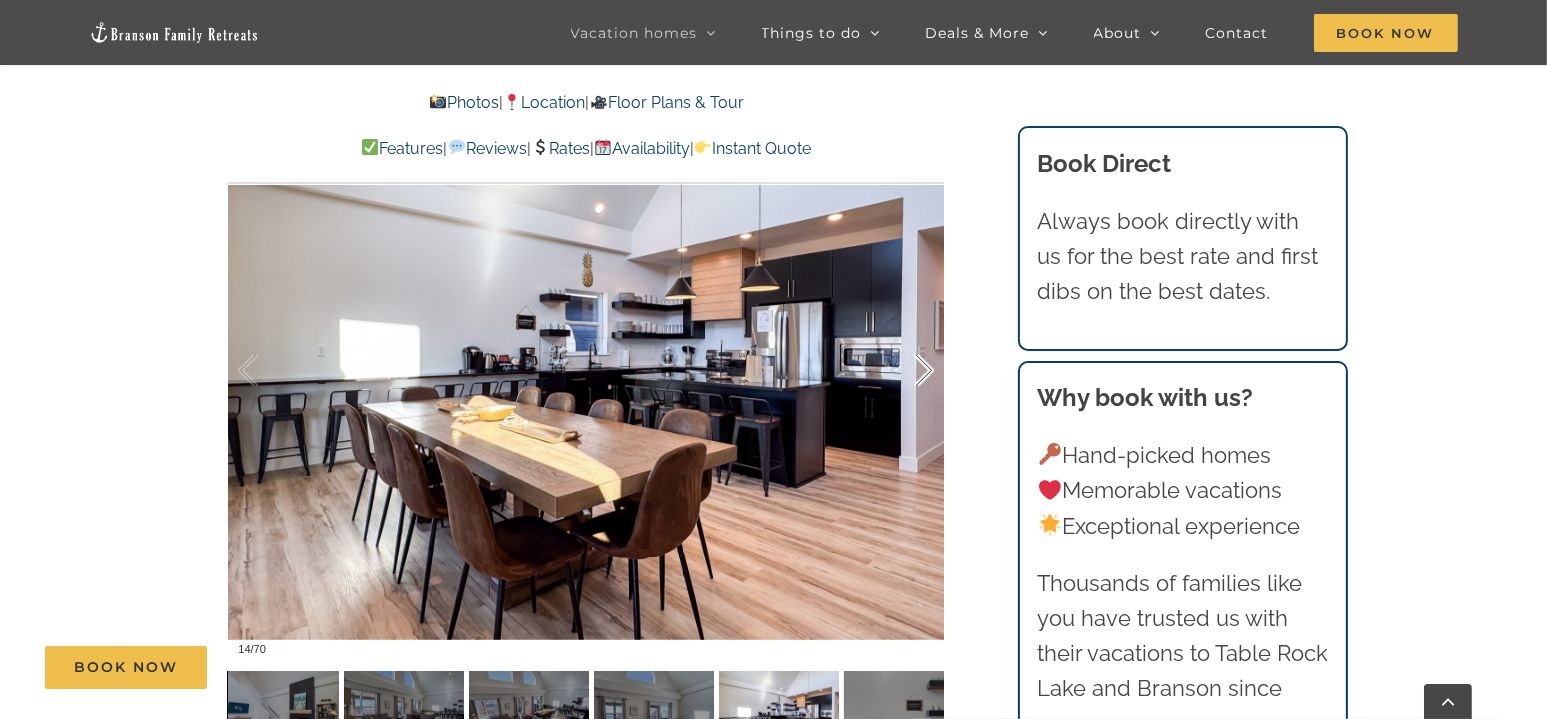 click at bounding box center [903, 371] 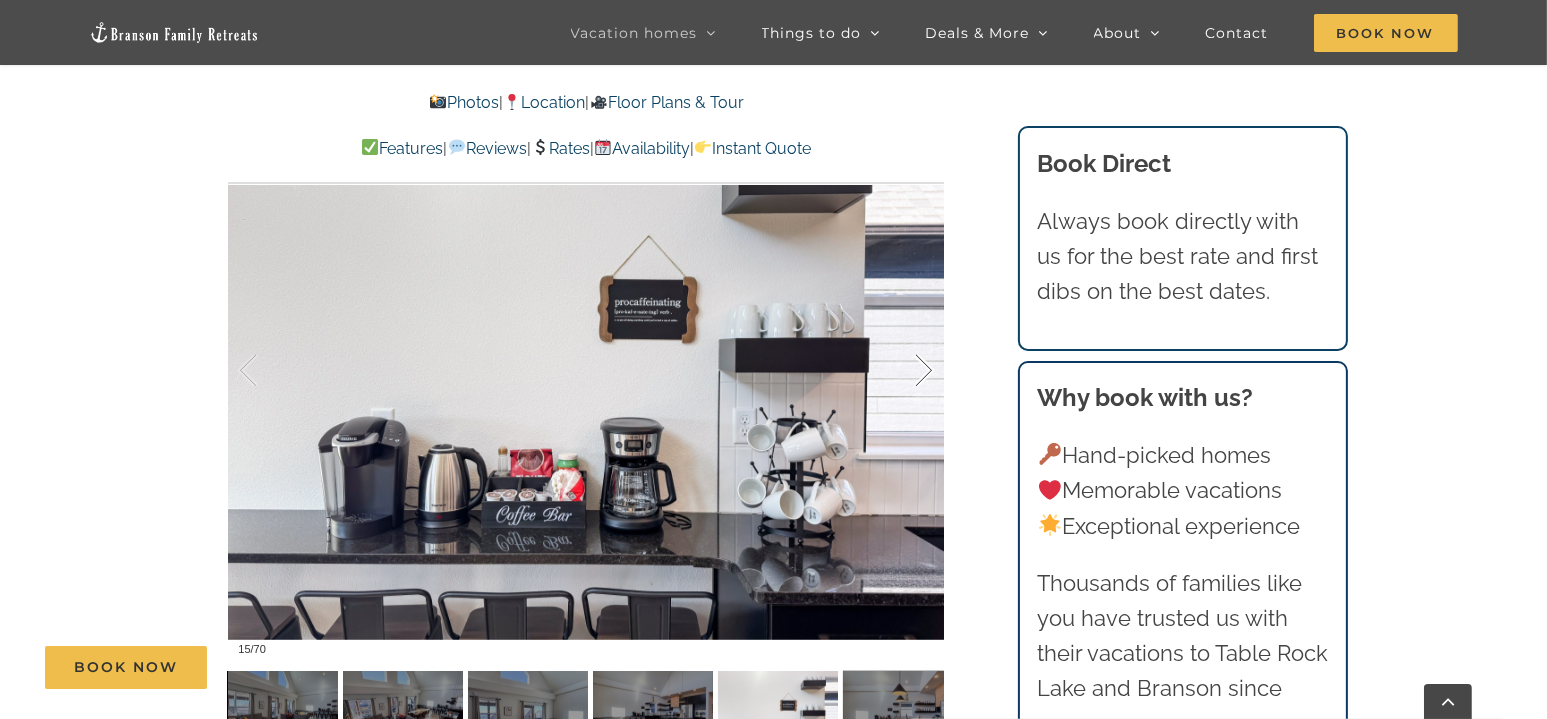 click at bounding box center [903, 371] 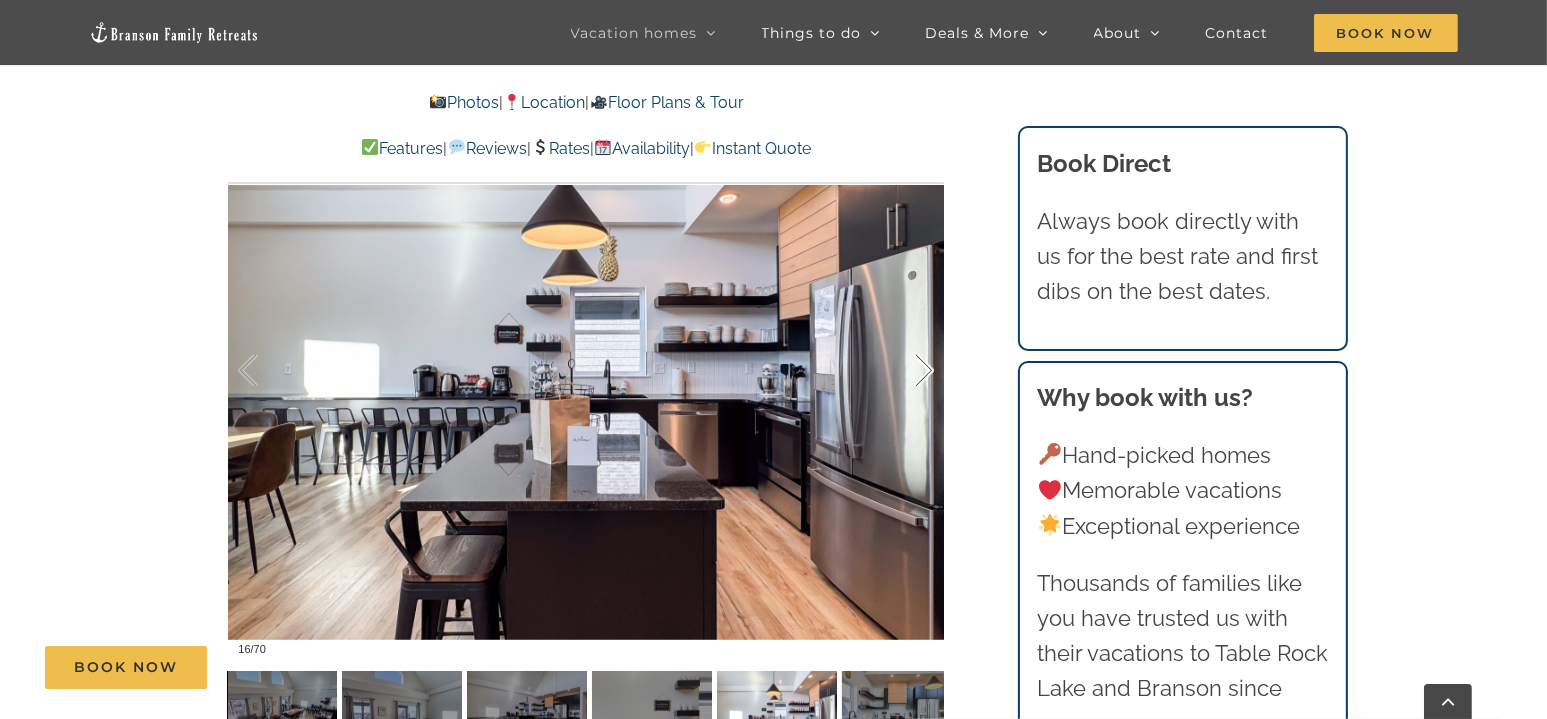 click at bounding box center (903, 371) 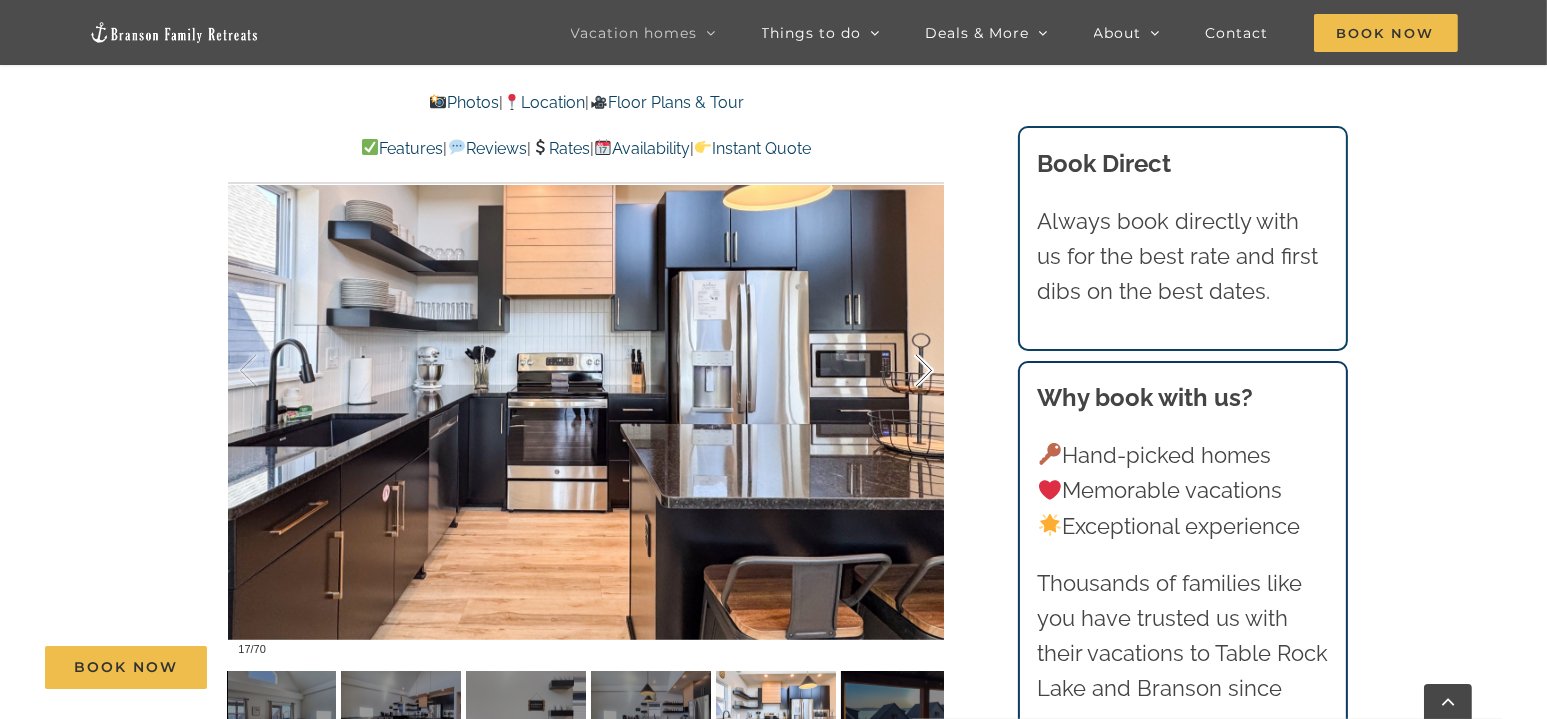click at bounding box center [903, 371] 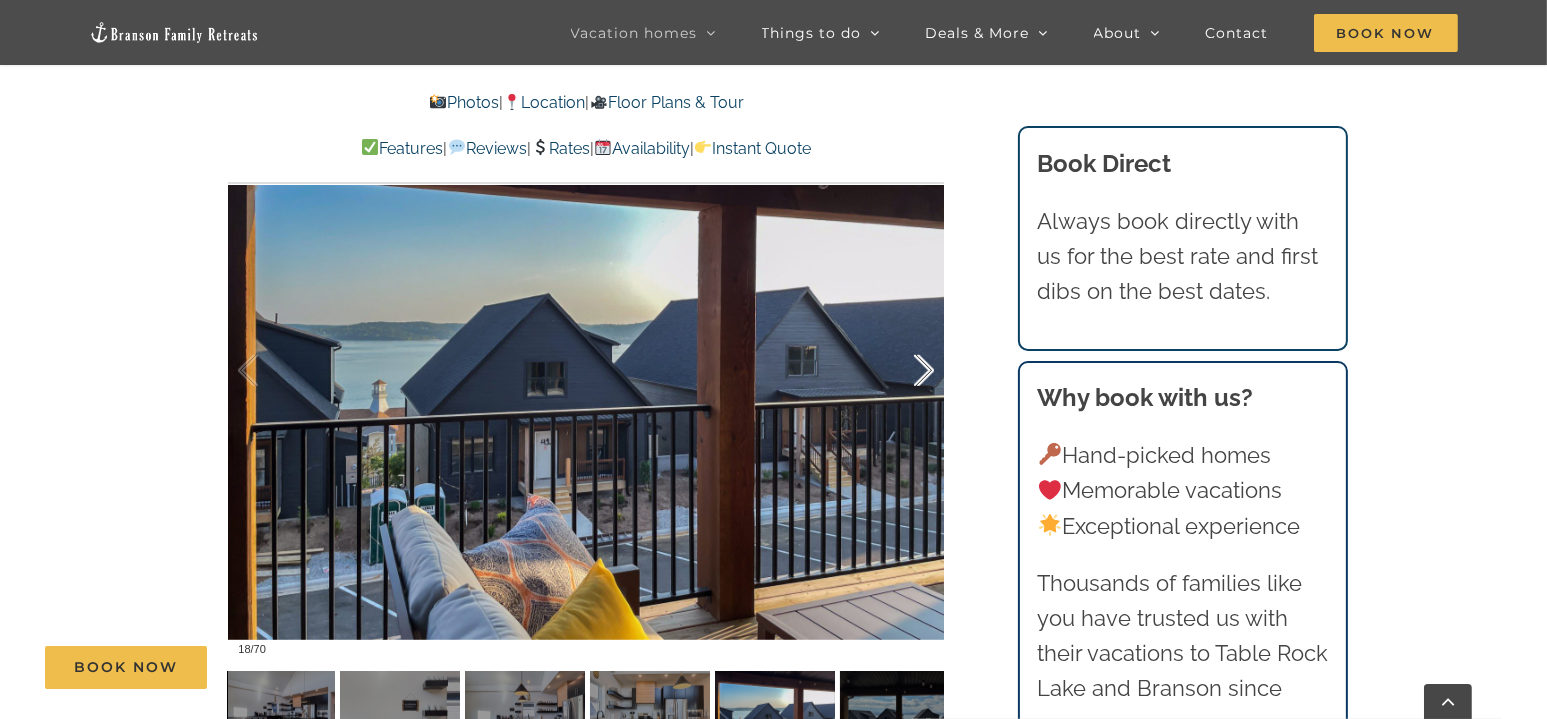 click at bounding box center [903, 371] 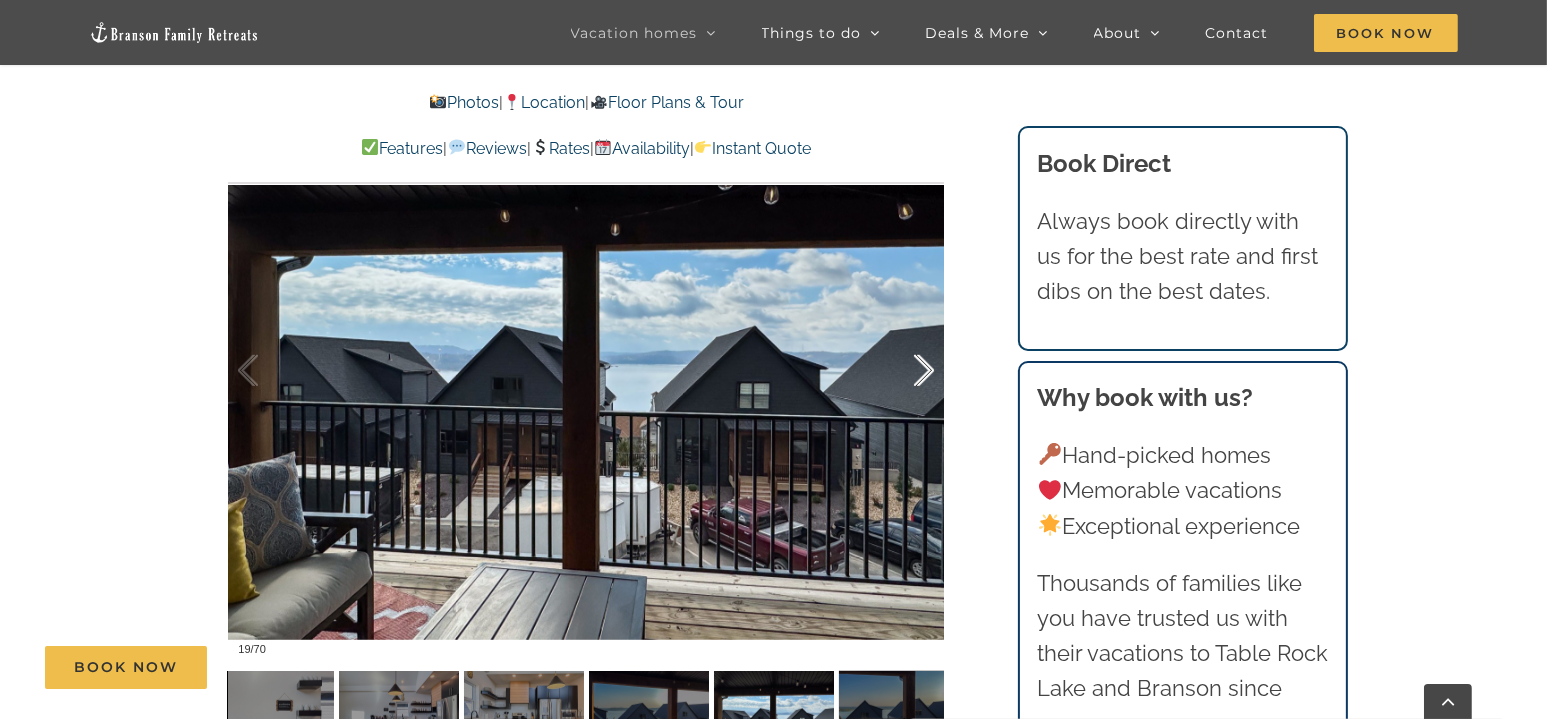 click at bounding box center [903, 371] 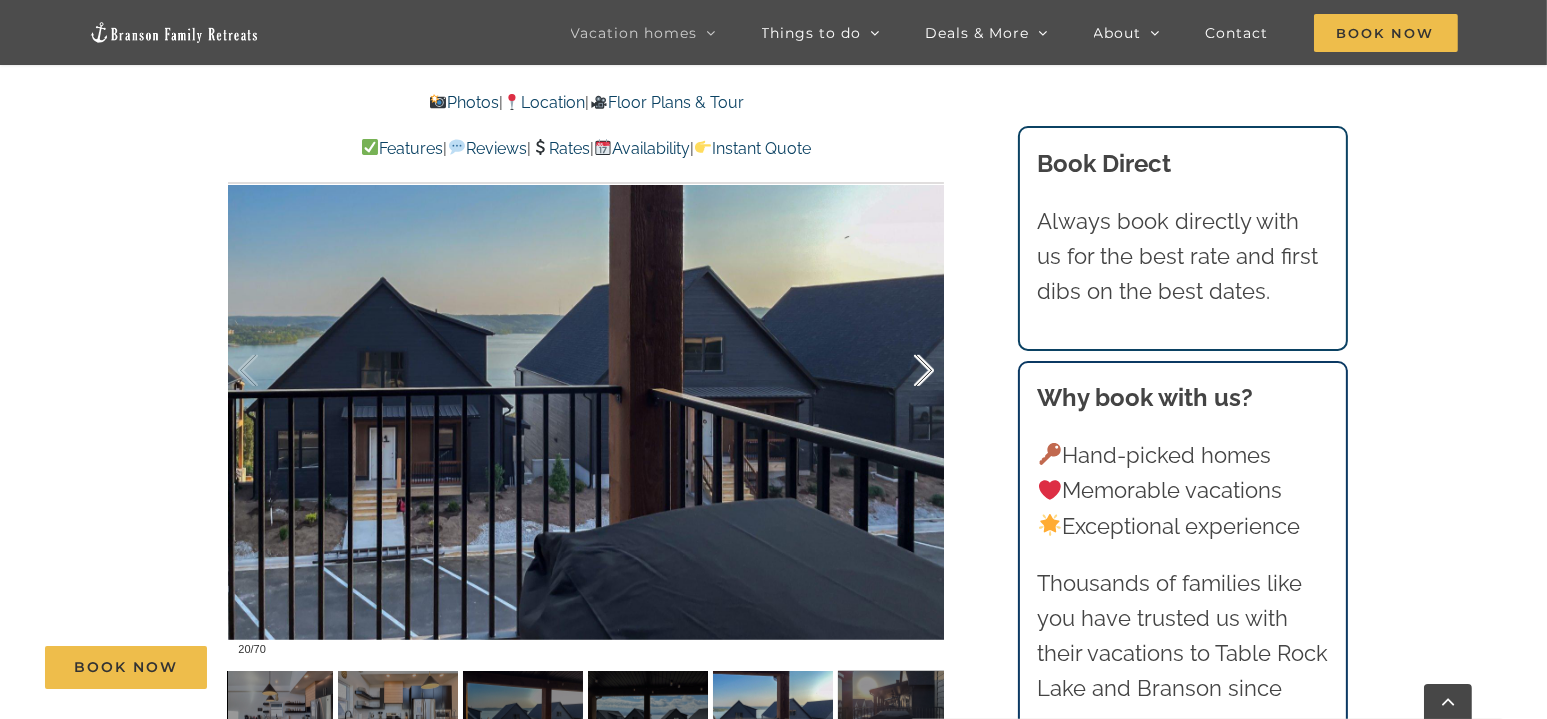 click at bounding box center (903, 371) 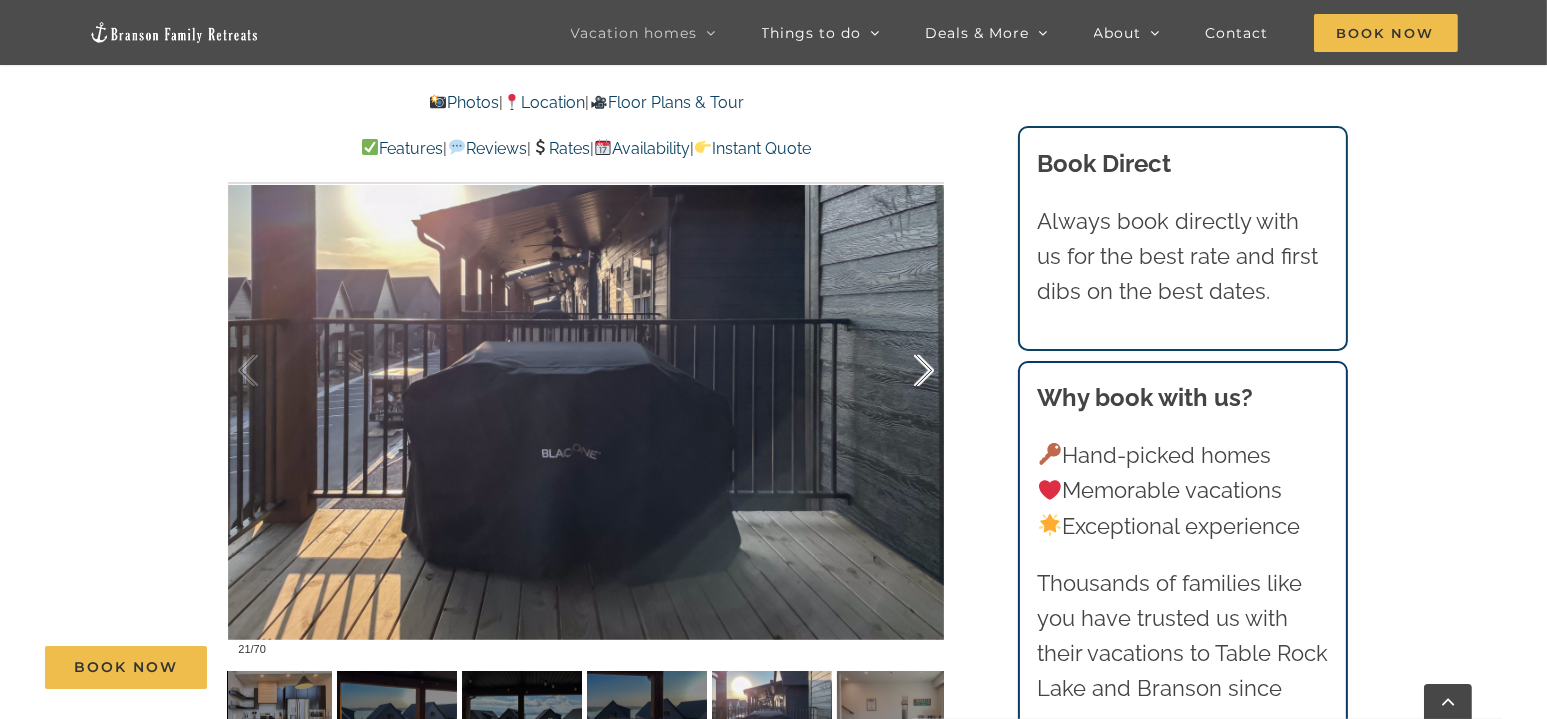 click at bounding box center [903, 371] 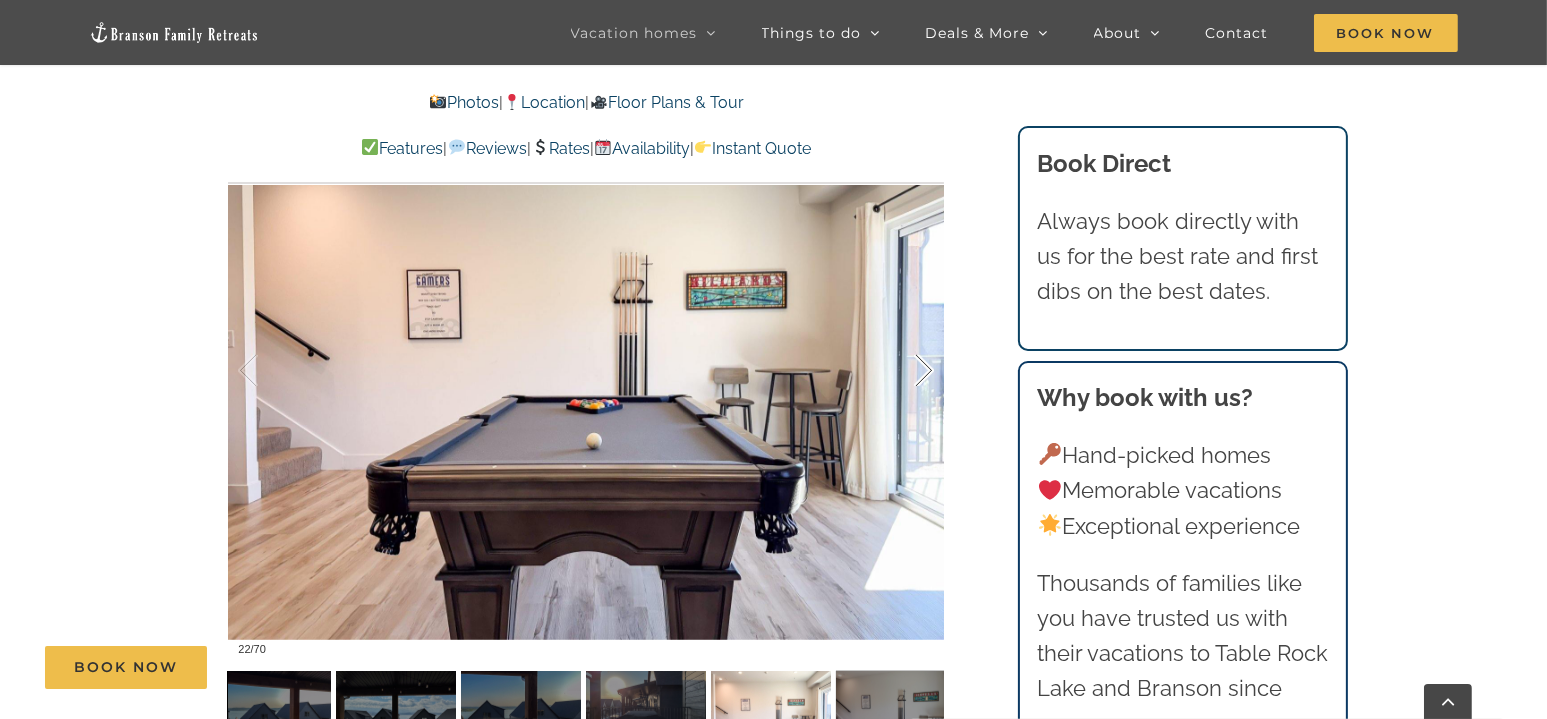 click at bounding box center [903, 371] 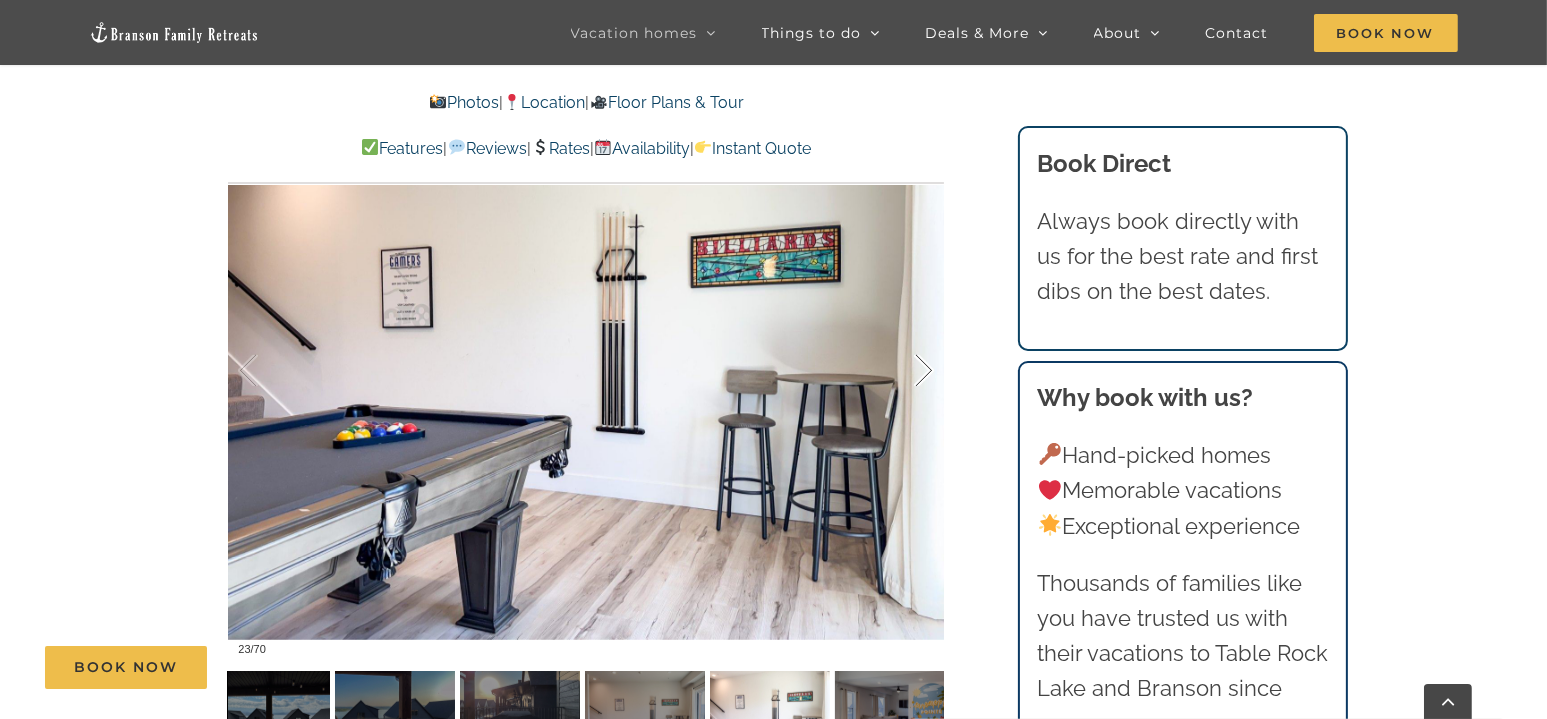 click at bounding box center [903, 371] 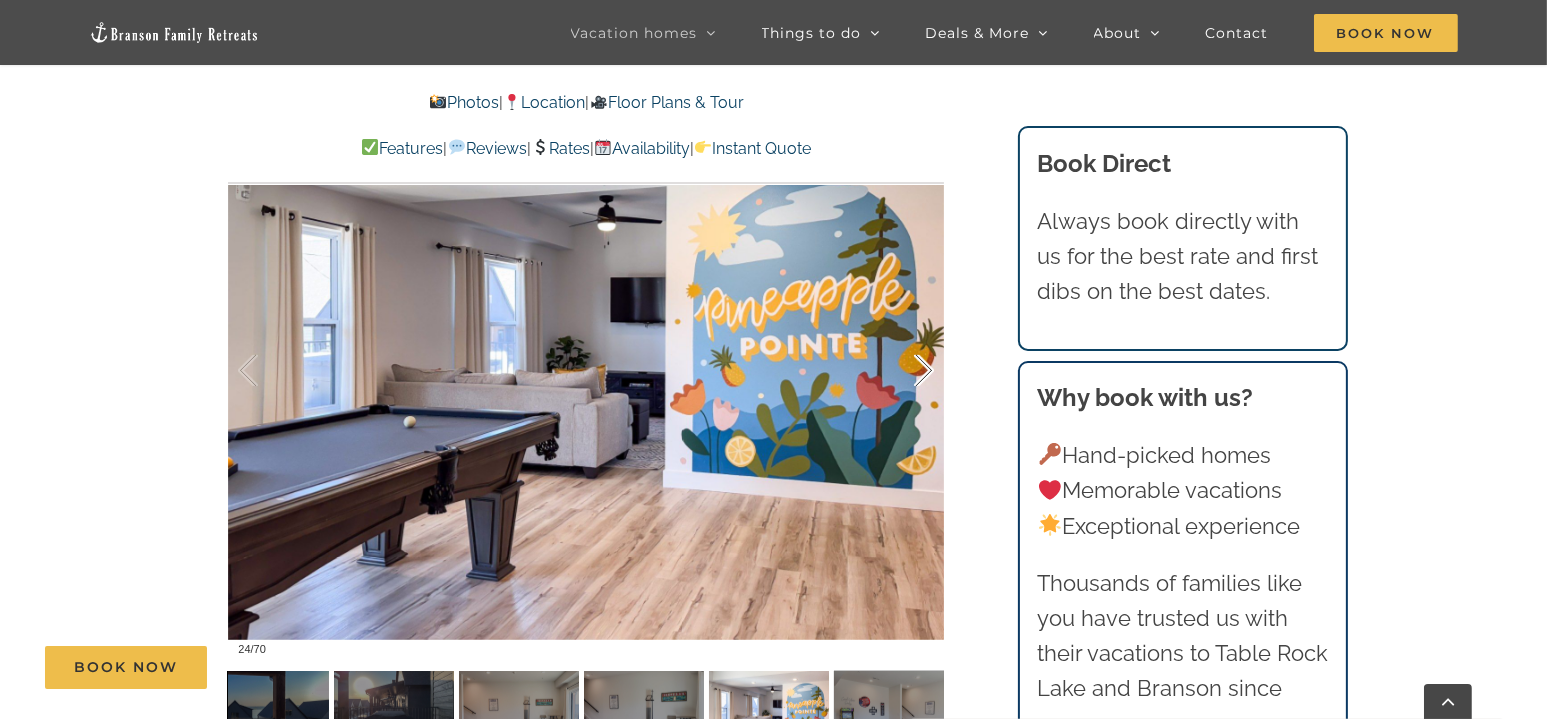 click at bounding box center [903, 371] 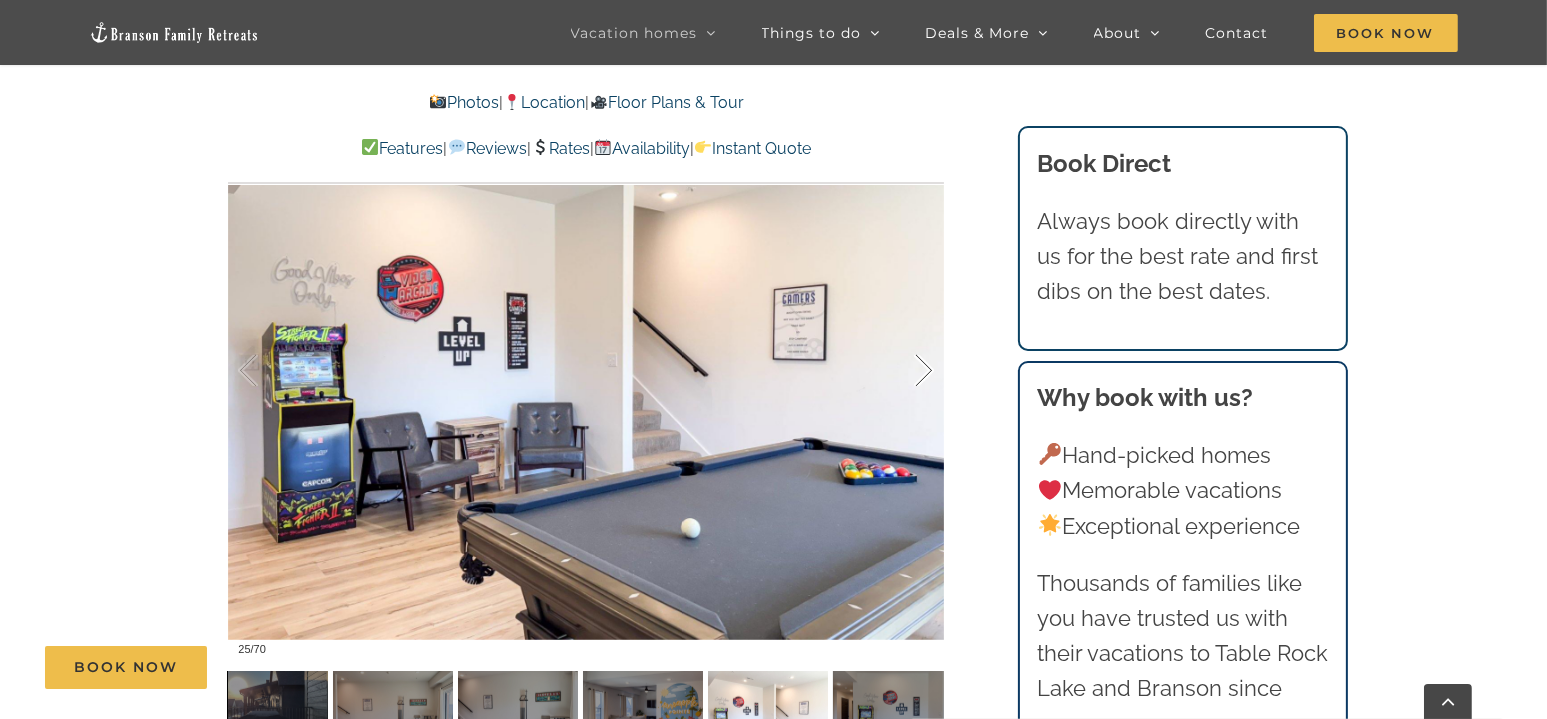 click at bounding box center (903, 371) 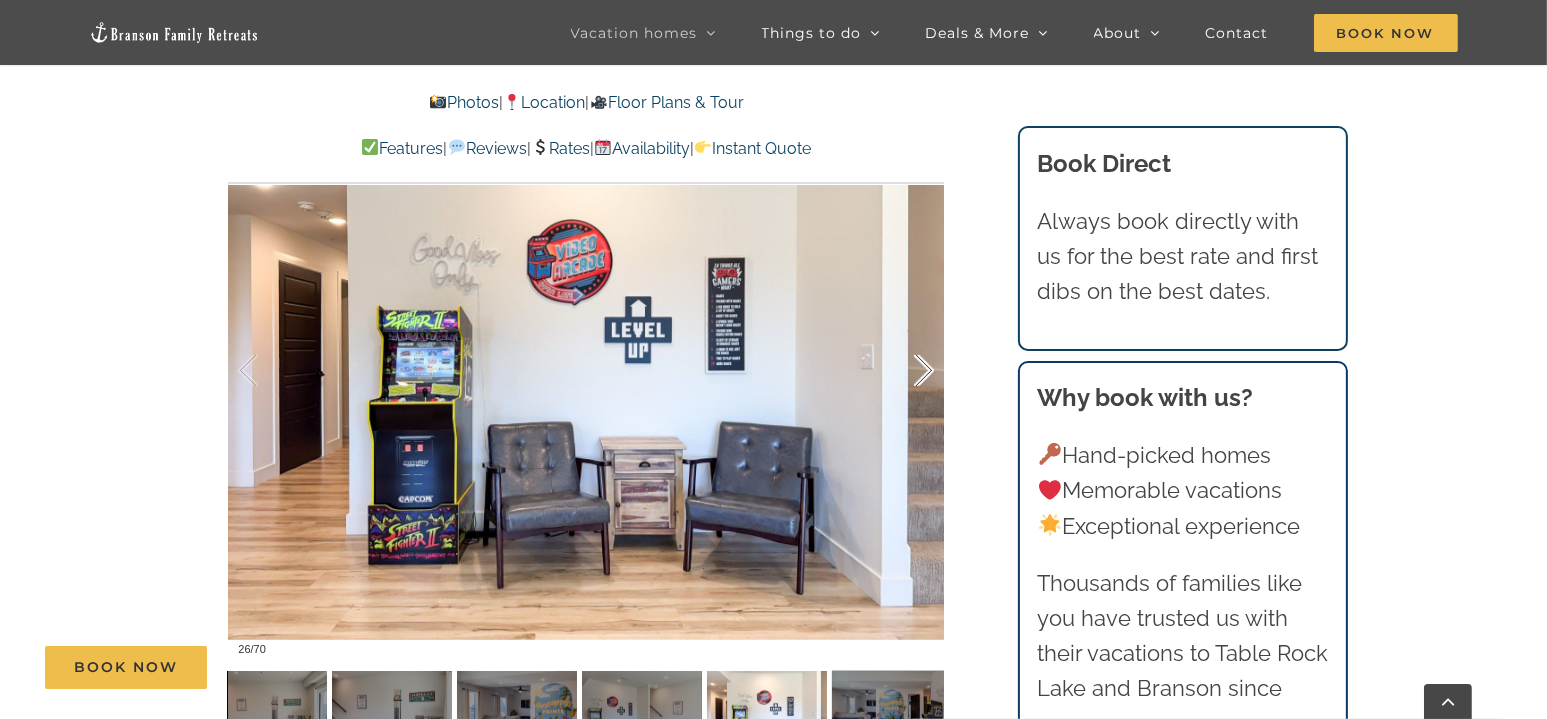 click at bounding box center (903, 371) 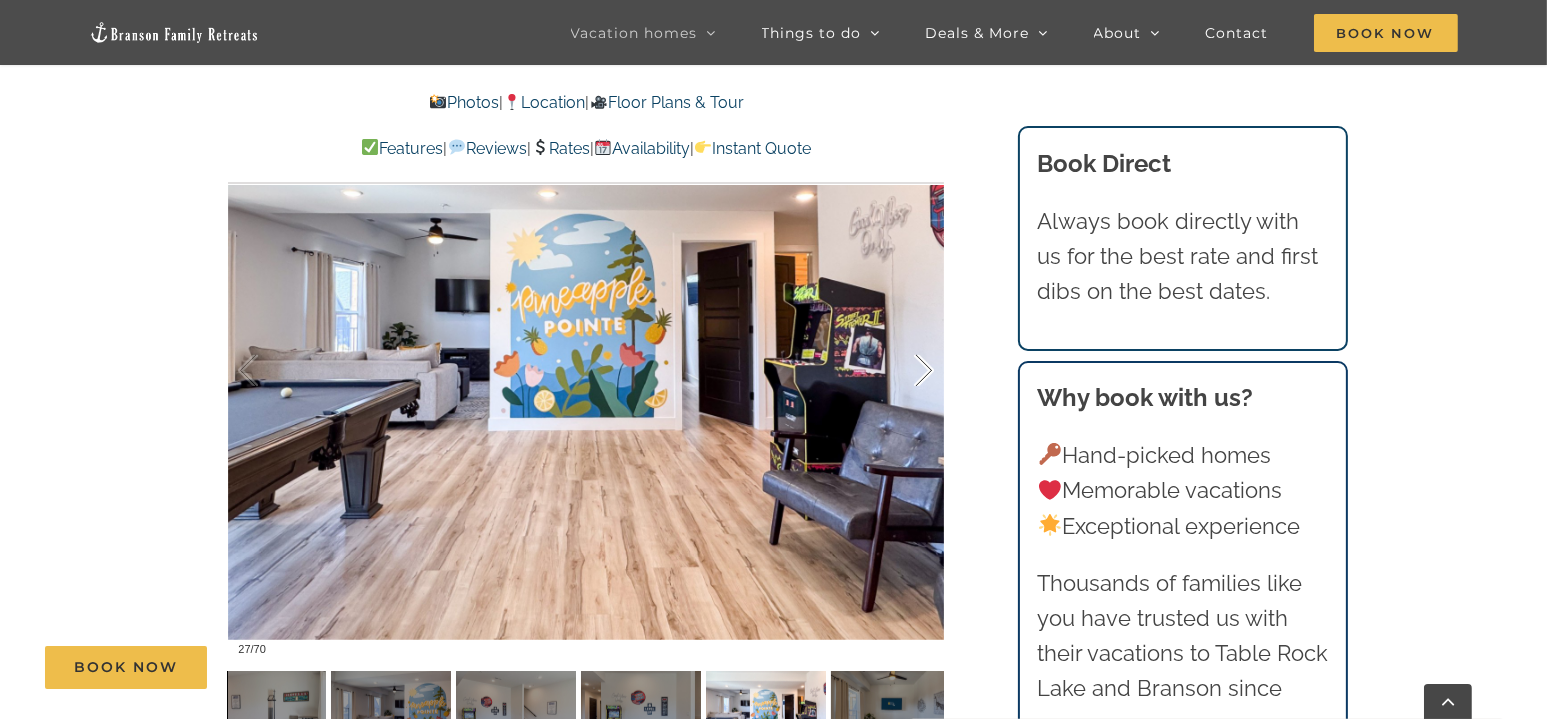 click at bounding box center [903, 371] 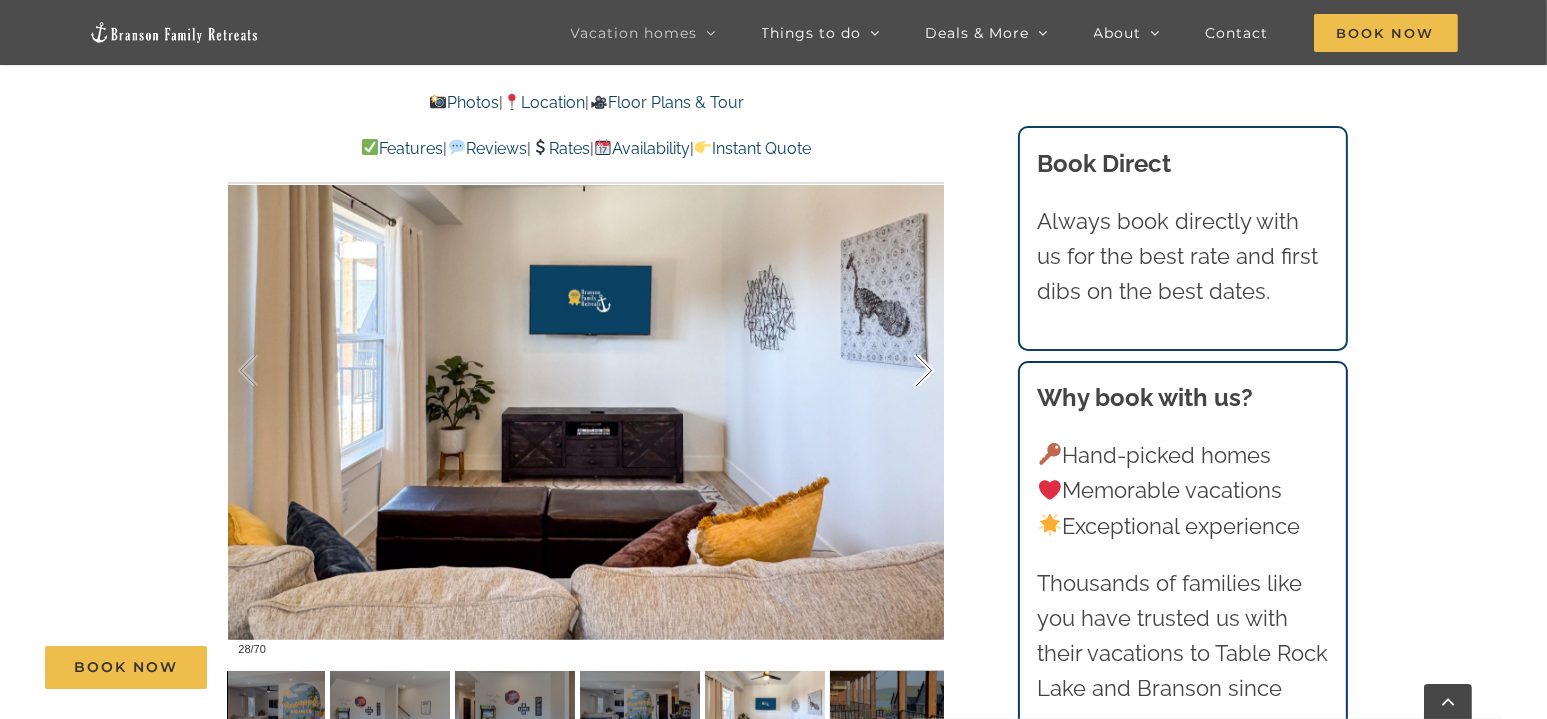click at bounding box center [903, 371] 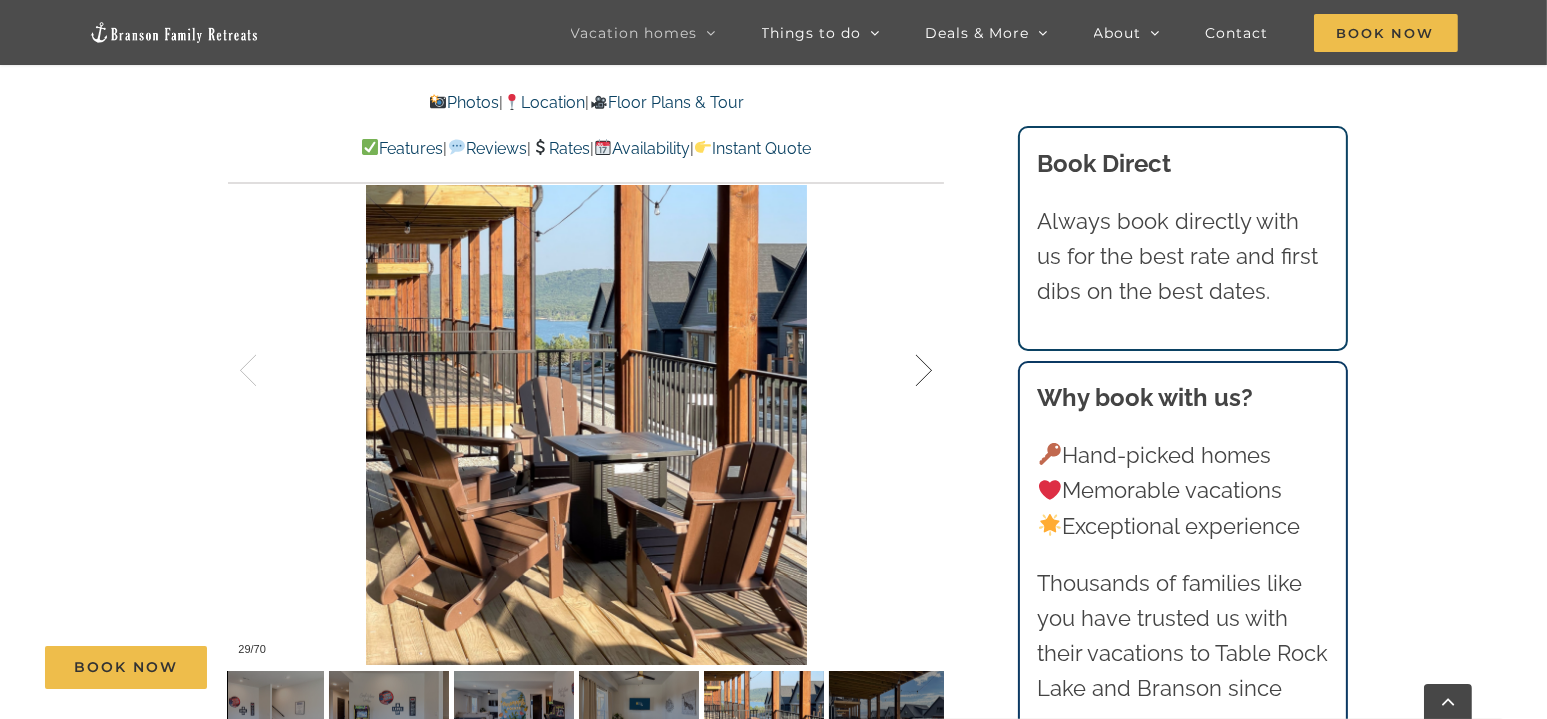 click at bounding box center [903, 371] 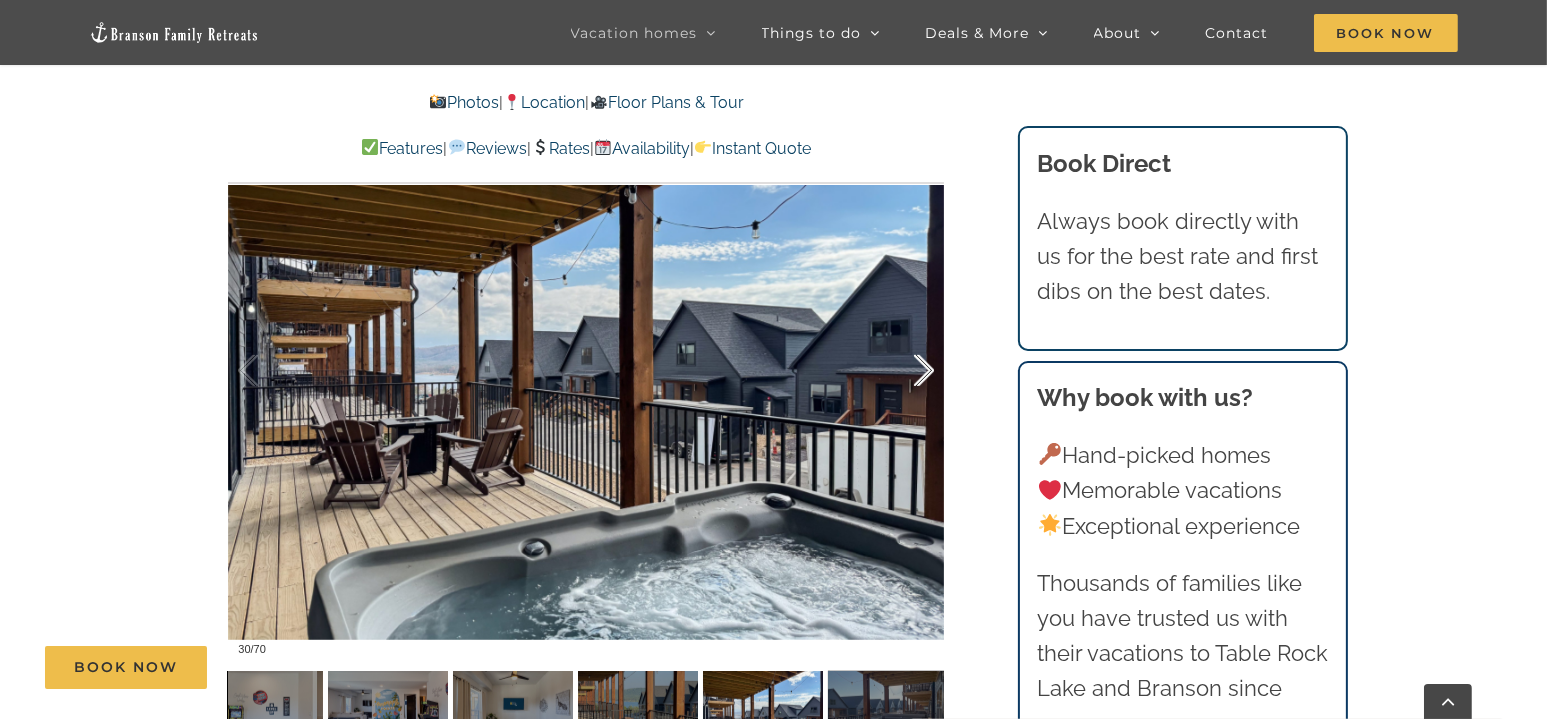 click at bounding box center (903, 371) 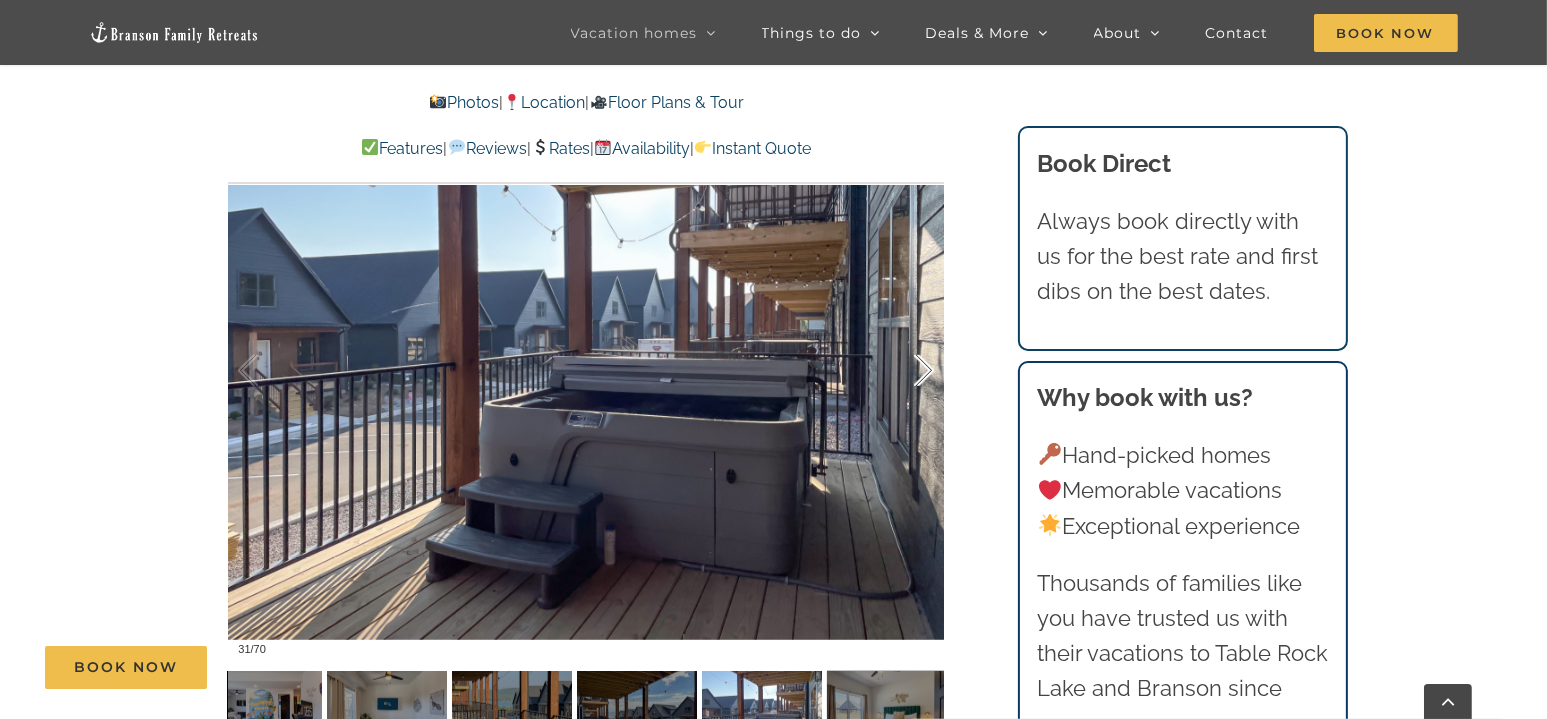 click at bounding box center [903, 371] 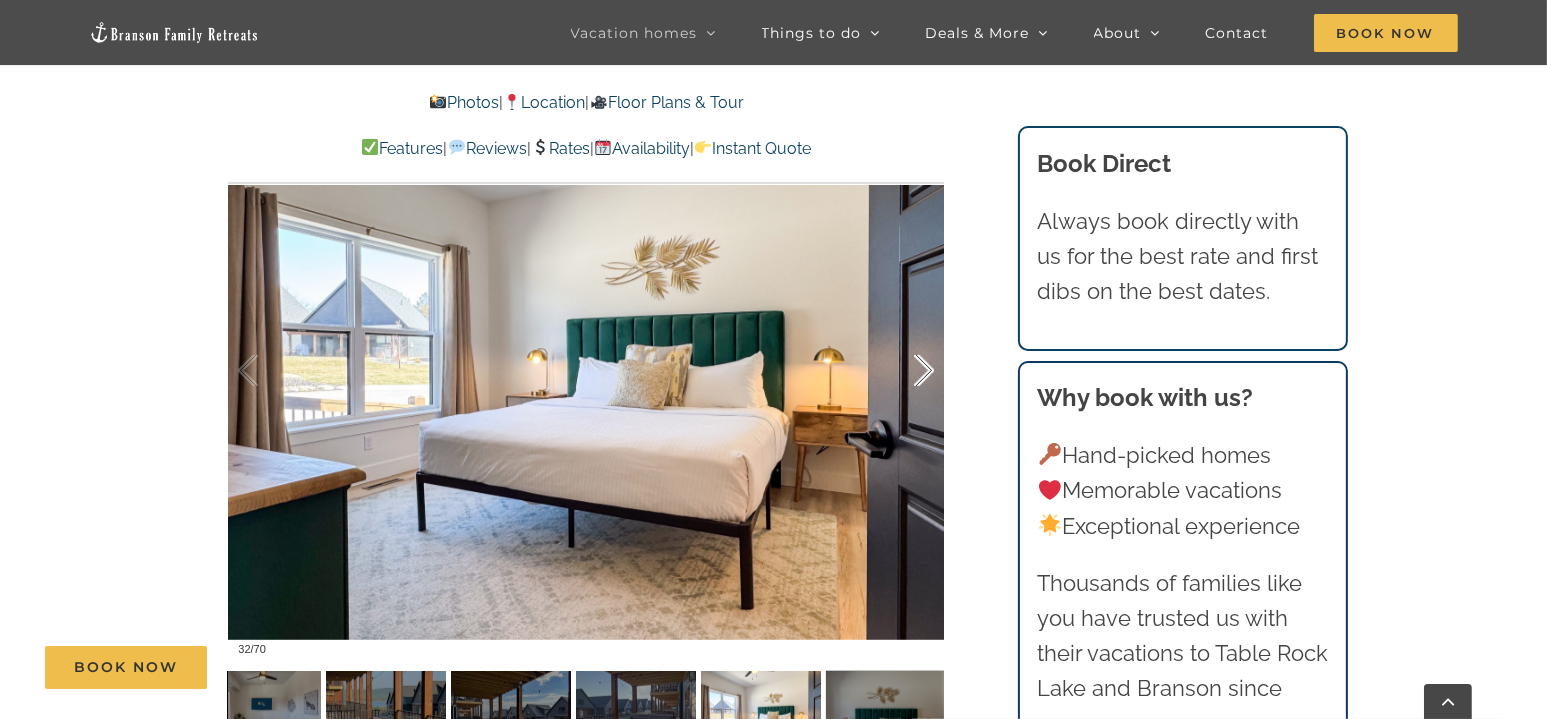 click at bounding box center (903, 371) 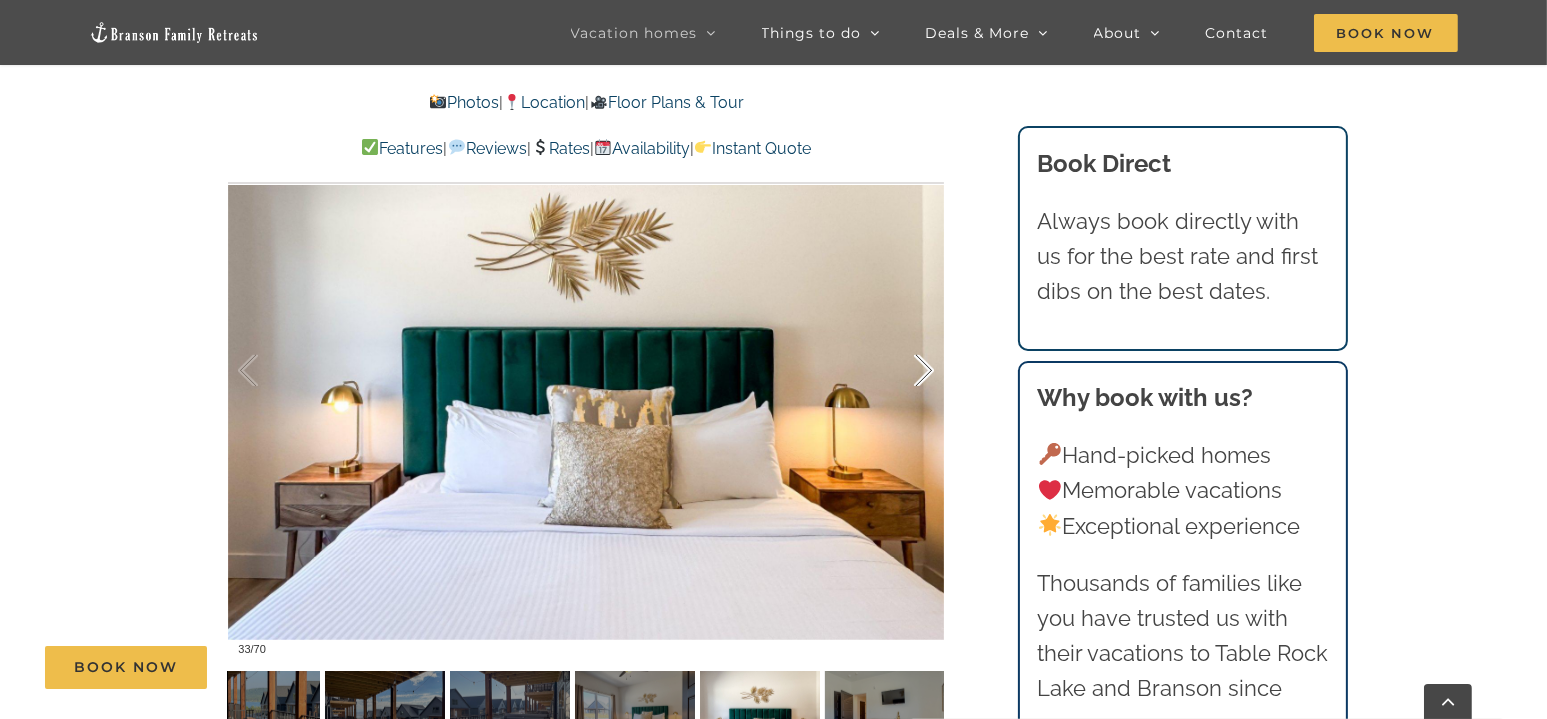 click at bounding box center [903, 371] 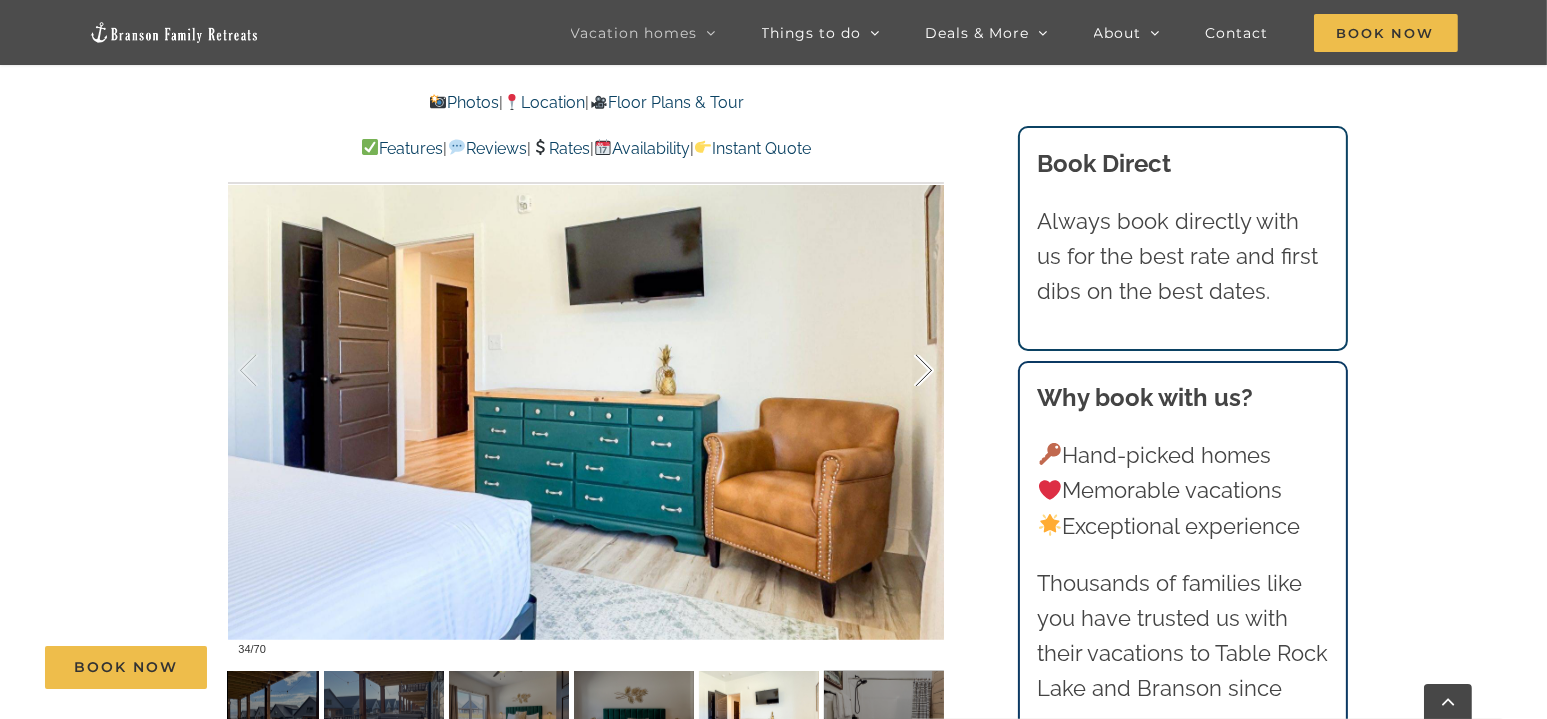 click at bounding box center [903, 371] 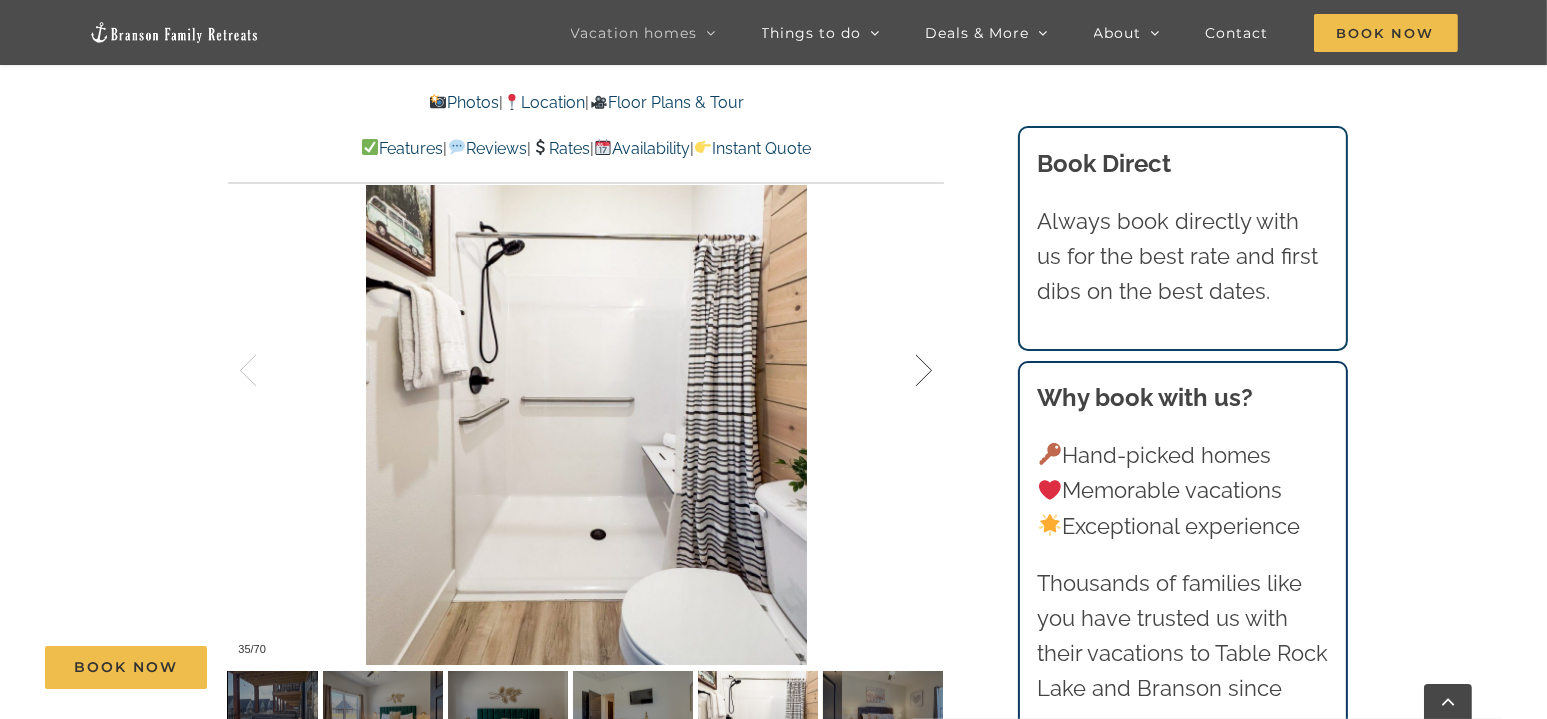 click at bounding box center [903, 371] 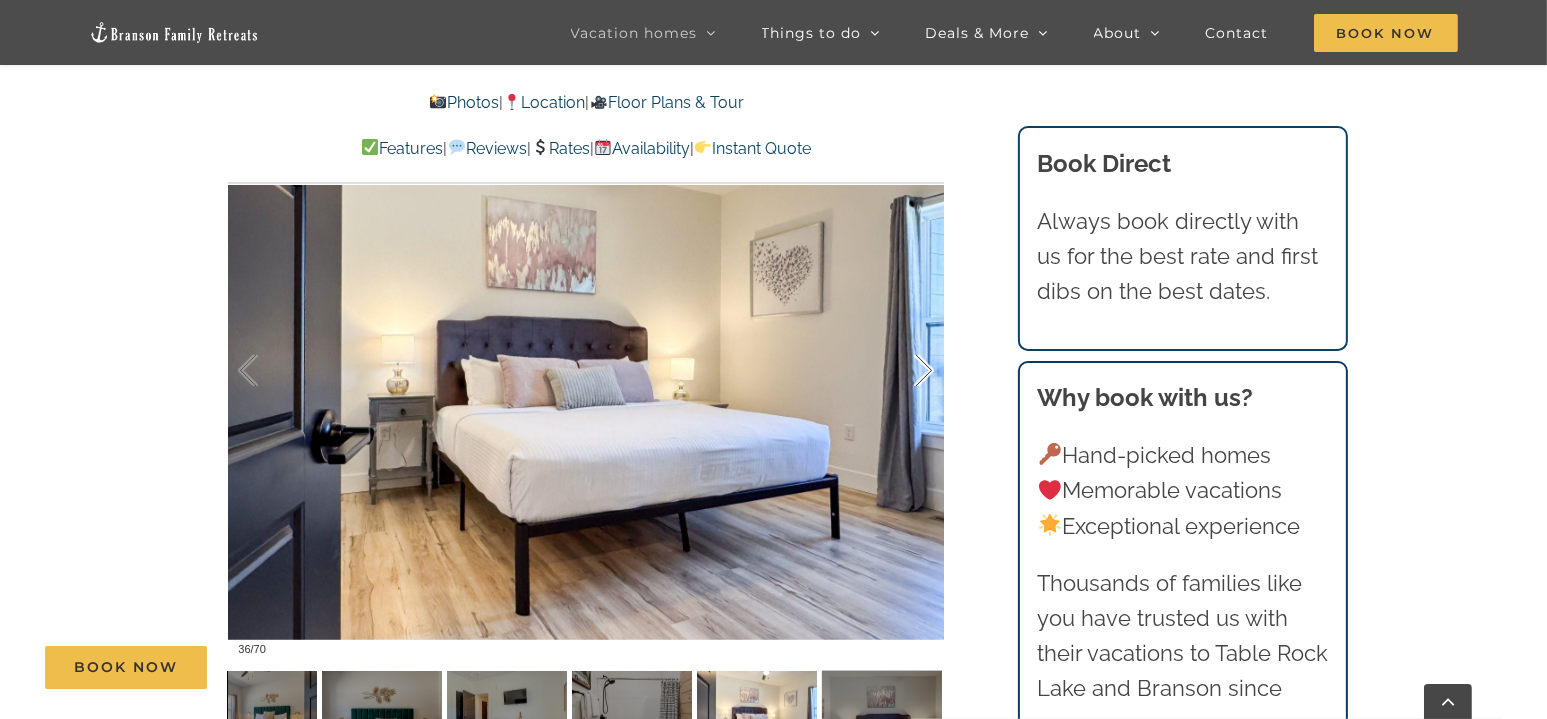 click at bounding box center (903, 371) 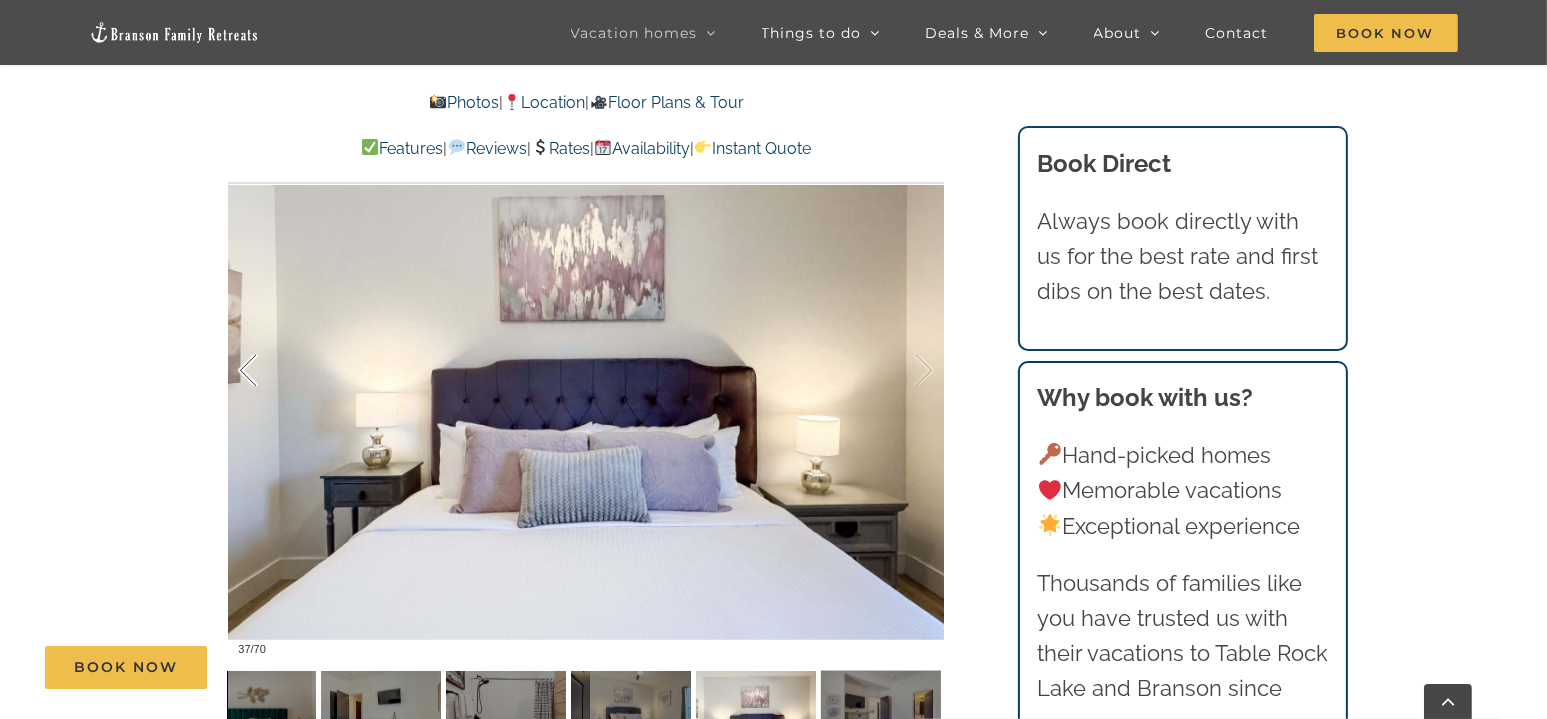 click at bounding box center [269, 371] 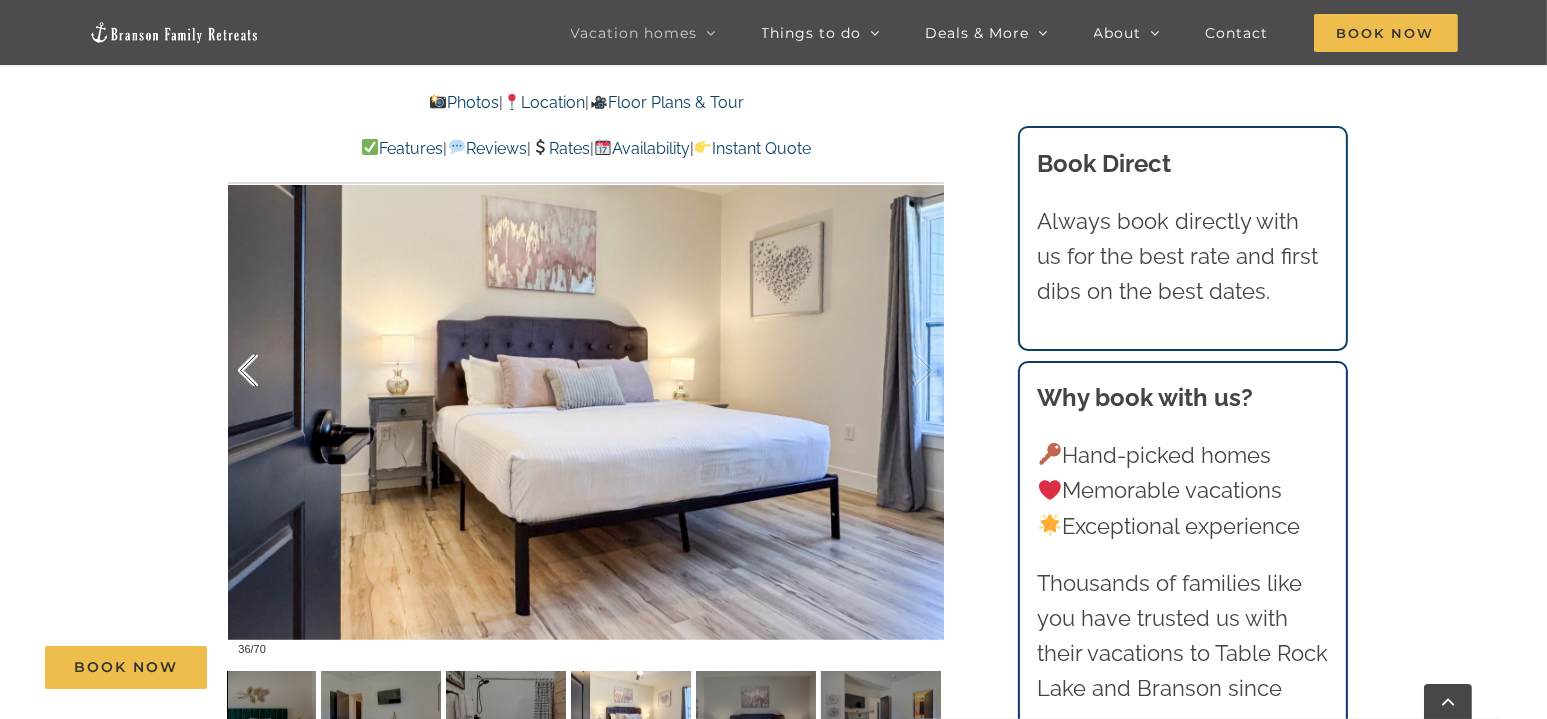 click at bounding box center (269, 371) 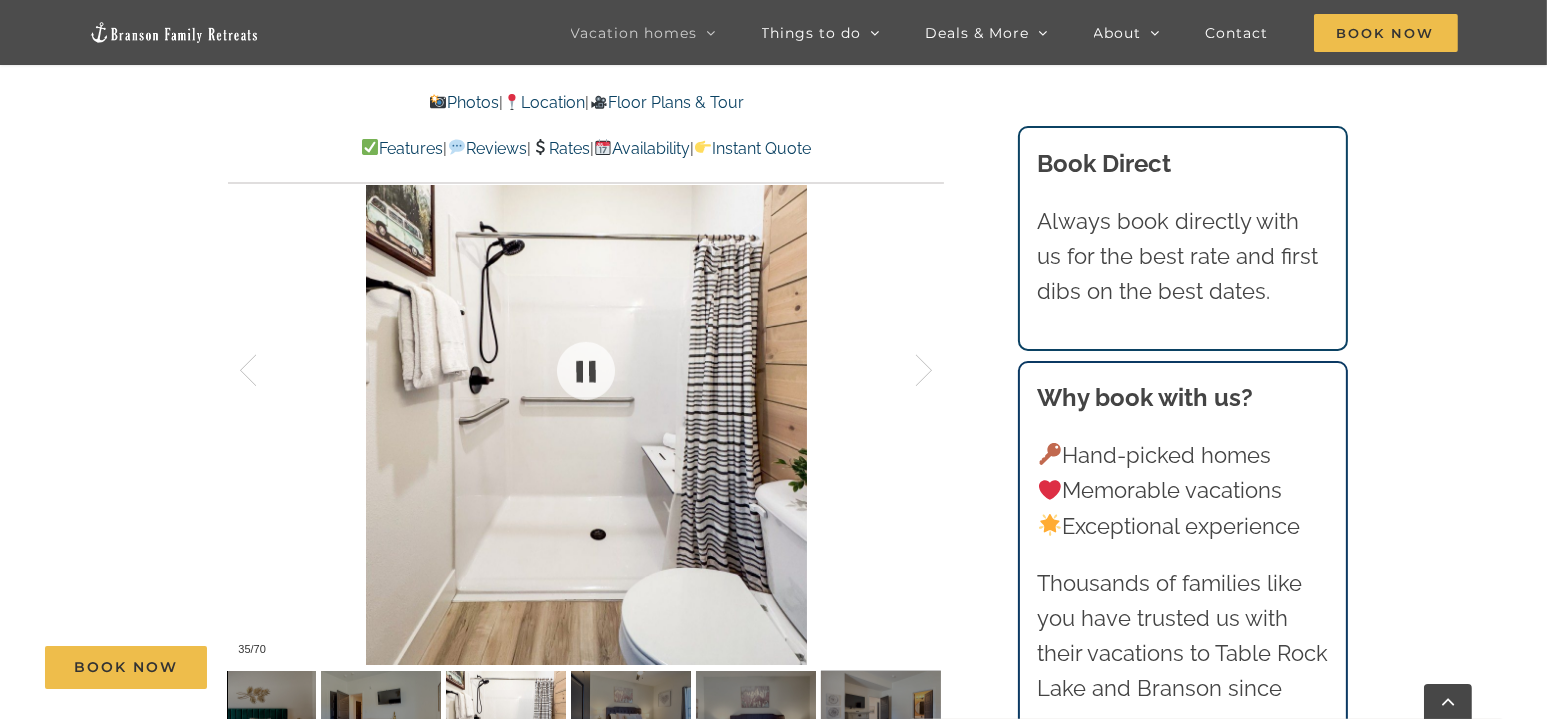 click at bounding box center [586, 371] 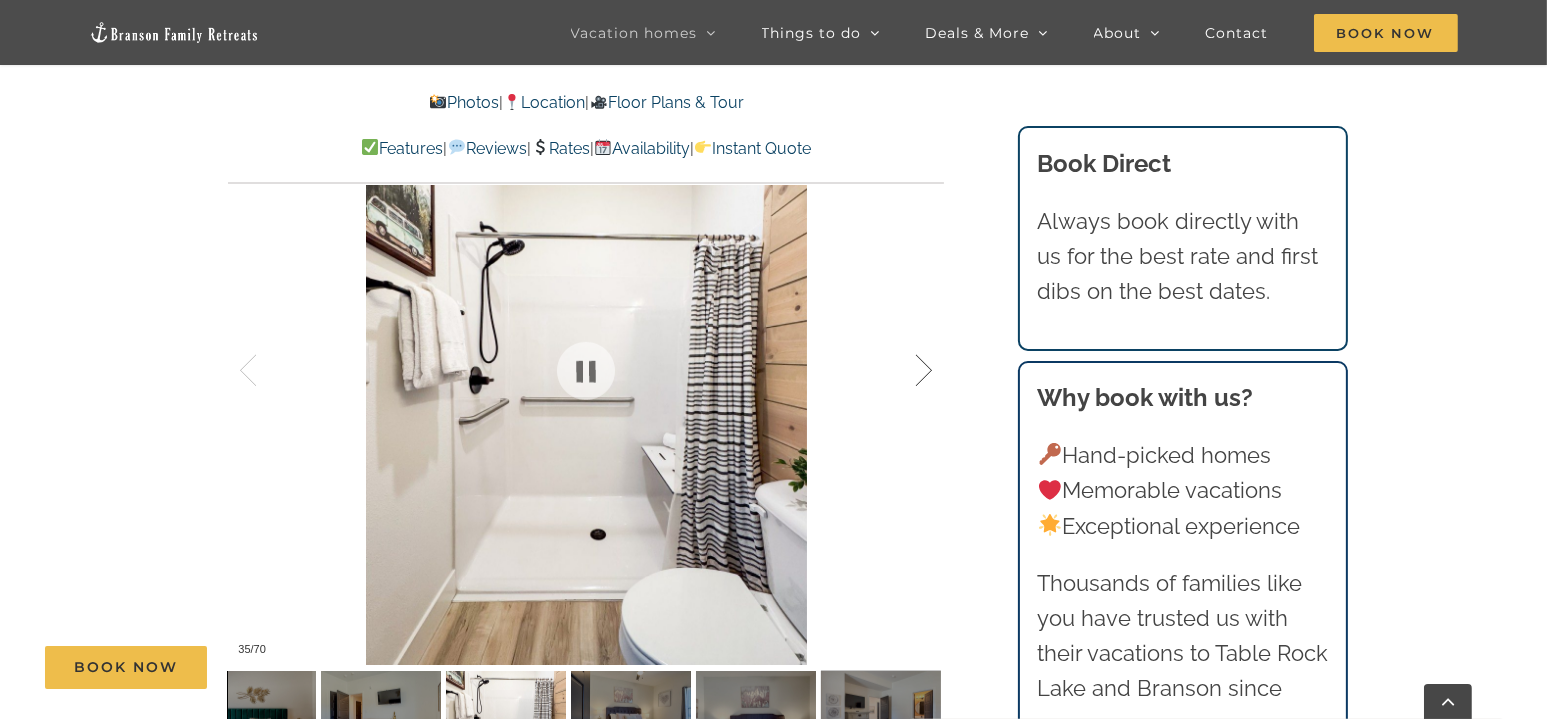 click at bounding box center (903, 371) 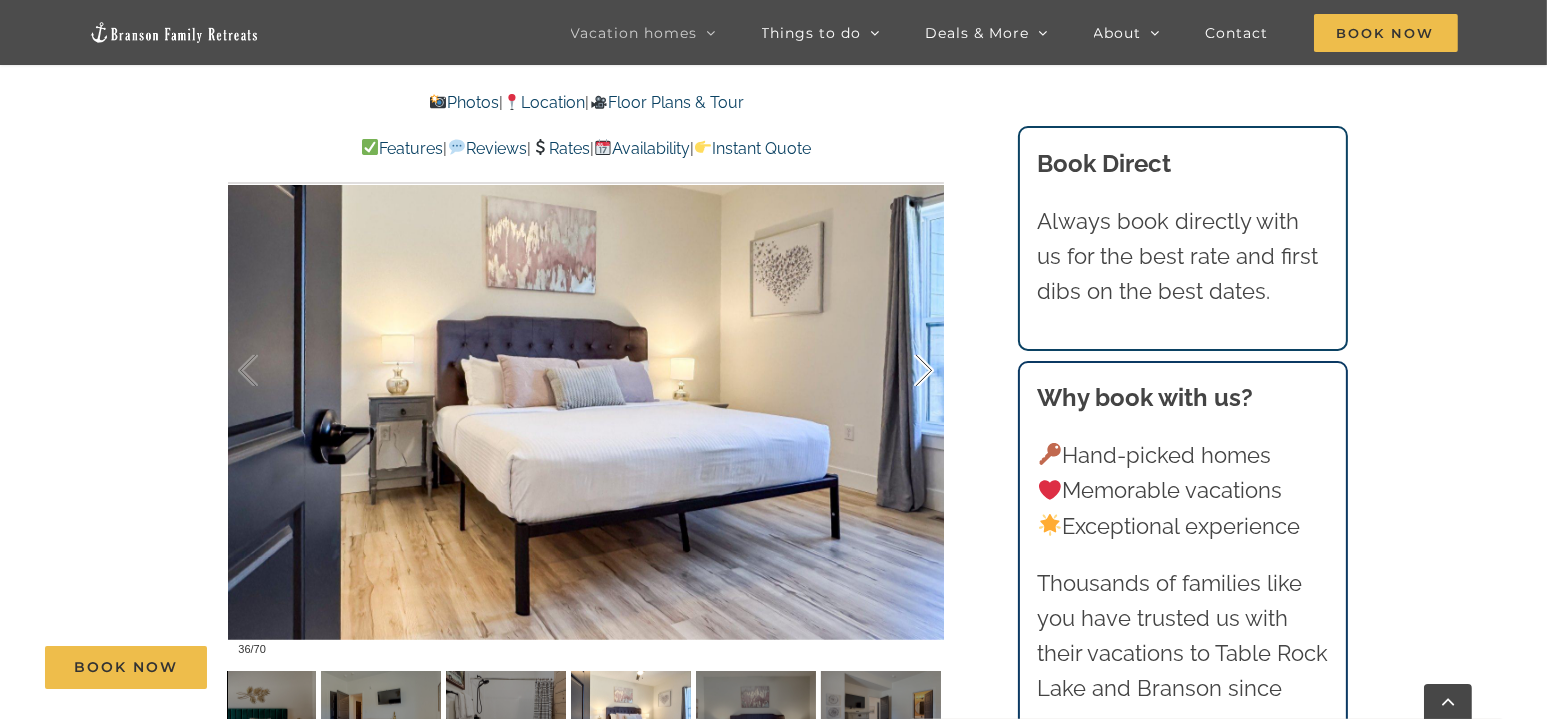 click at bounding box center [903, 371] 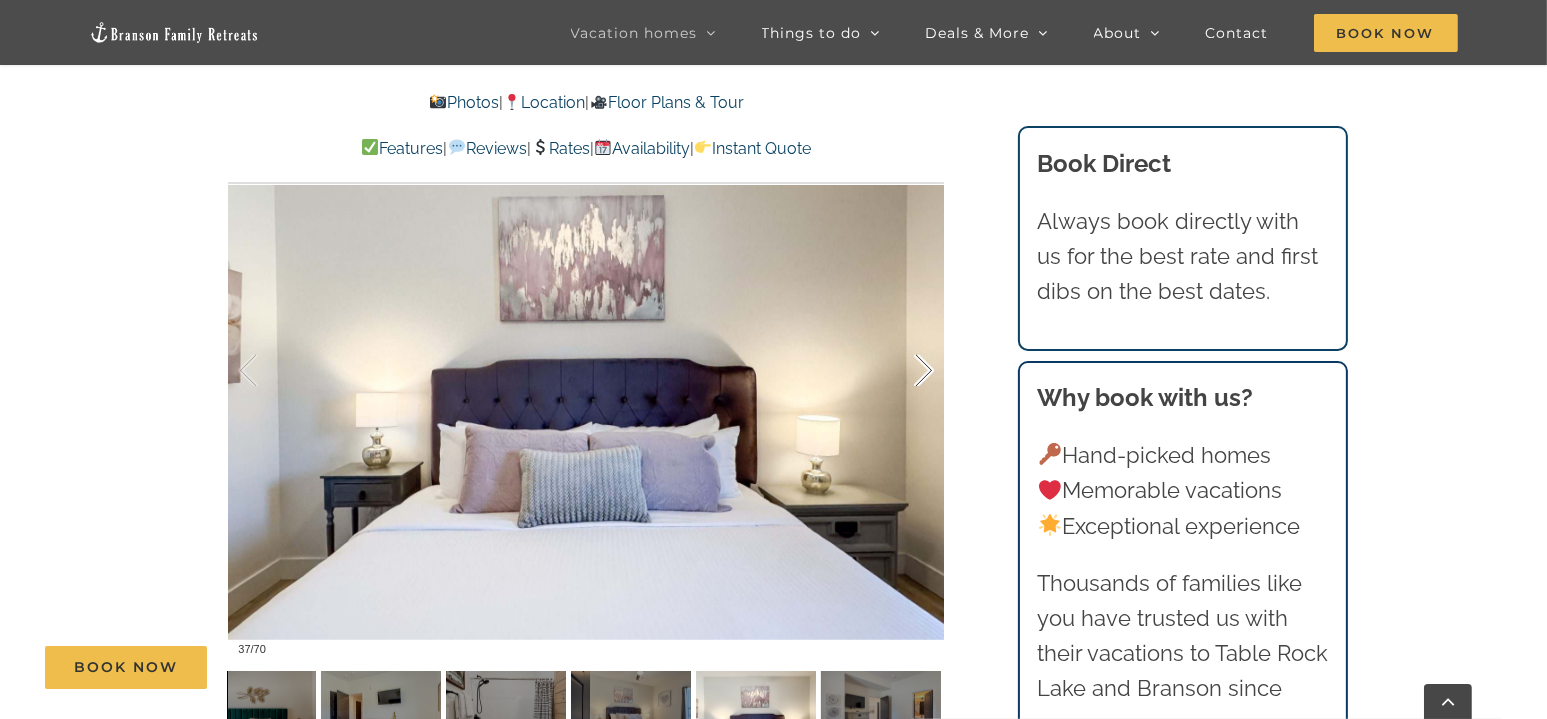 click at bounding box center [903, 371] 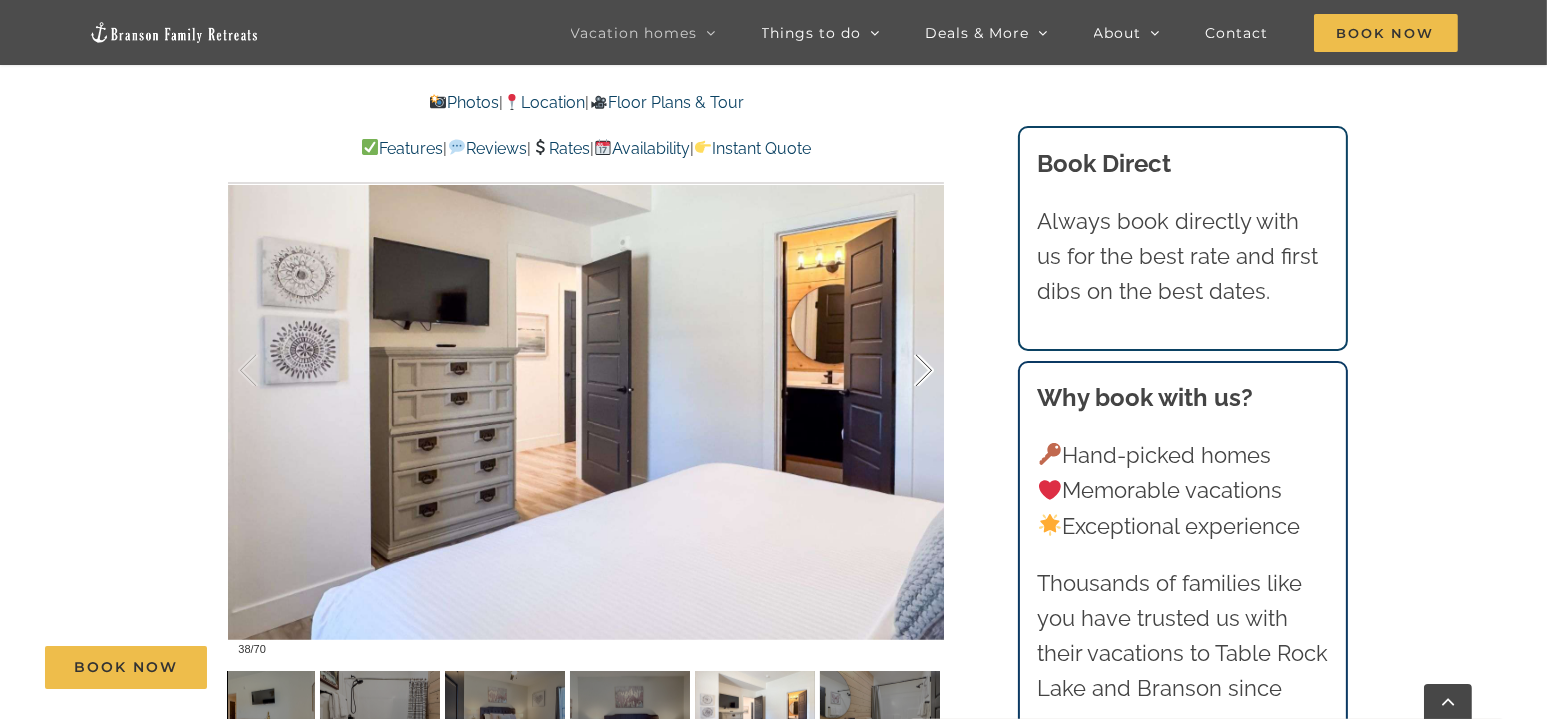 click at bounding box center [903, 371] 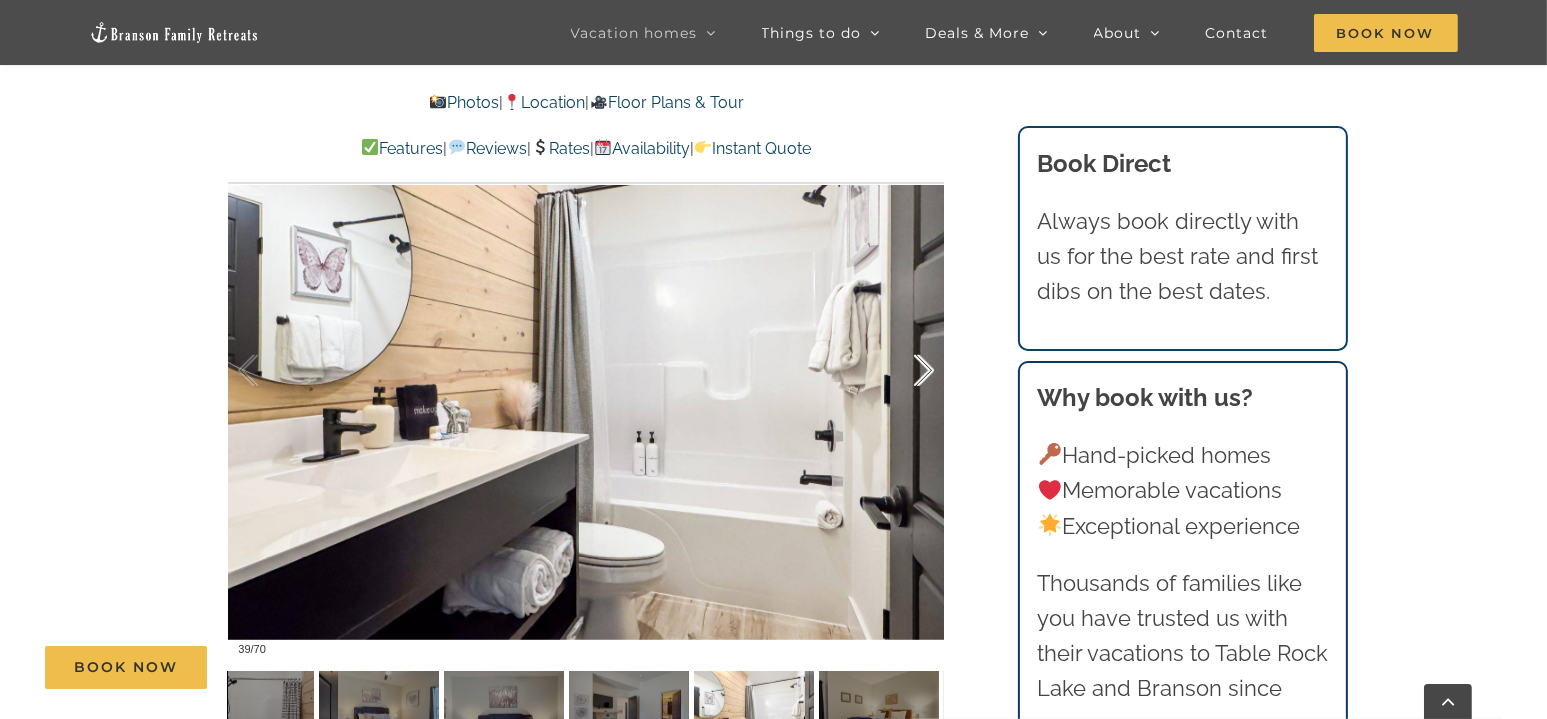 click at bounding box center (903, 371) 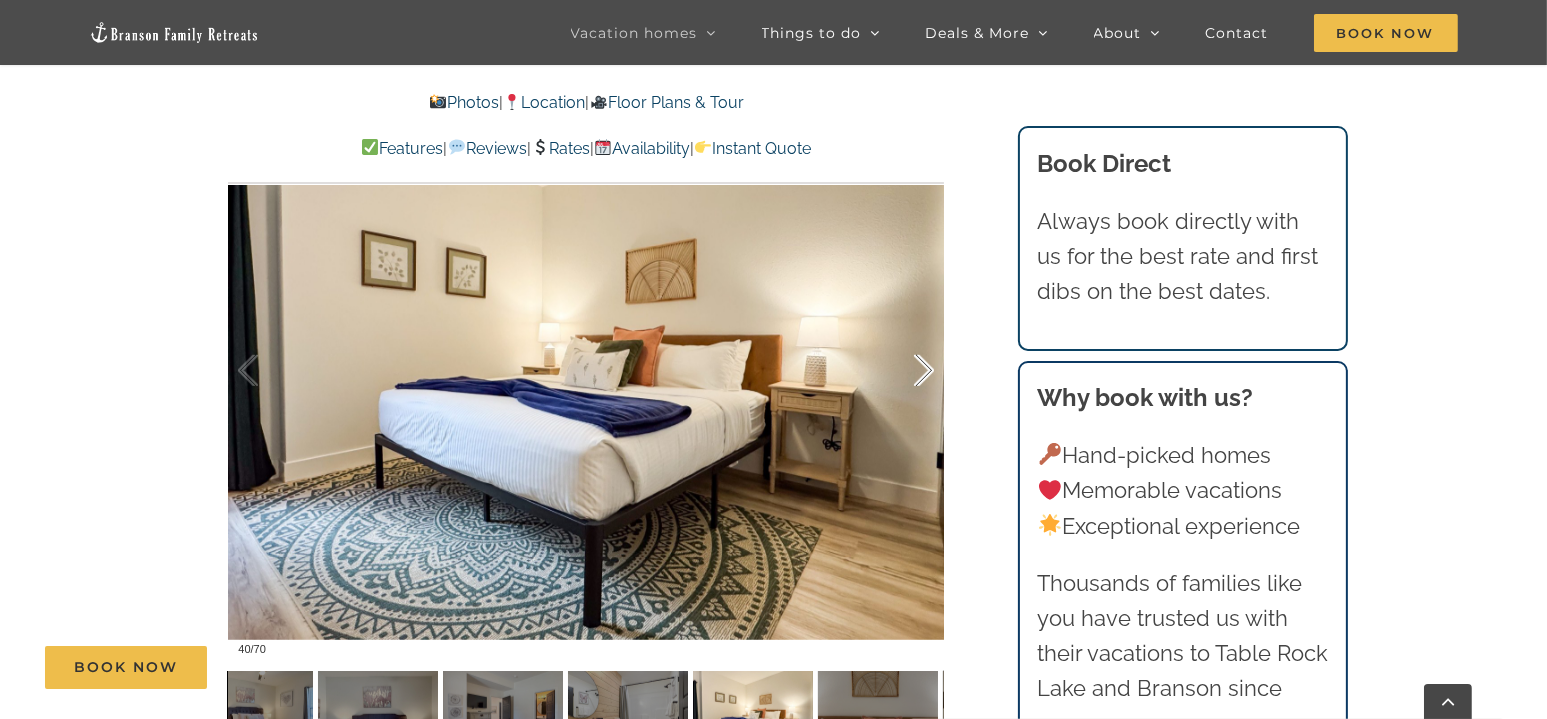 click at bounding box center (903, 371) 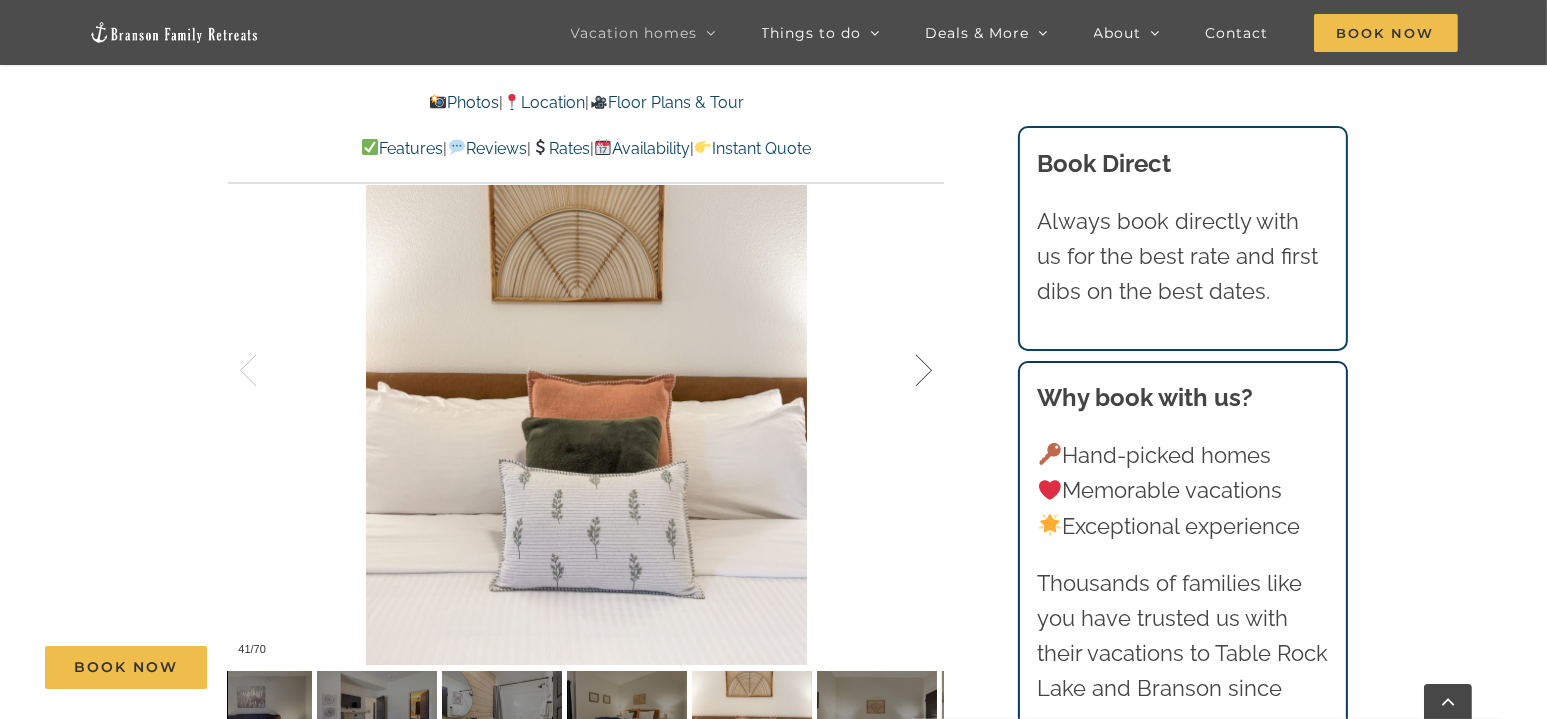 click at bounding box center [903, 371] 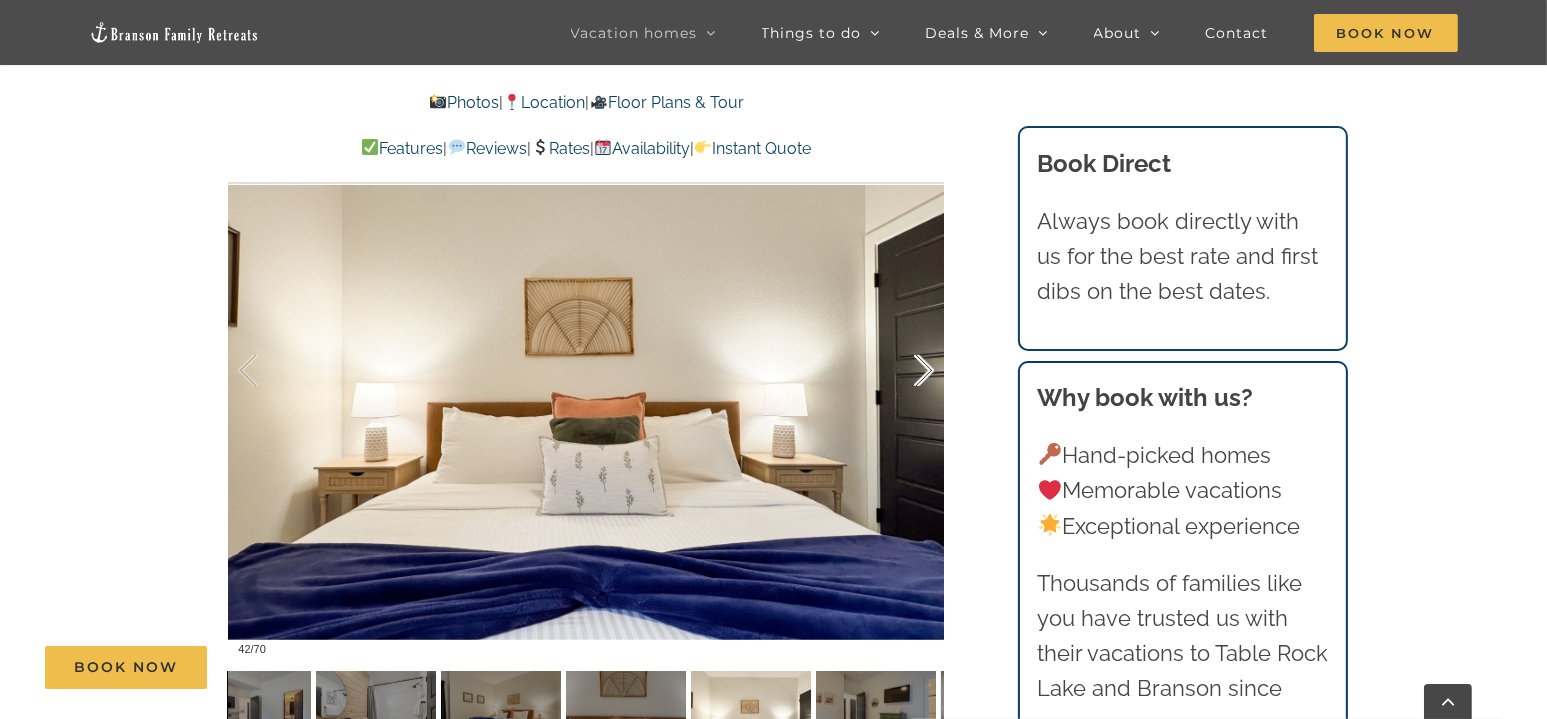 click at bounding box center (903, 371) 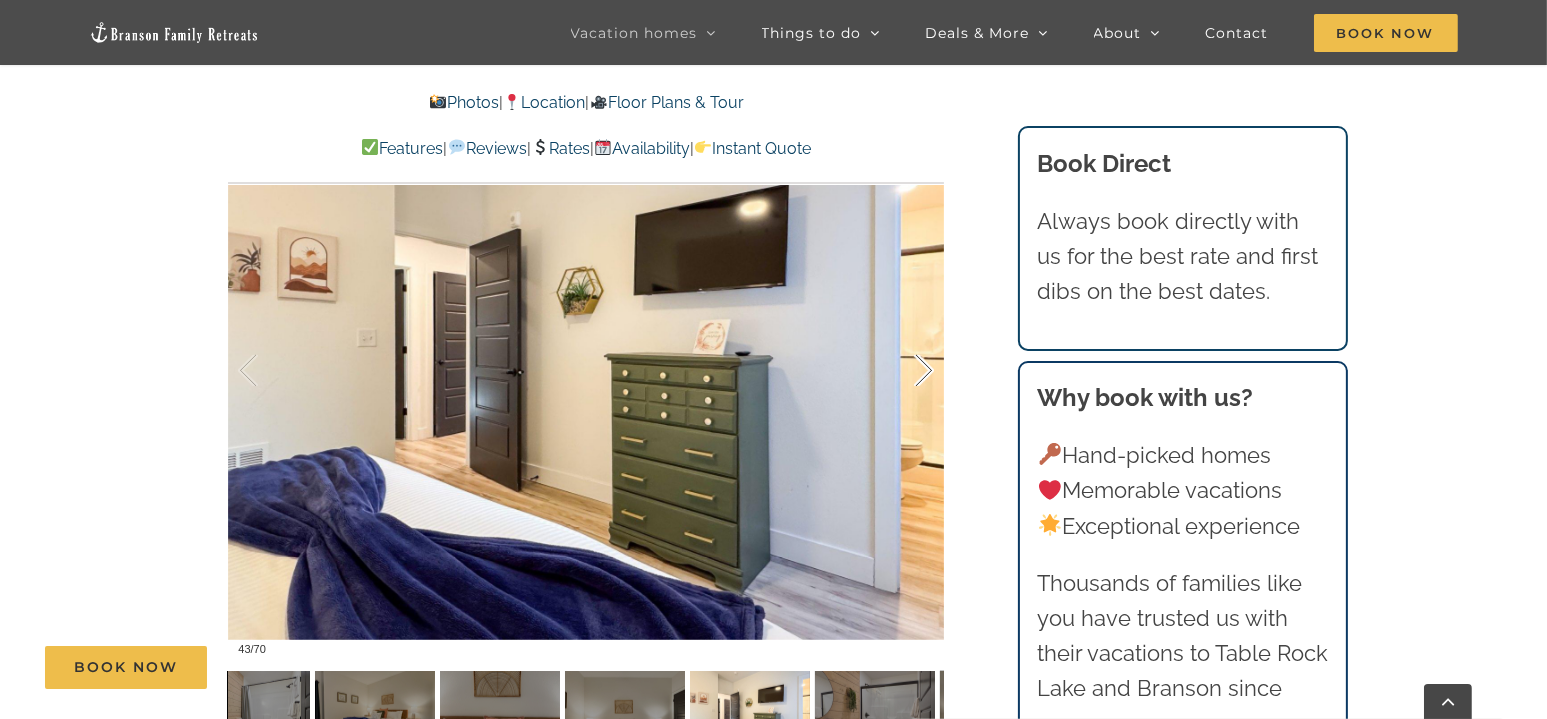 click at bounding box center (903, 371) 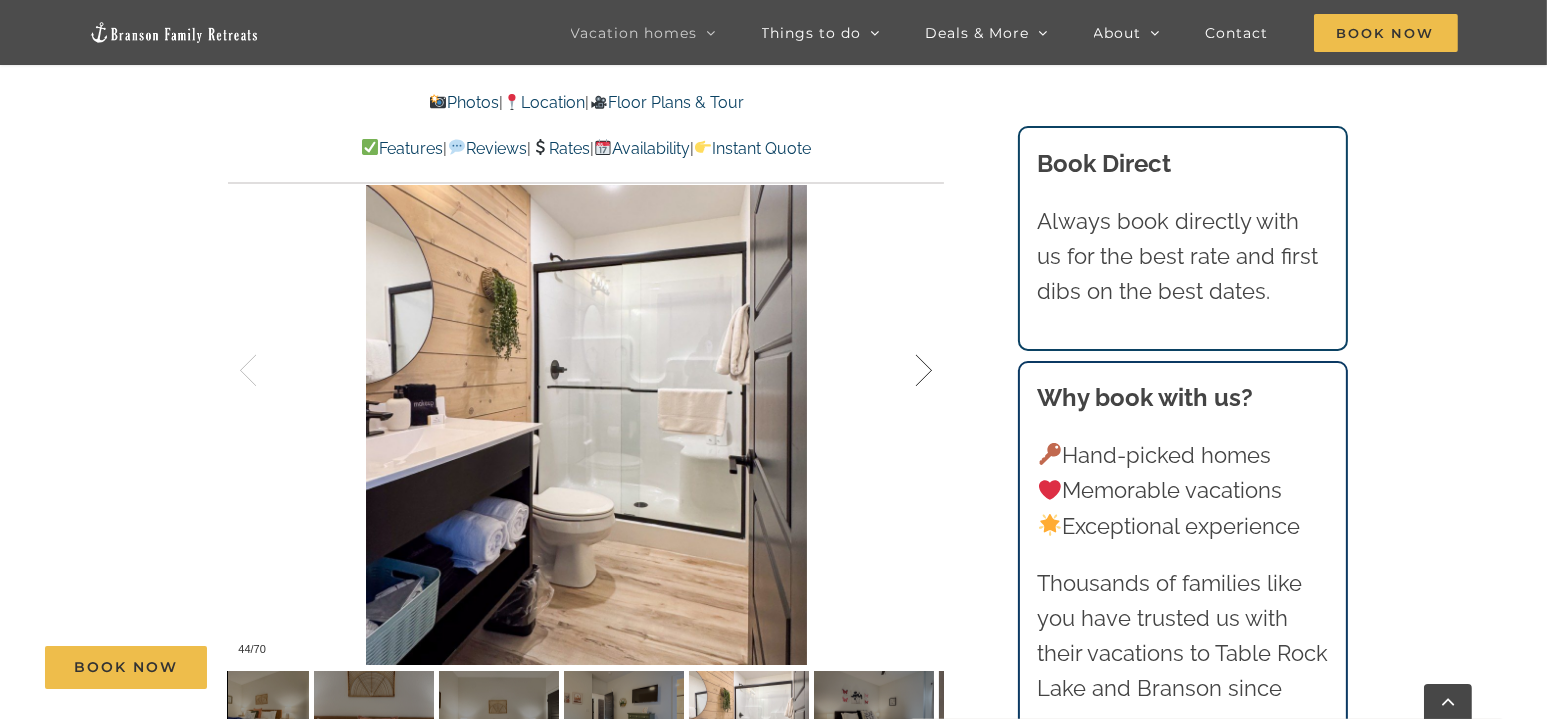click at bounding box center (903, 371) 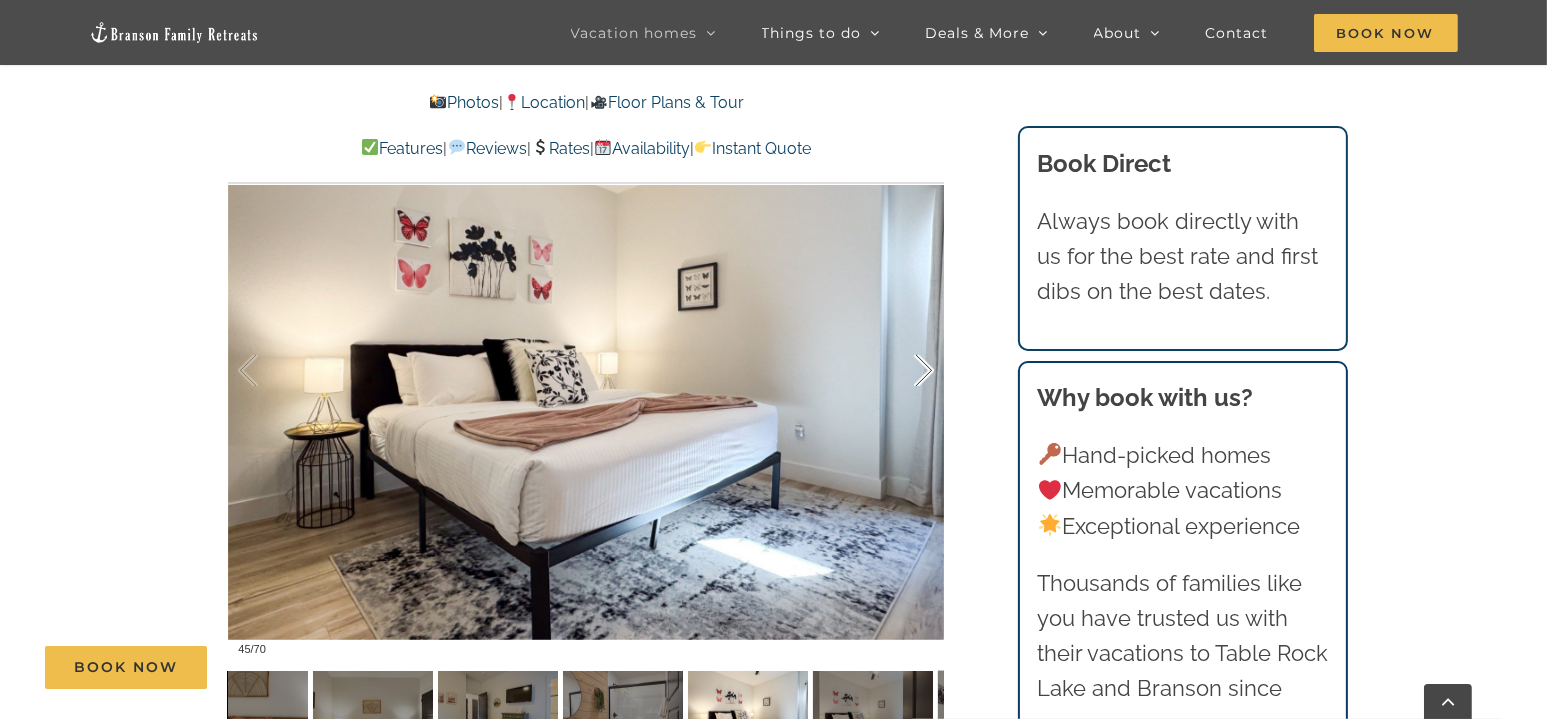 click at bounding box center [903, 371] 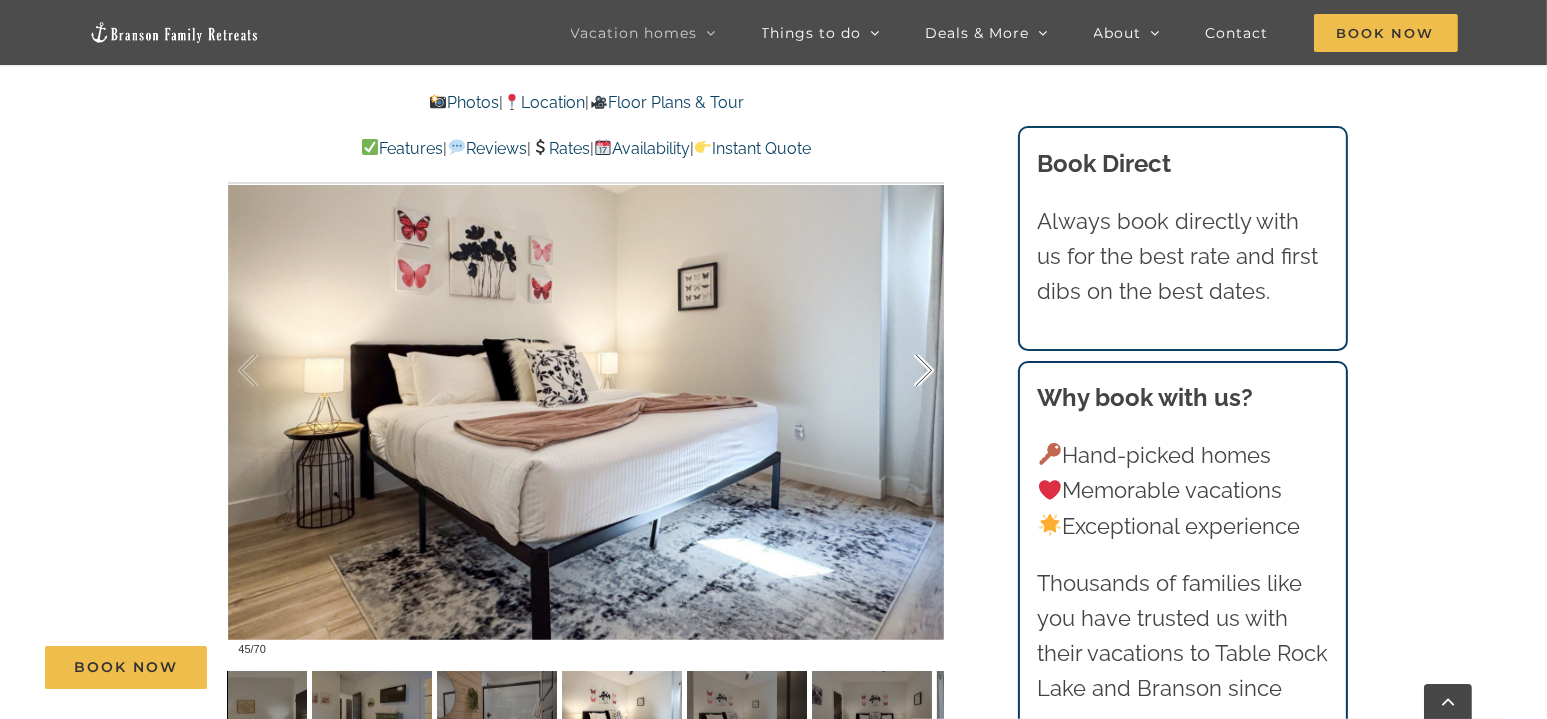 click at bounding box center [903, 371] 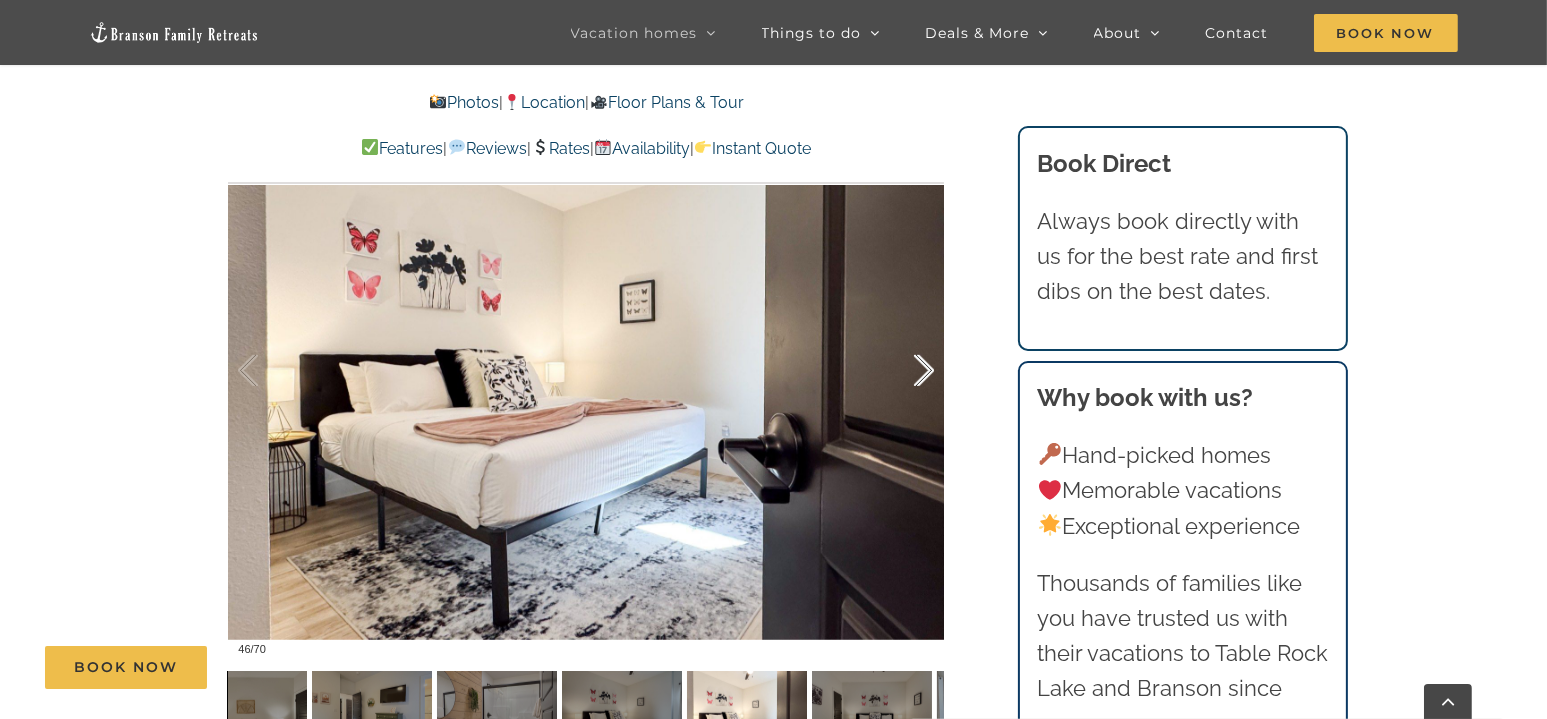 click at bounding box center [903, 371] 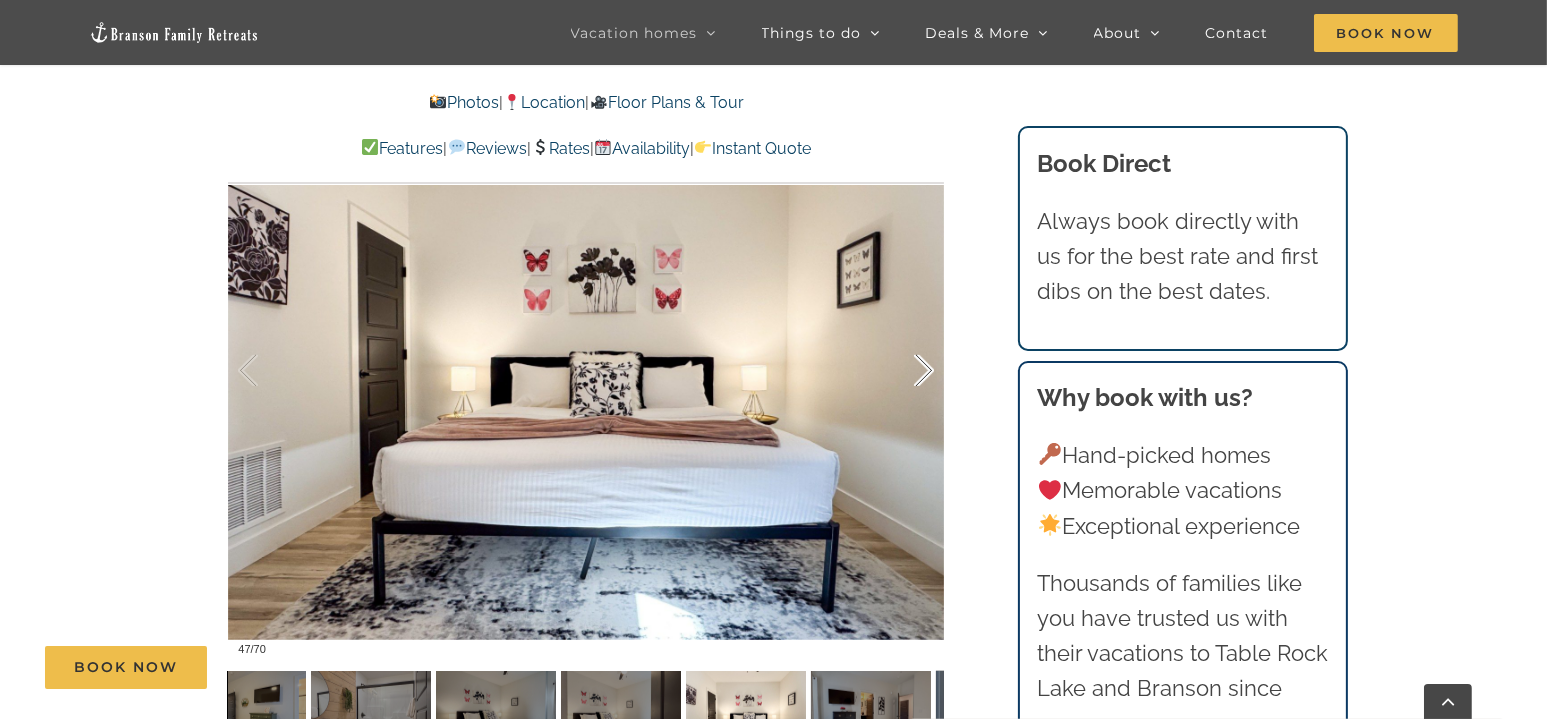 click at bounding box center [903, 371] 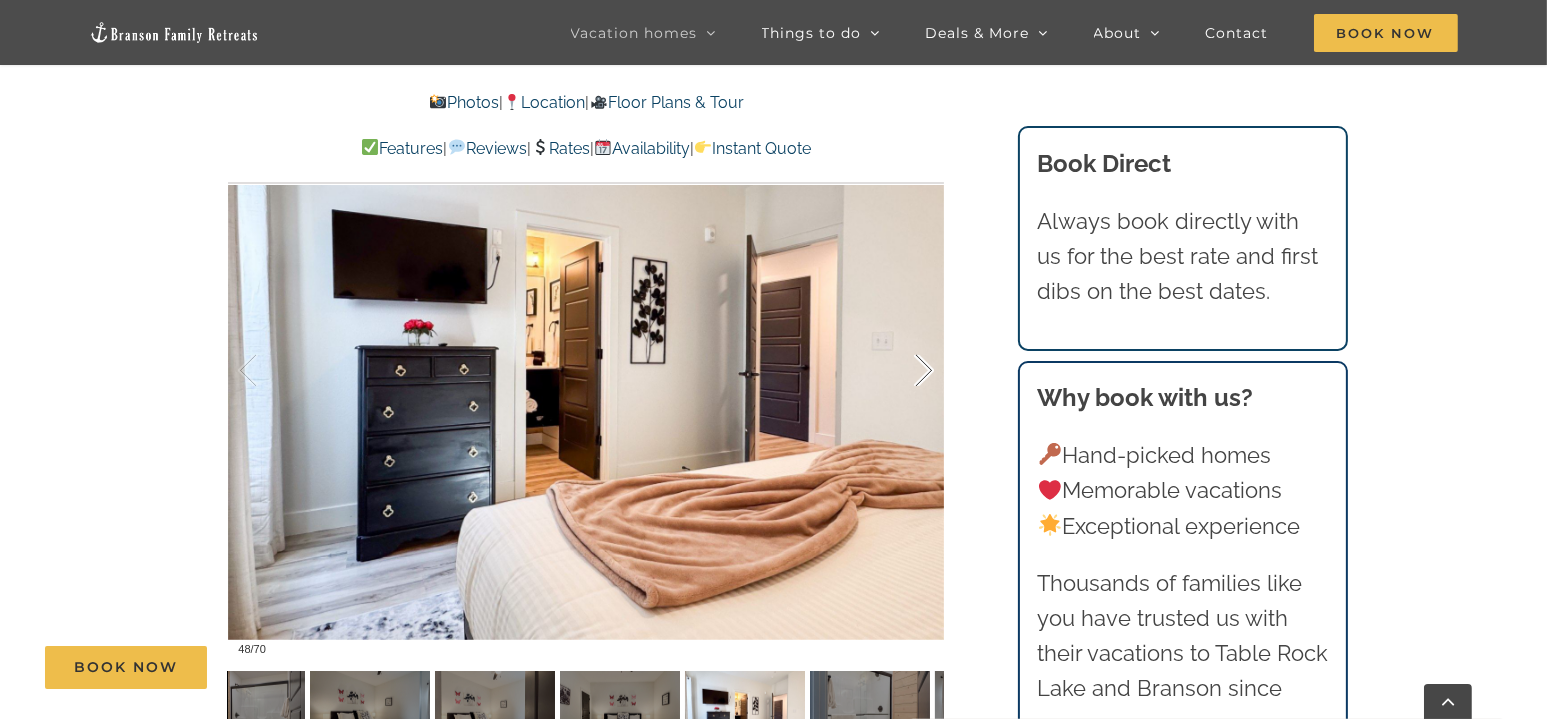 click at bounding box center (903, 371) 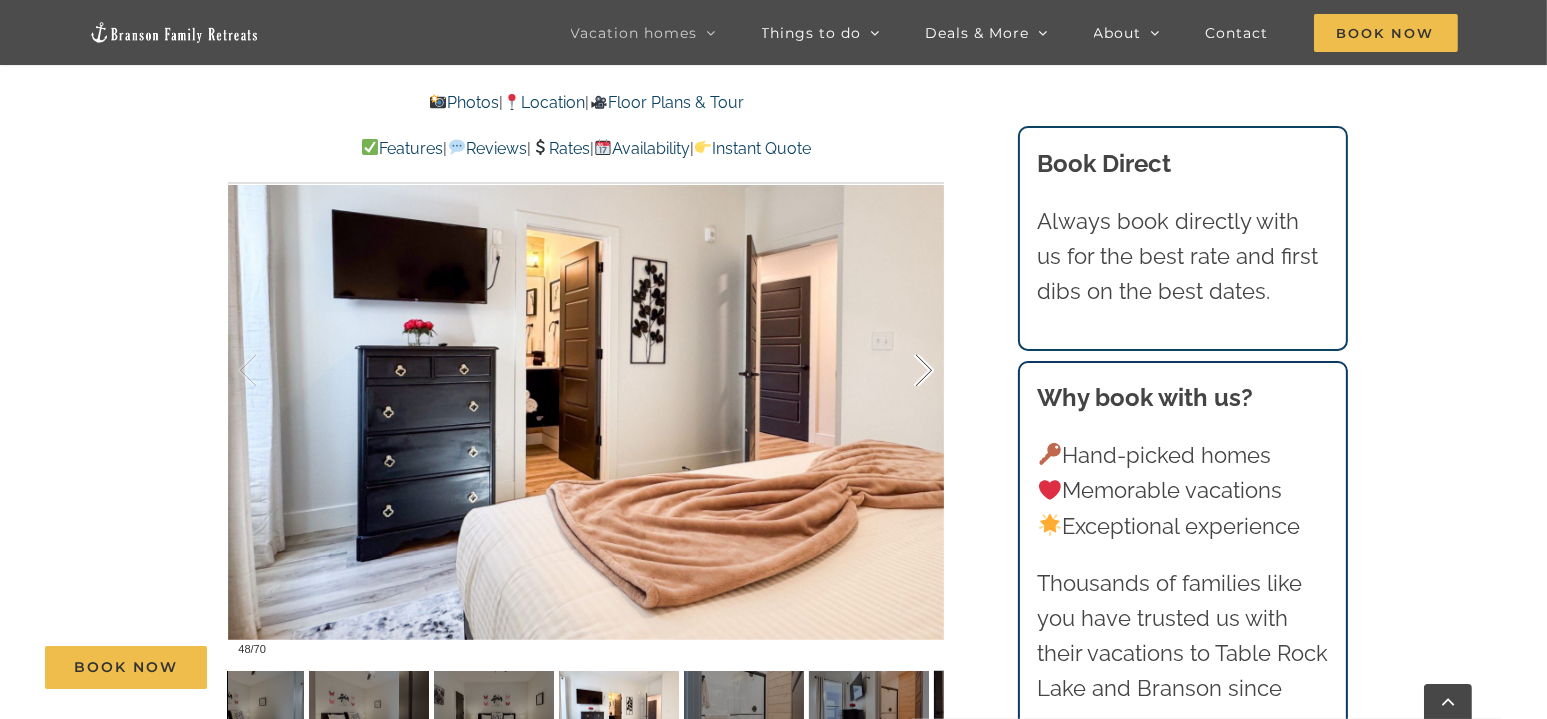 click at bounding box center [903, 371] 